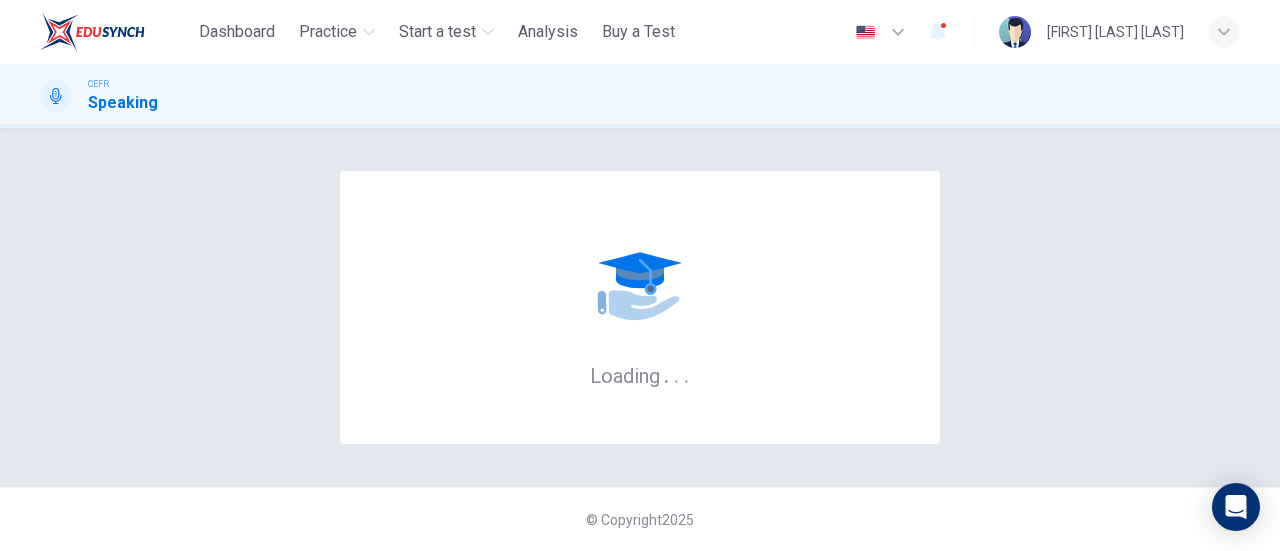 scroll, scrollTop: 0, scrollLeft: 0, axis: both 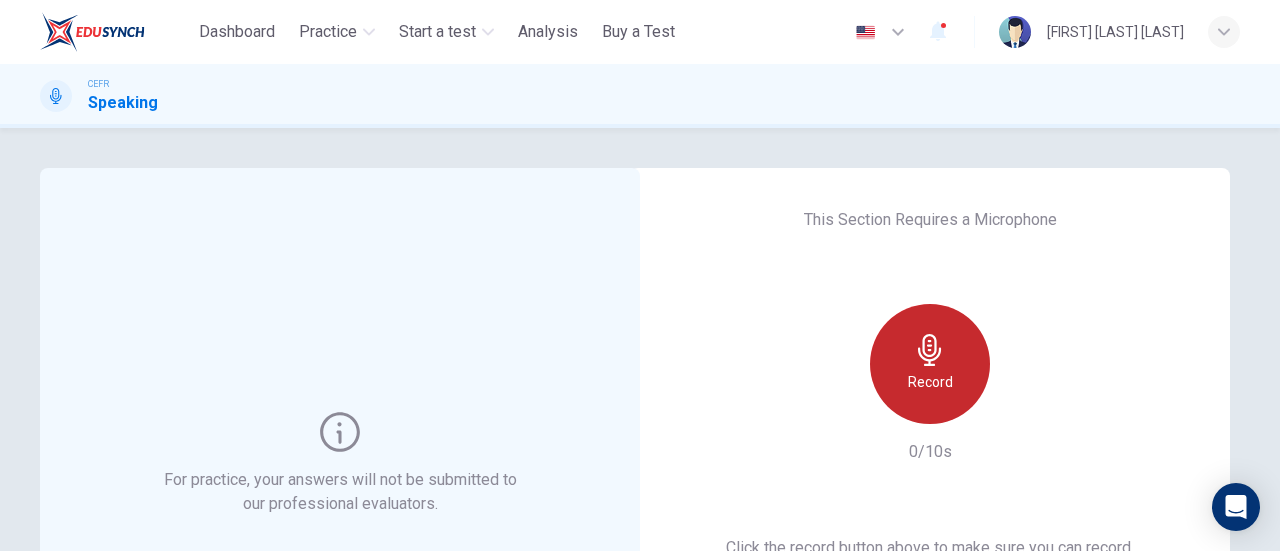 click on "Record" at bounding box center (930, 364) 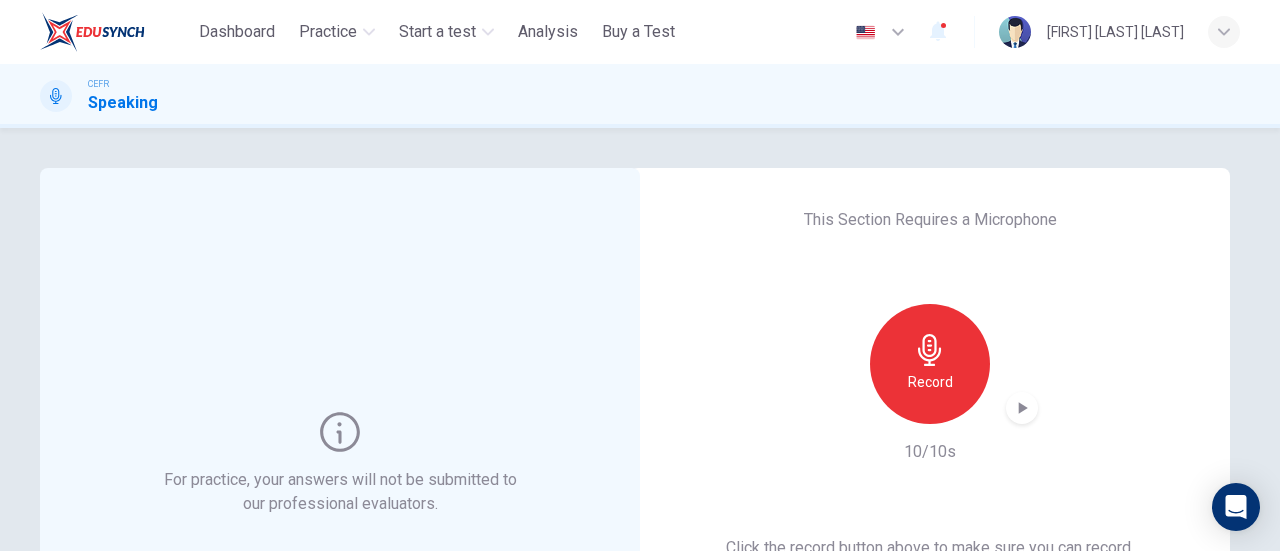 click at bounding box center [1022, 408] 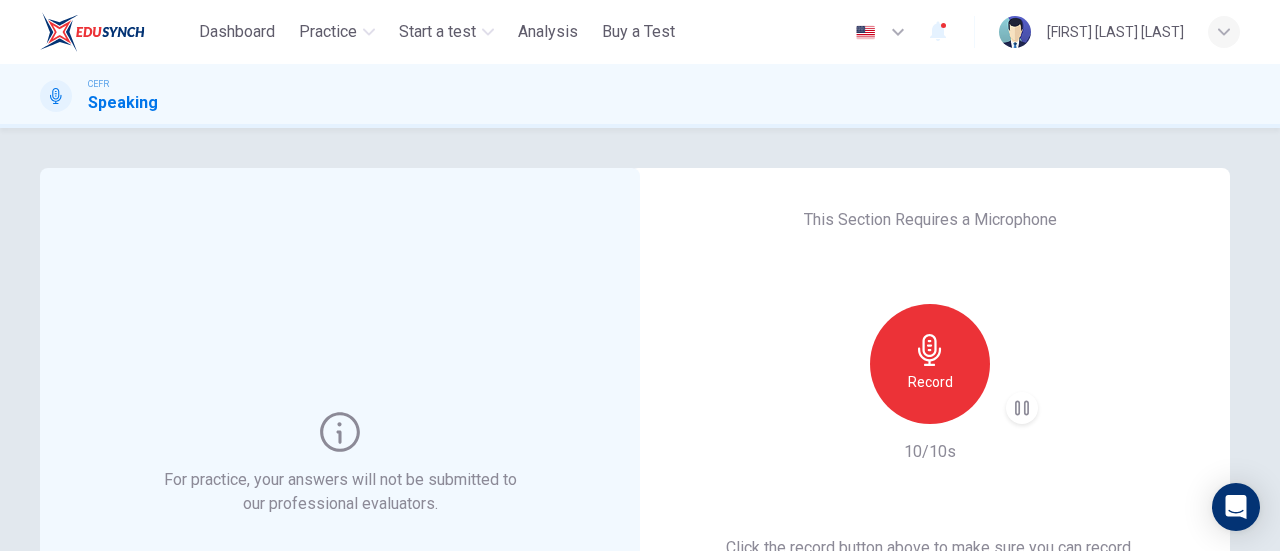 click on "Record" at bounding box center (930, 364) 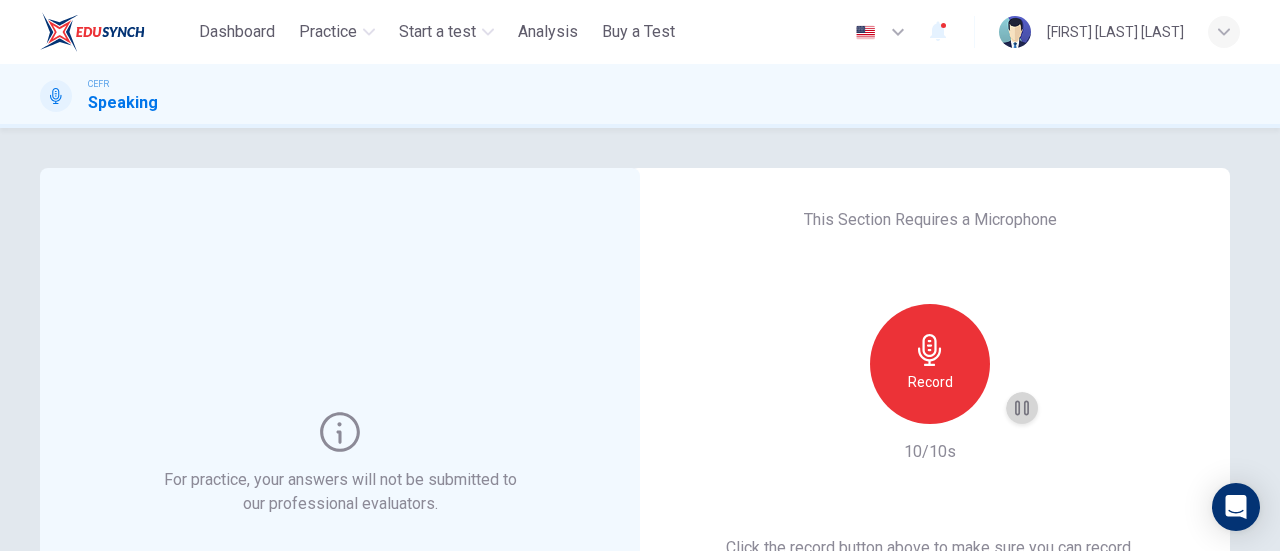 click 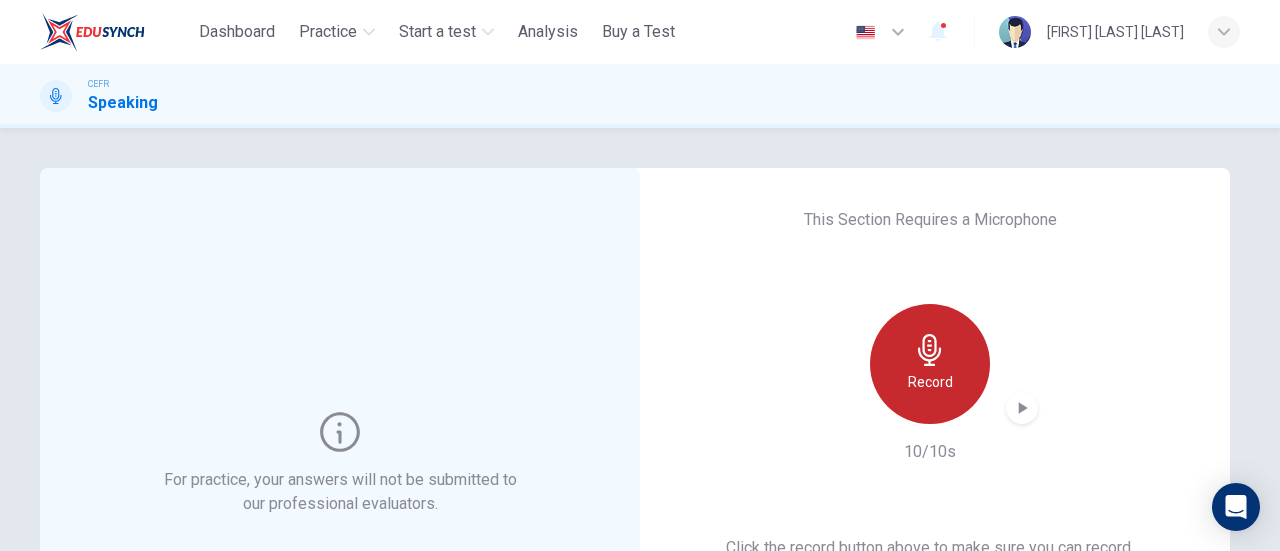click on "Record" at bounding box center [930, 364] 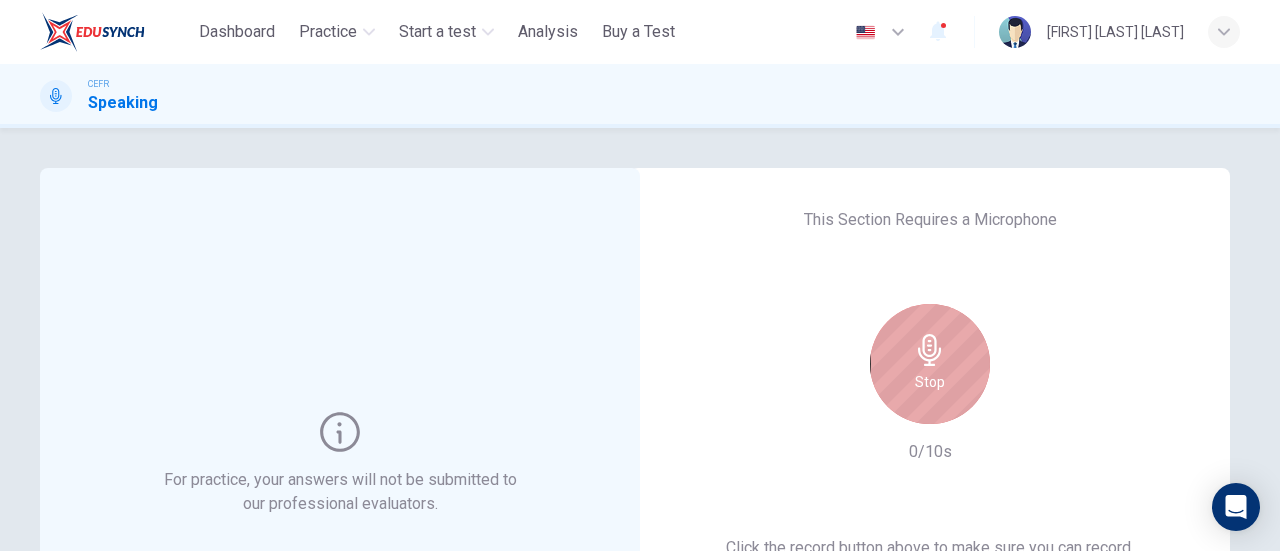 click on "Stop" at bounding box center (930, 382) 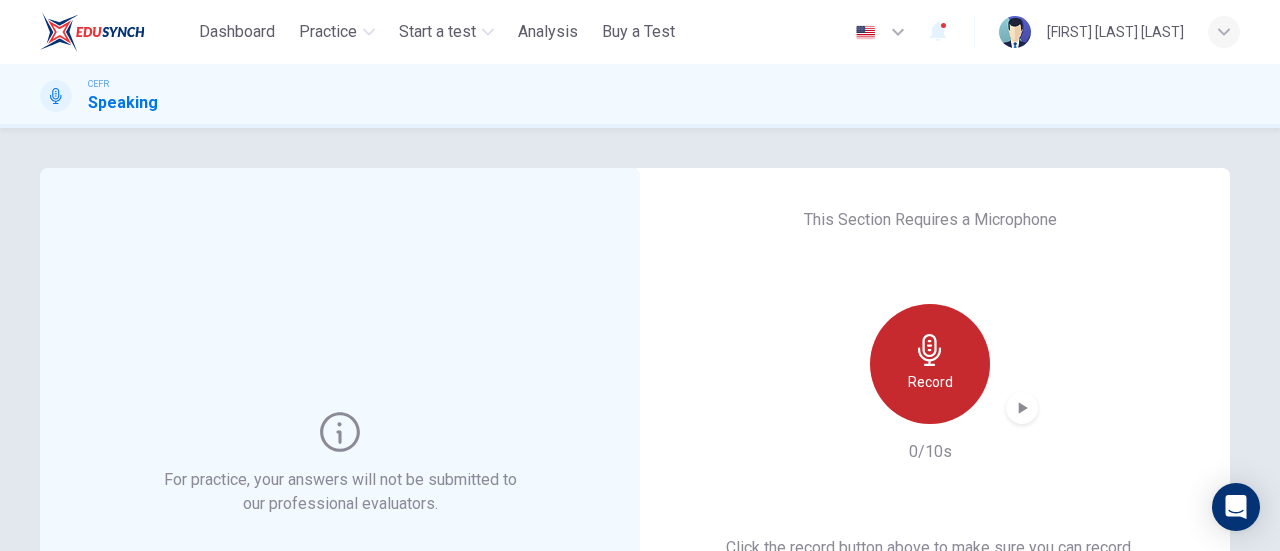 click on "Record" at bounding box center (930, 382) 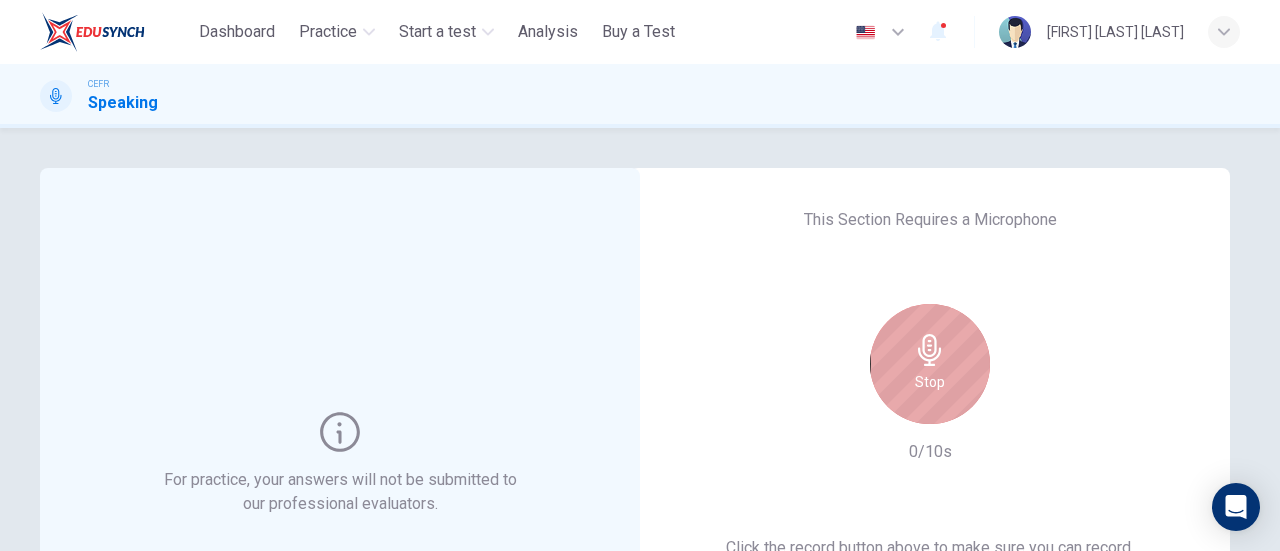 click on "Stop" at bounding box center (930, 364) 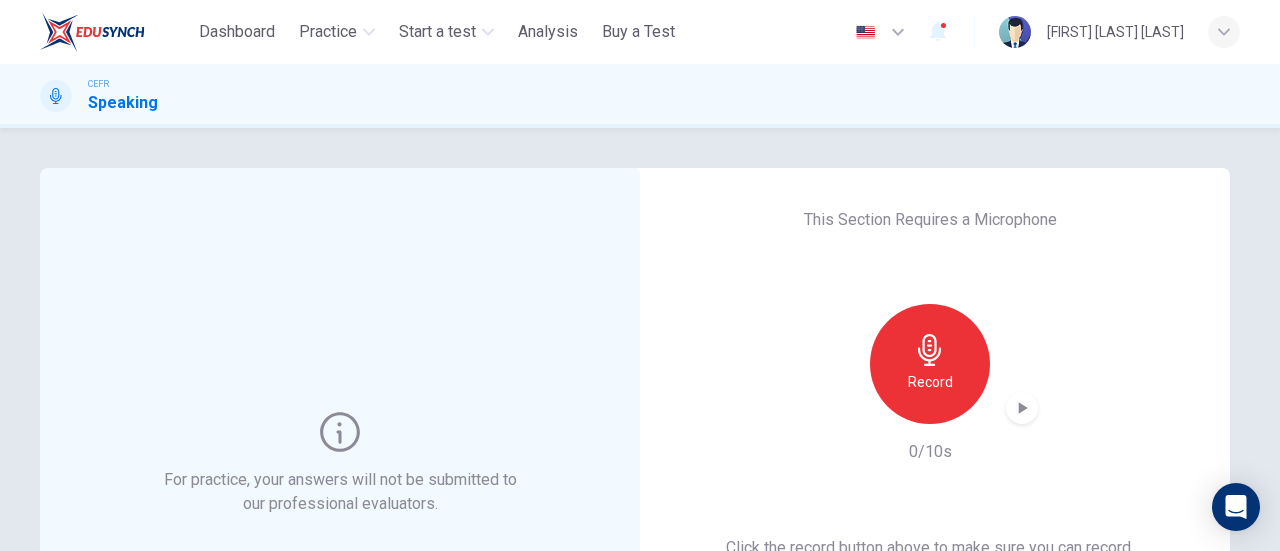 click on "Record" at bounding box center (930, 382) 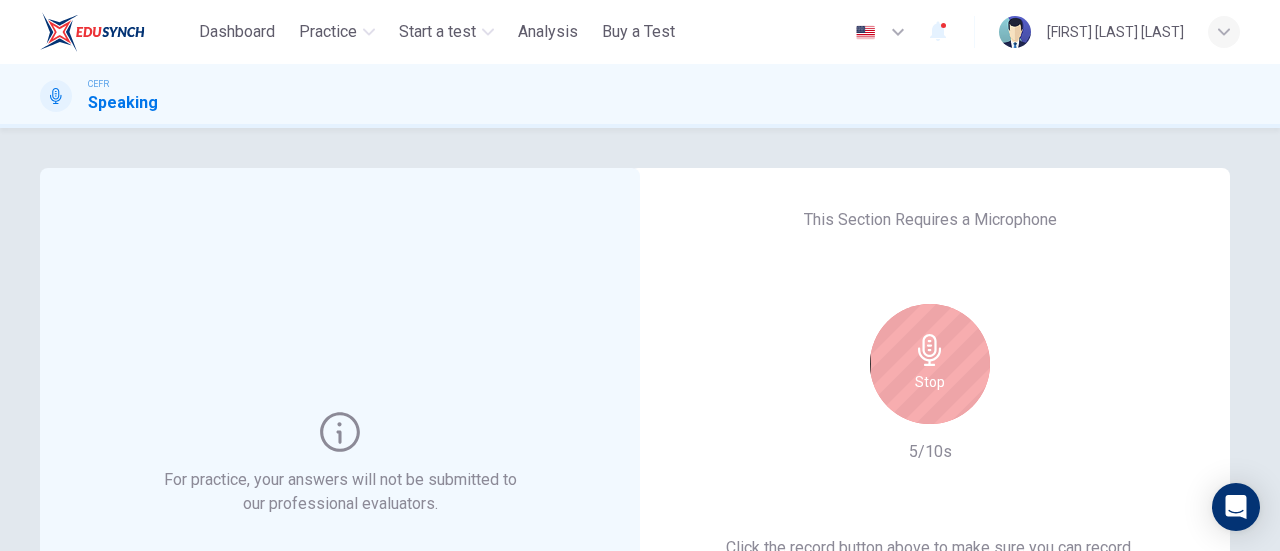 click on "This Section Requires a Microphone Stop 5/10s Click the record button above to make sure you can record.     Then click the play button to make sure you can hear yourself clearly. For the best performance, use   Google Chrome Sounds good!" at bounding box center (930, 464) 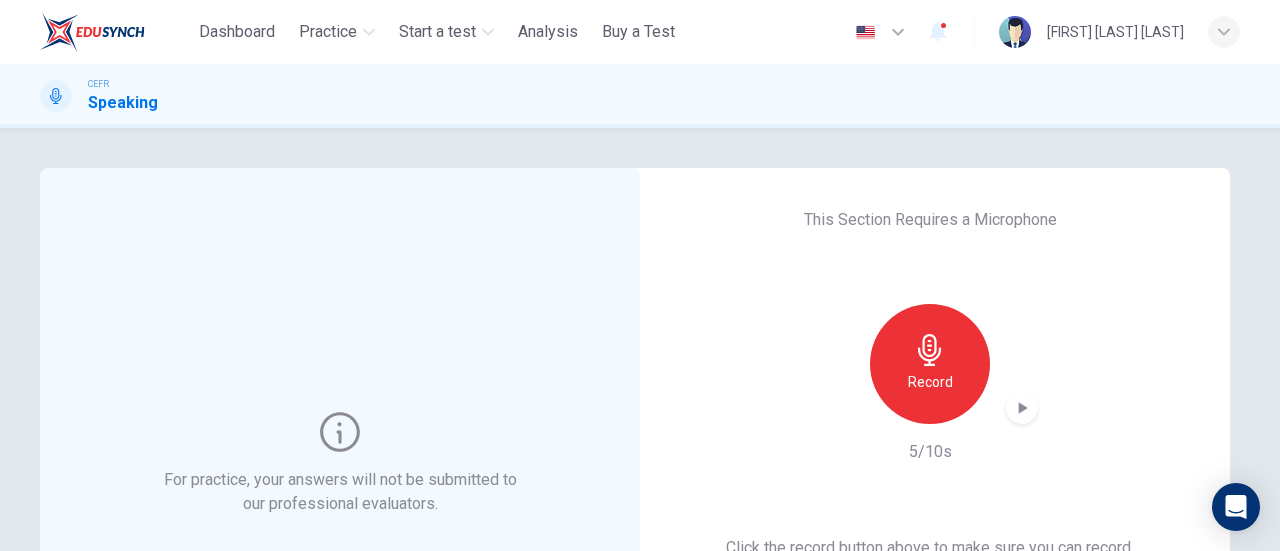 click 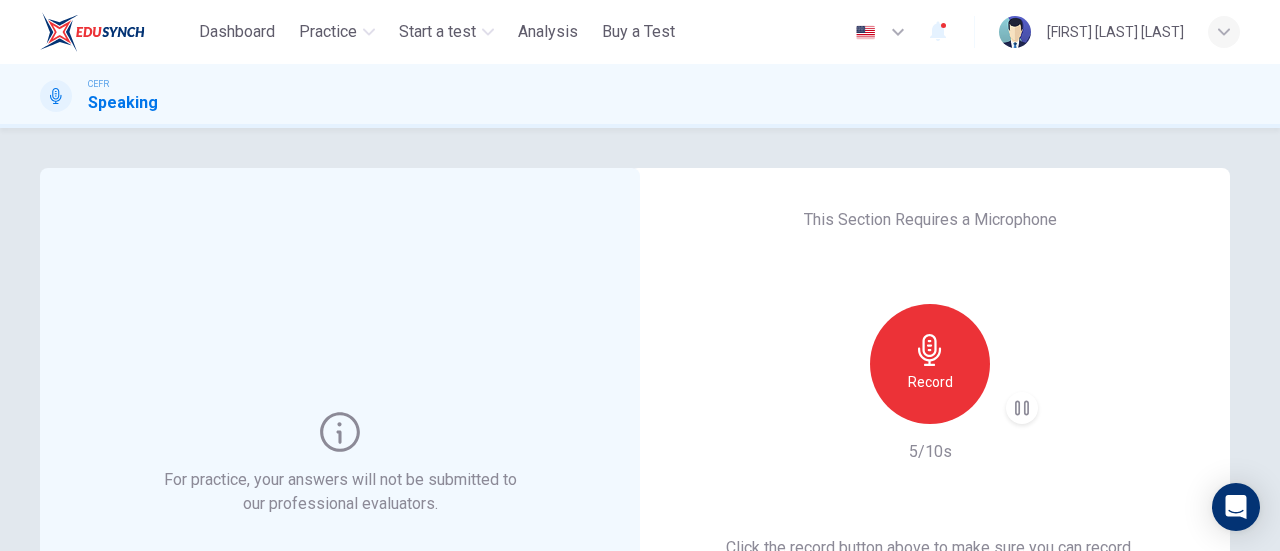 click on "Record" at bounding box center (930, 382) 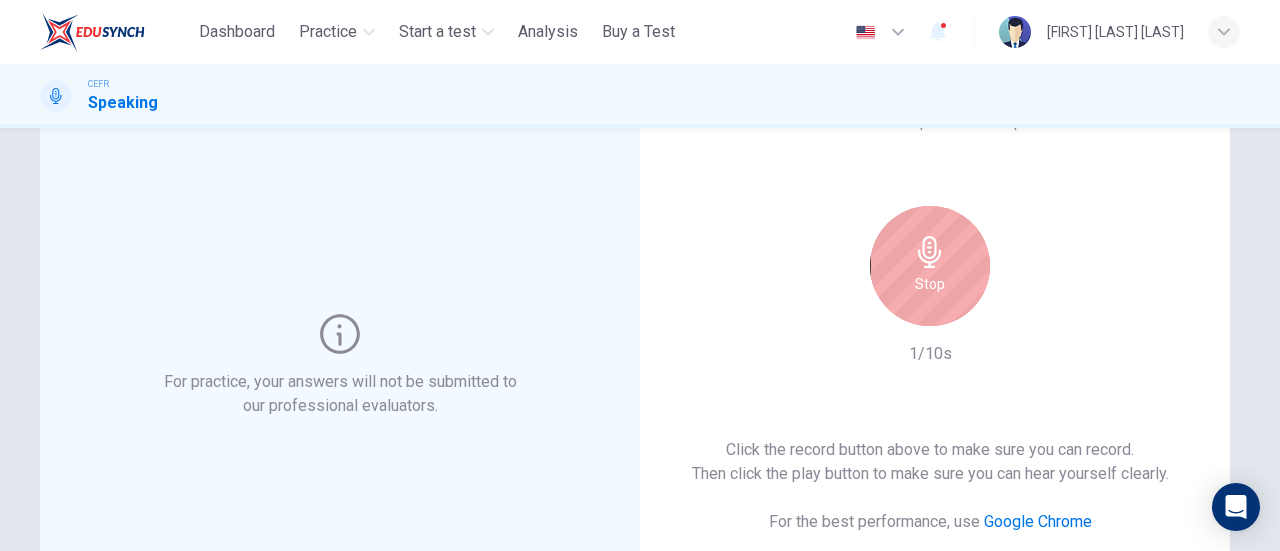scroll, scrollTop: 0, scrollLeft: 0, axis: both 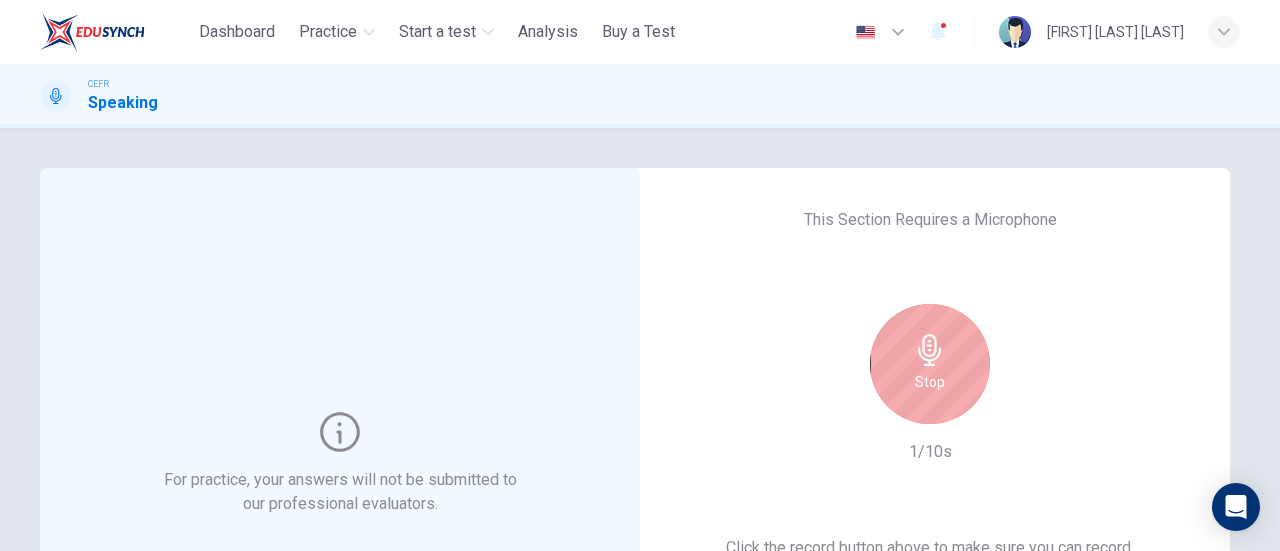 click 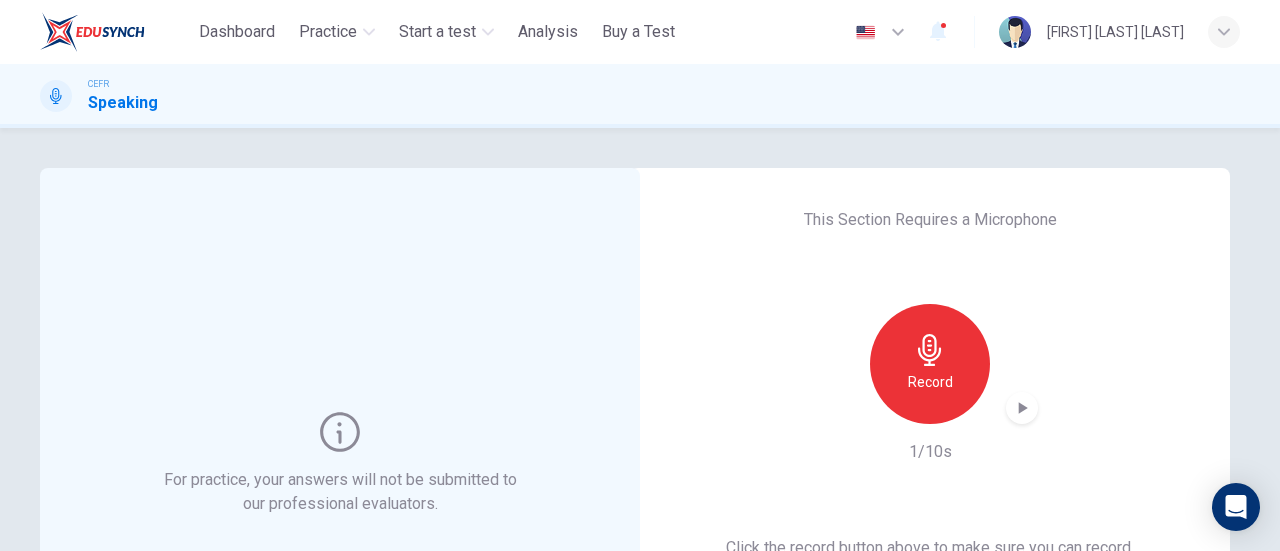 click 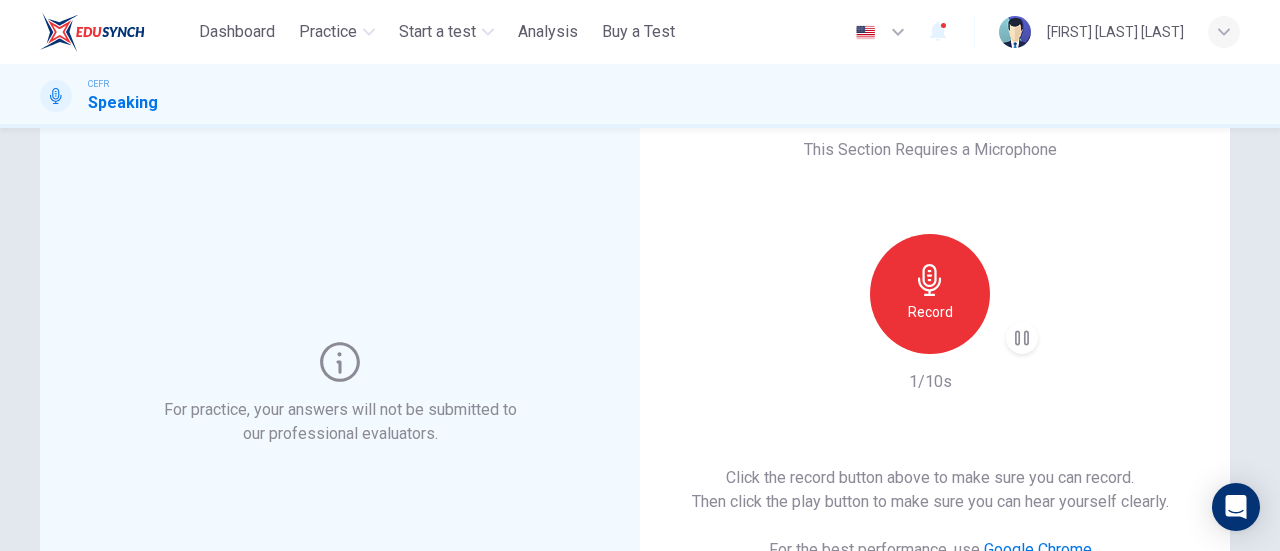 scroll, scrollTop: 116, scrollLeft: 0, axis: vertical 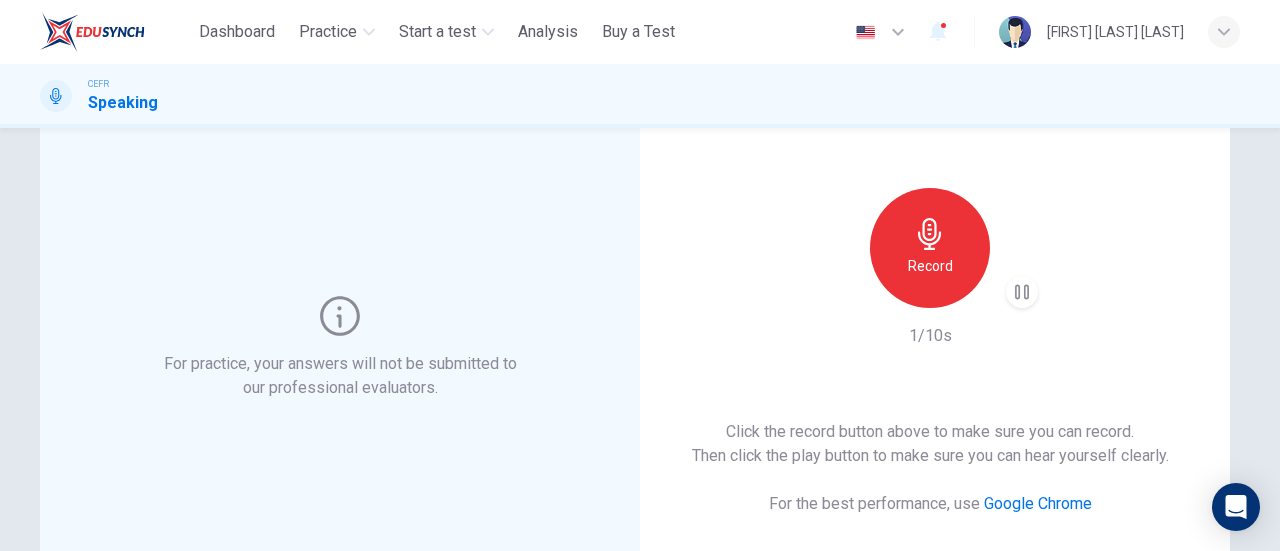 click 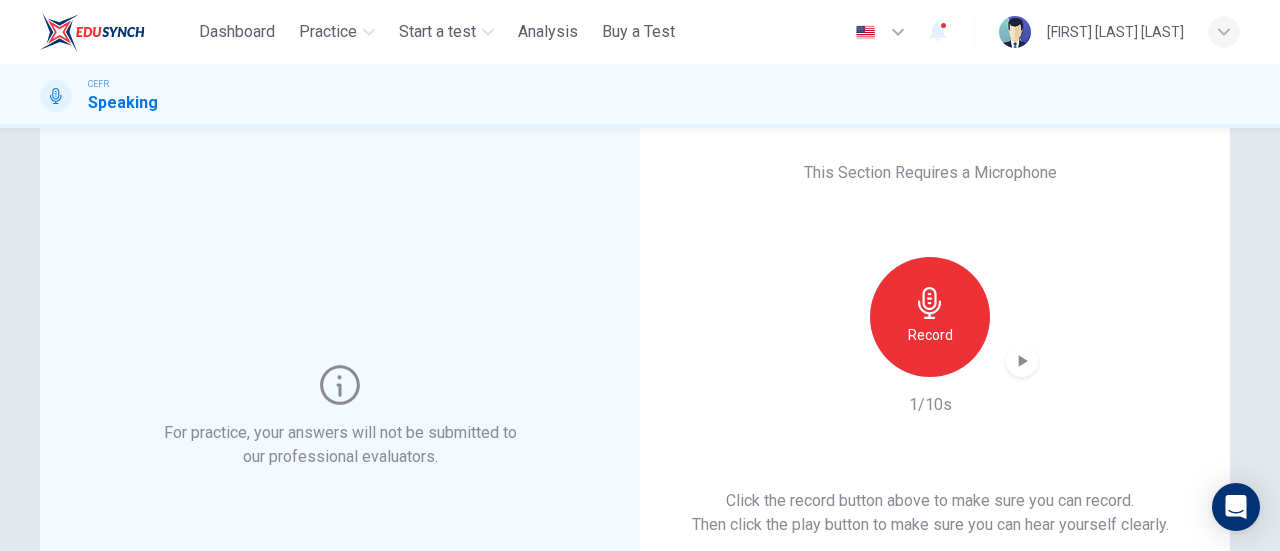 scroll, scrollTop: 16, scrollLeft: 0, axis: vertical 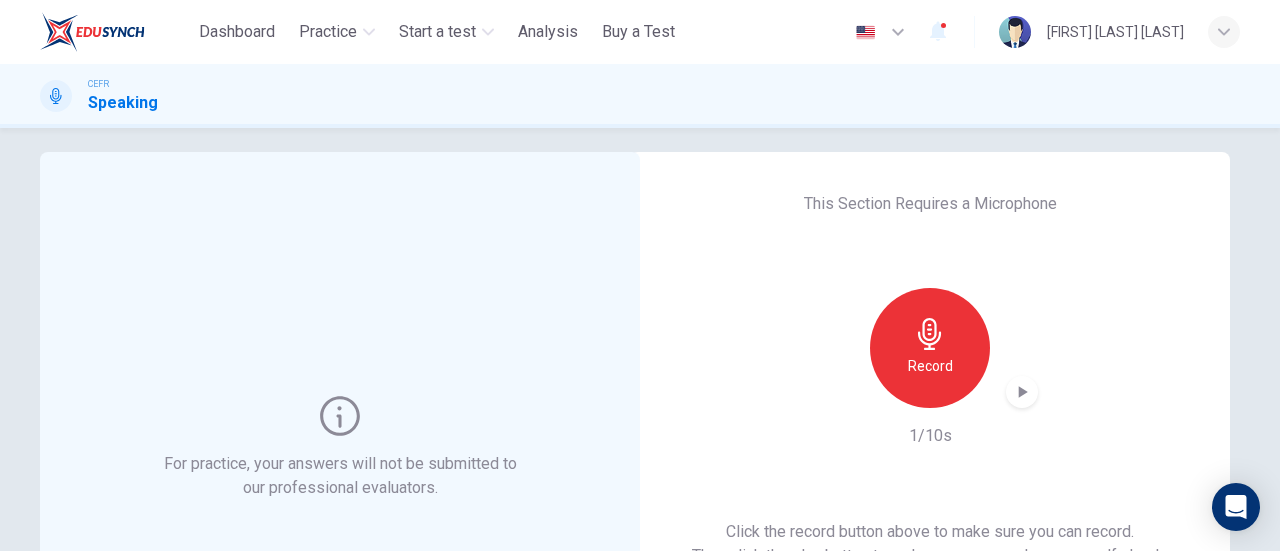 click on "Record" at bounding box center (930, 366) 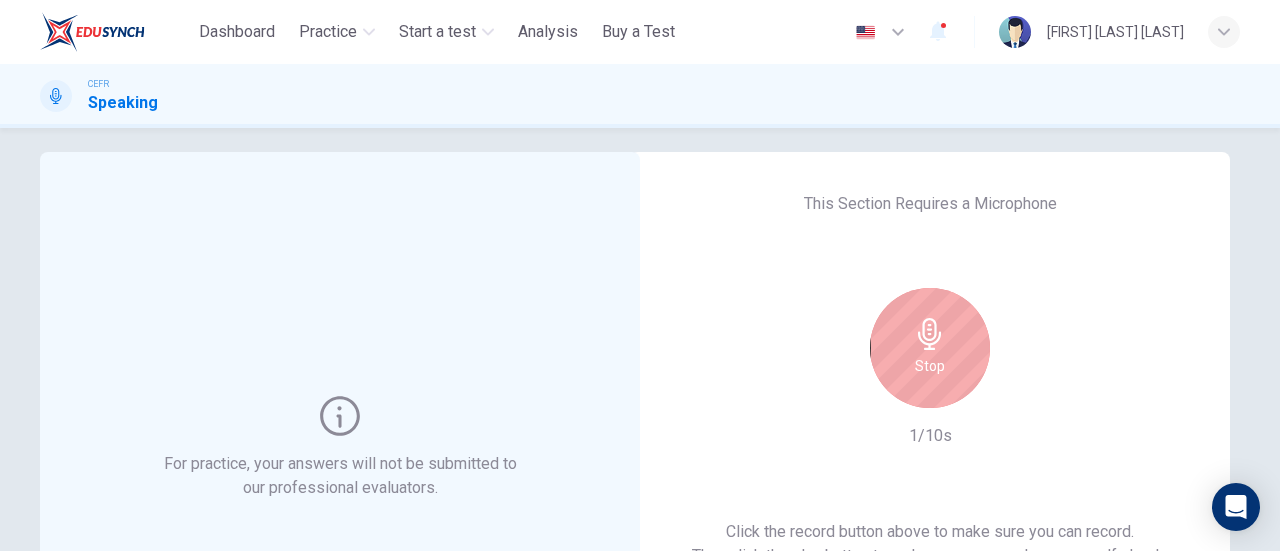 click 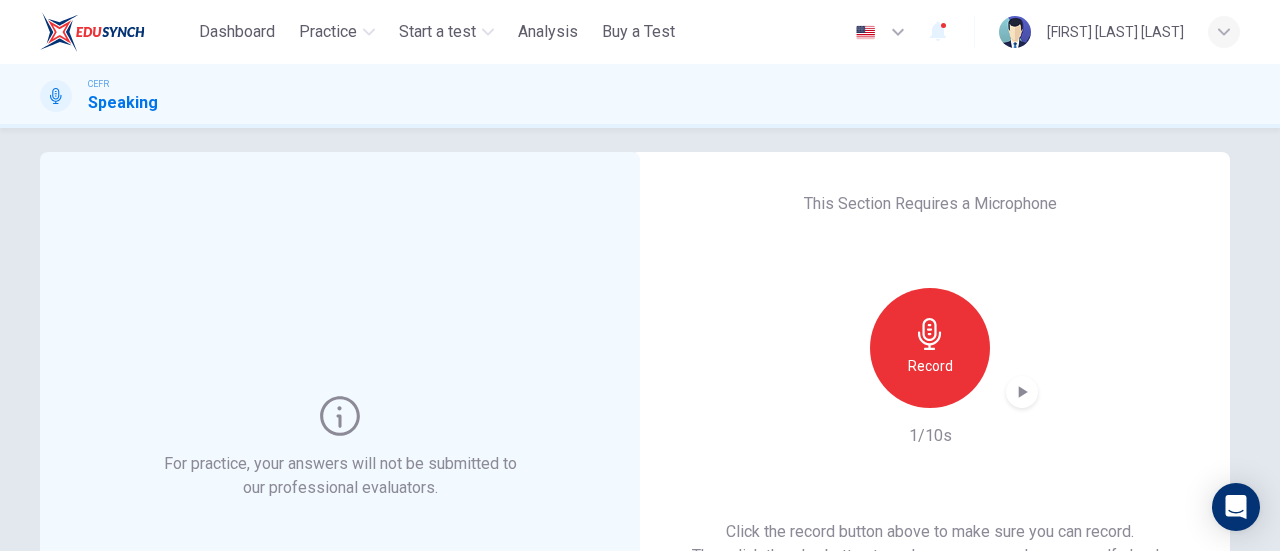 click 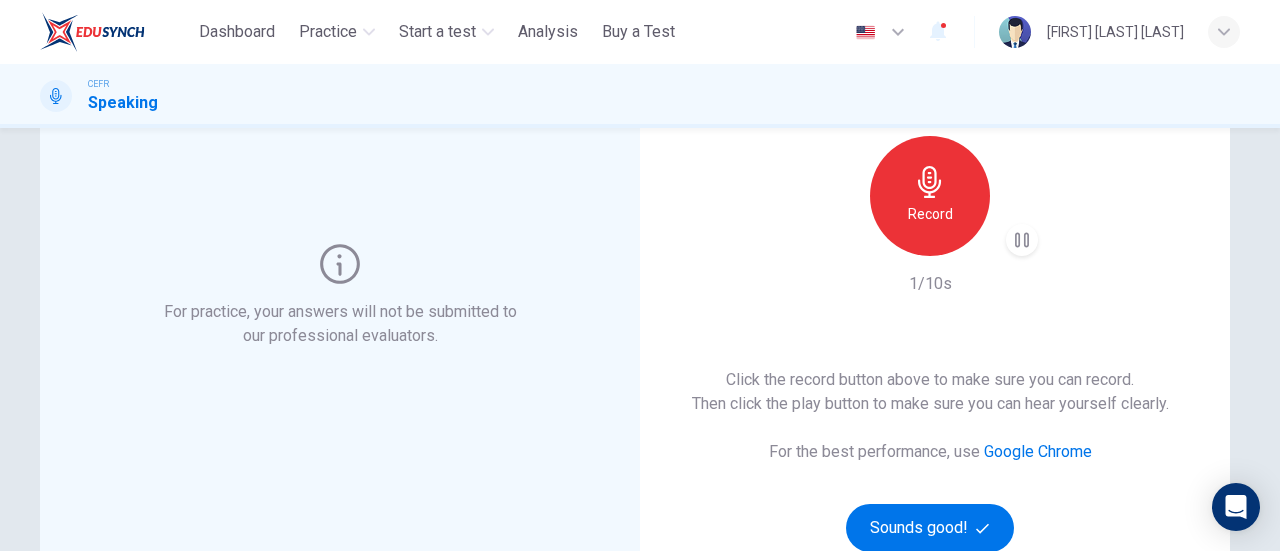 scroll, scrollTop: 200, scrollLeft: 0, axis: vertical 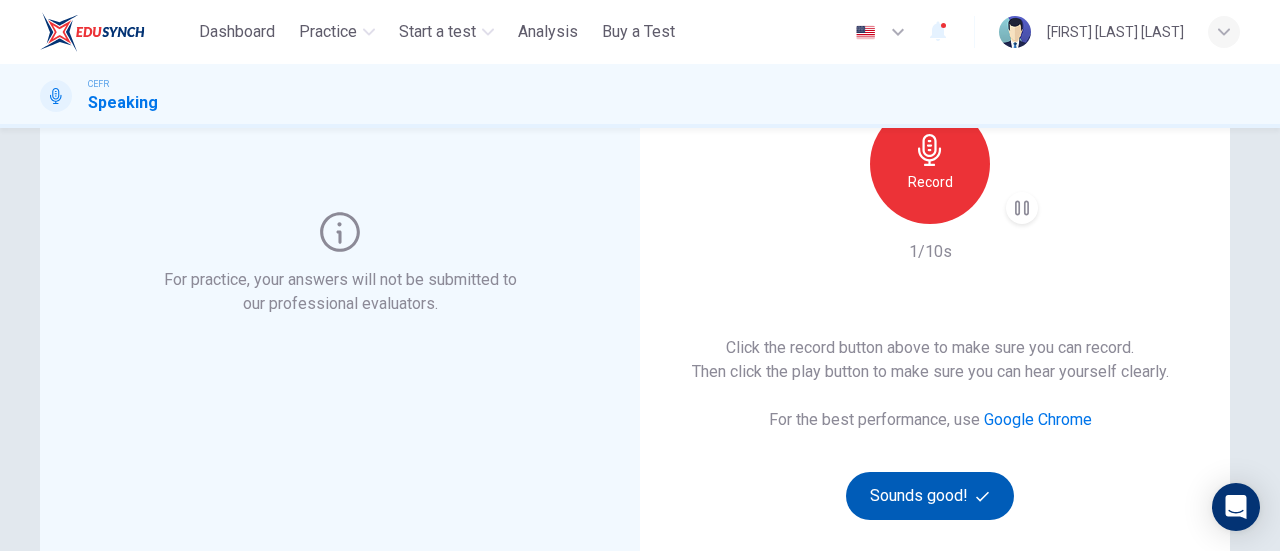 click on "Sounds good!" at bounding box center (930, 496) 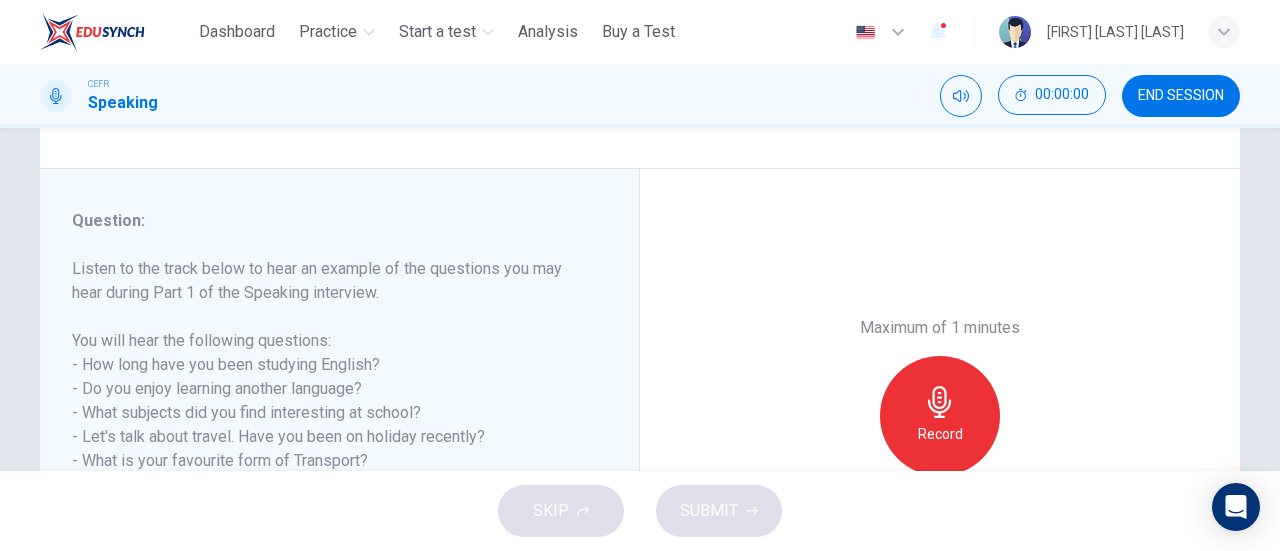 scroll, scrollTop: 300, scrollLeft: 0, axis: vertical 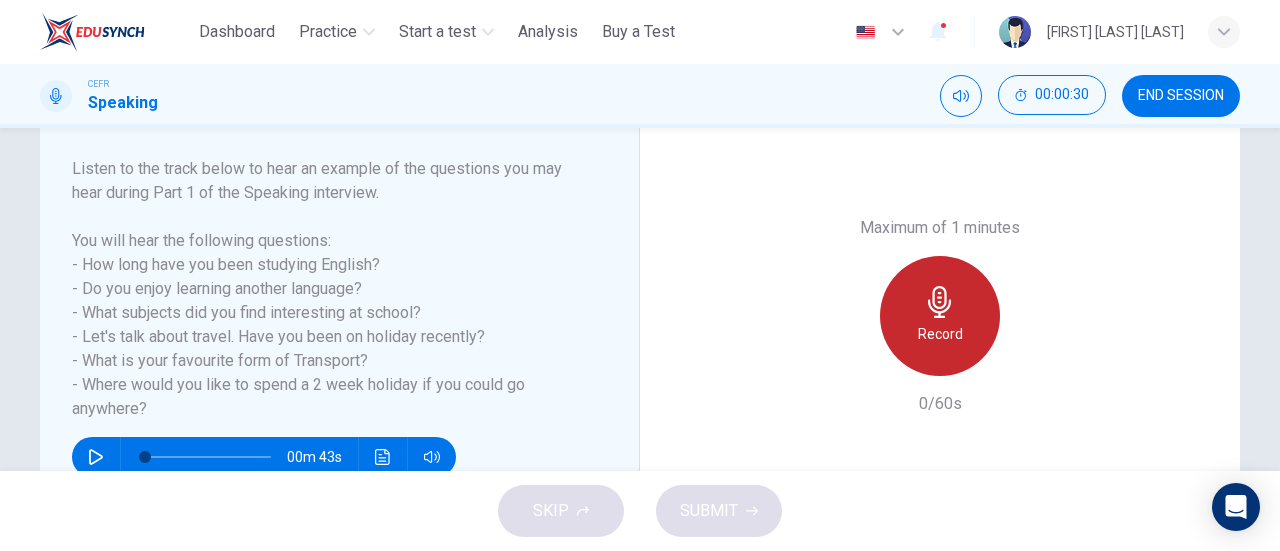 click on "Record" at bounding box center [940, 334] 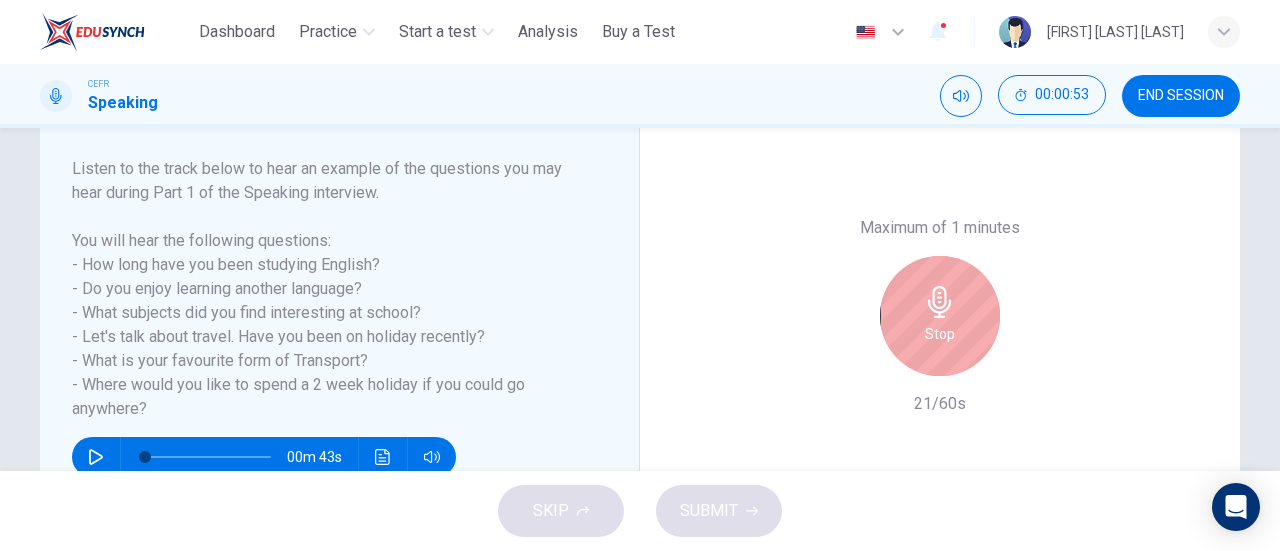 click on "Stop" at bounding box center [940, 334] 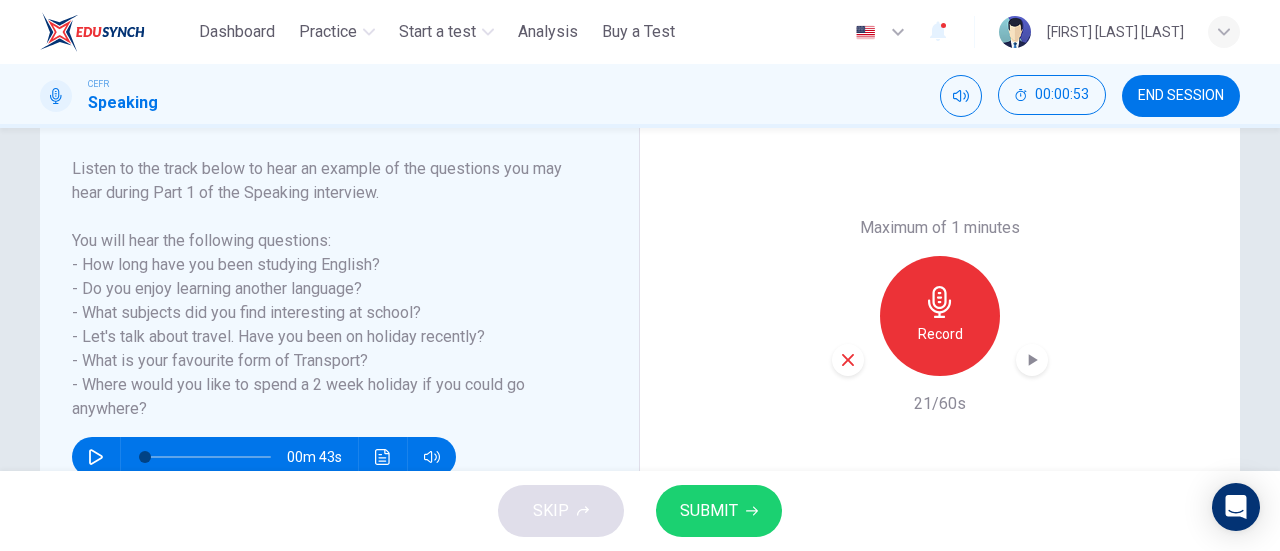 click 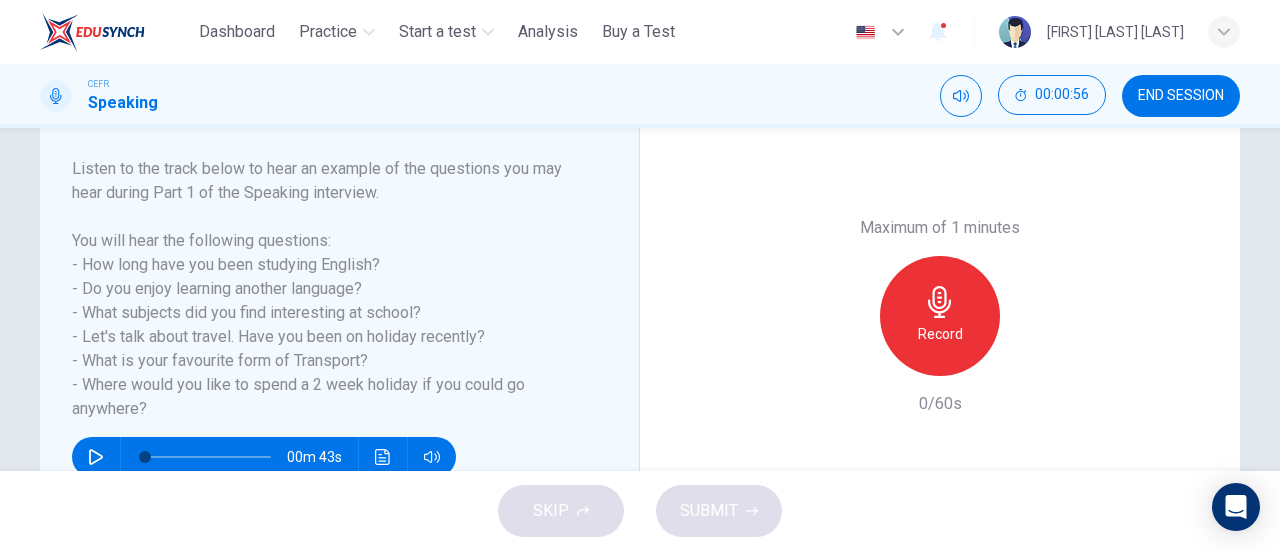 click 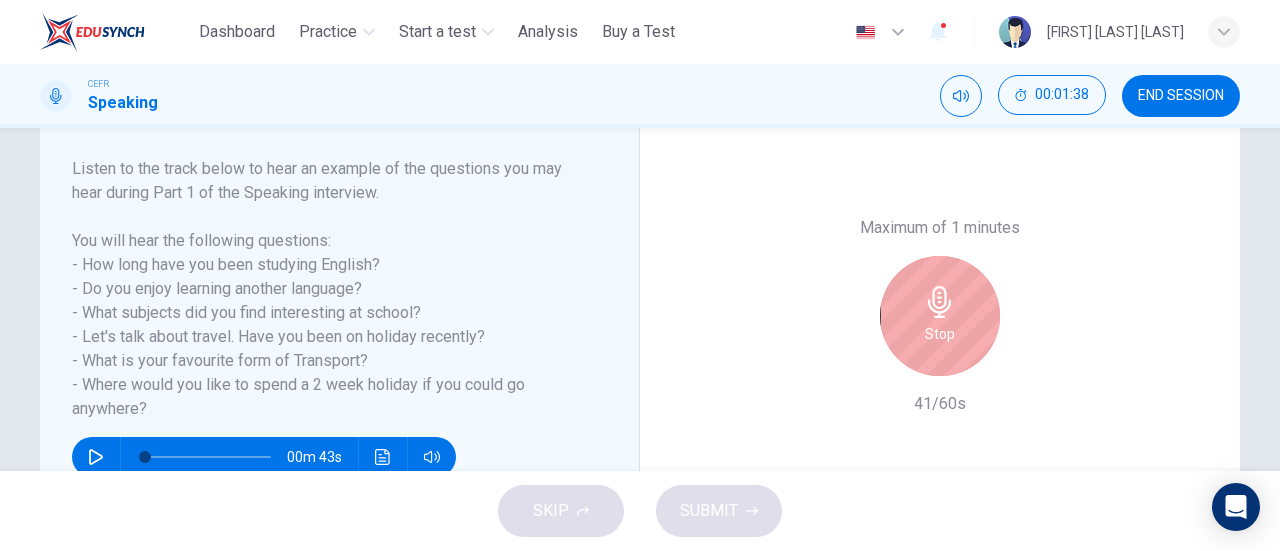 click on "Stop" at bounding box center [940, 316] 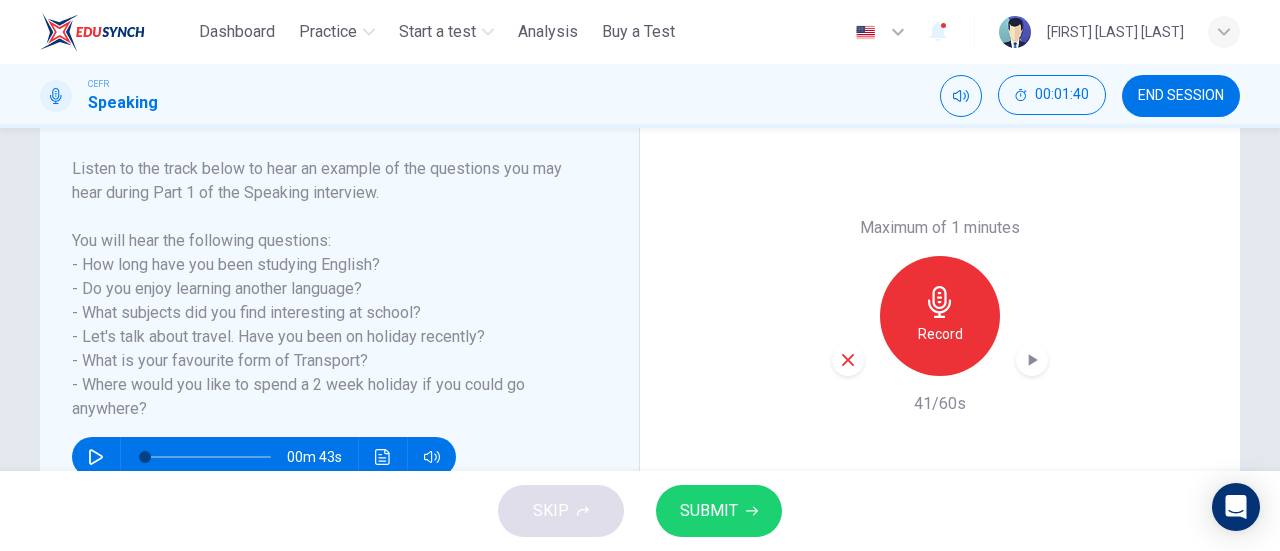 click 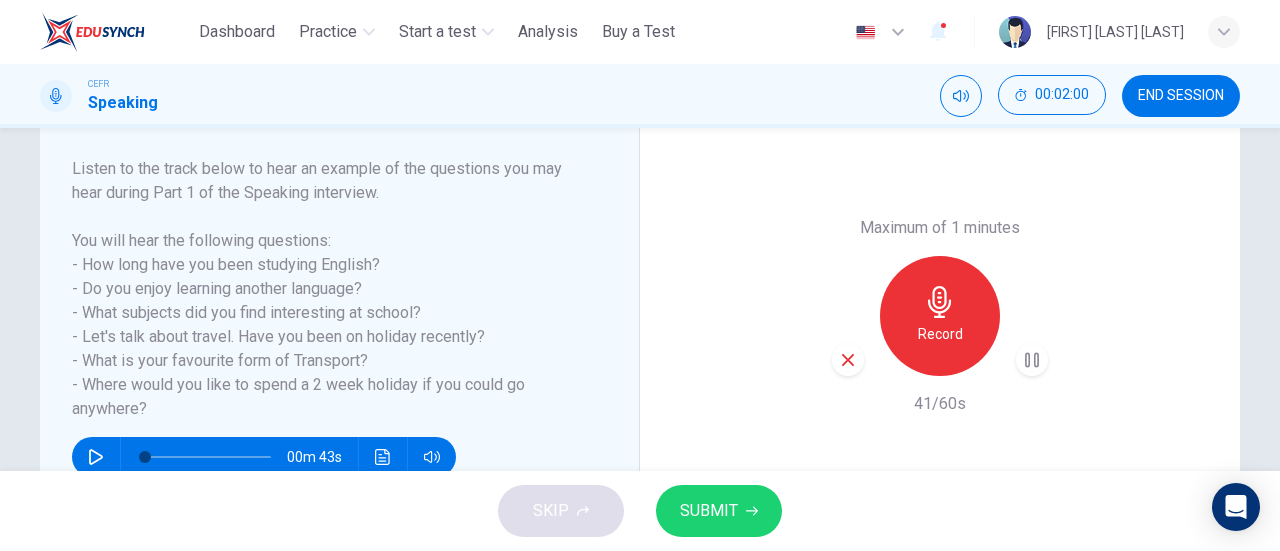 click 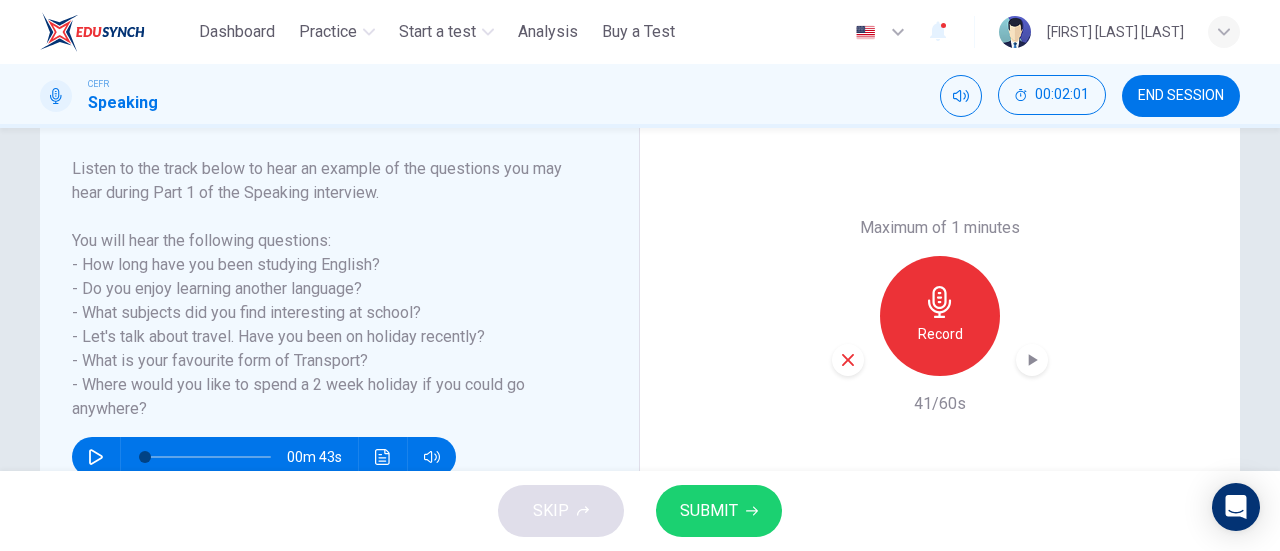 click at bounding box center (848, 360) 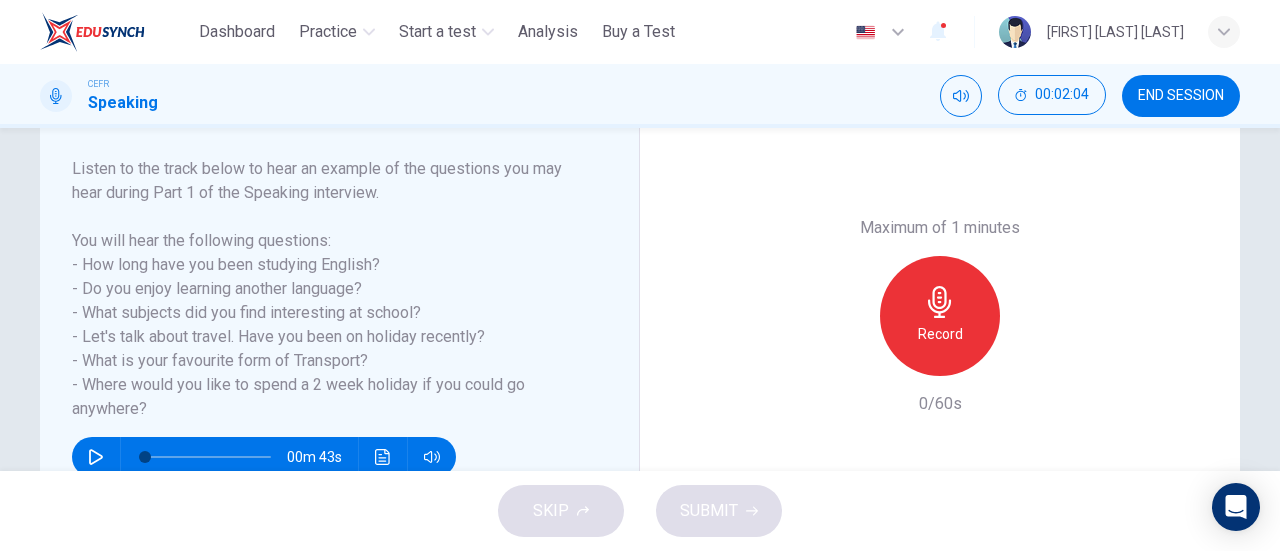 click 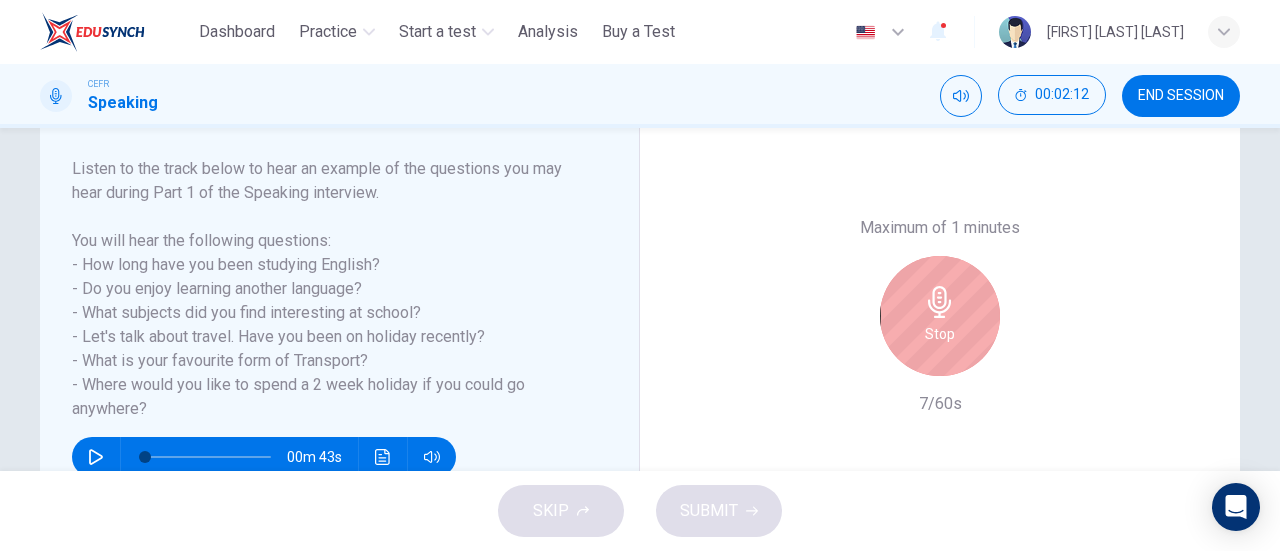 click 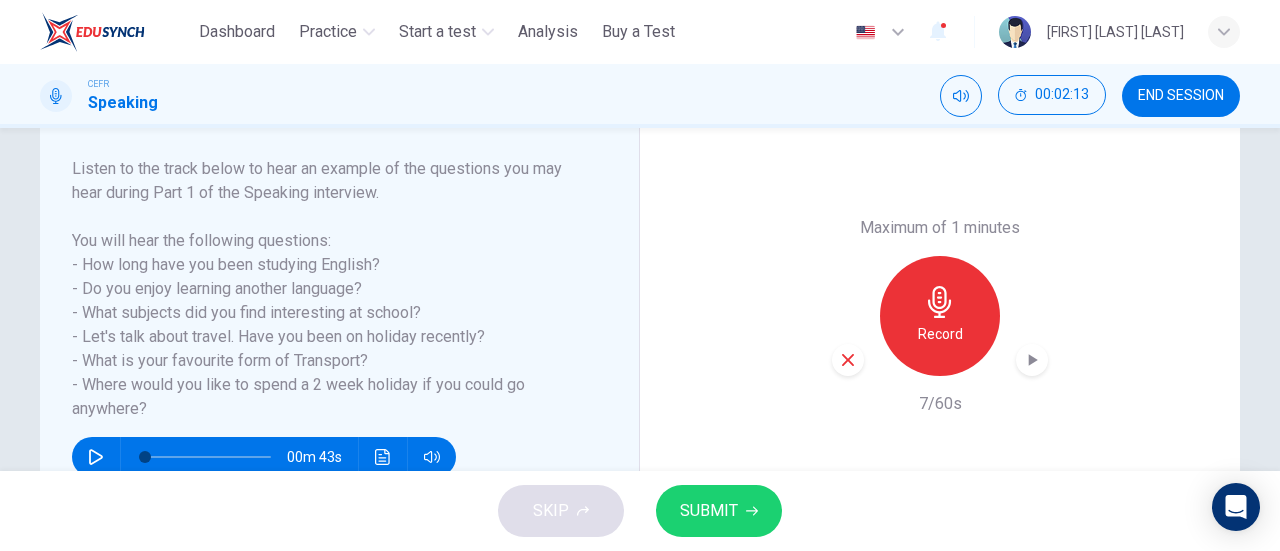 click 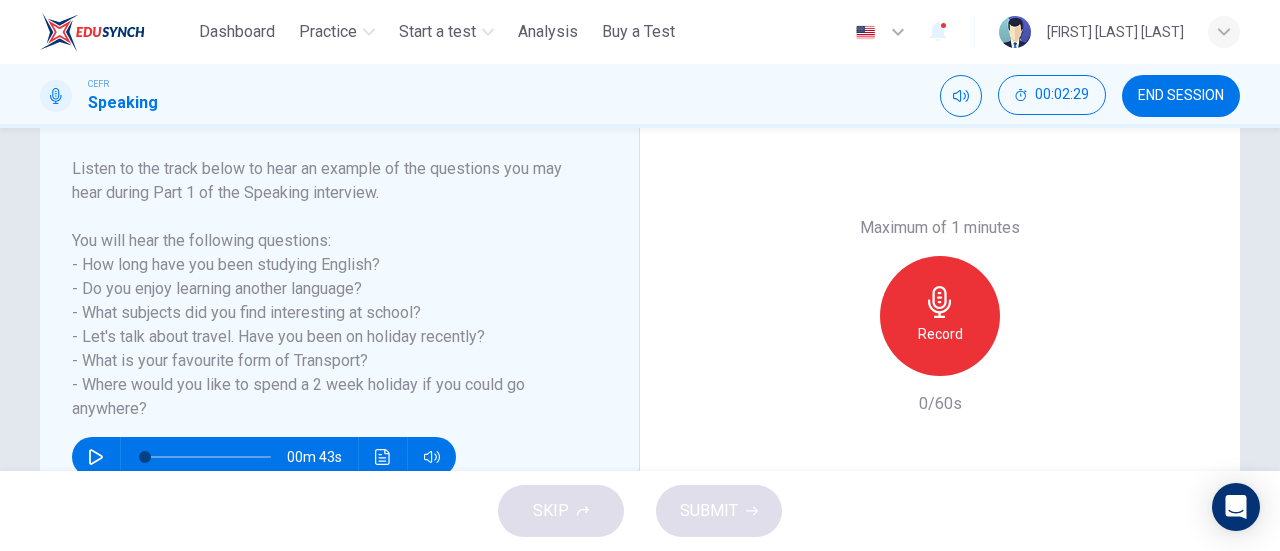 click 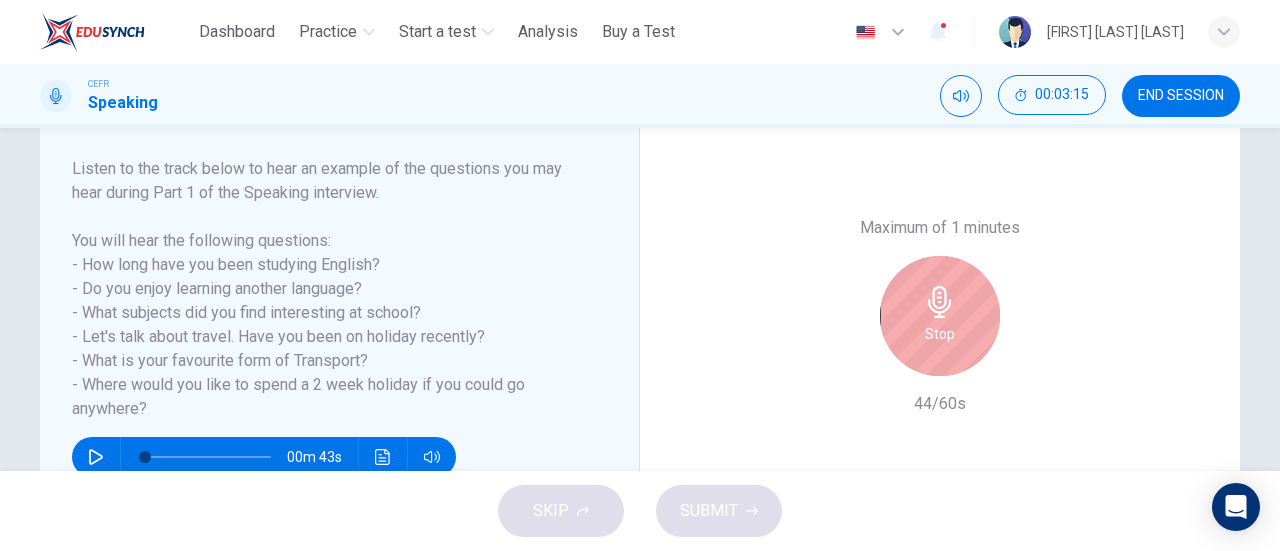 click on "Stop" at bounding box center (940, 334) 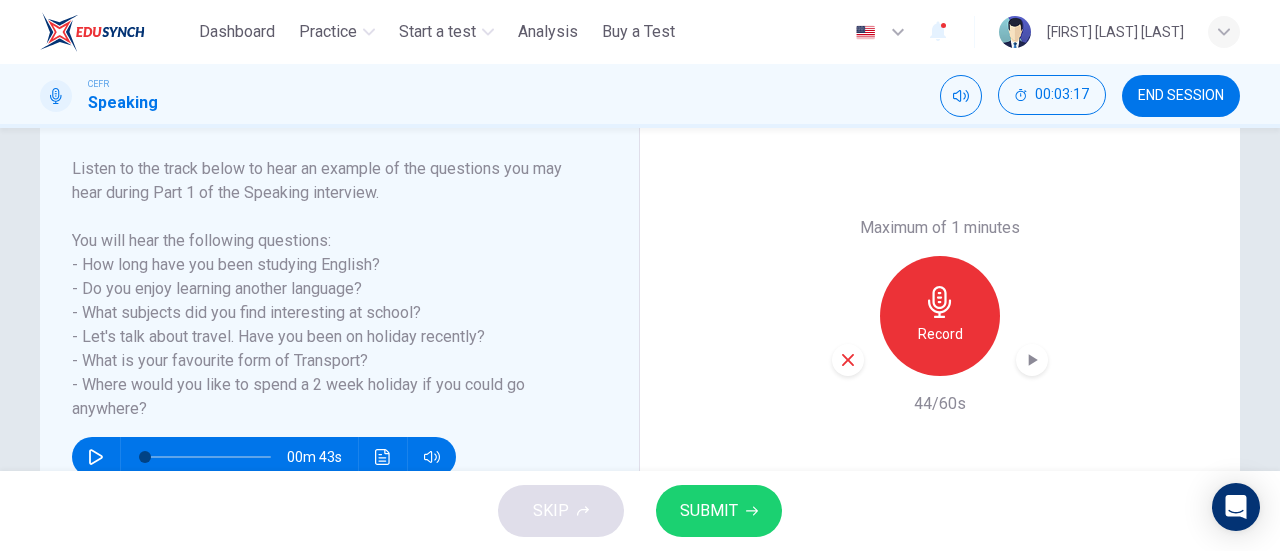 click at bounding box center [1032, 360] 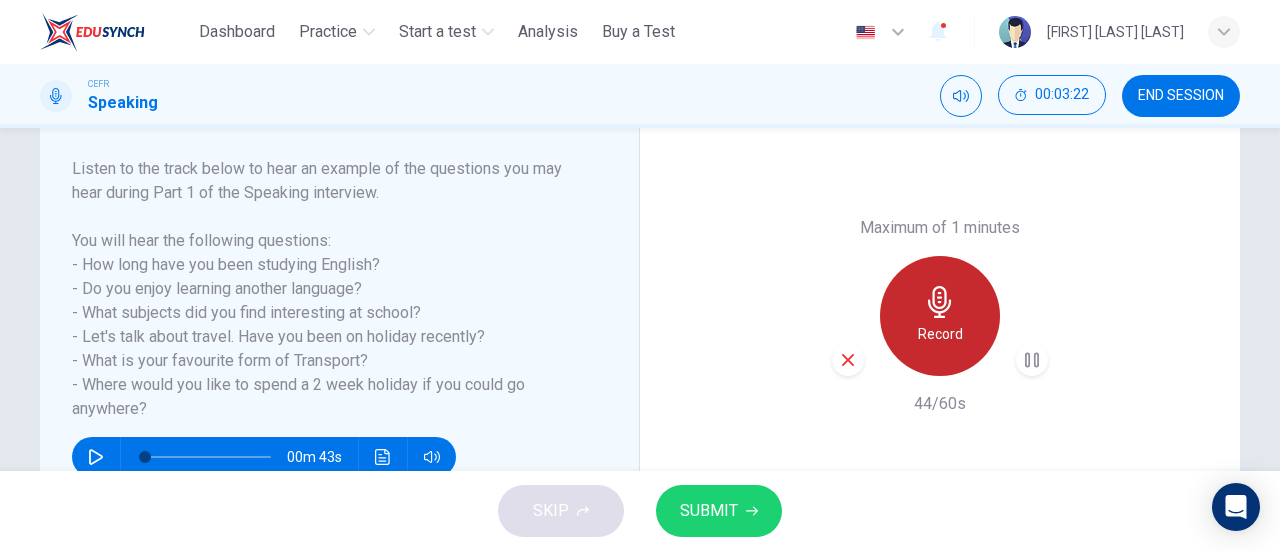 click on "Record" at bounding box center (940, 334) 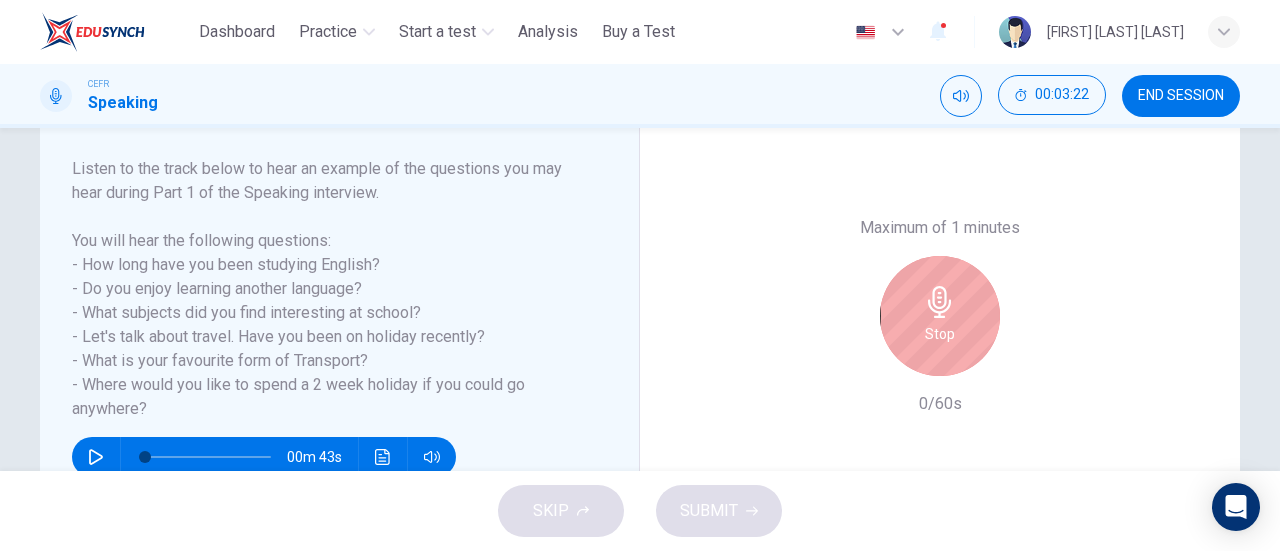 drag, startPoint x: 930, startPoint y: 331, endPoint x: 909, endPoint y: 338, distance: 22.135944 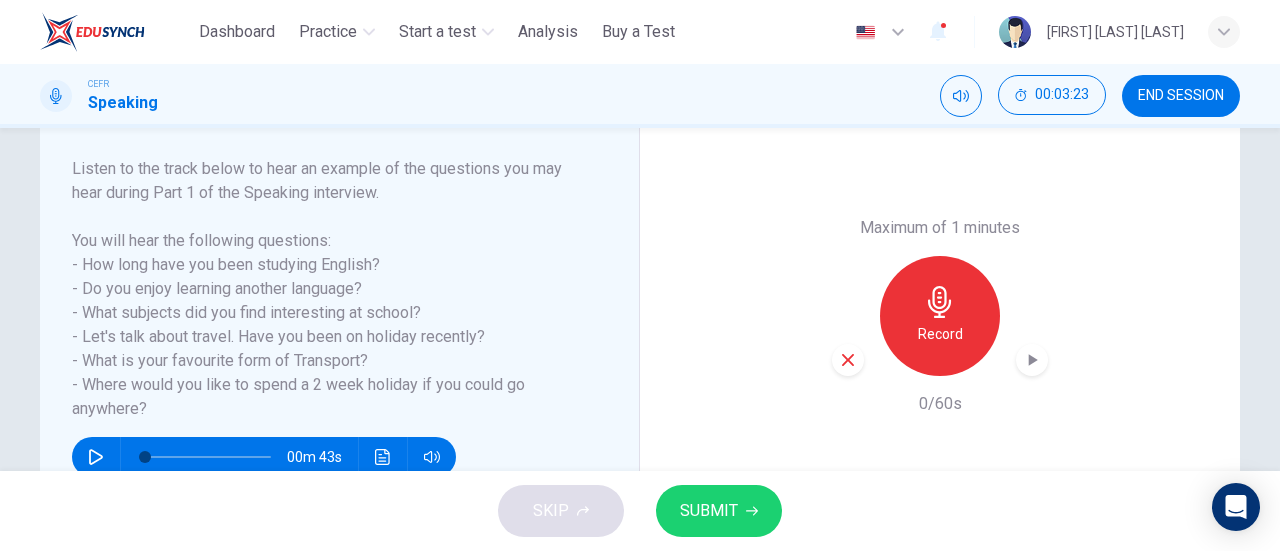 click 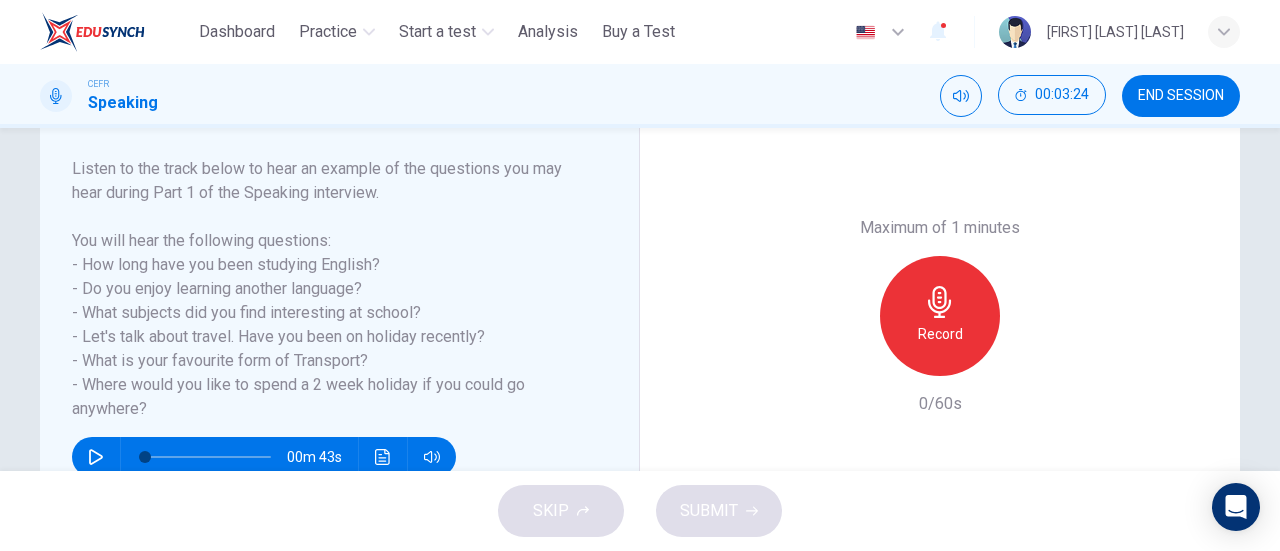 drag, startPoint x: 941, startPoint y: 314, endPoint x: 925, endPoint y: 328, distance: 21.260292 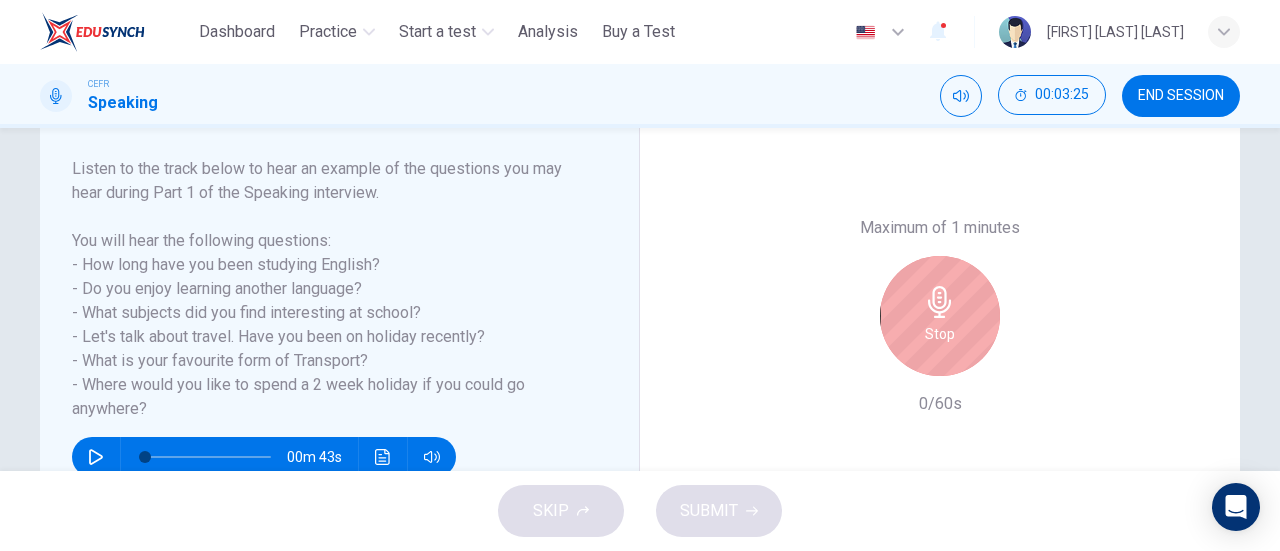 click on "Stop" at bounding box center (940, 334) 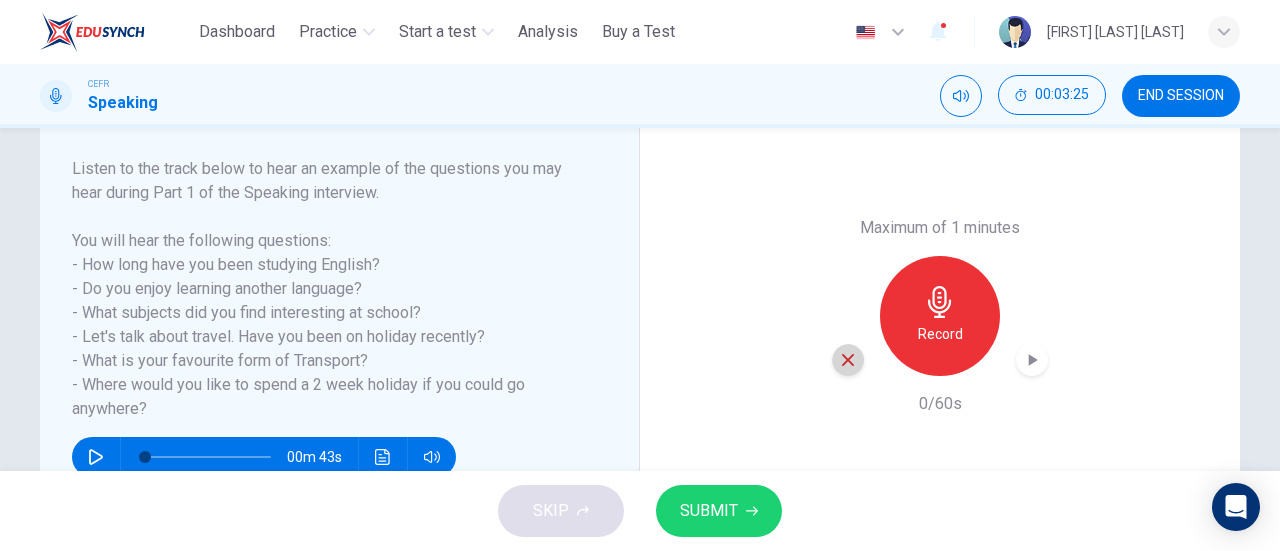 click 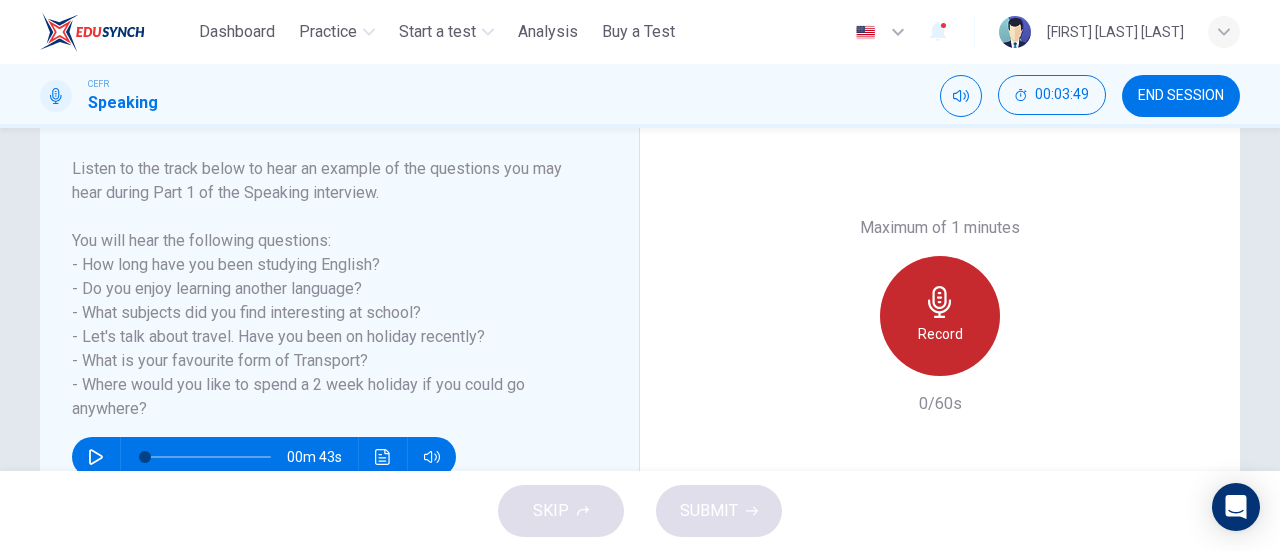 click on "Record" at bounding box center [940, 334] 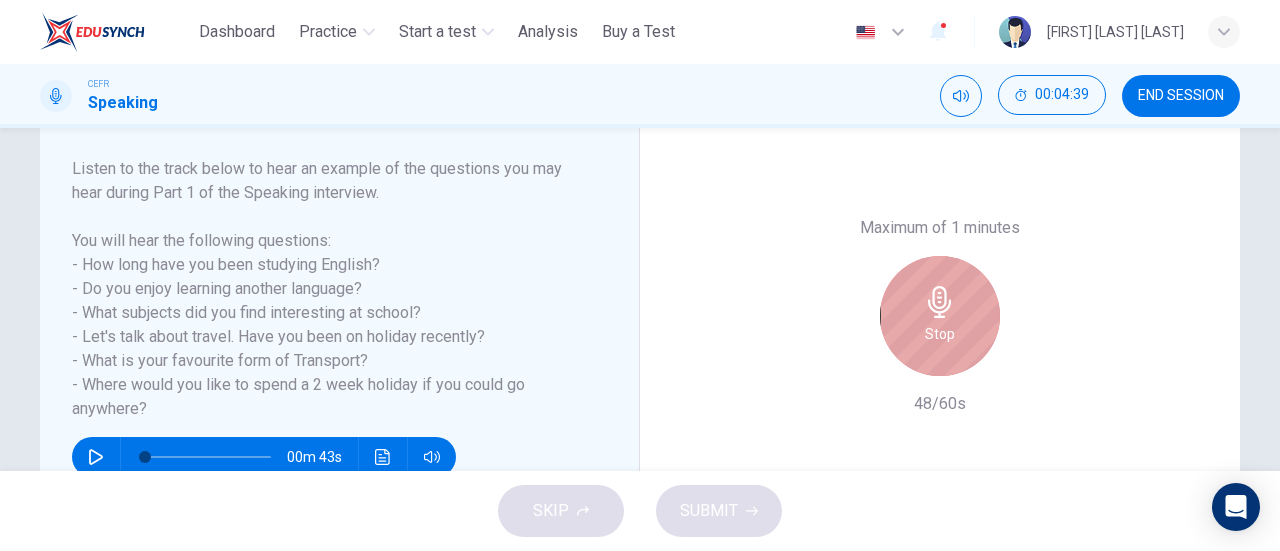 click on "Stop" at bounding box center [940, 316] 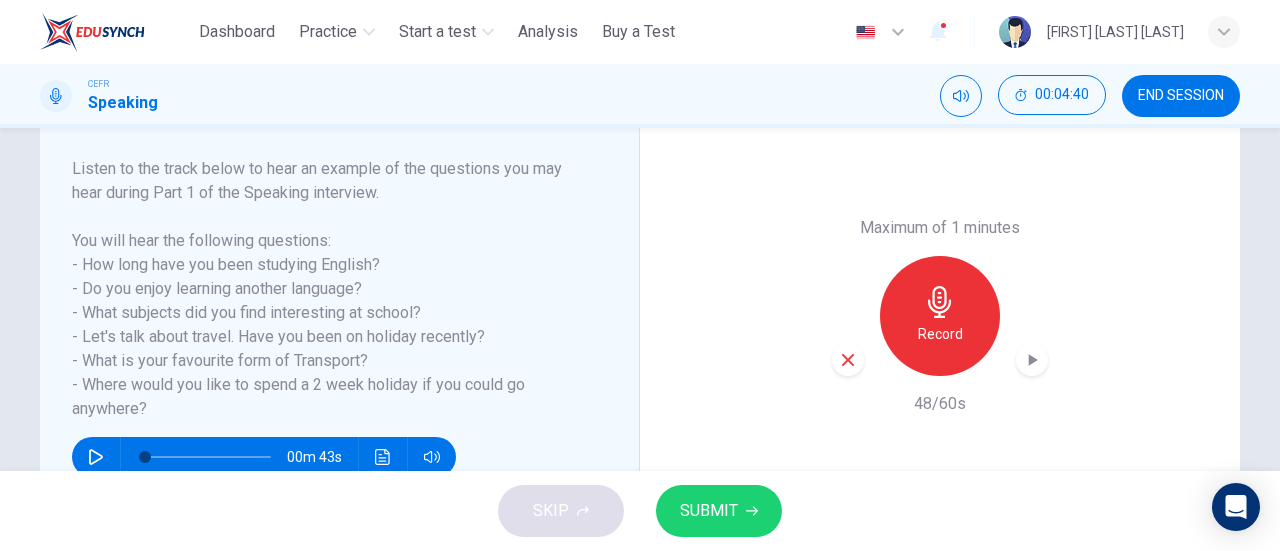 drag, startPoint x: 846, startPoint y: 354, endPoint x: 855, endPoint y: 345, distance: 12.727922 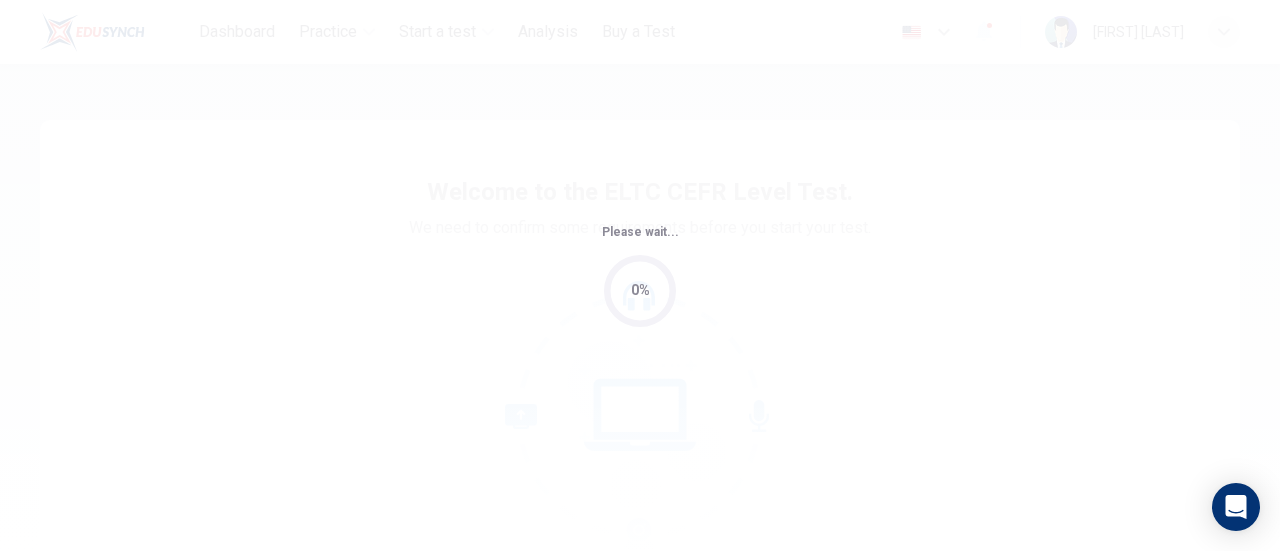 scroll, scrollTop: 0, scrollLeft: 0, axis: both 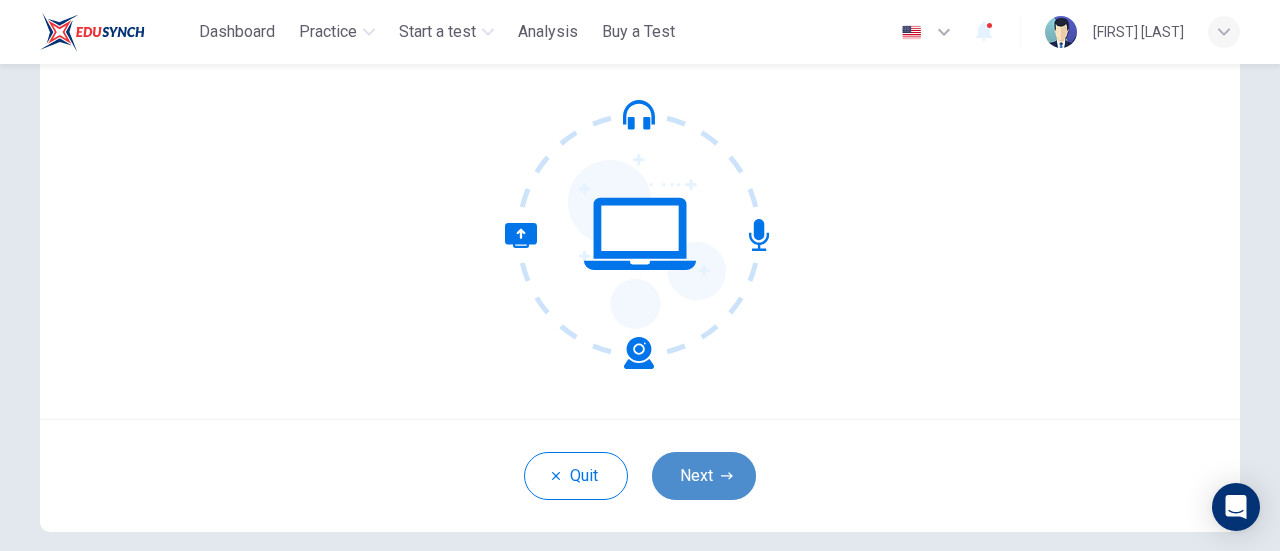 click on "Next" at bounding box center (704, 476) 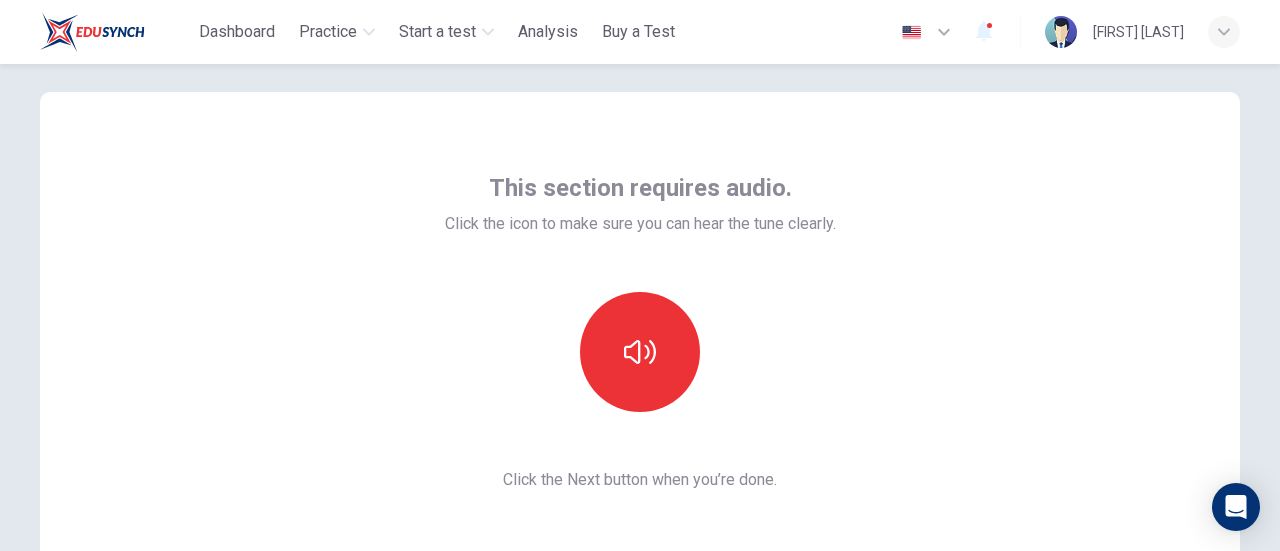 scroll, scrollTop: 0, scrollLeft: 0, axis: both 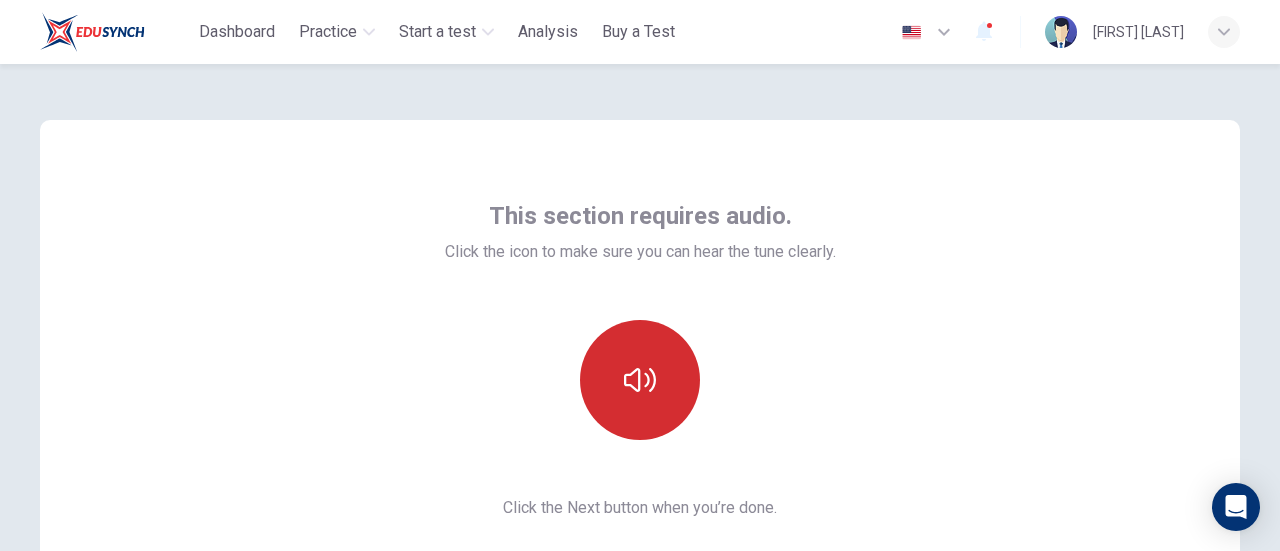 click at bounding box center (640, 380) 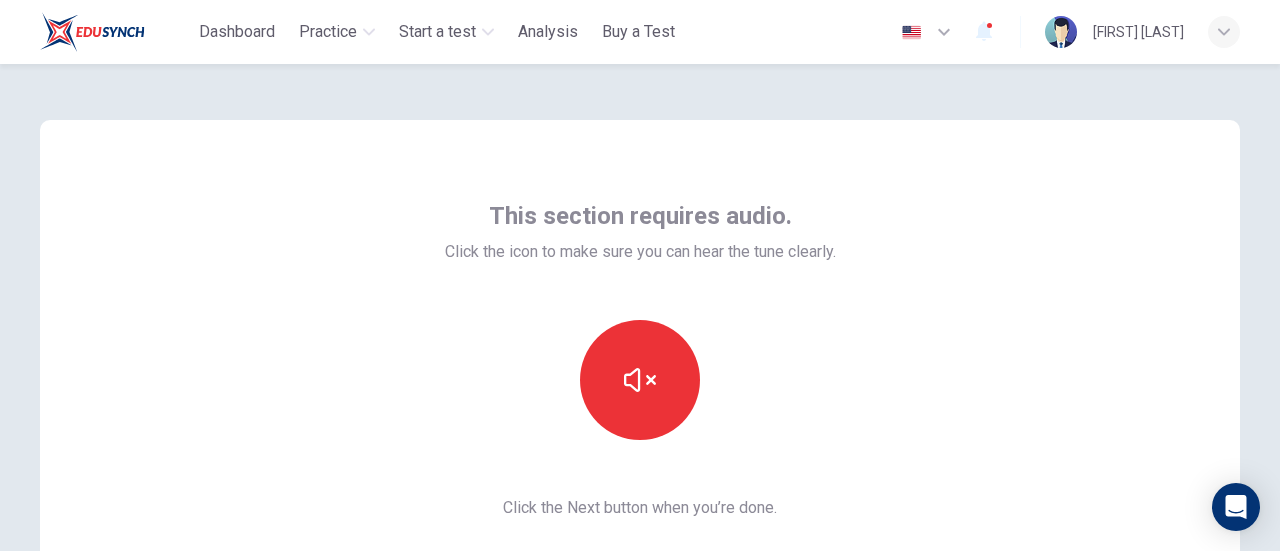 click at bounding box center [640, 380] 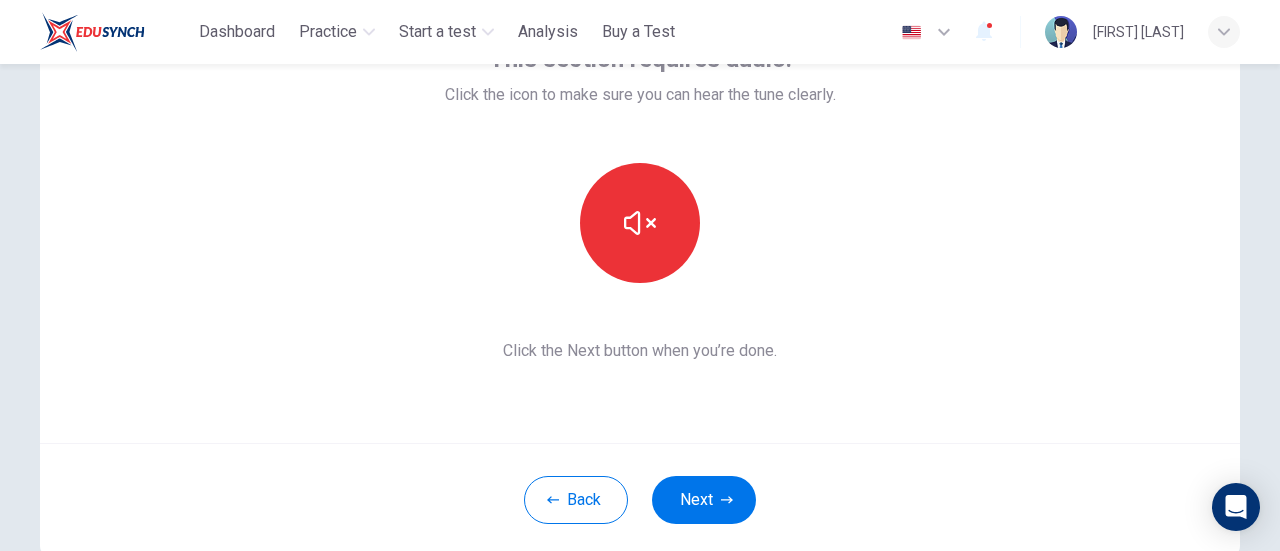 scroll, scrollTop: 200, scrollLeft: 0, axis: vertical 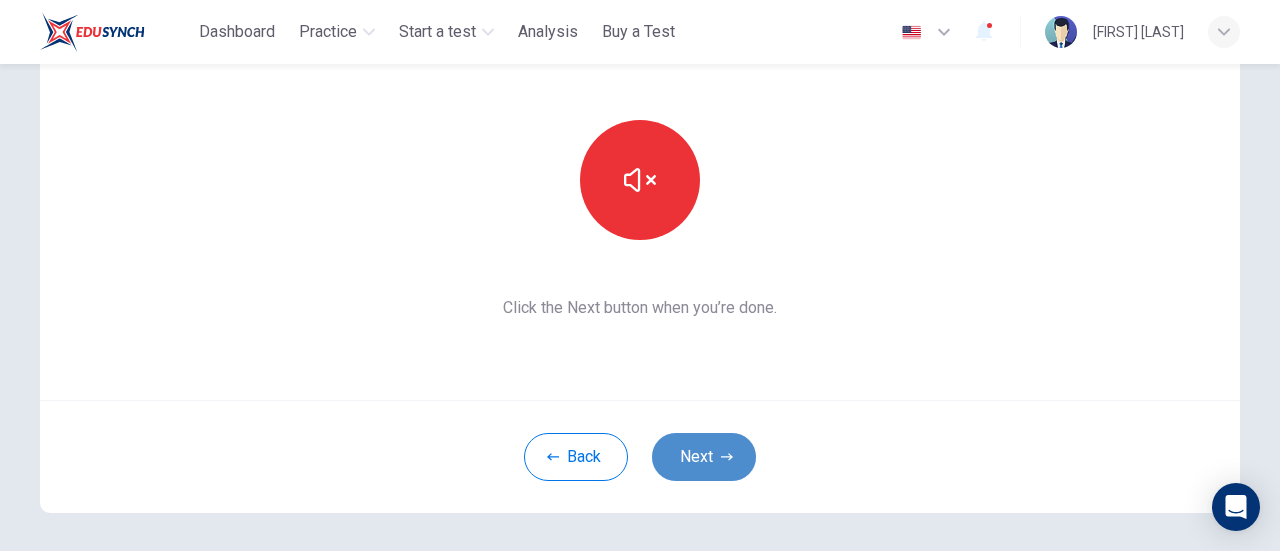 click on "Next" at bounding box center [704, 457] 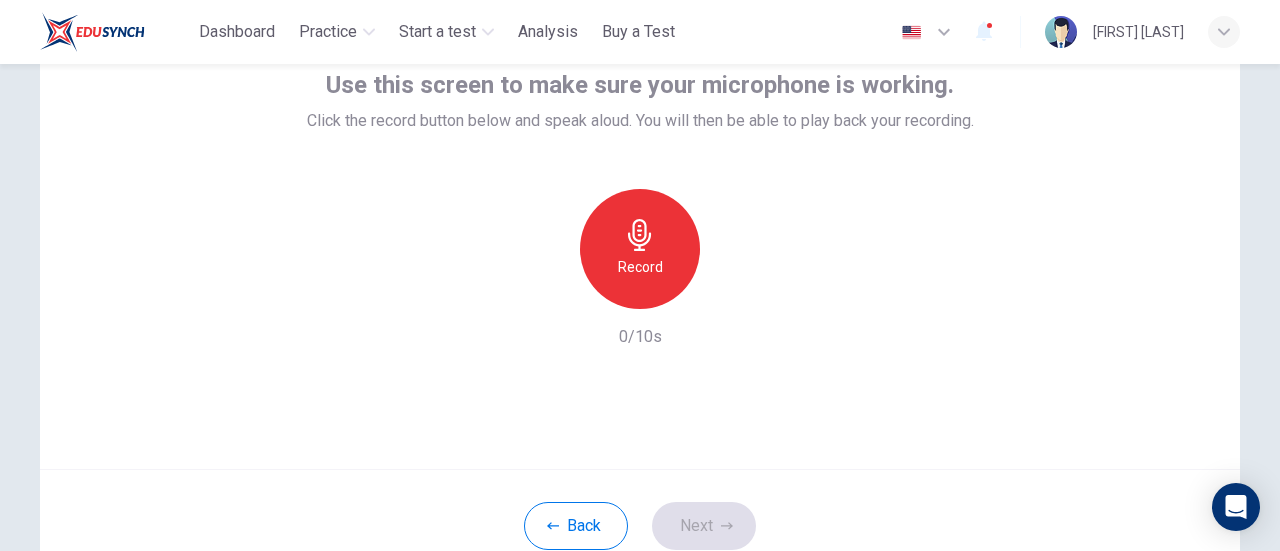 scroll, scrollTop: 100, scrollLeft: 0, axis: vertical 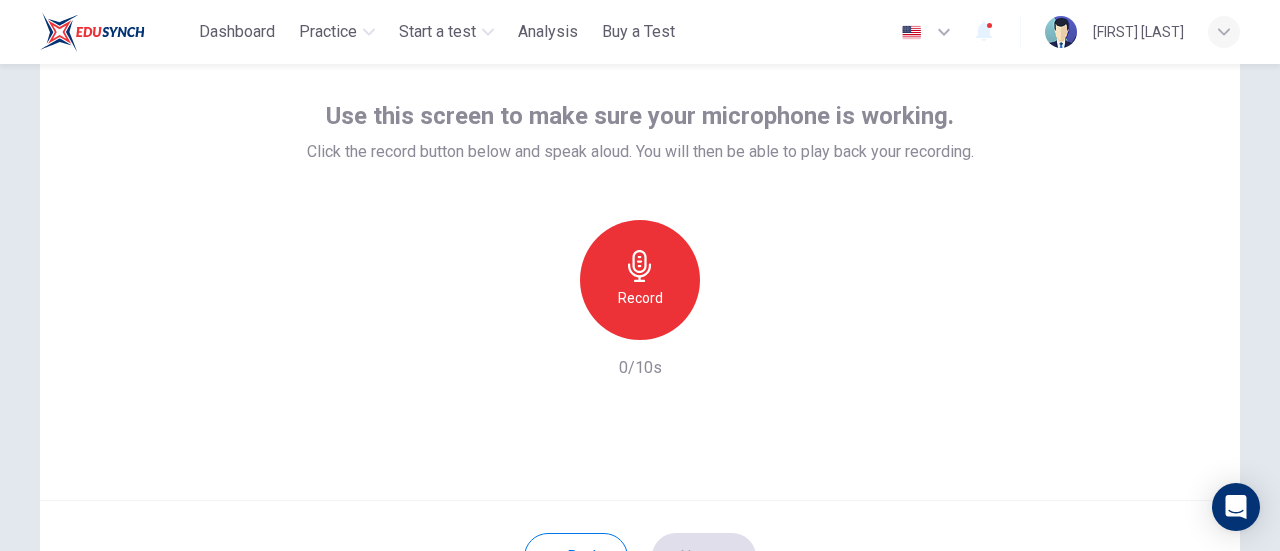 click on "Record" at bounding box center (640, 298) 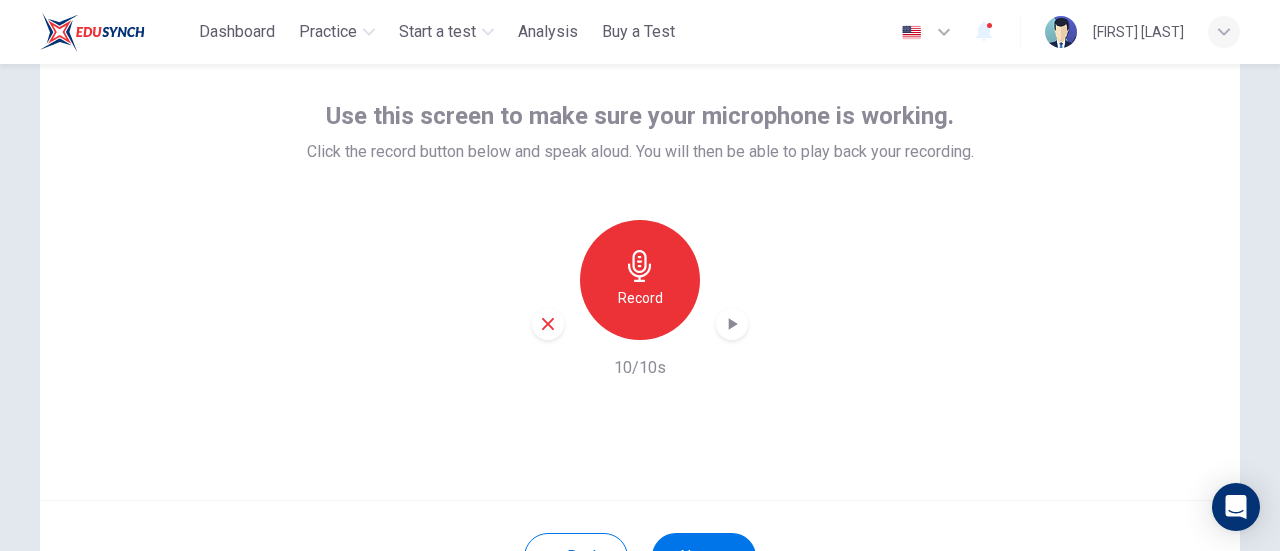 click 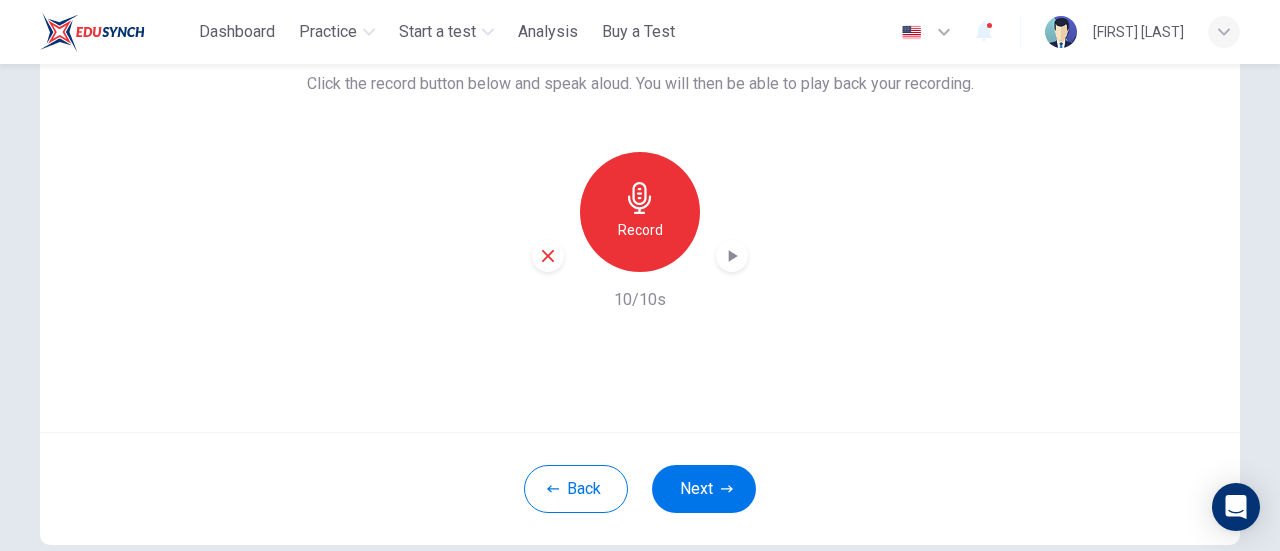 scroll, scrollTop: 200, scrollLeft: 0, axis: vertical 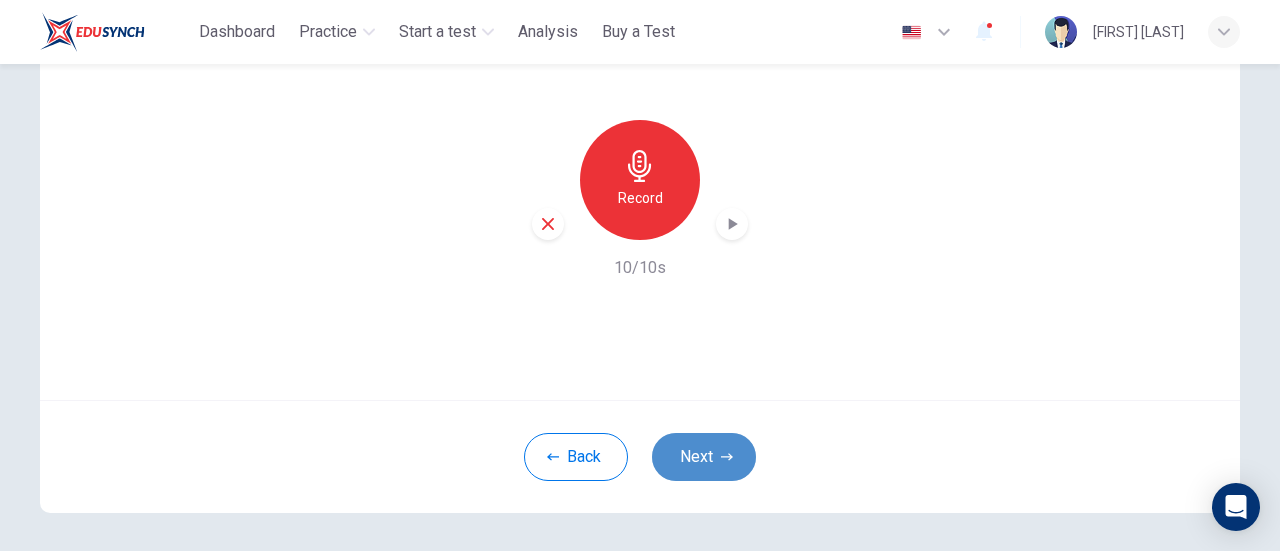 click on "Next" at bounding box center (704, 457) 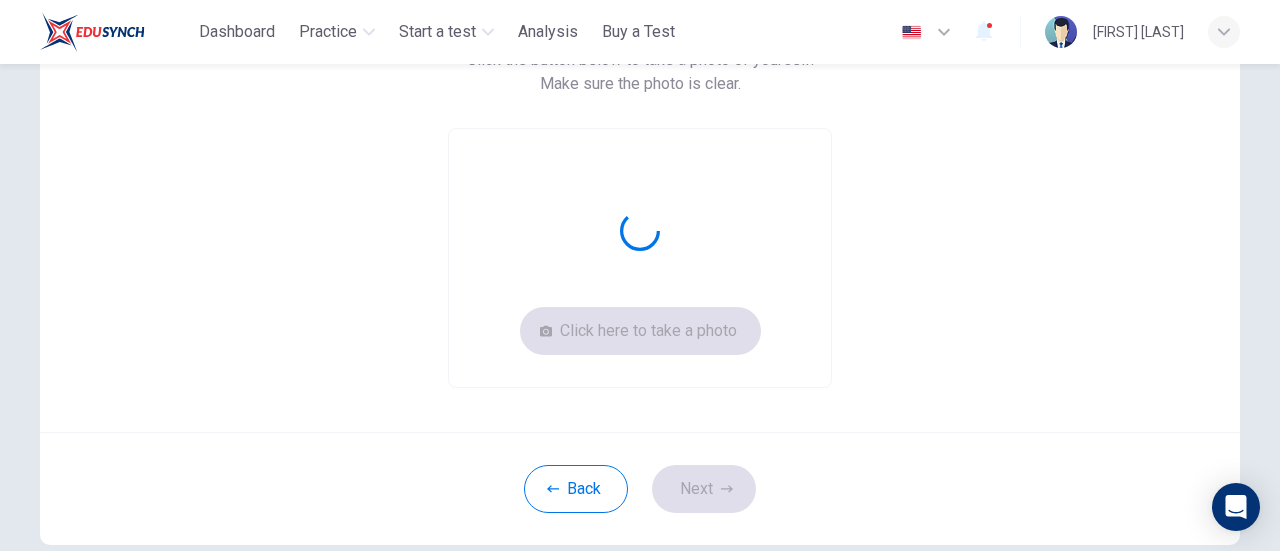 scroll, scrollTop: 100, scrollLeft: 0, axis: vertical 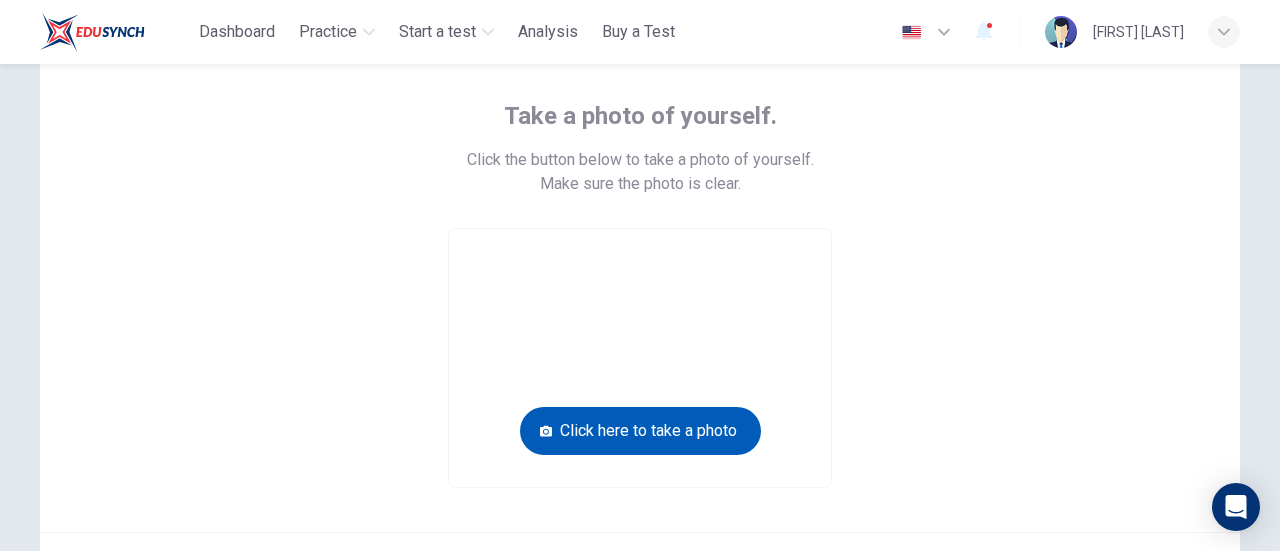 click on "Click here to take a photo" at bounding box center (640, 431) 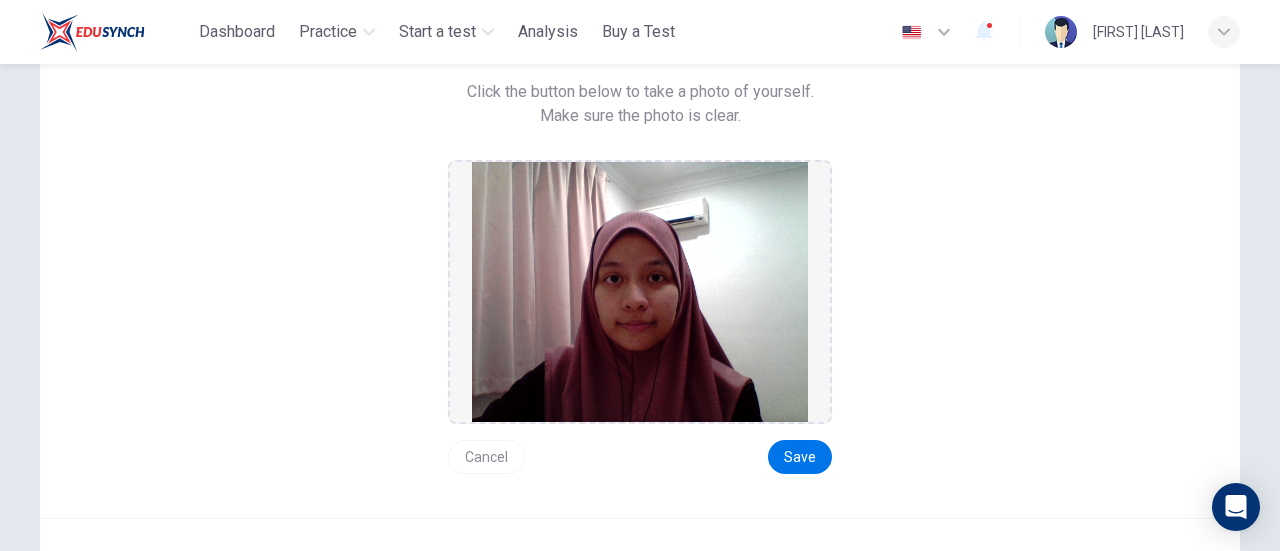 scroll, scrollTop: 200, scrollLeft: 0, axis: vertical 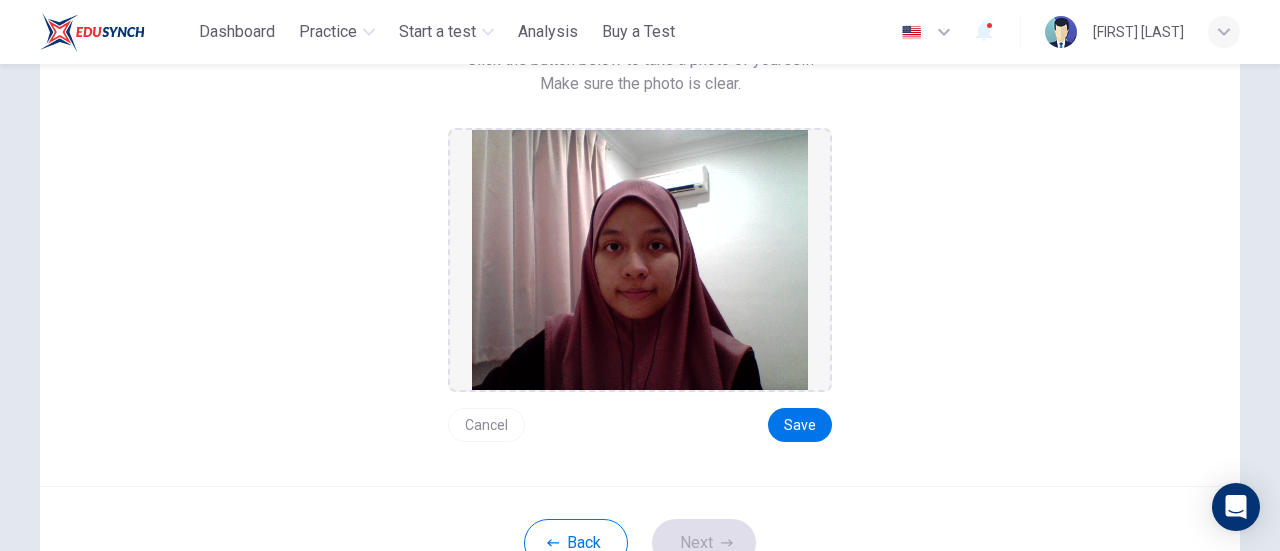 click on "Cancel" at bounding box center [486, 425] 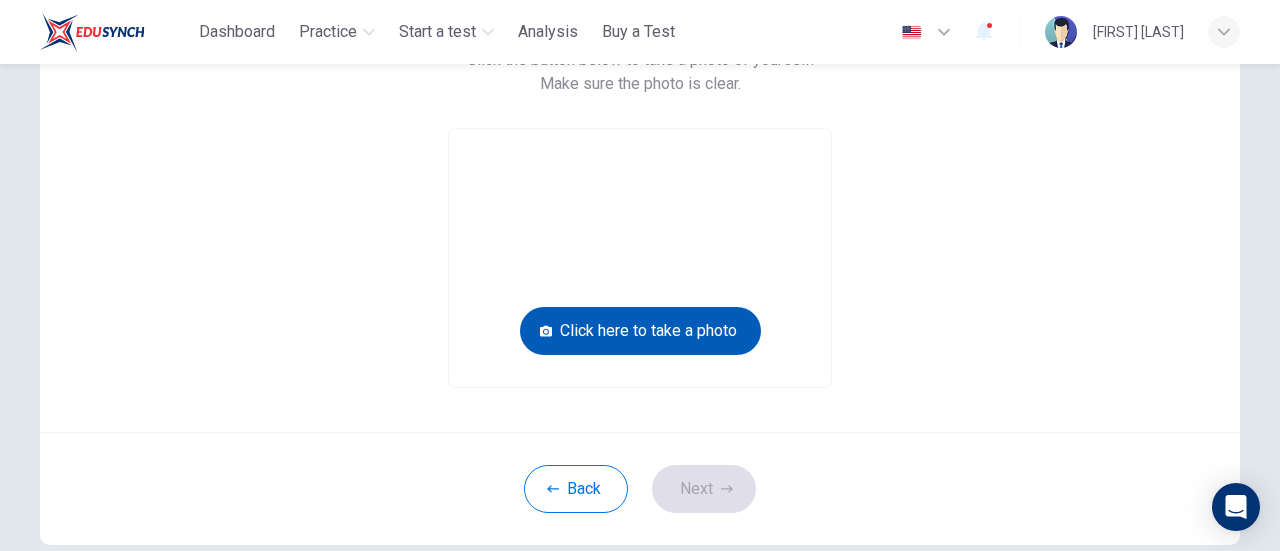 click on "Click here to take a photo" at bounding box center (640, 331) 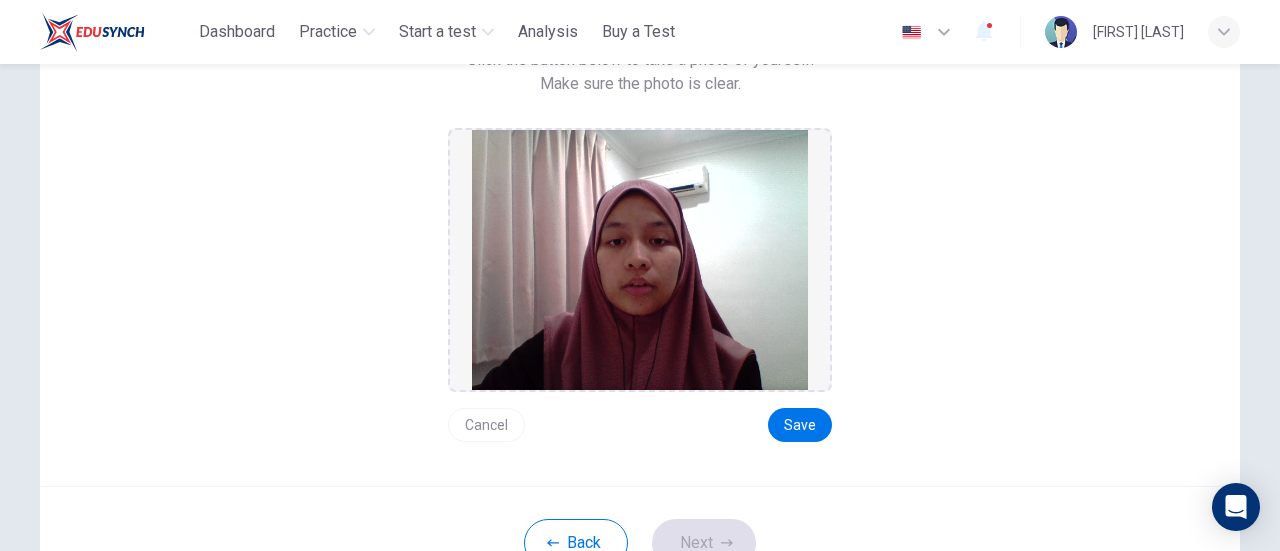 click on "Cancel" at bounding box center (486, 425) 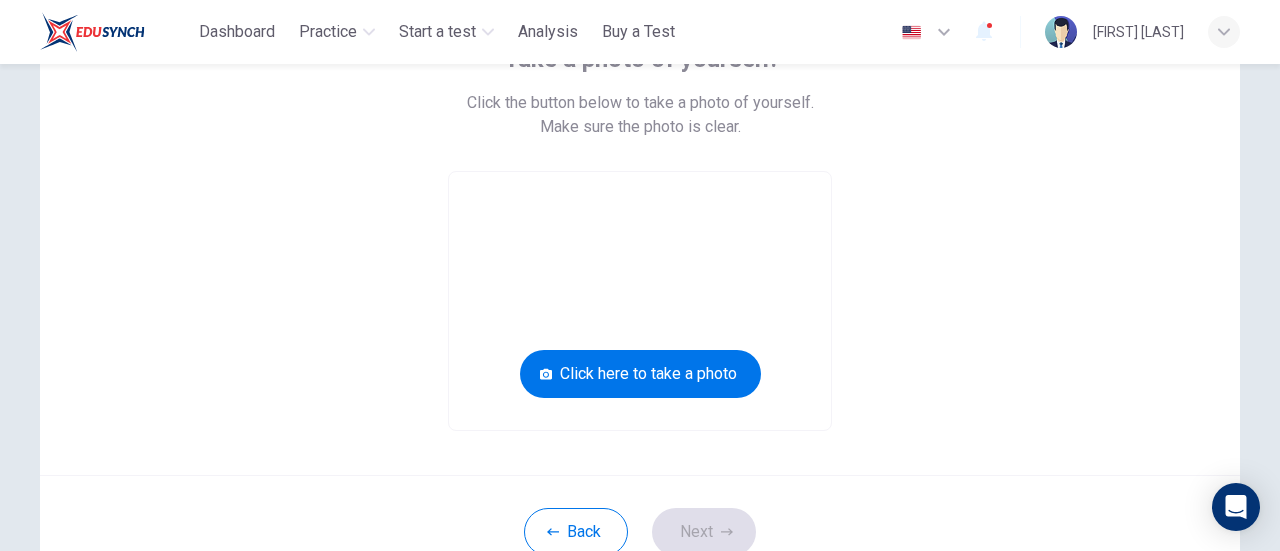 scroll, scrollTop: 200, scrollLeft: 0, axis: vertical 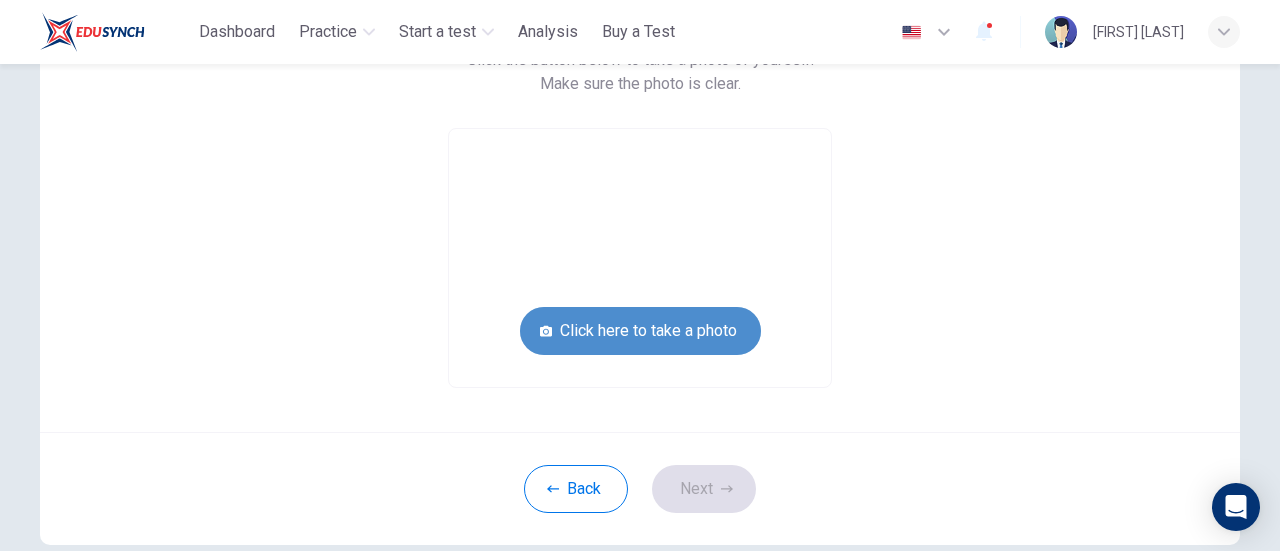 click on "Click here to take a photo" at bounding box center [640, 331] 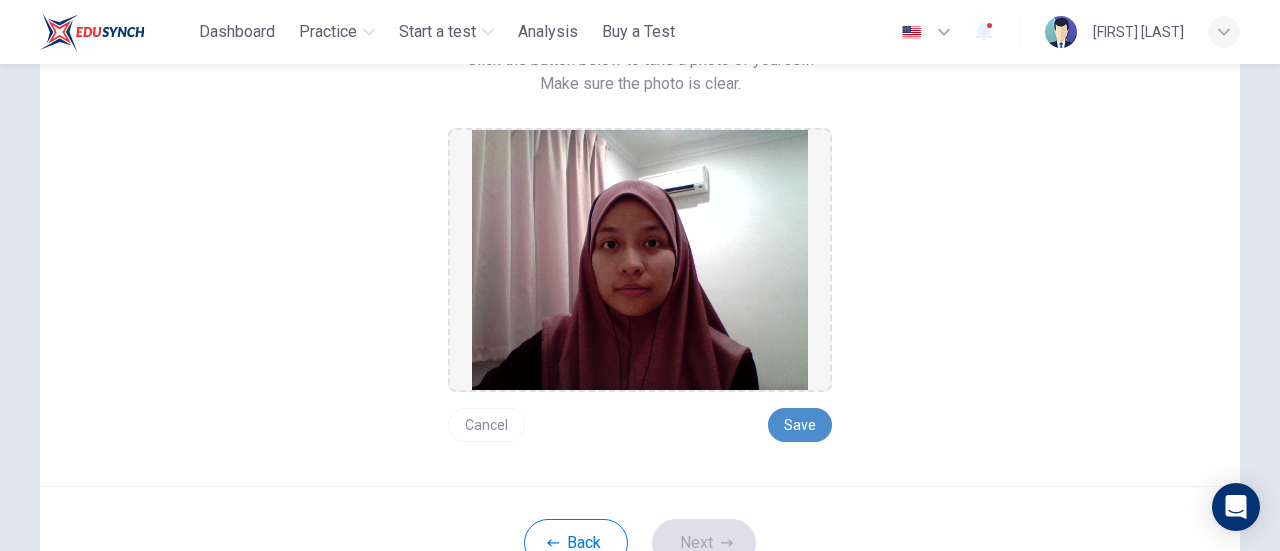 click on "Save" at bounding box center [800, 425] 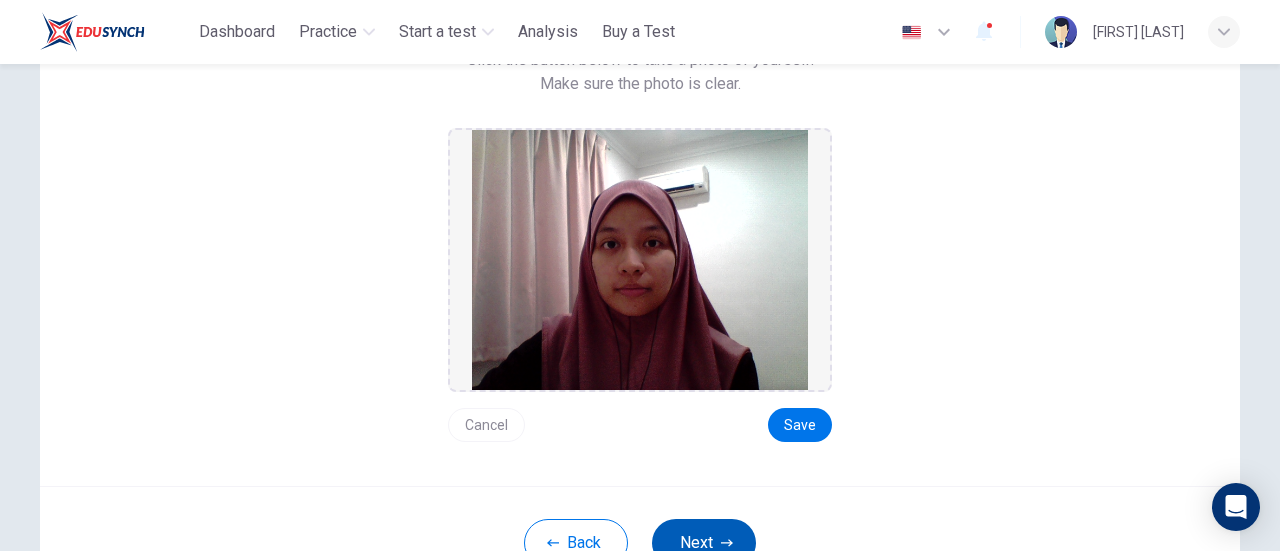 click on "Next" at bounding box center (704, 543) 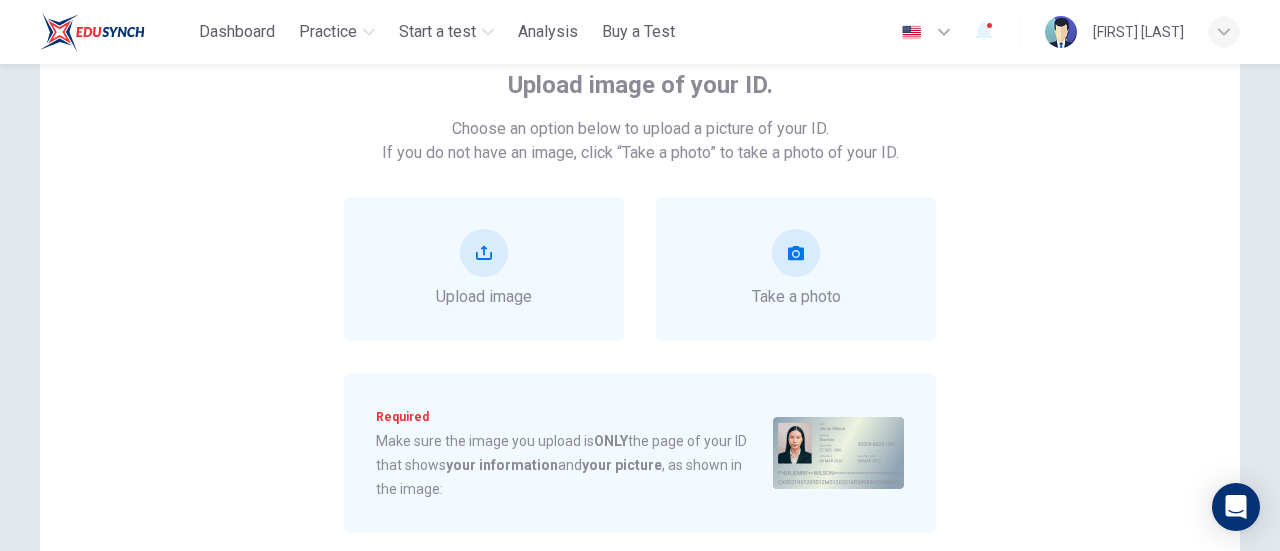 scroll, scrollTop: 100, scrollLeft: 0, axis: vertical 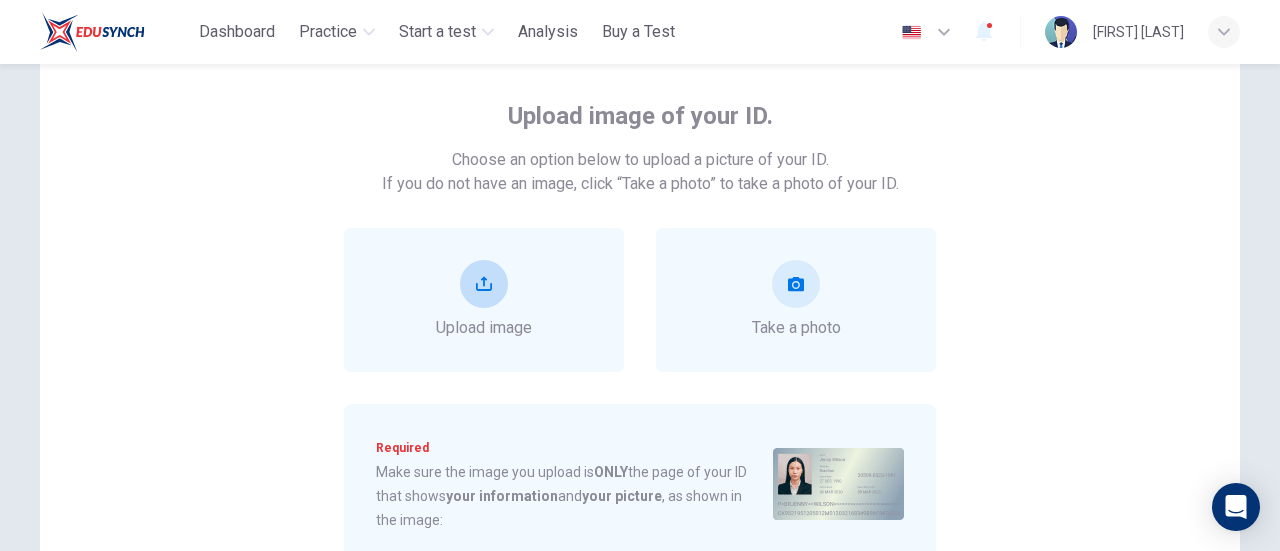 click 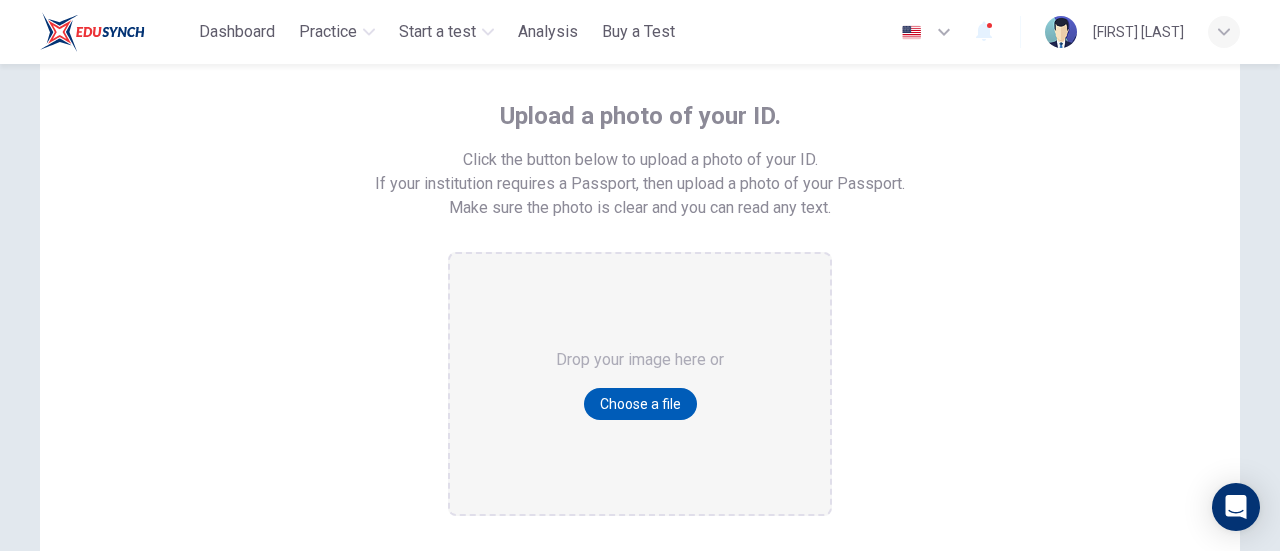 click on "Choose a file" at bounding box center [640, 404] 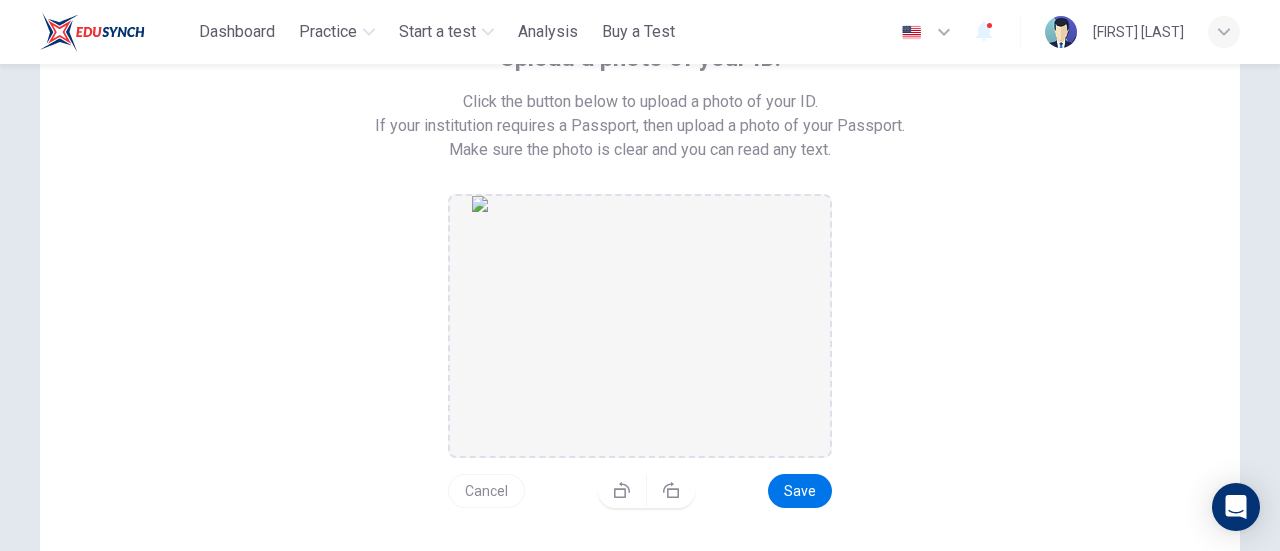 scroll, scrollTop: 200, scrollLeft: 0, axis: vertical 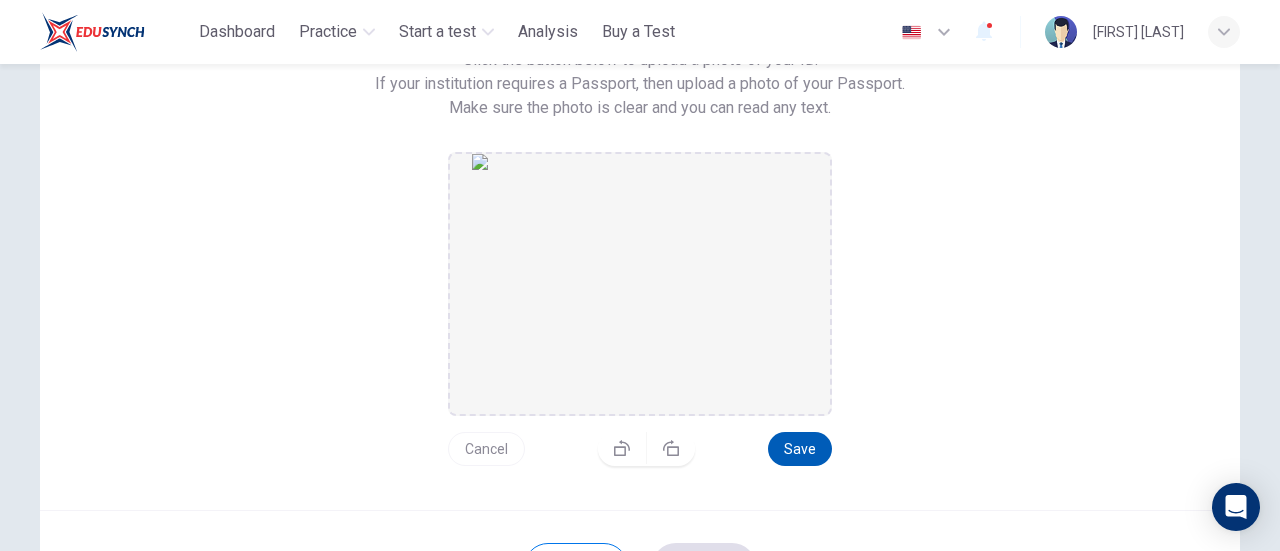 click on "Save" at bounding box center (800, 449) 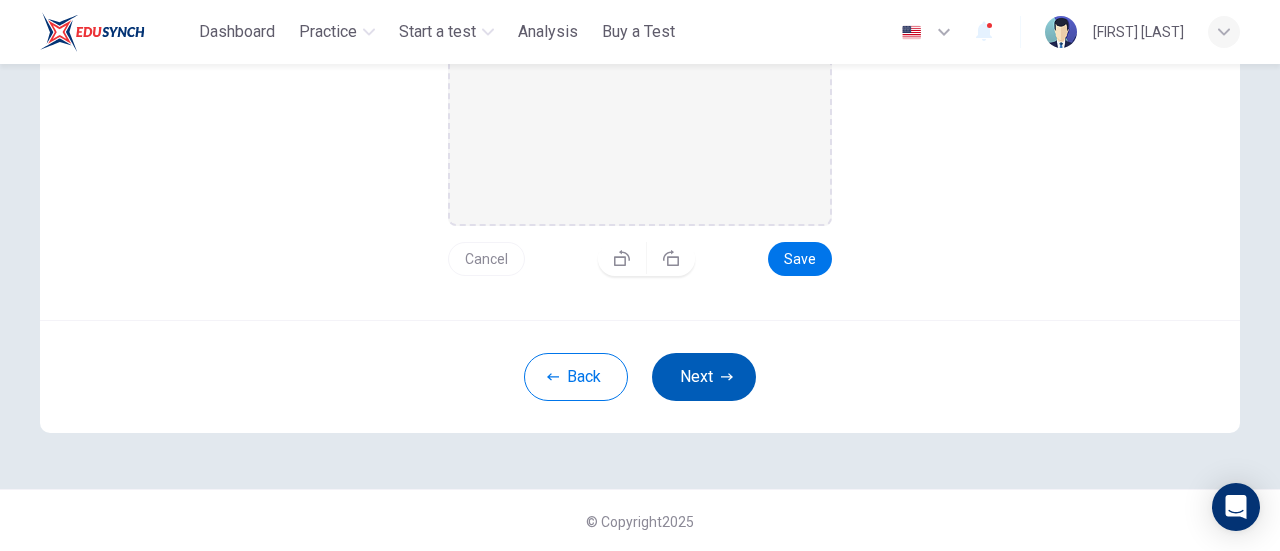click 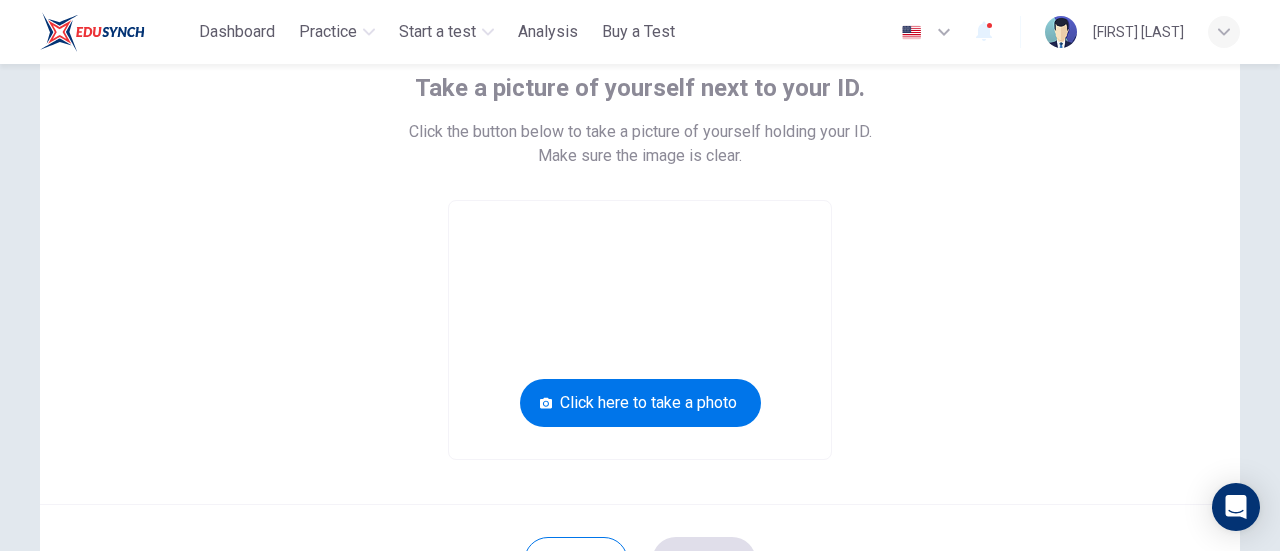 scroll, scrollTop: 113, scrollLeft: 0, axis: vertical 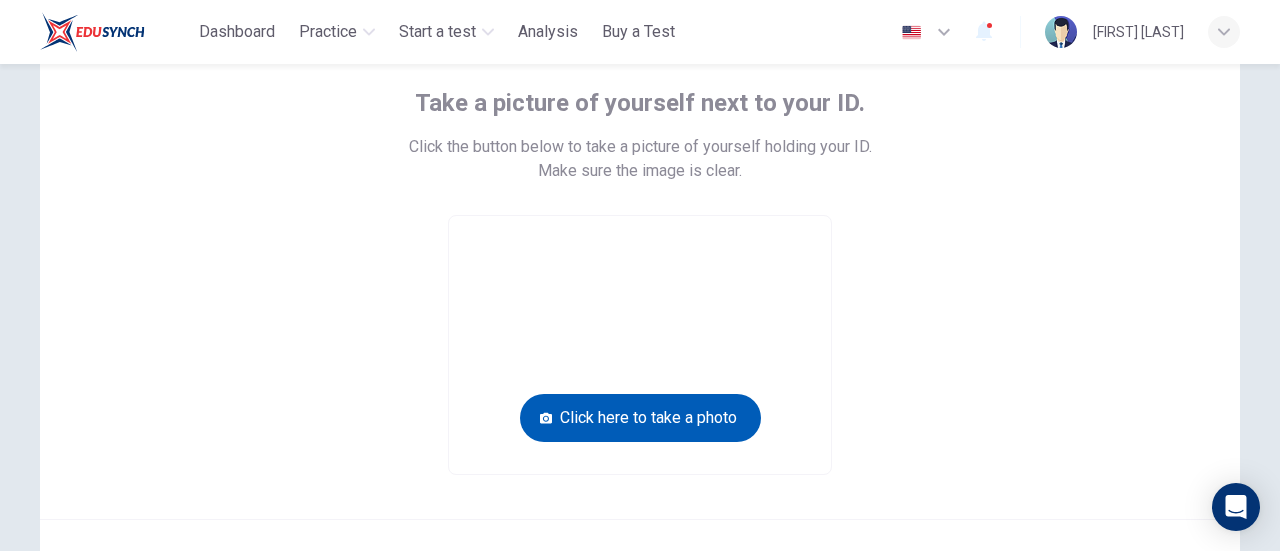 click on "Click here to take a photo" at bounding box center [640, 418] 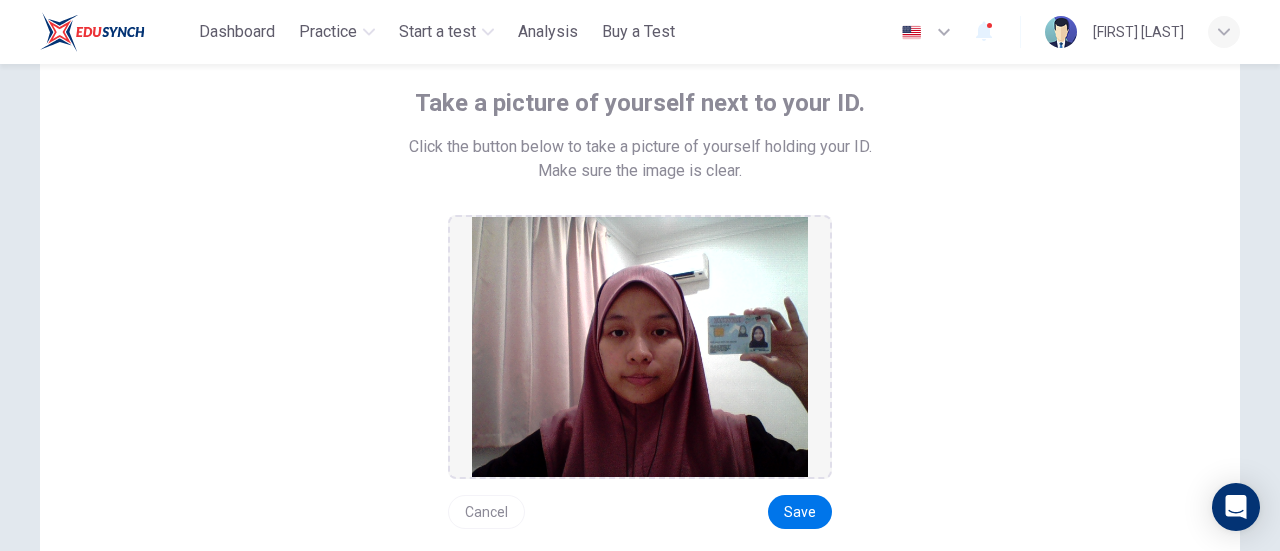 click on "Cancel" at bounding box center [486, 512] 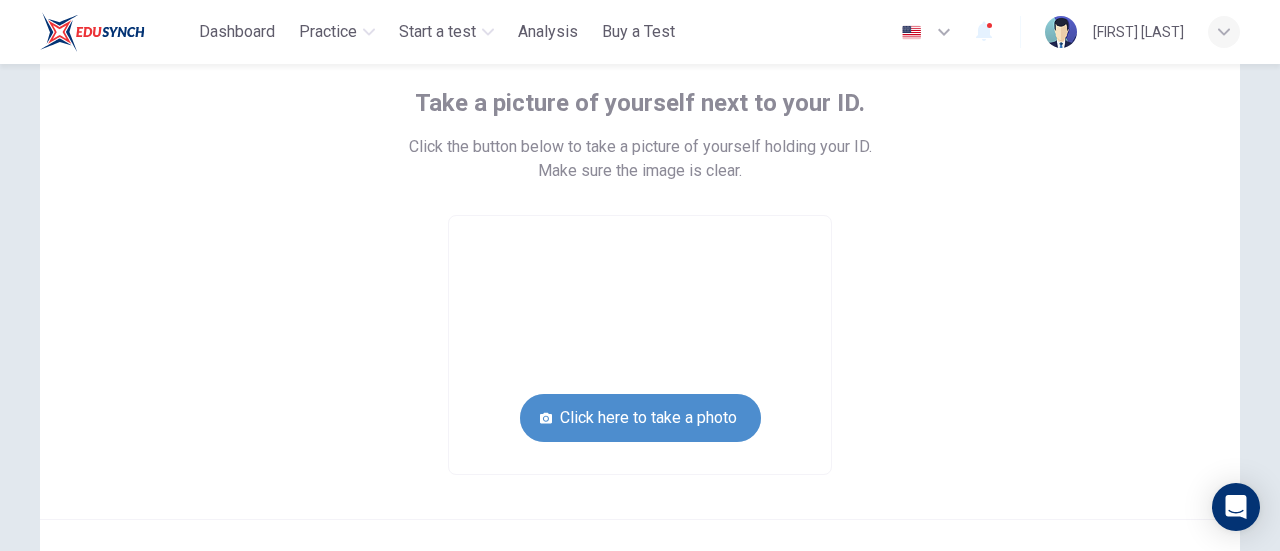 click on "Click here to take a photo" at bounding box center (640, 418) 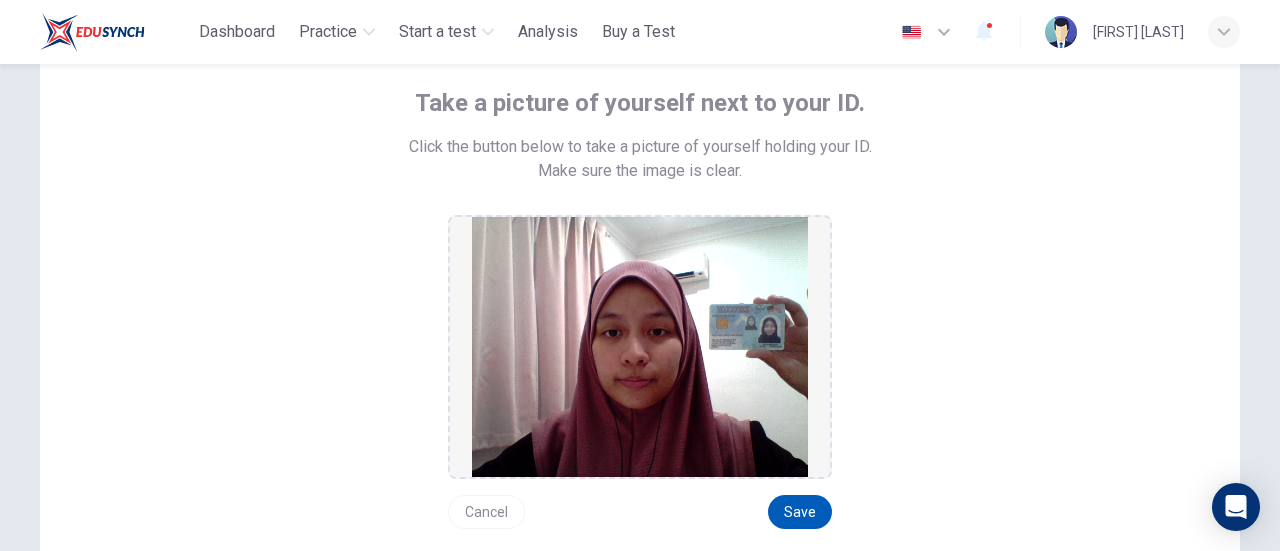 click on "Save" at bounding box center (800, 512) 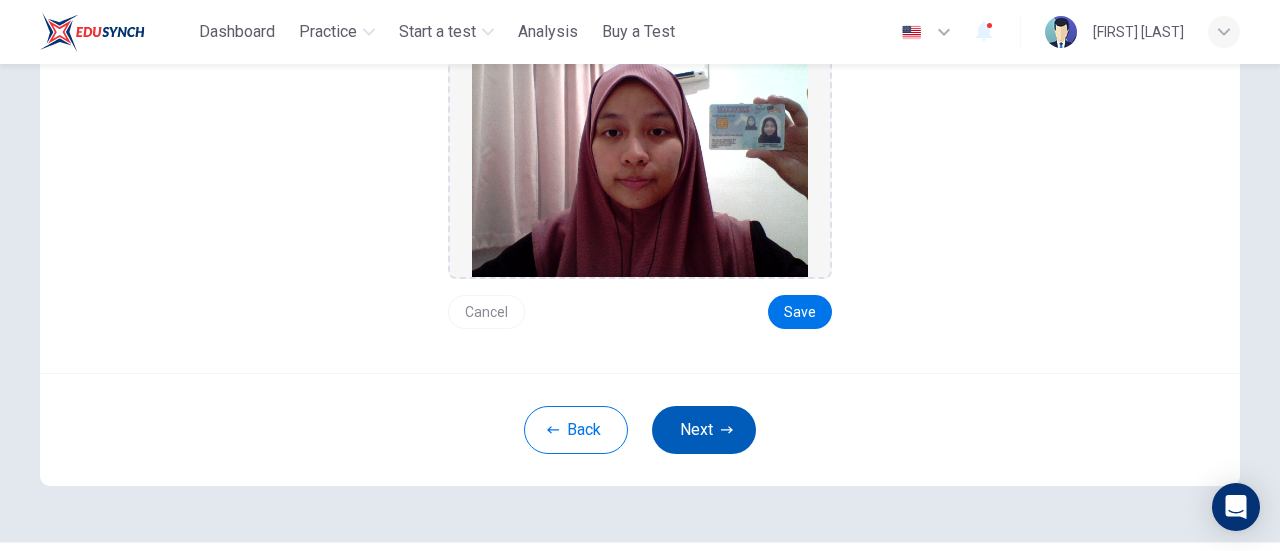 click on "Next" at bounding box center (704, 430) 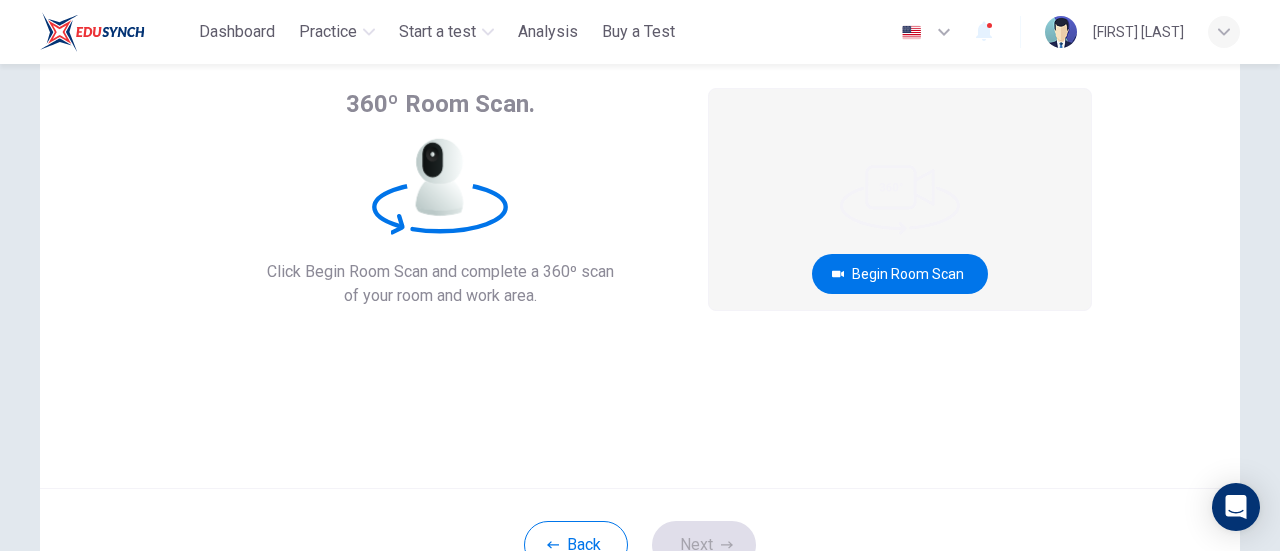 scroll, scrollTop: 81, scrollLeft: 0, axis: vertical 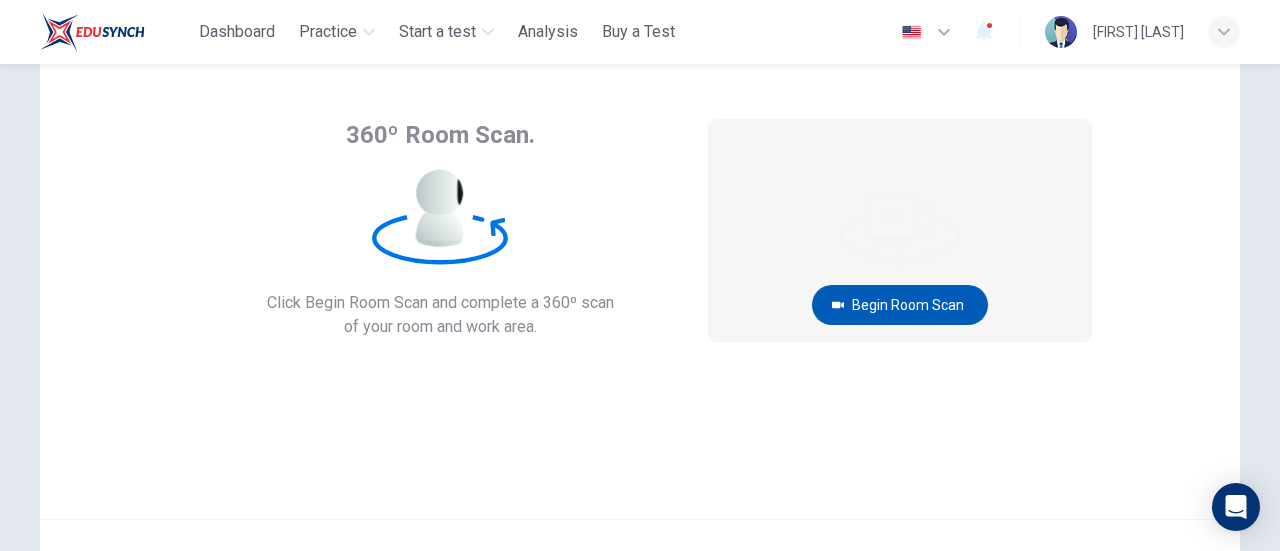 click on "Begin Room Scan" at bounding box center [900, 305] 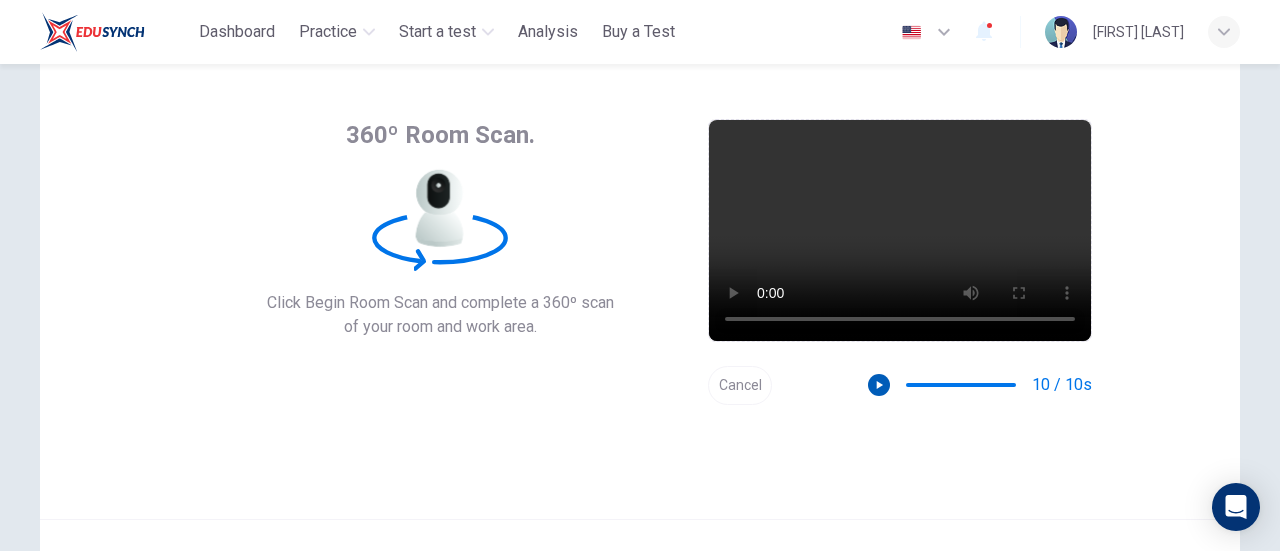 click 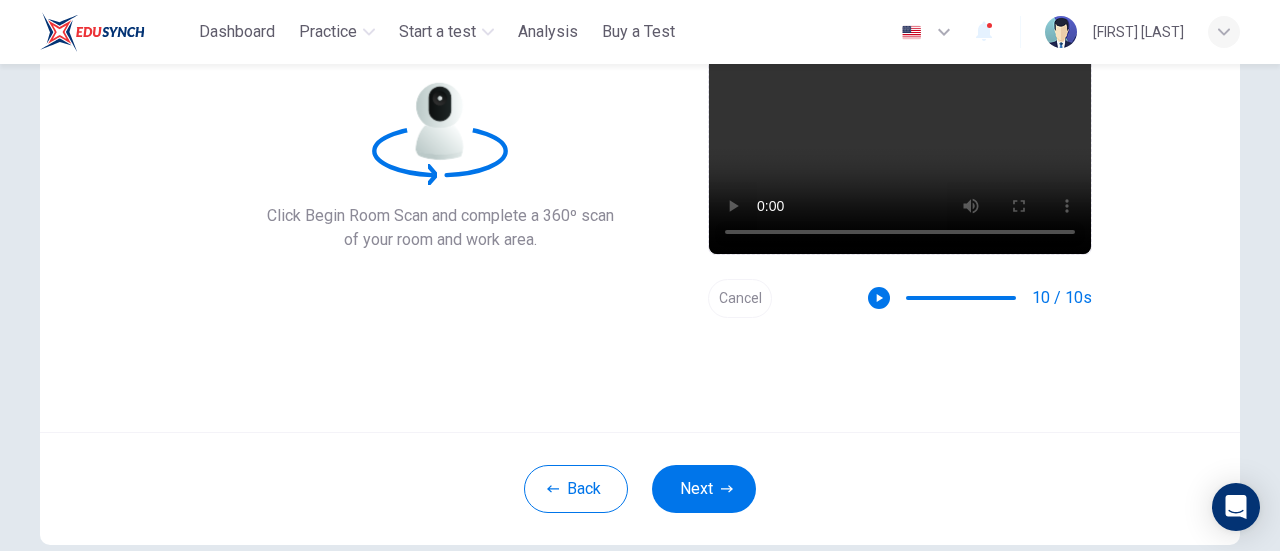 scroll, scrollTop: 200, scrollLeft: 0, axis: vertical 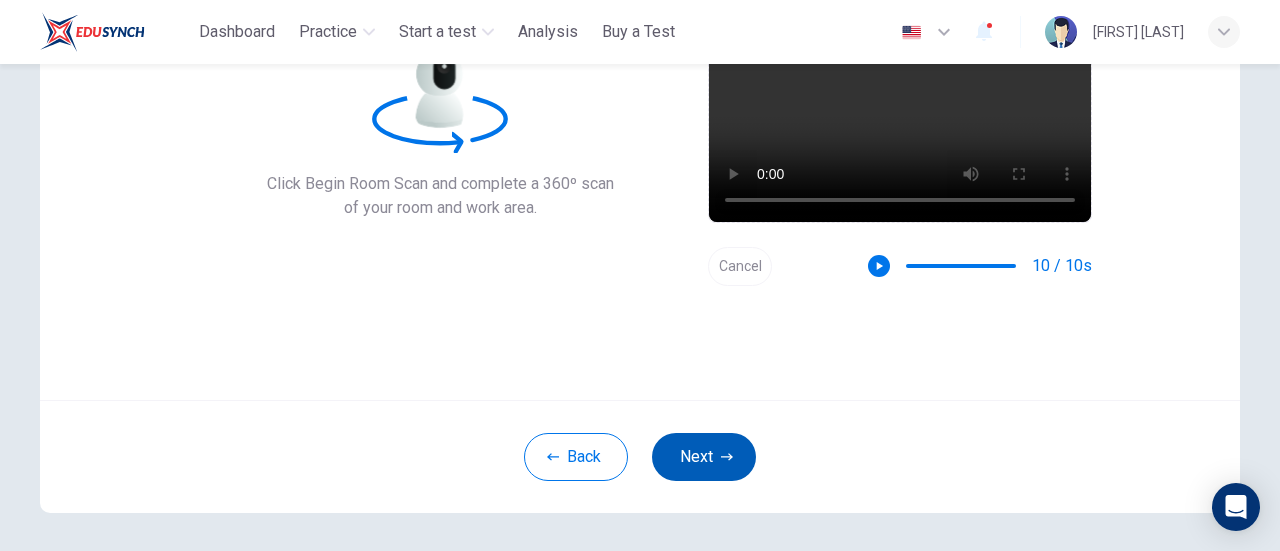 click on "Next" at bounding box center (704, 457) 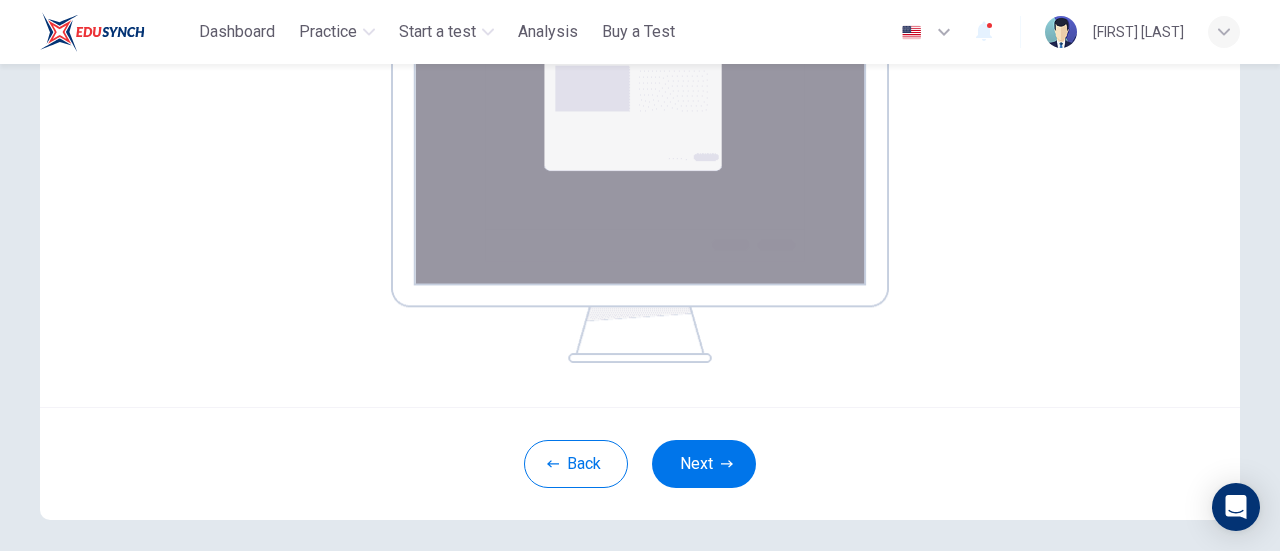 scroll, scrollTop: 400, scrollLeft: 0, axis: vertical 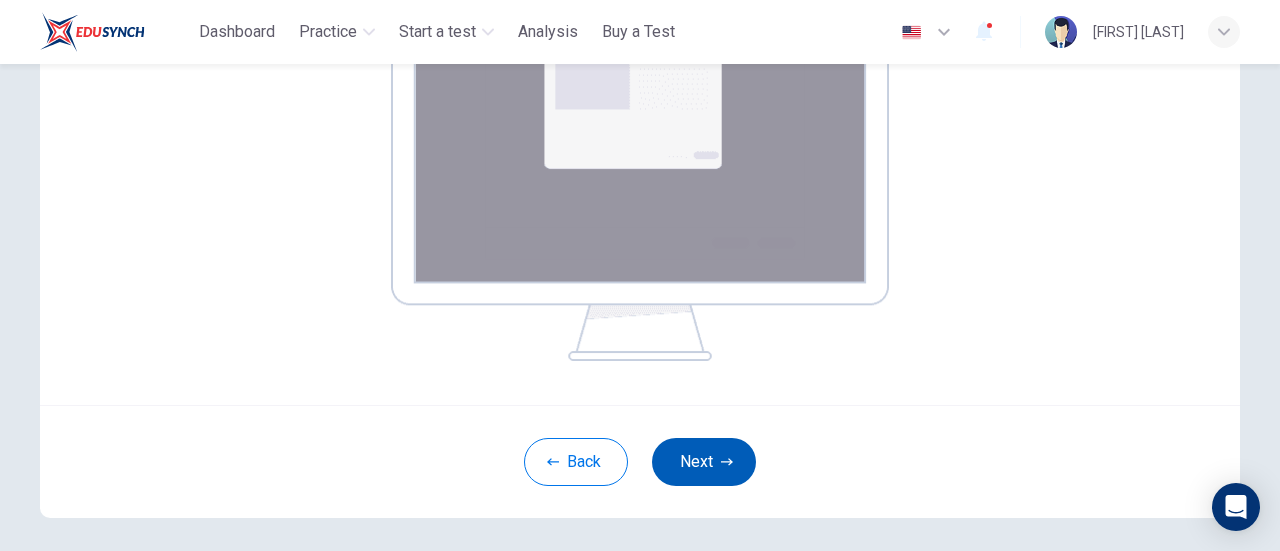 click 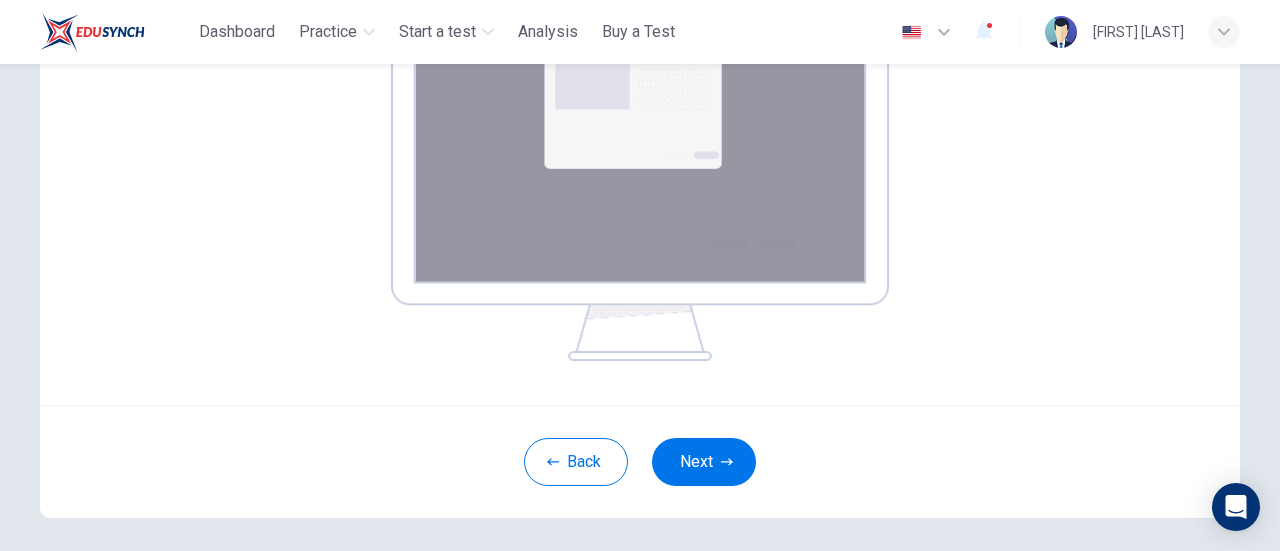 click on "Back Next" at bounding box center [640, 461] 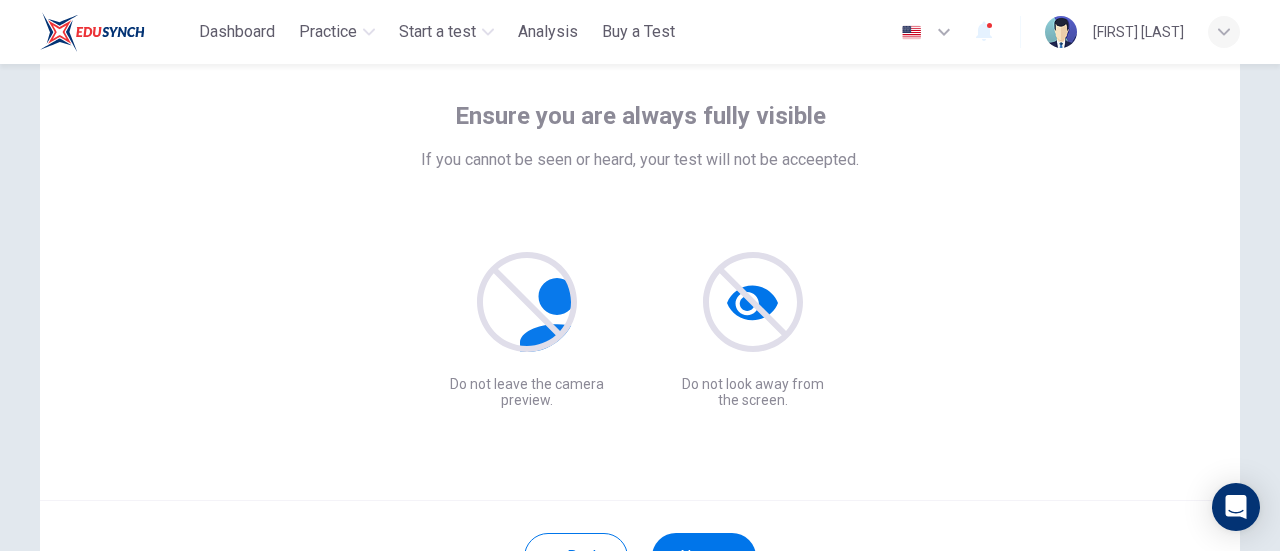 scroll, scrollTop: 200, scrollLeft: 0, axis: vertical 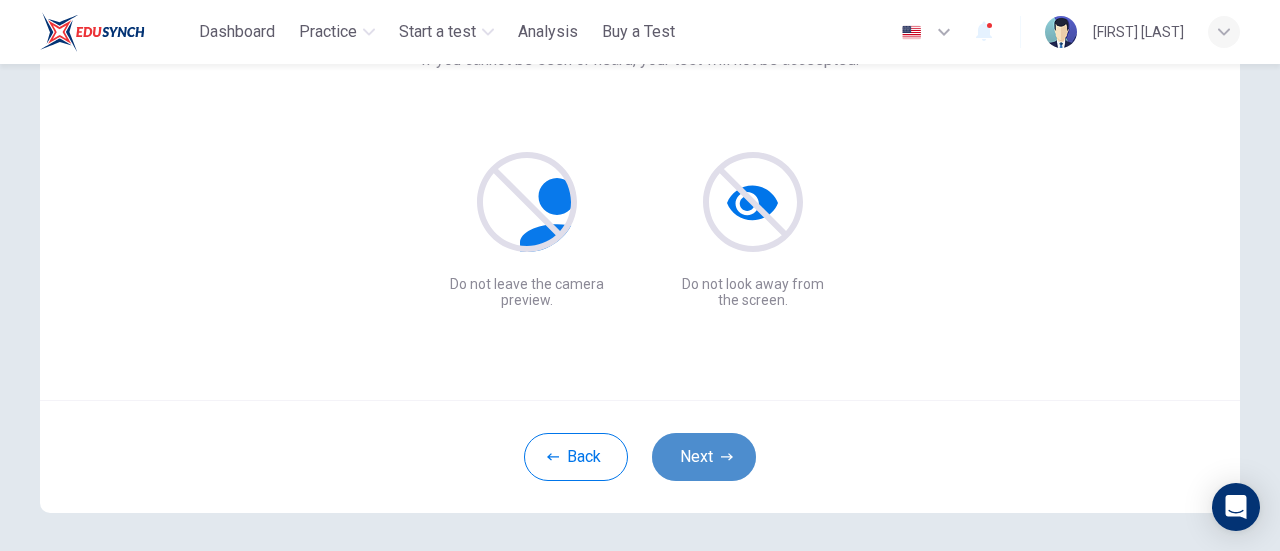 click on "Next" at bounding box center (704, 457) 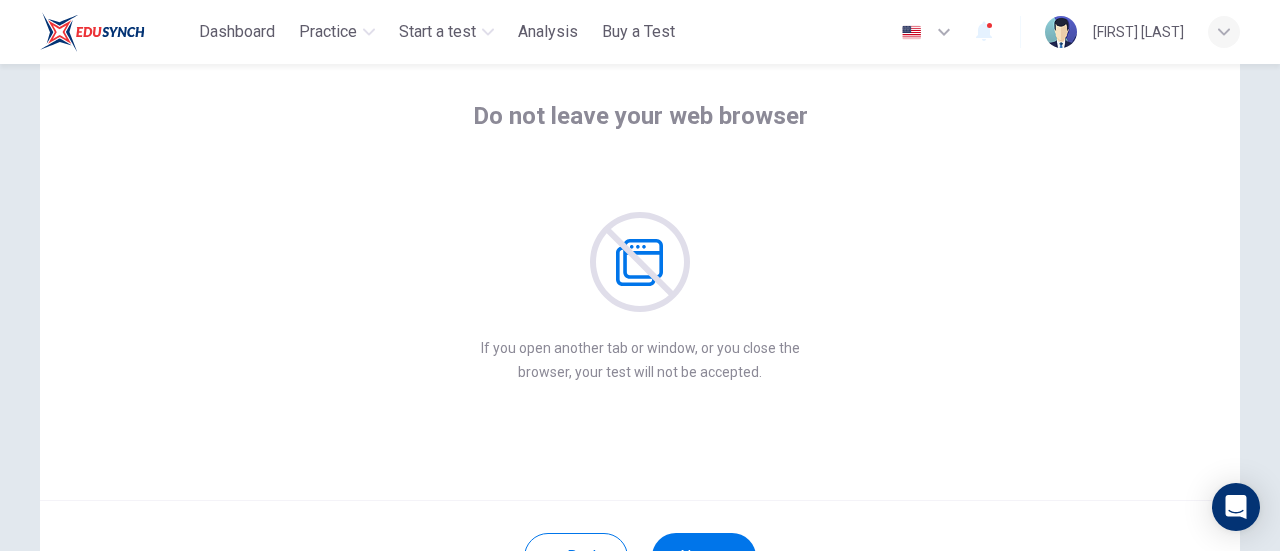 scroll, scrollTop: 200, scrollLeft: 0, axis: vertical 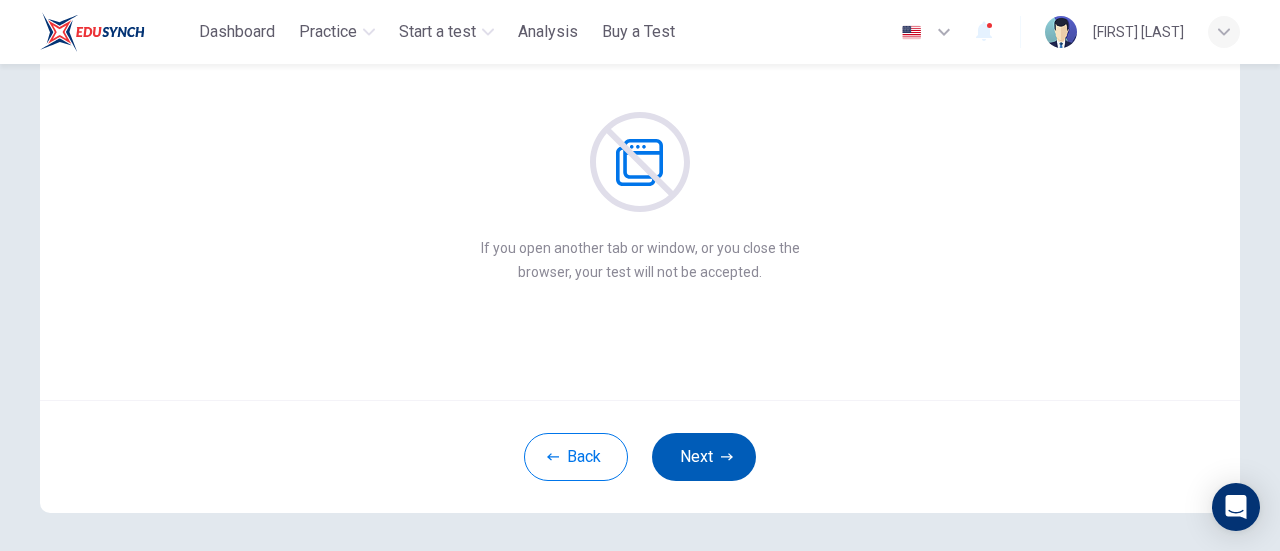 click on "Next" at bounding box center [704, 457] 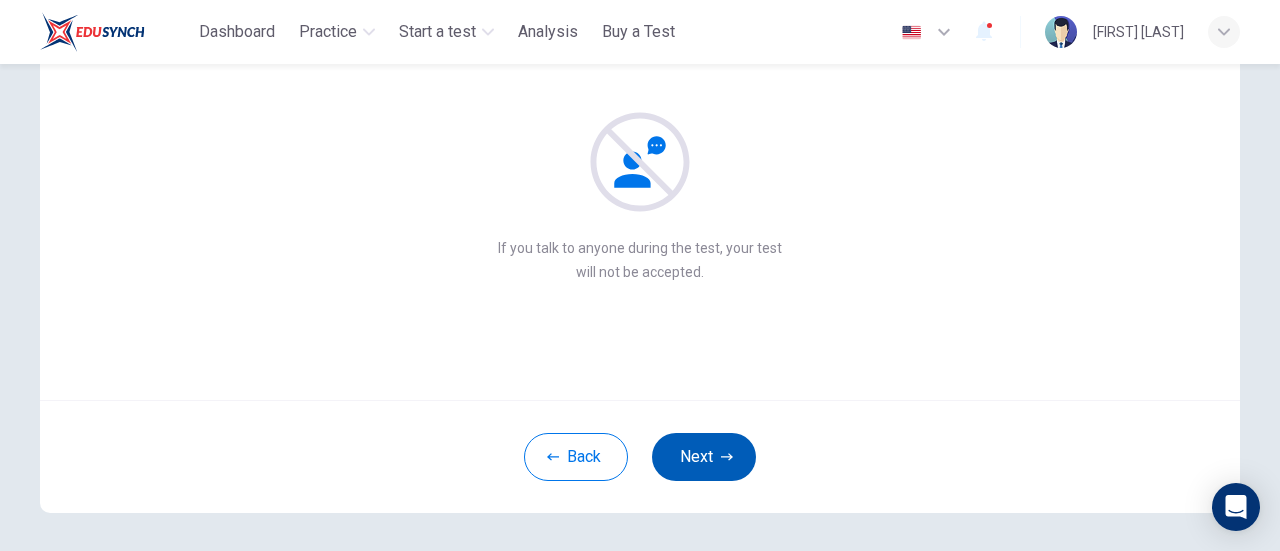 click on "Next" at bounding box center (704, 457) 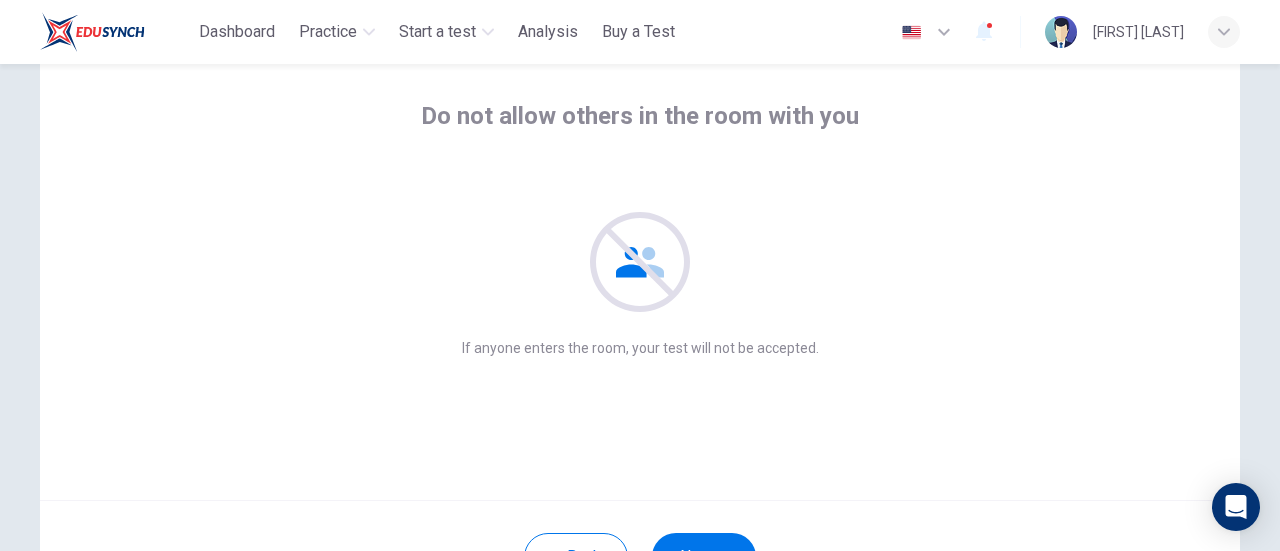 scroll, scrollTop: 200, scrollLeft: 0, axis: vertical 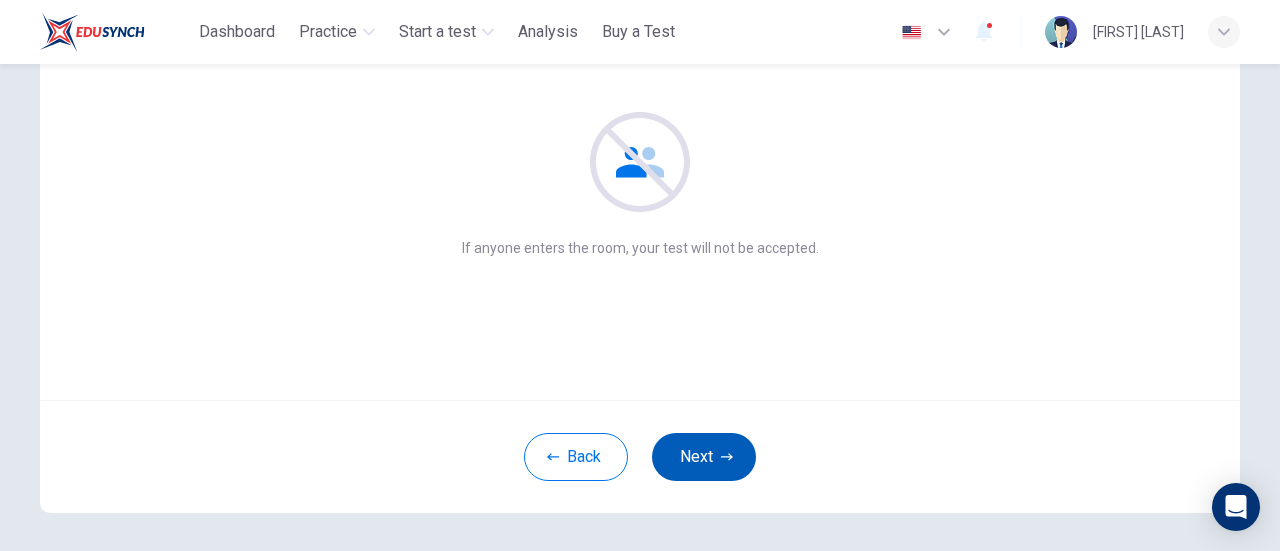 click on "Next" at bounding box center [704, 457] 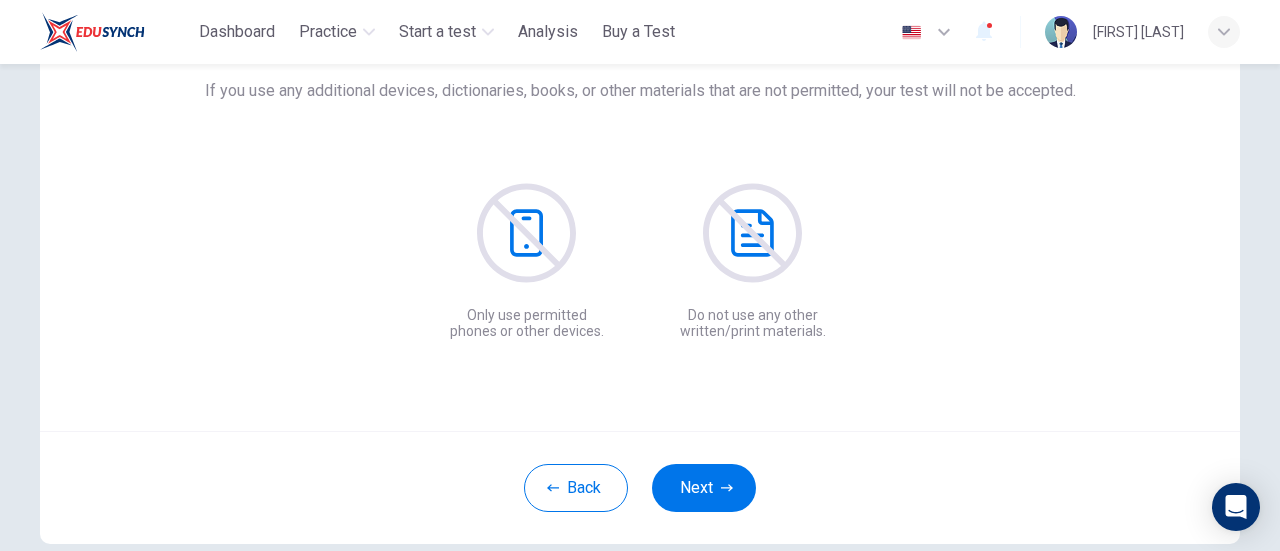 scroll, scrollTop: 200, scrollLeft: 0, axis: vertical 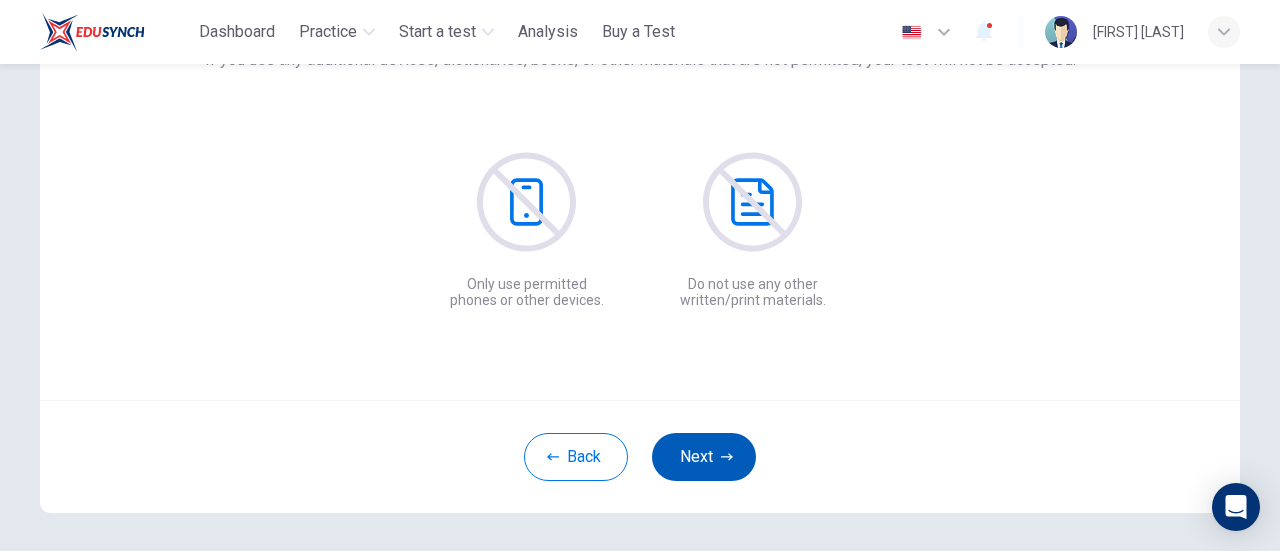 click on "Next" at bounding box center [704, 457] 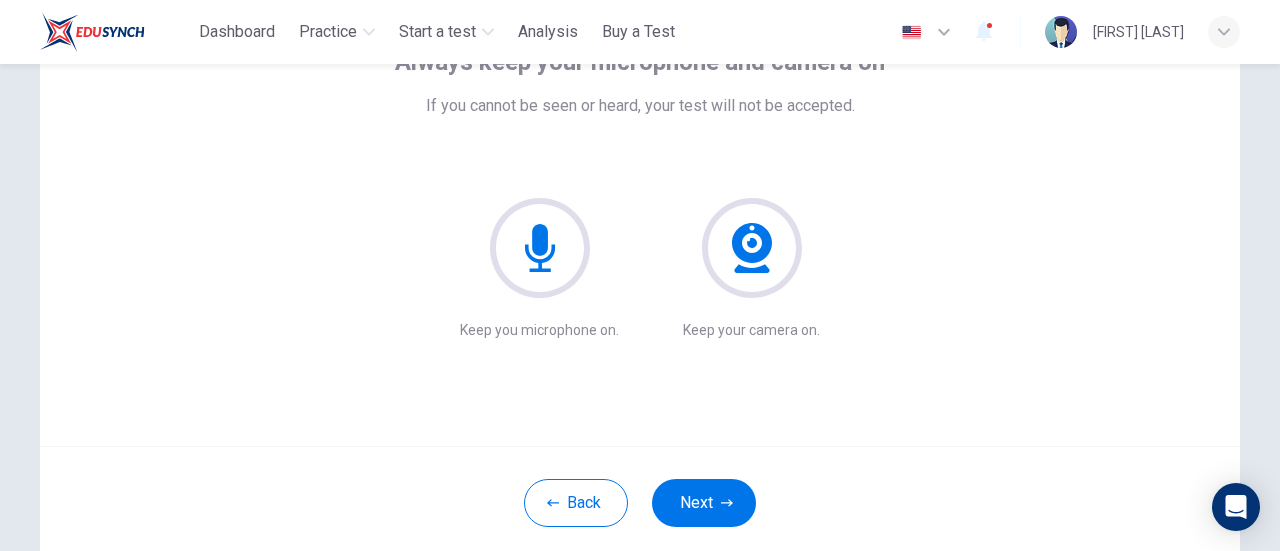 scroll, scrollTop: 200, scrollLeft: 0, axis: vertical 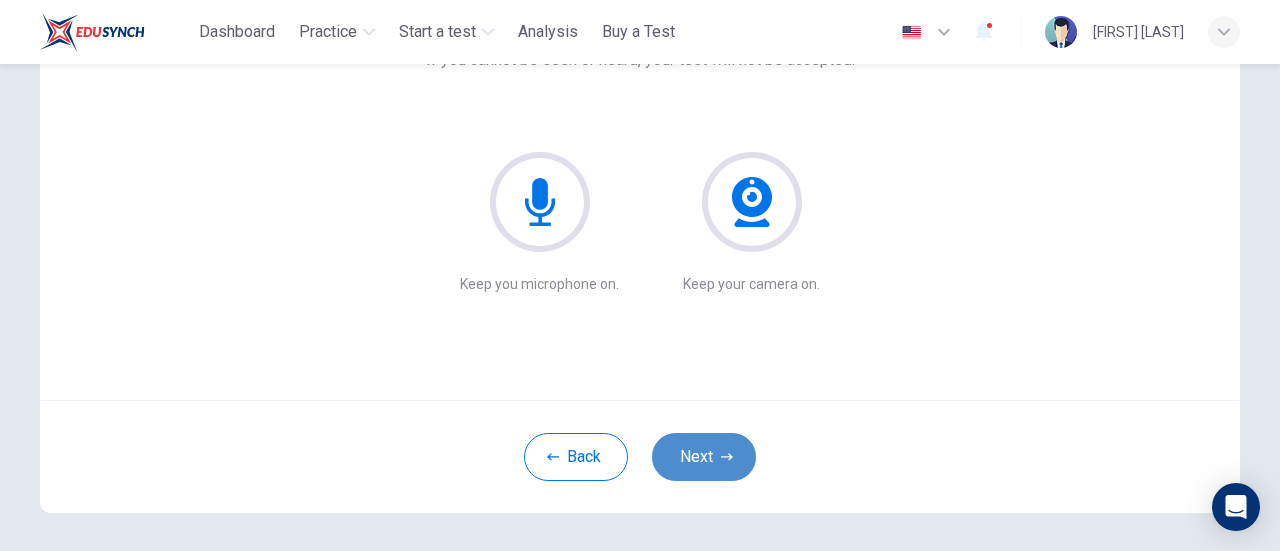 click on "Next" at bounding box center (704, 457) 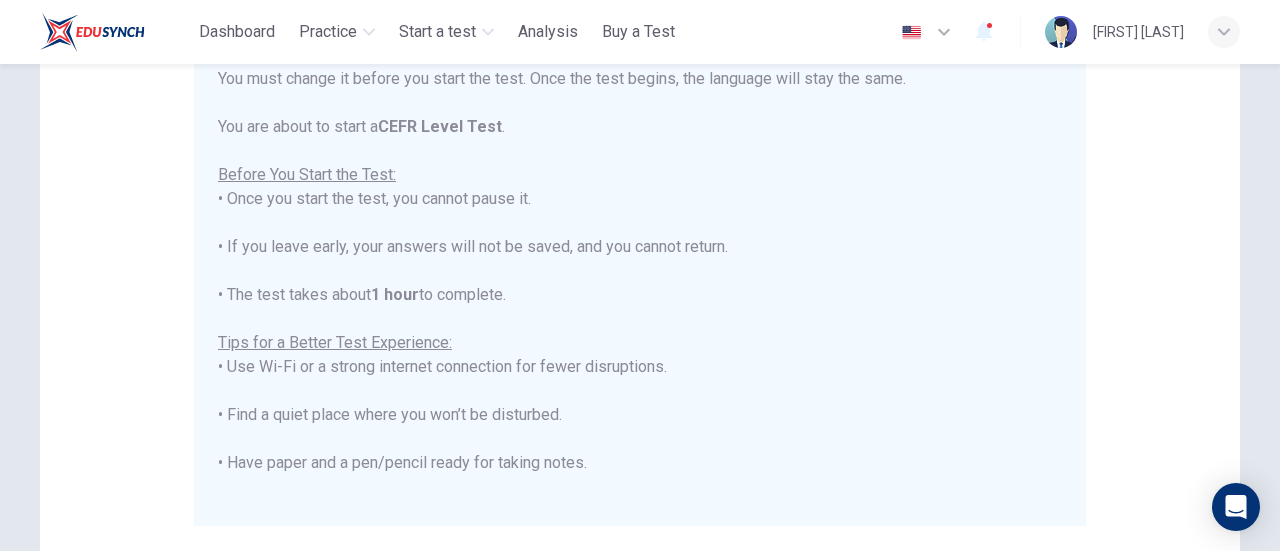 scroll, scrollTop: 400, scrollLeft: 0, axis: vertical 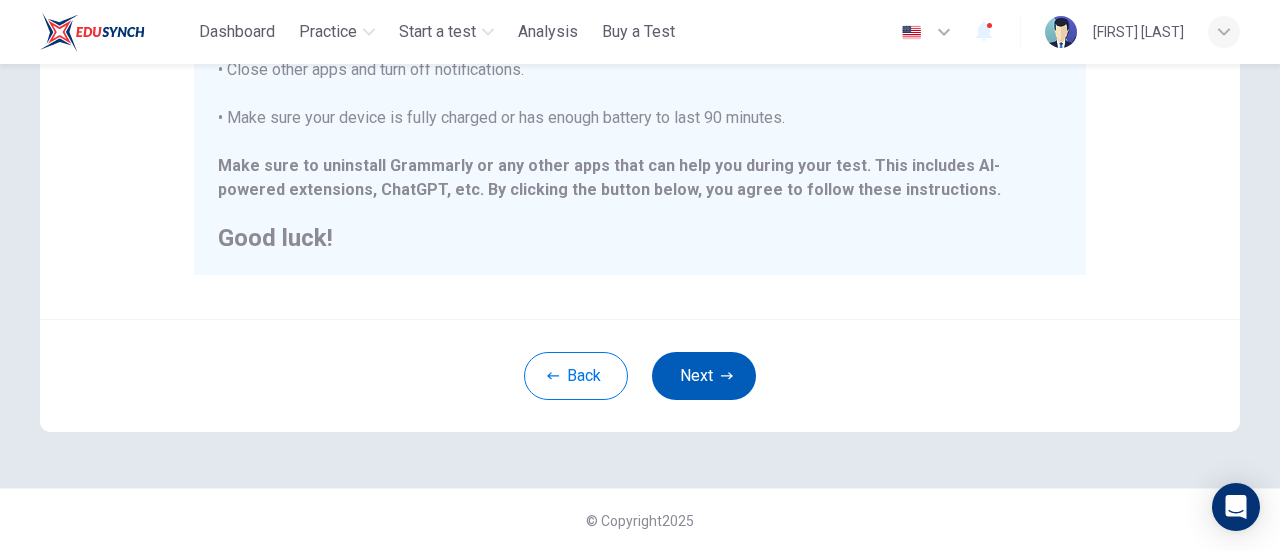click on "Next" at bounding box center (704, 376) 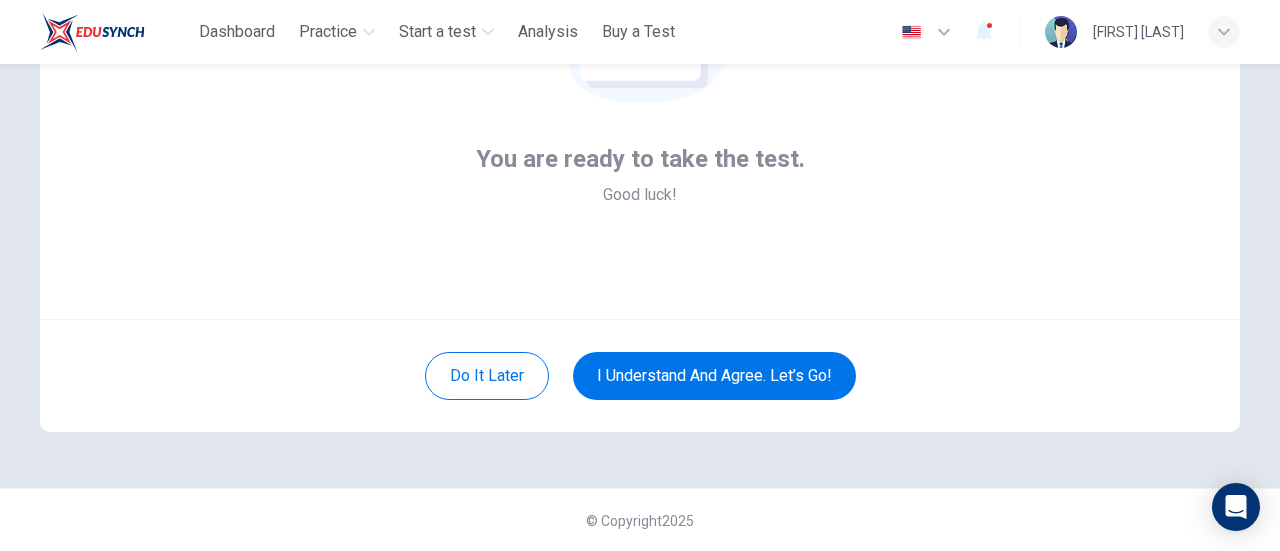 scroll, scrollTop: 181, scrollLeft: 0, axis: vertical 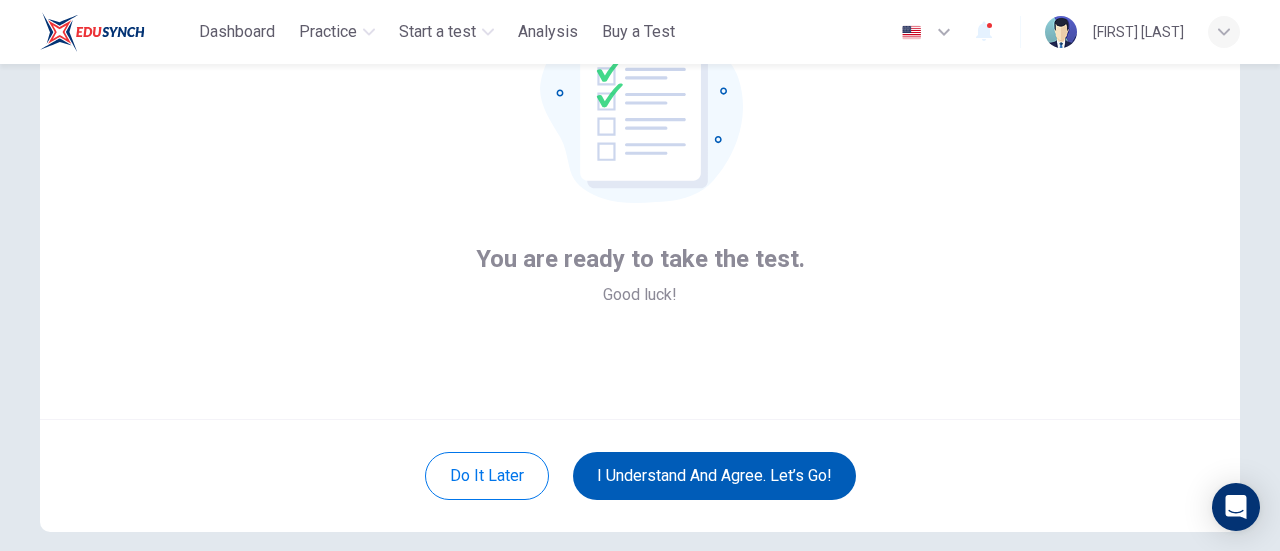 click on "I understand and agree. Let’s go!" at bounding box center [714, 476] 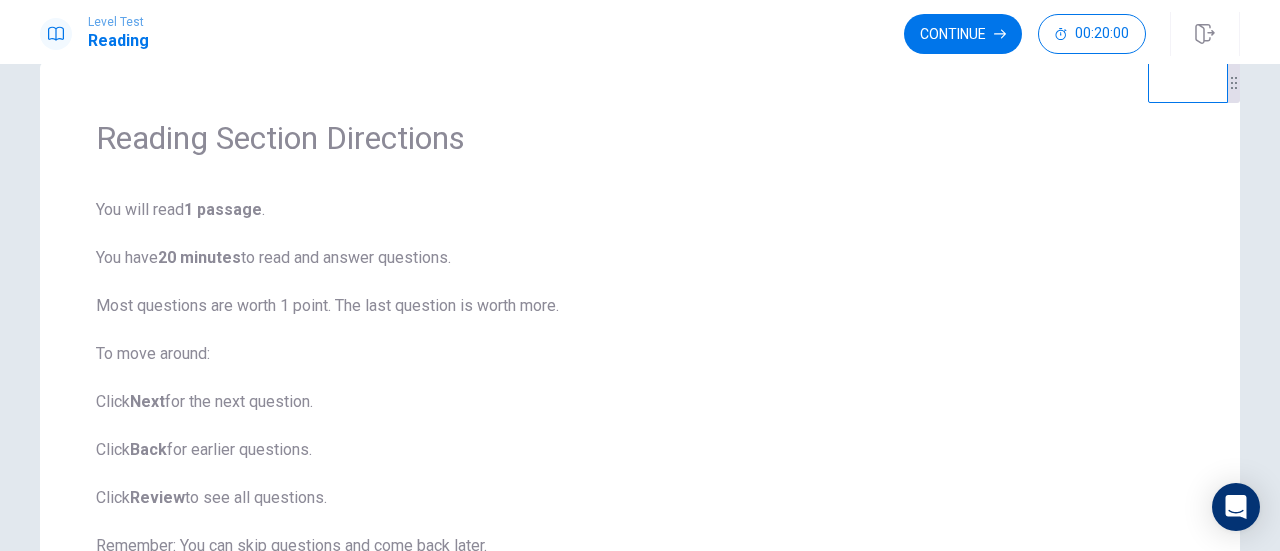 scroll, scrollTop: 0, scrollLeft: 0, axis: both 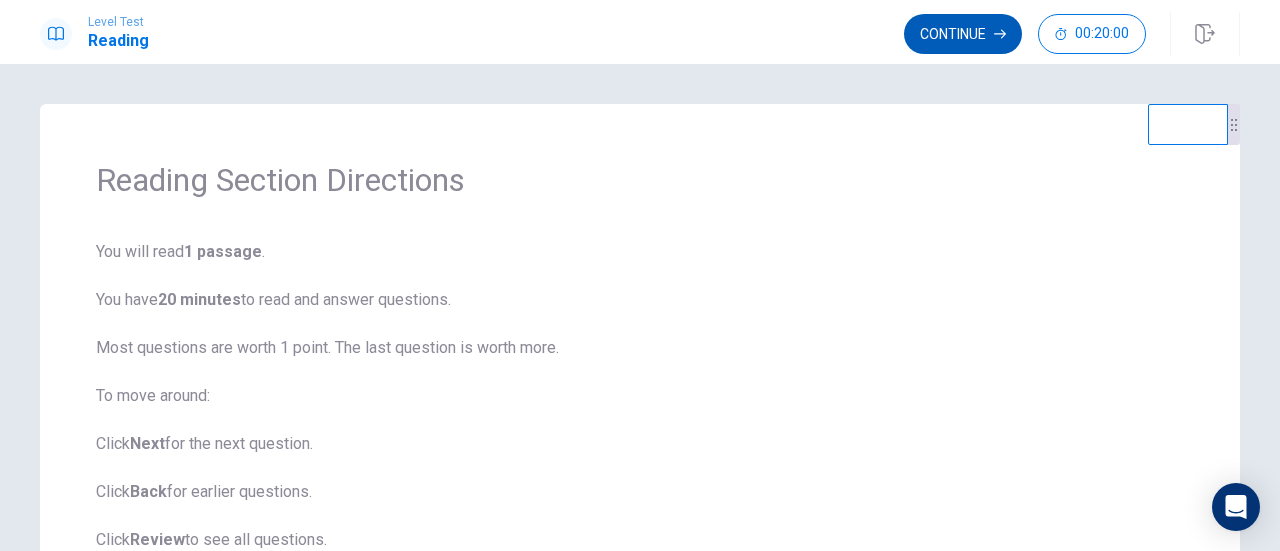 click on "Continue" at bounding box center [963, 34] 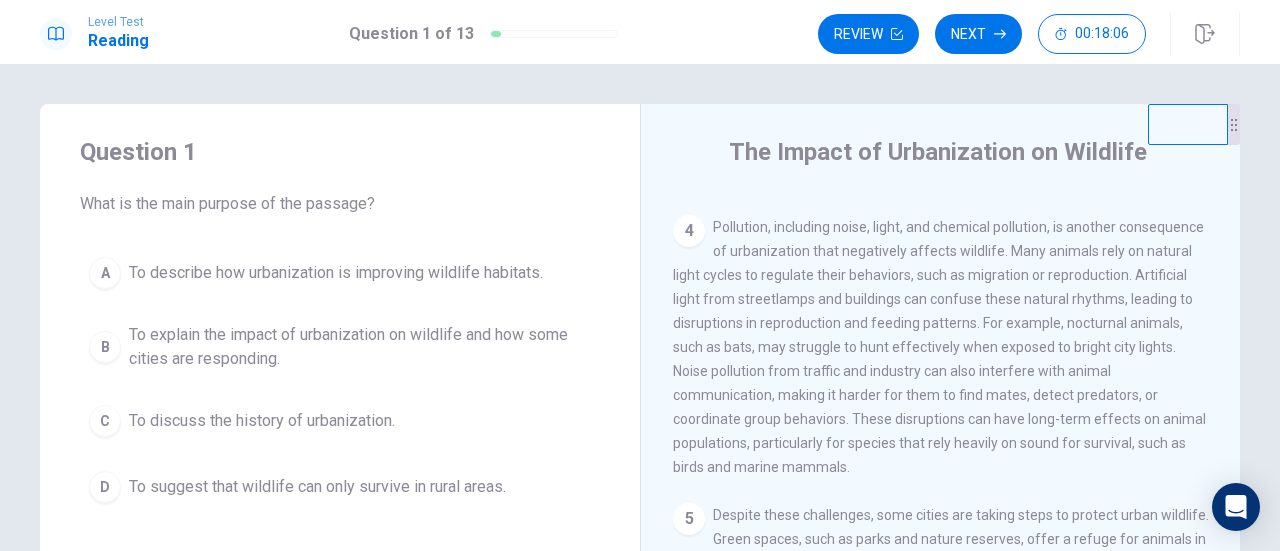 scroll, scrollTop: 605, scrollLeft: 0, axis: vertical 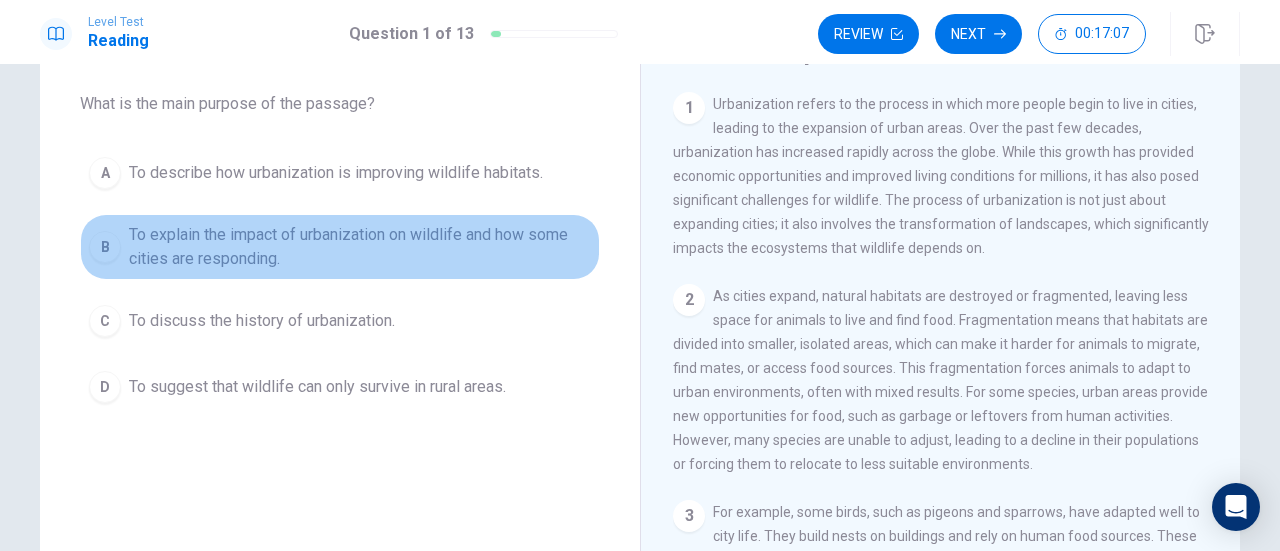 click on "B" at bounding box center [105, 247] 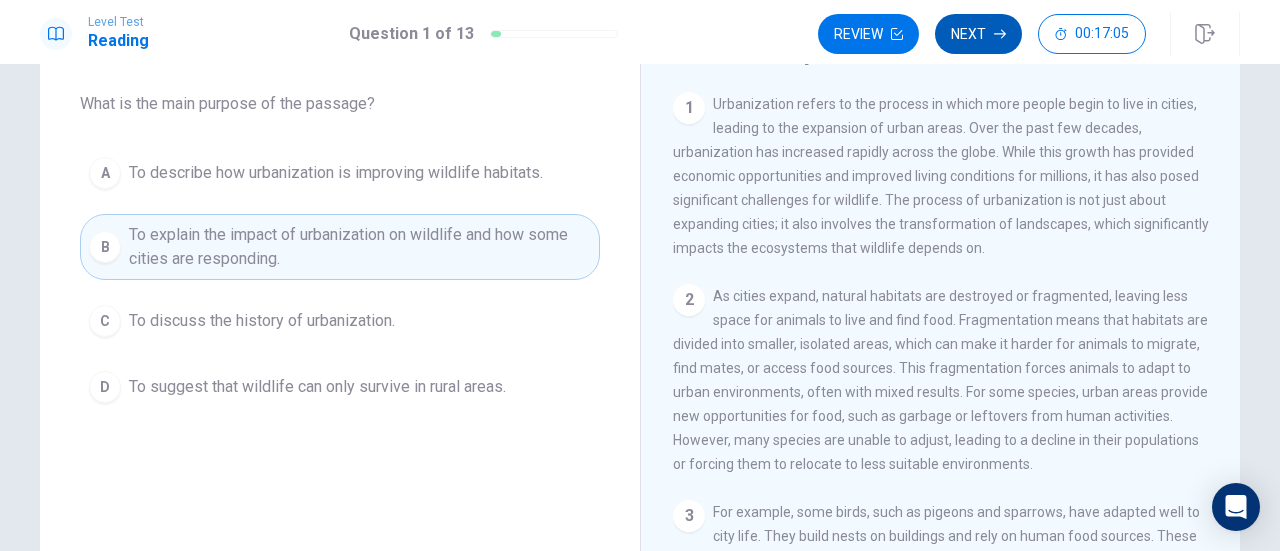 click on "Next" at bounding box center [978, 34] 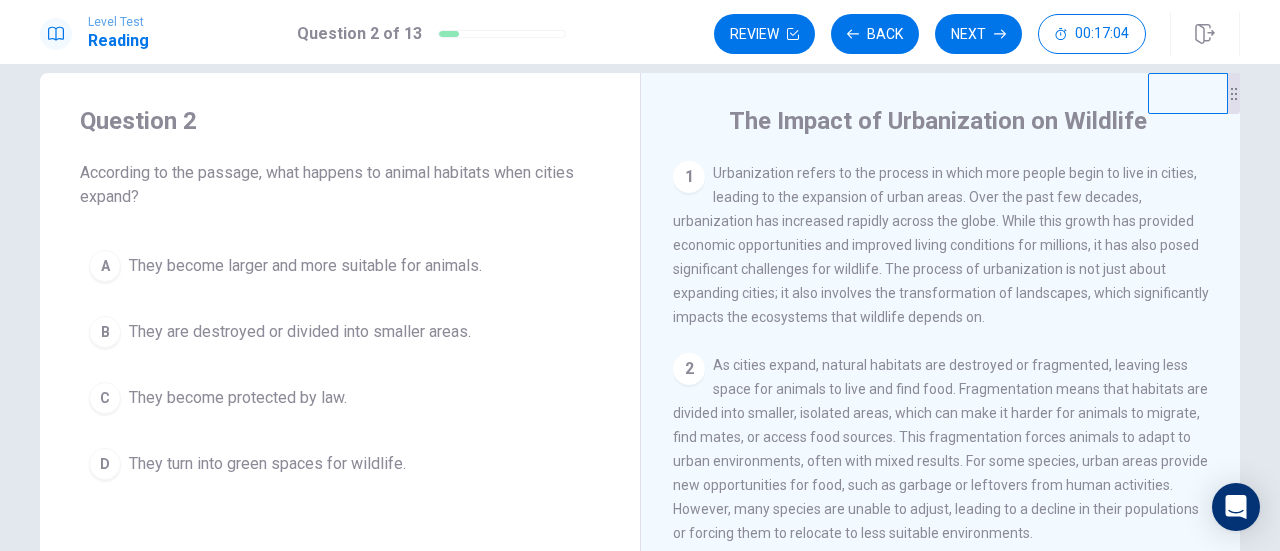 scroll, scrollTop: 0, scrollLeft: 0, axis: both 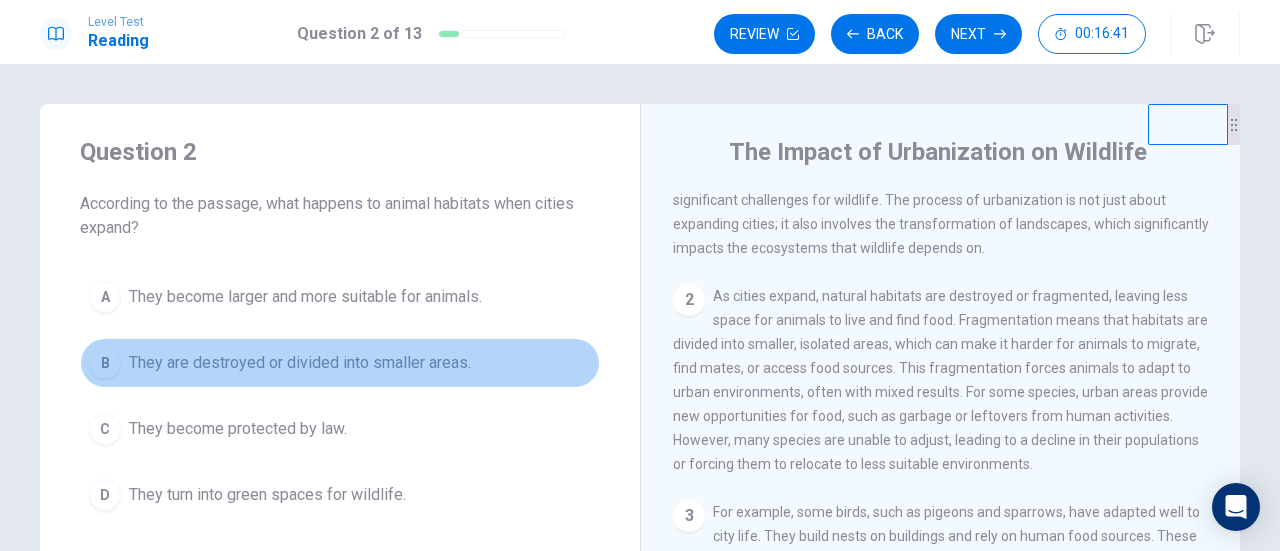 click on "B They are destroyed or divided into smaller areas." at bounding box center (340, 363) 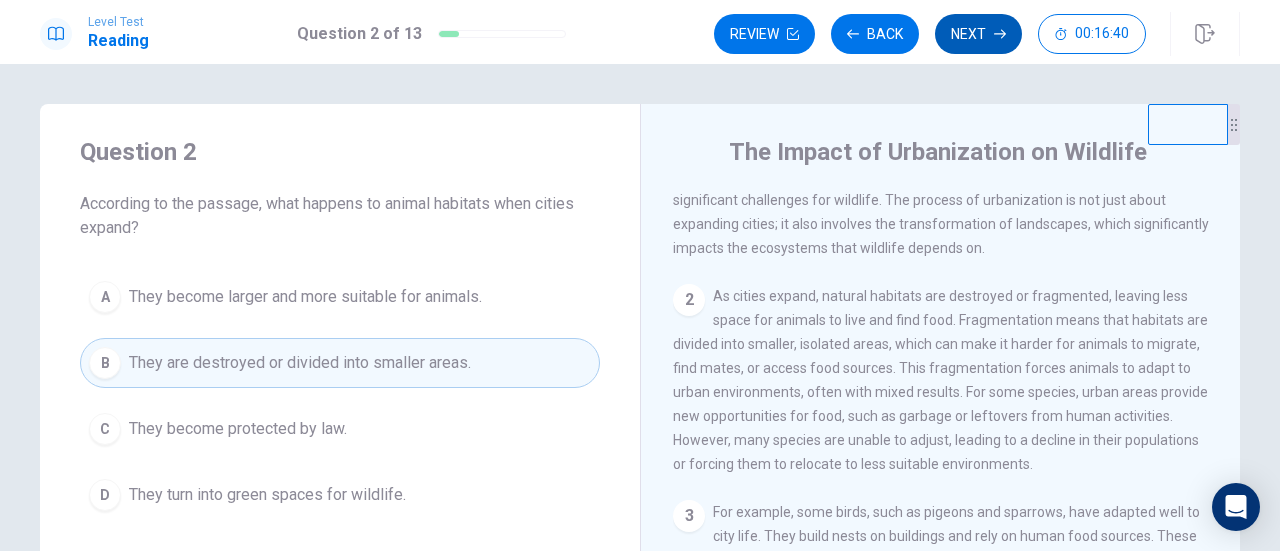 click on "Next" at bounding box center [978, 34] 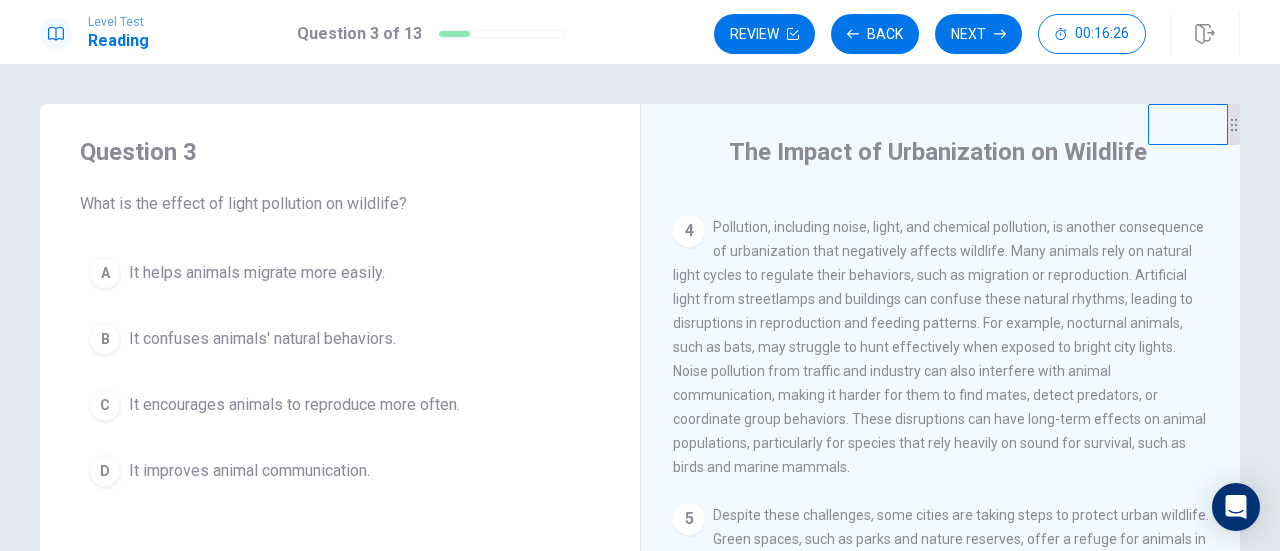 scroll, scrollTop: 600, scrollLeft: 0, axis: vertical 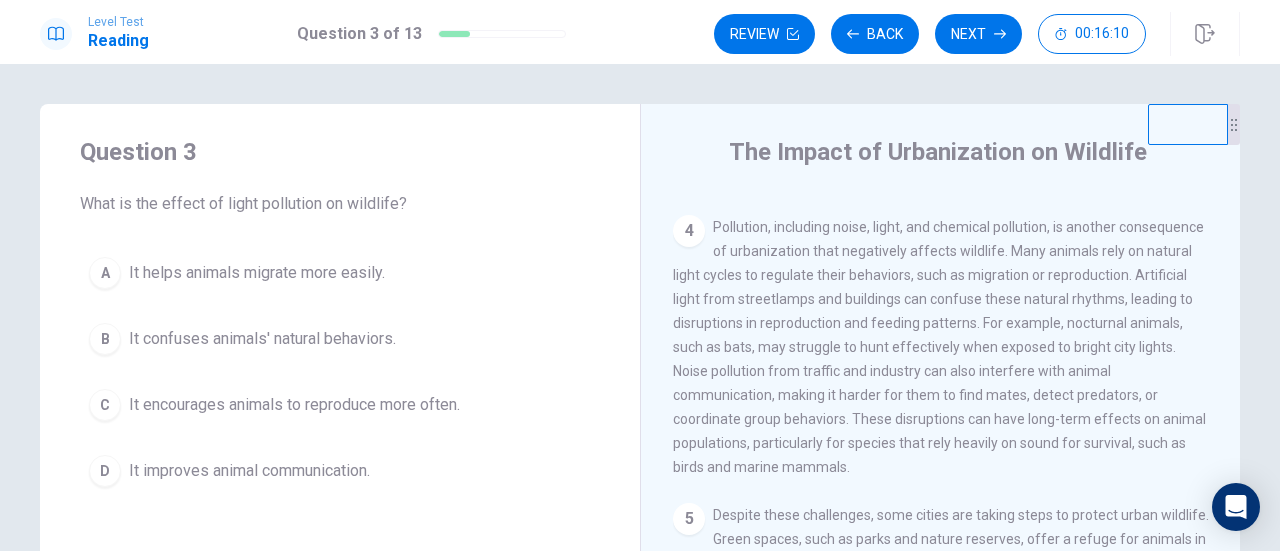 click on "B" at bounding box center (105, 339) 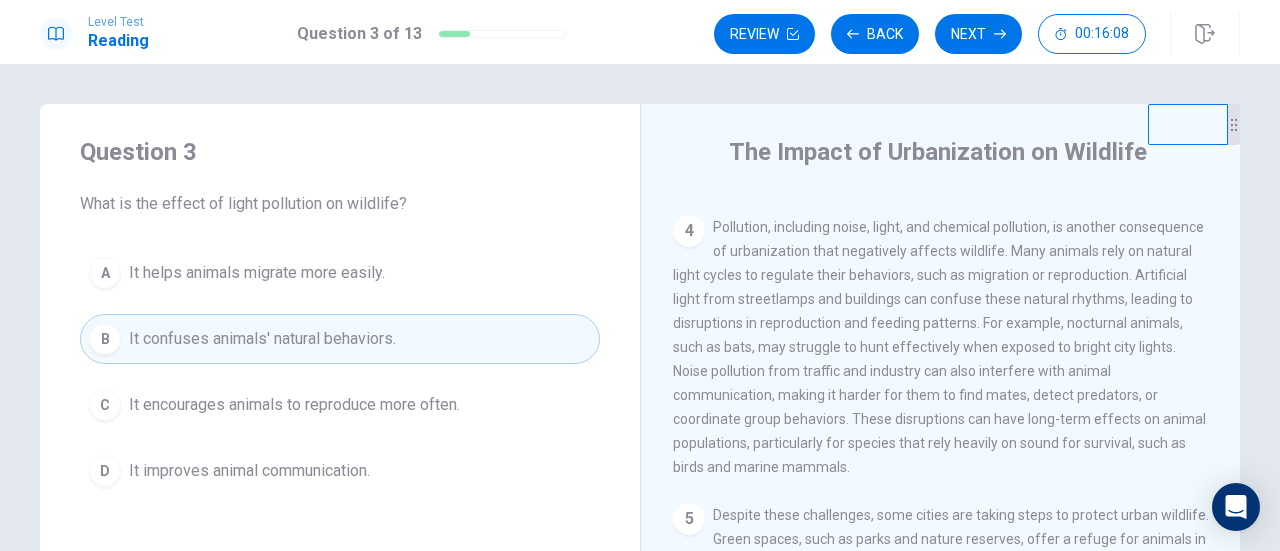 click on "Next" at bounding box center (978, 34) 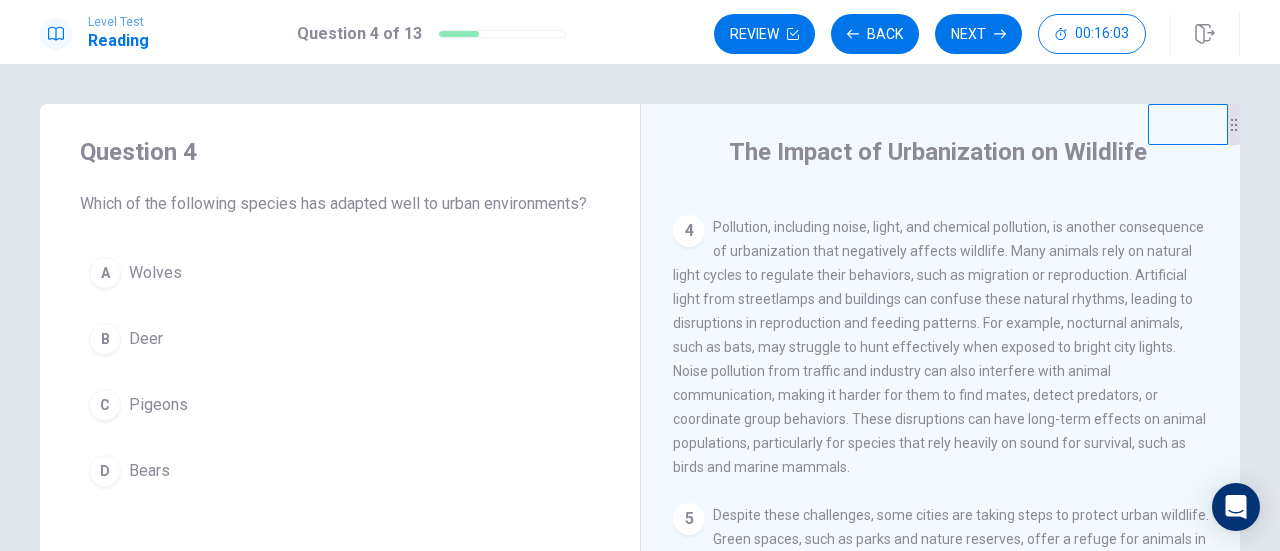 click on "C" at bounding box center [105, 405] 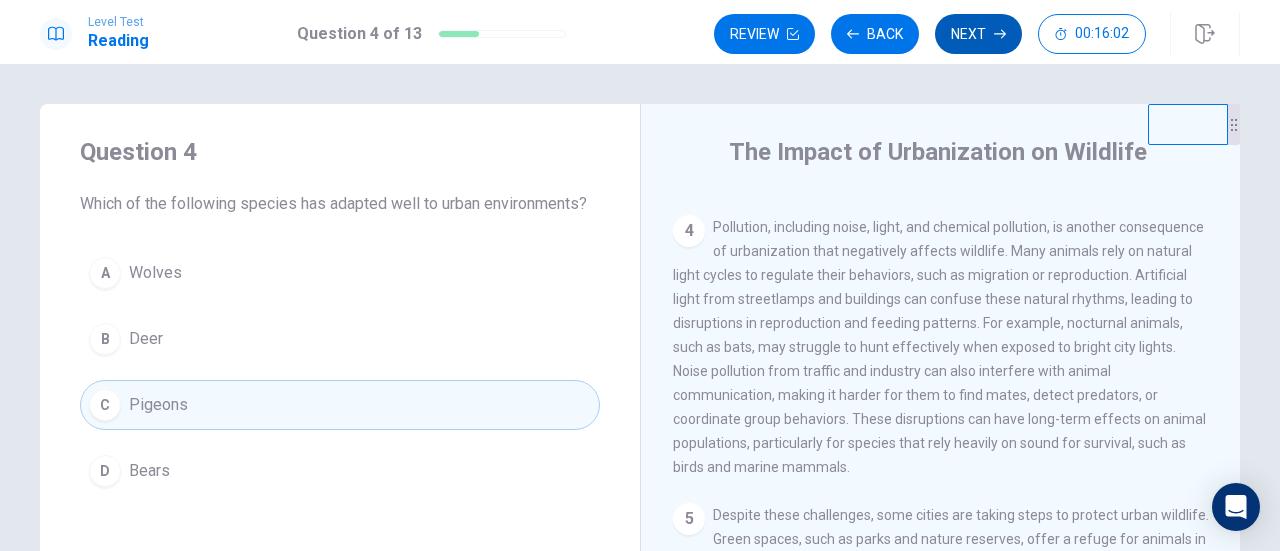 click on "Next" at bounding box center [978, 34] 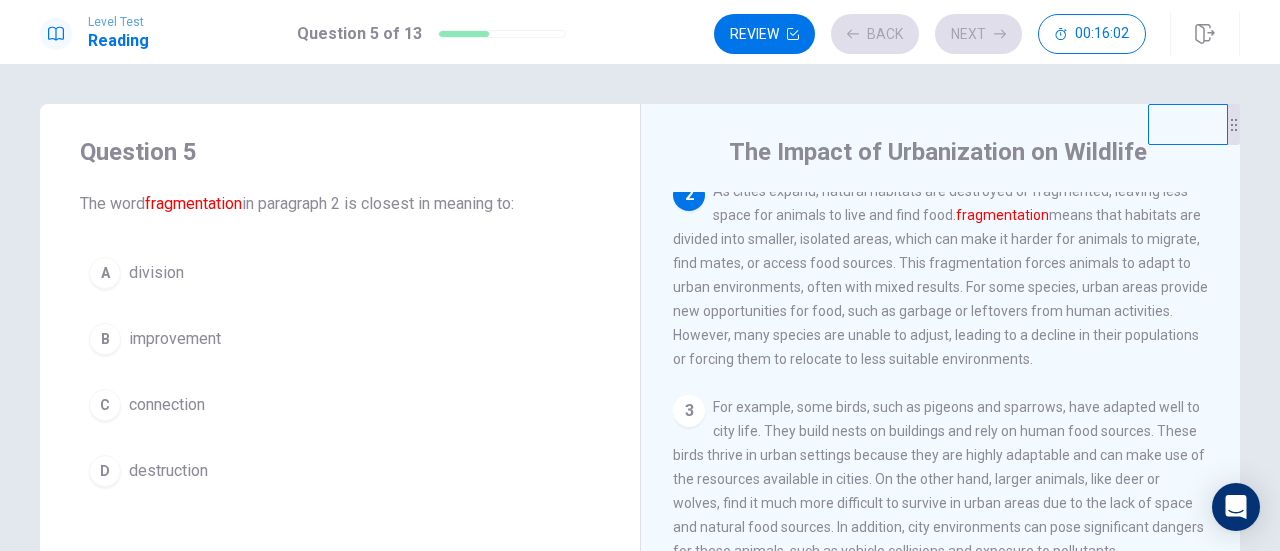 scroll, scrollTop: 196, scrollLeft: 0, axis: vertical 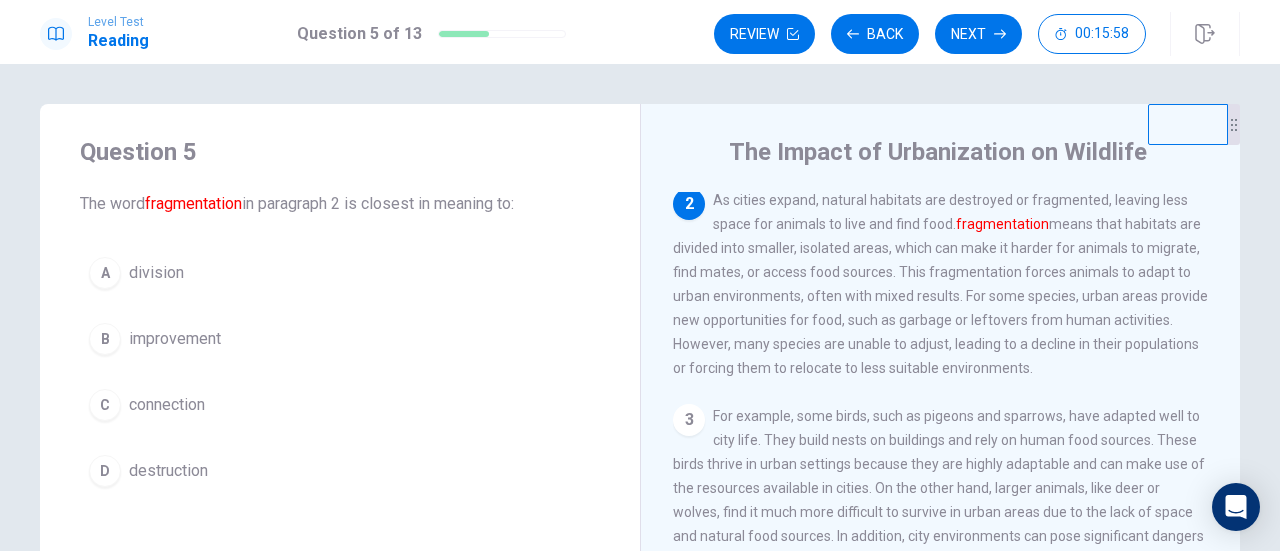 click on "A" at bounding box center [105, 273] 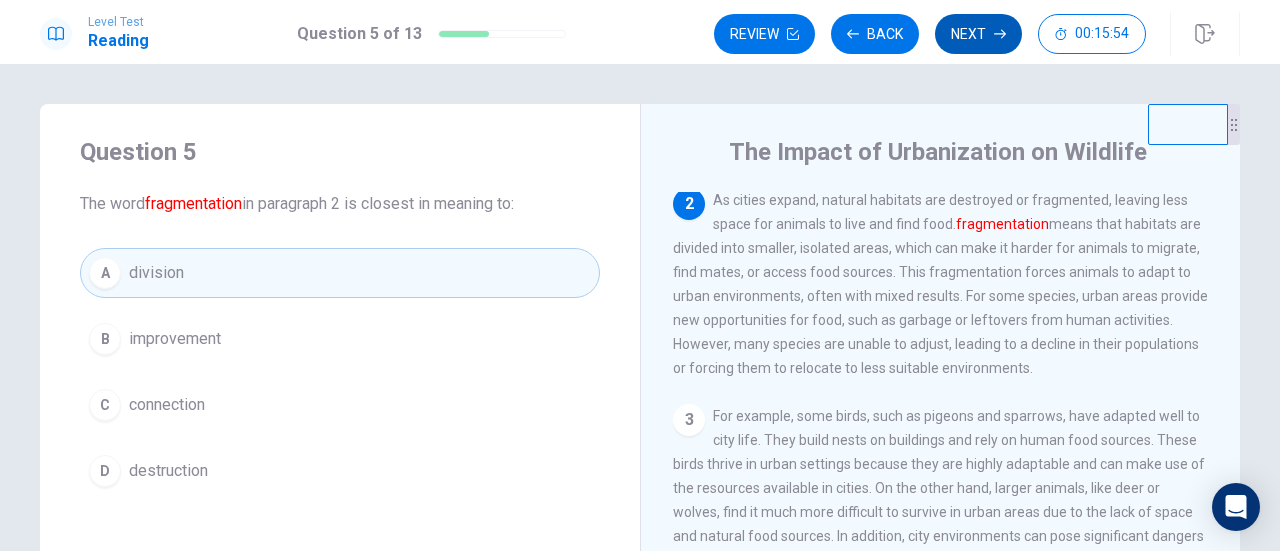 click on "Next" at bounding box center (978, 34) 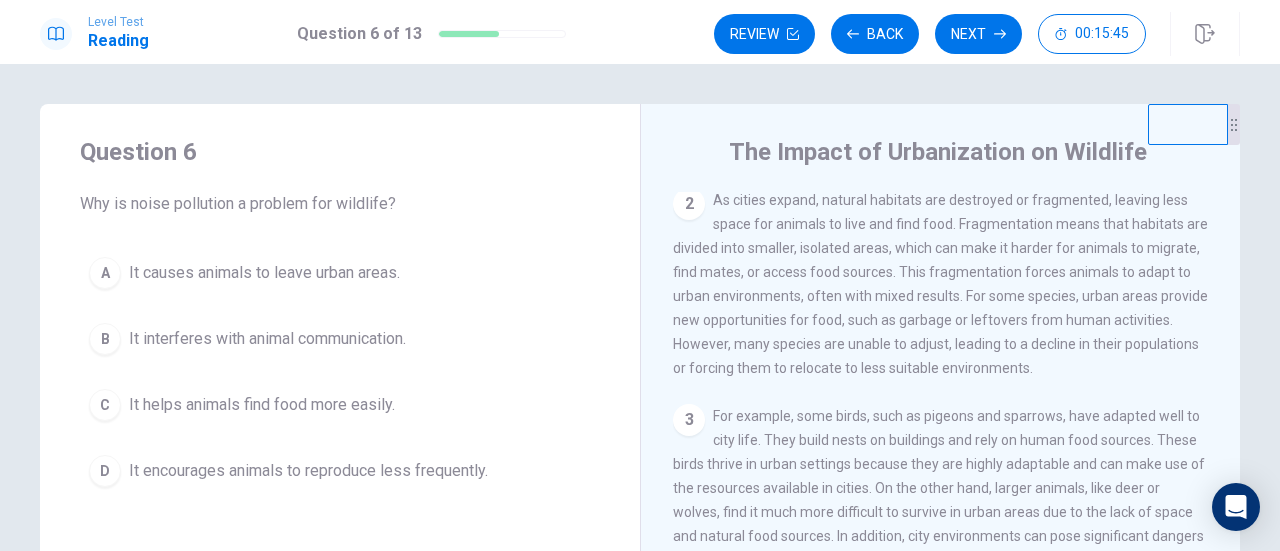 click on "B" at bounding box center (105, 339) 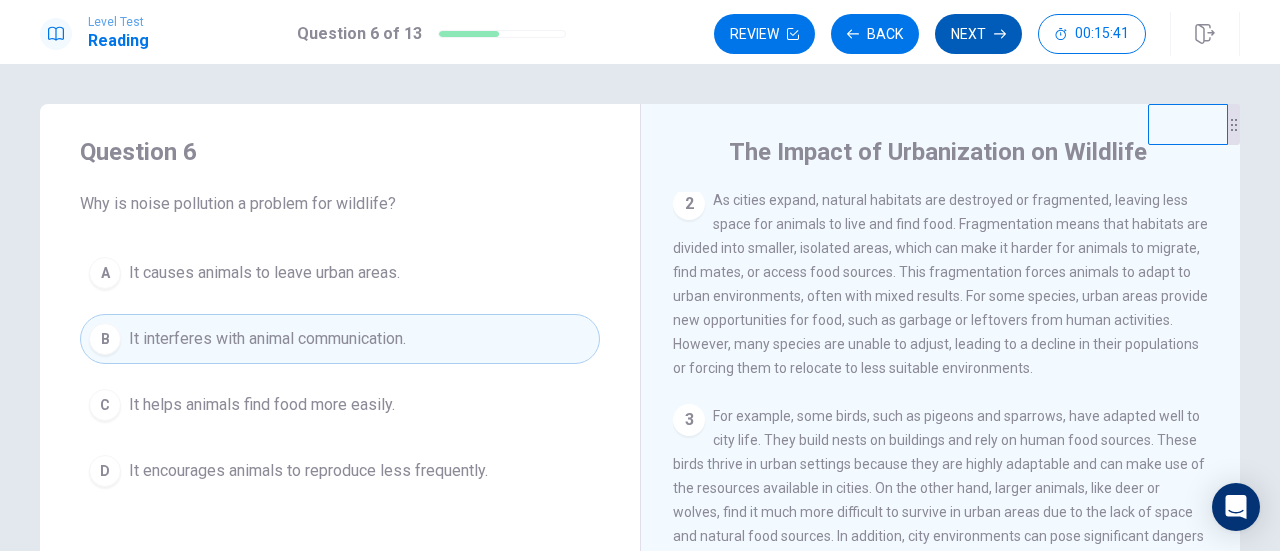 click on "Next" at bounding box center (978, 34) 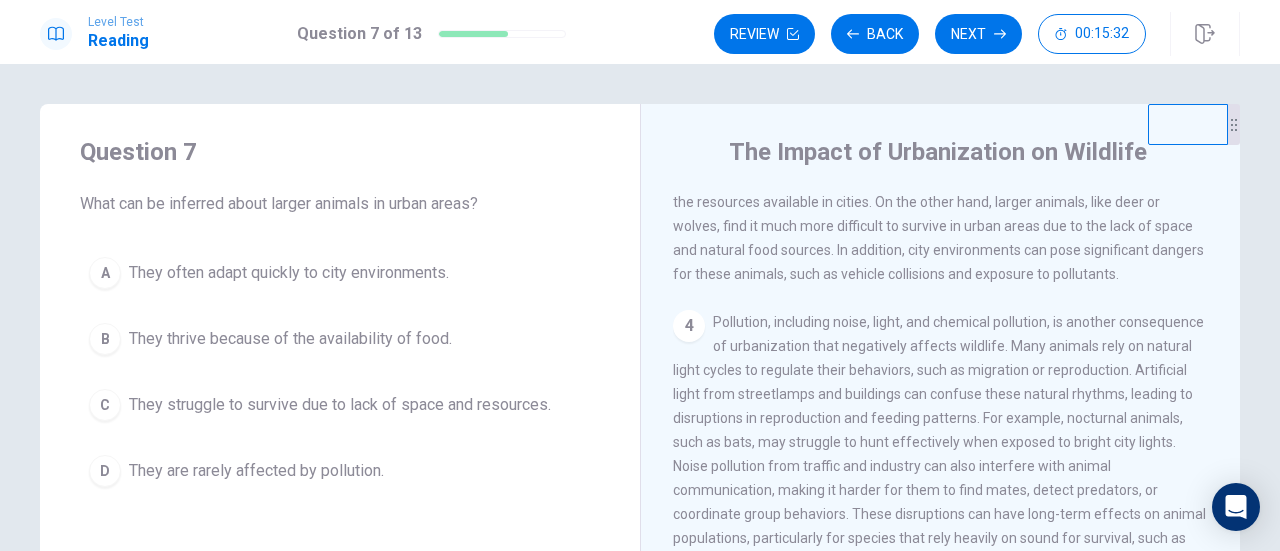 scroll, scrollTop: 496, scrollLeft: 0, axis: vertical 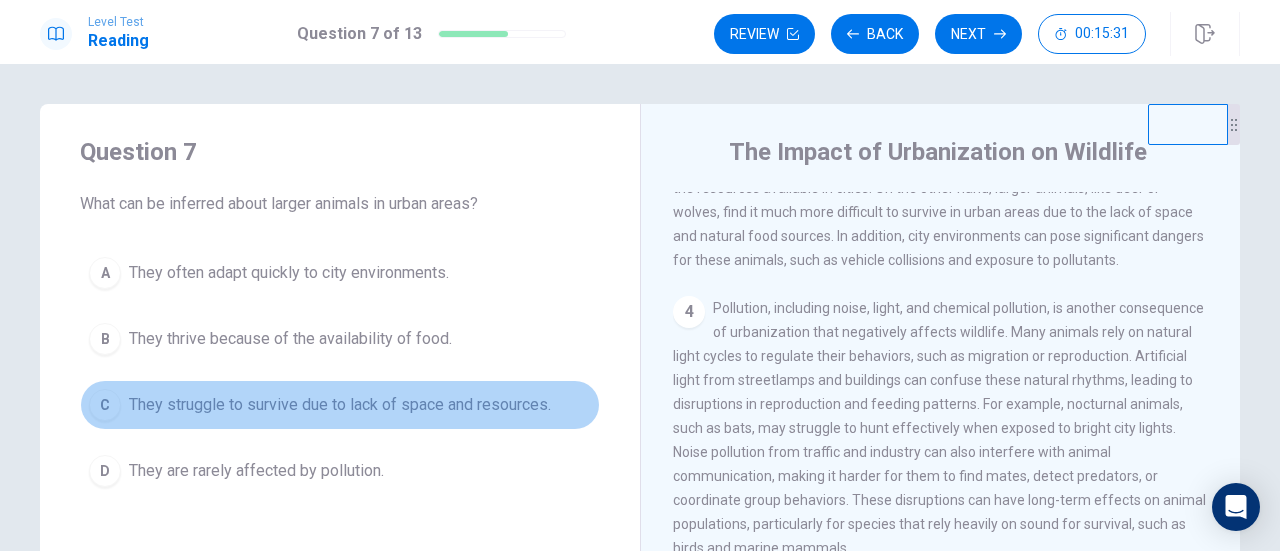 click on "C" at bounding box center (105, 405) 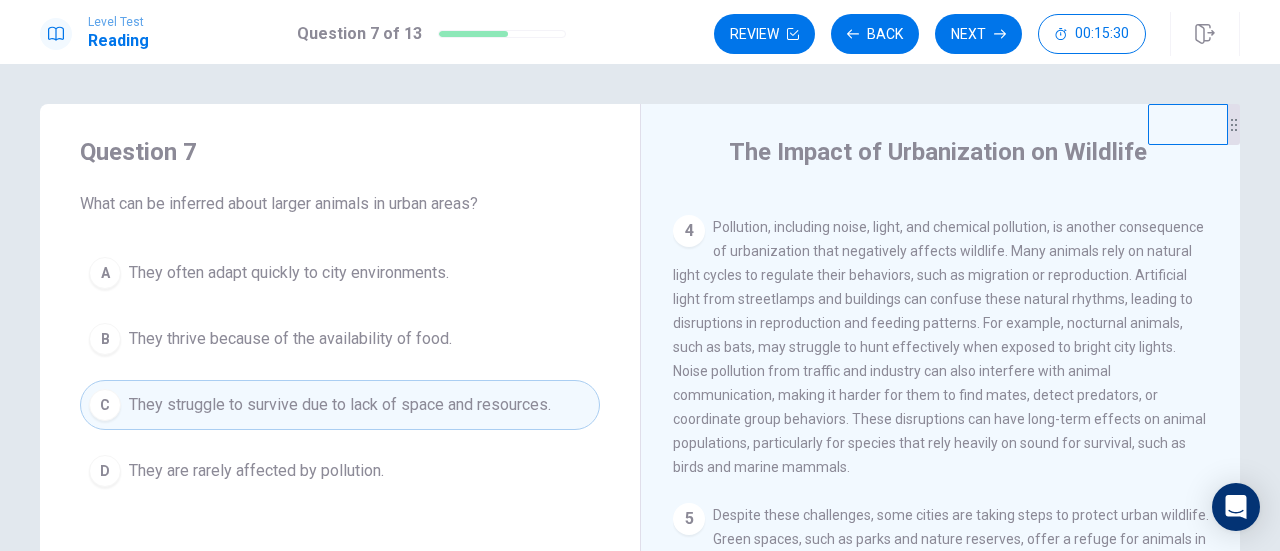 scroll, scrollTop: 605, scrollLeft: 0, axis: vertical 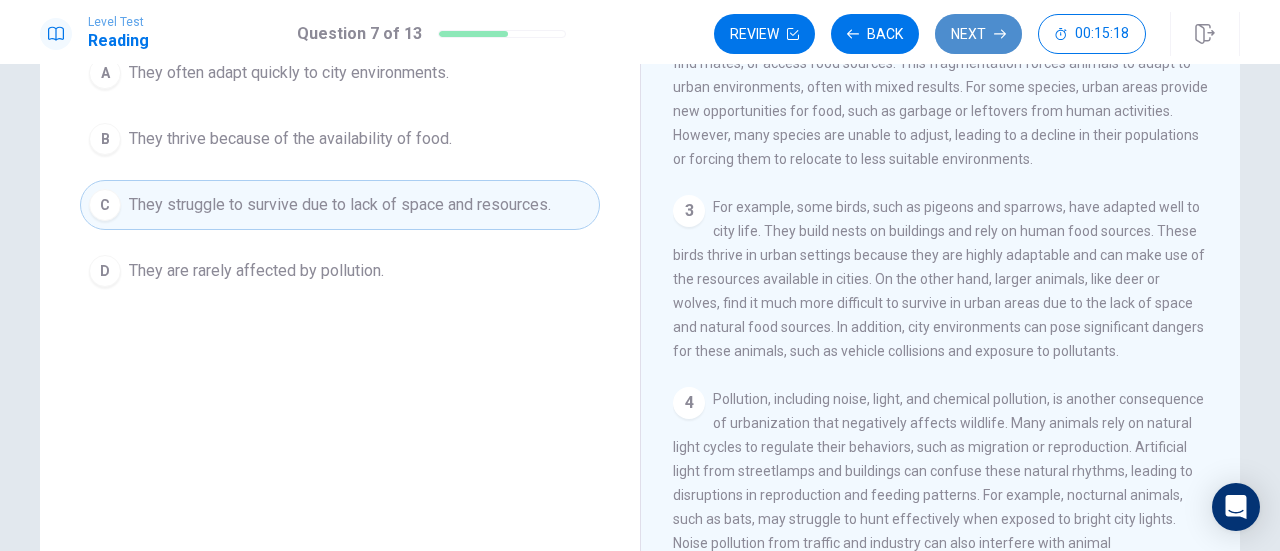 click on "Next" at bounding box center [978, 34] 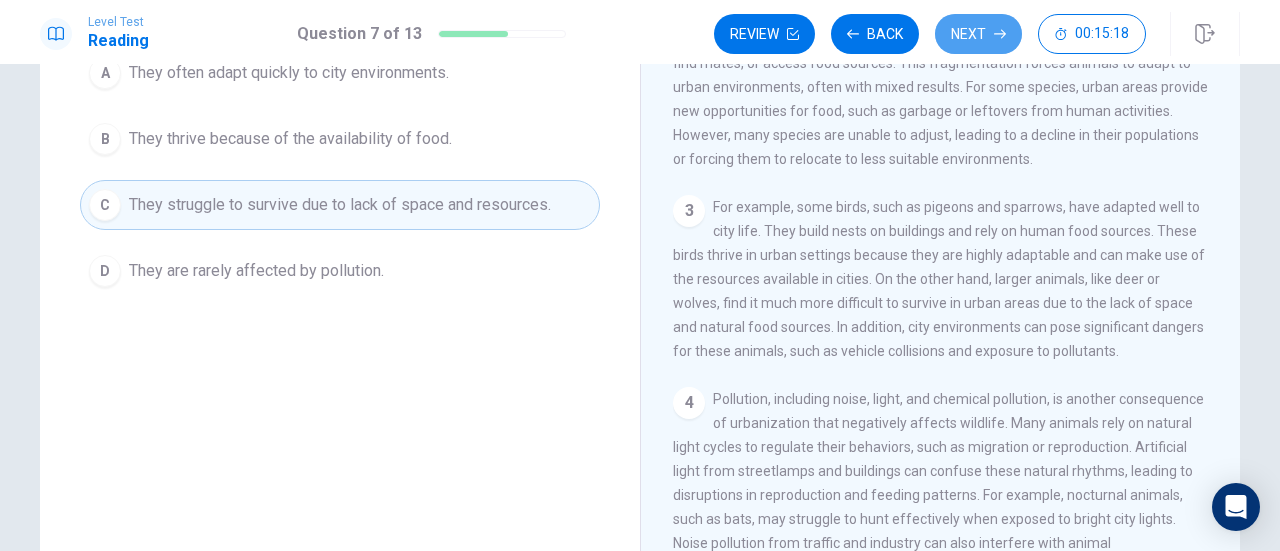 scroll, scrollTop: 224, scrollLeft: 0, axis: vertical 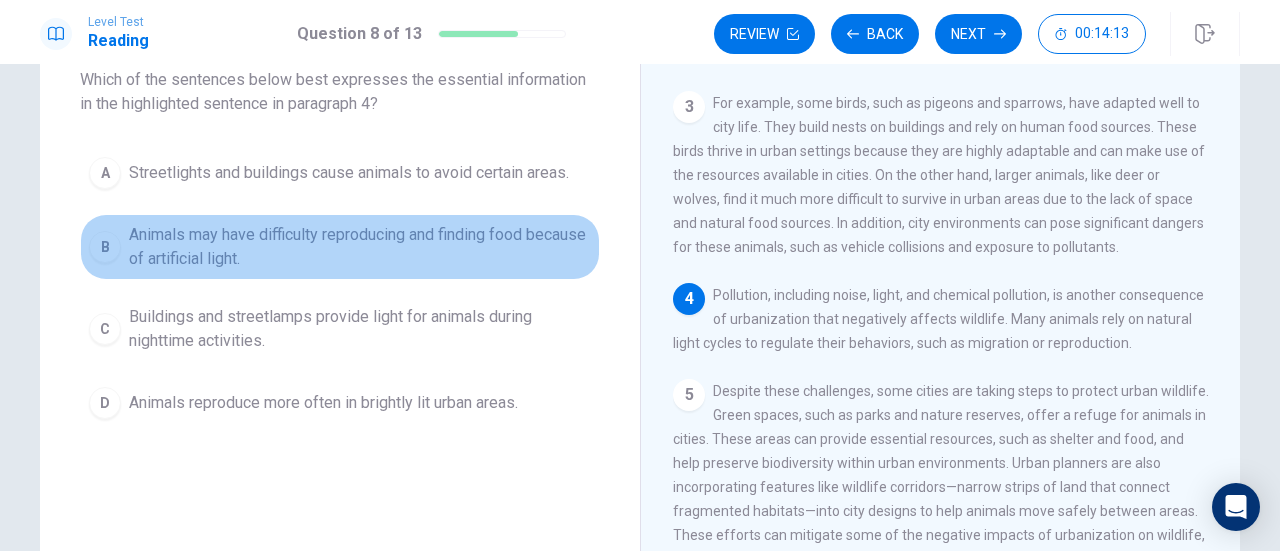 click on "B" at bounding box center (105, 247) 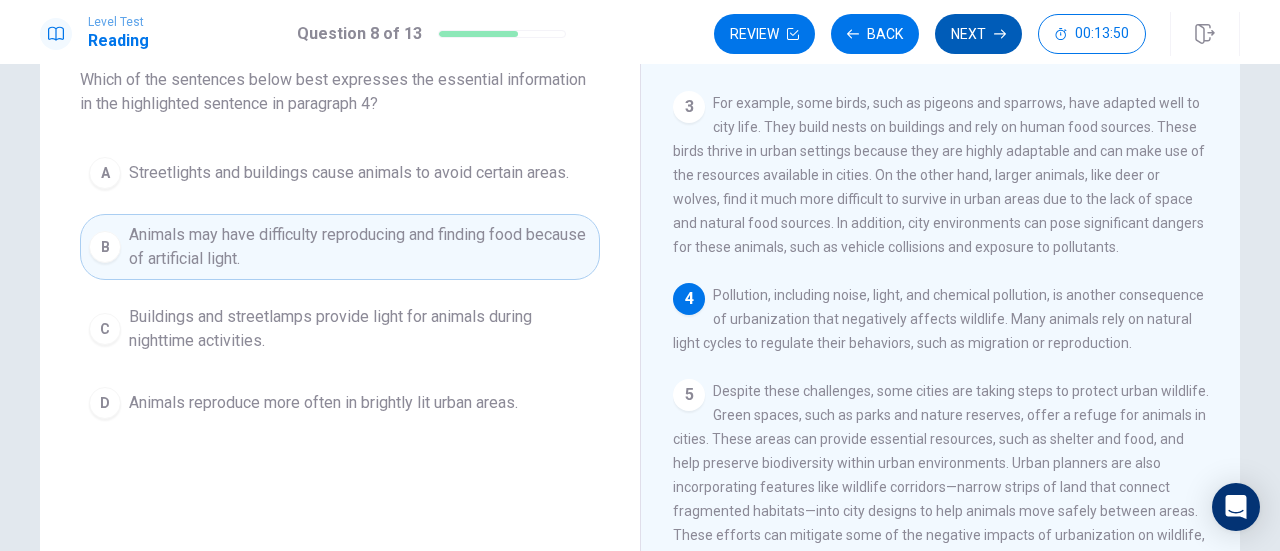 click on "Next" at bounding box center (978, 34) 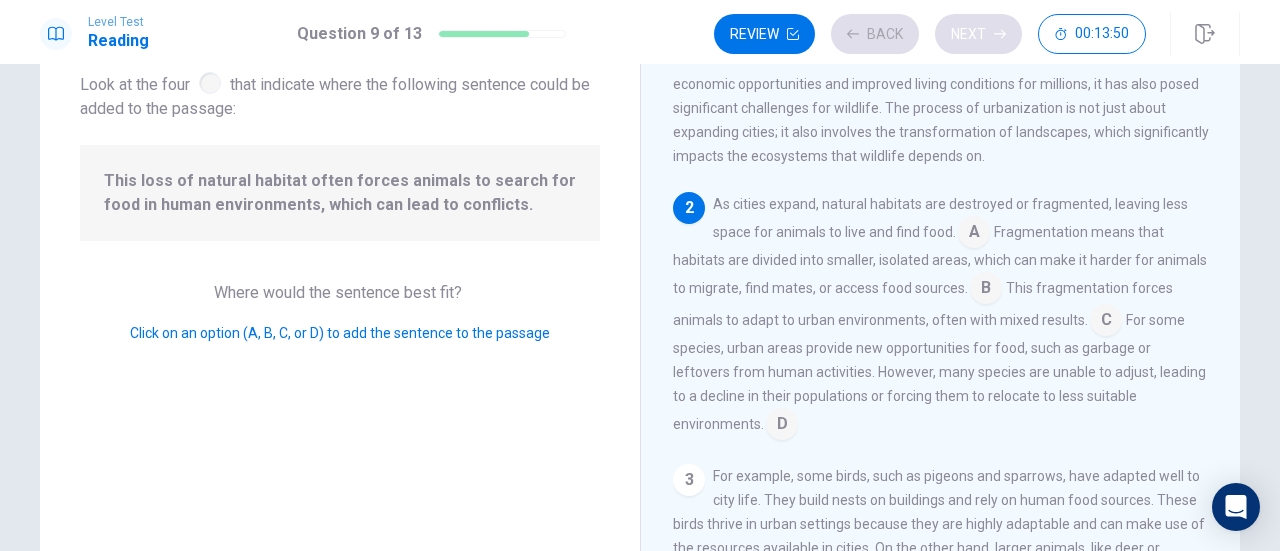 scroll, scrollTop: 70, scrollLeft: 0, axis: vertical 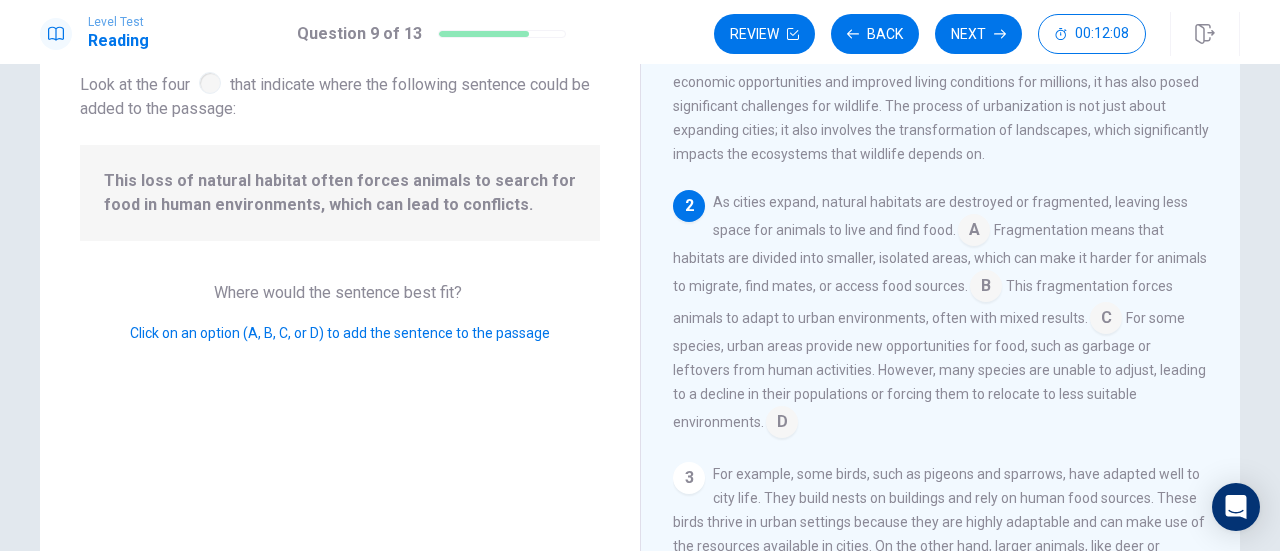click at bounding box center [1106, 320] 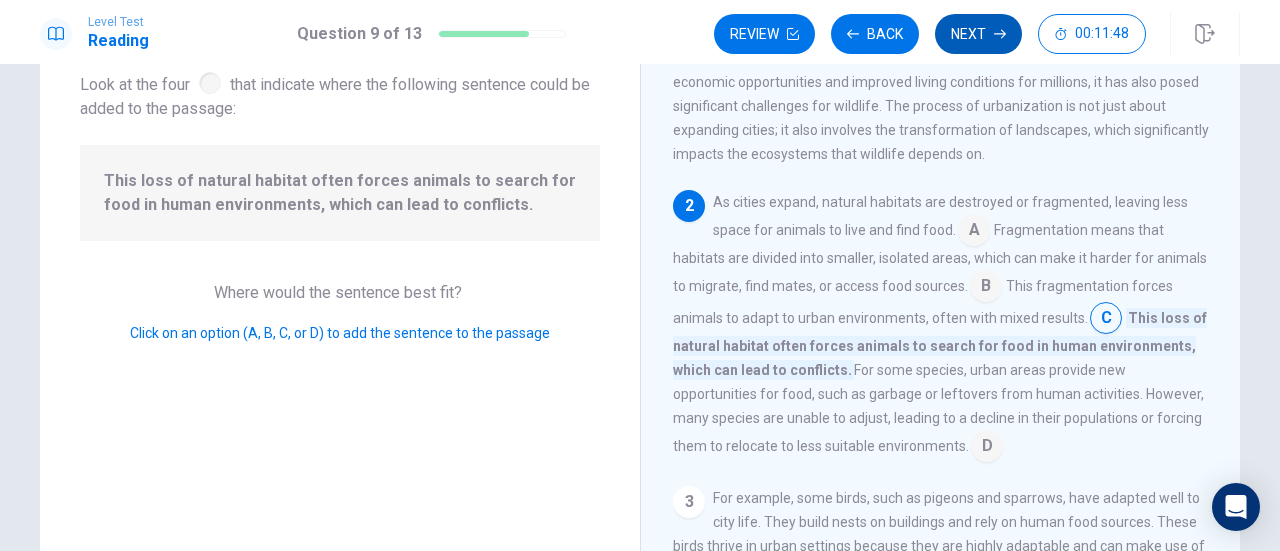 click on "Next" at bounding box center (978, 34) 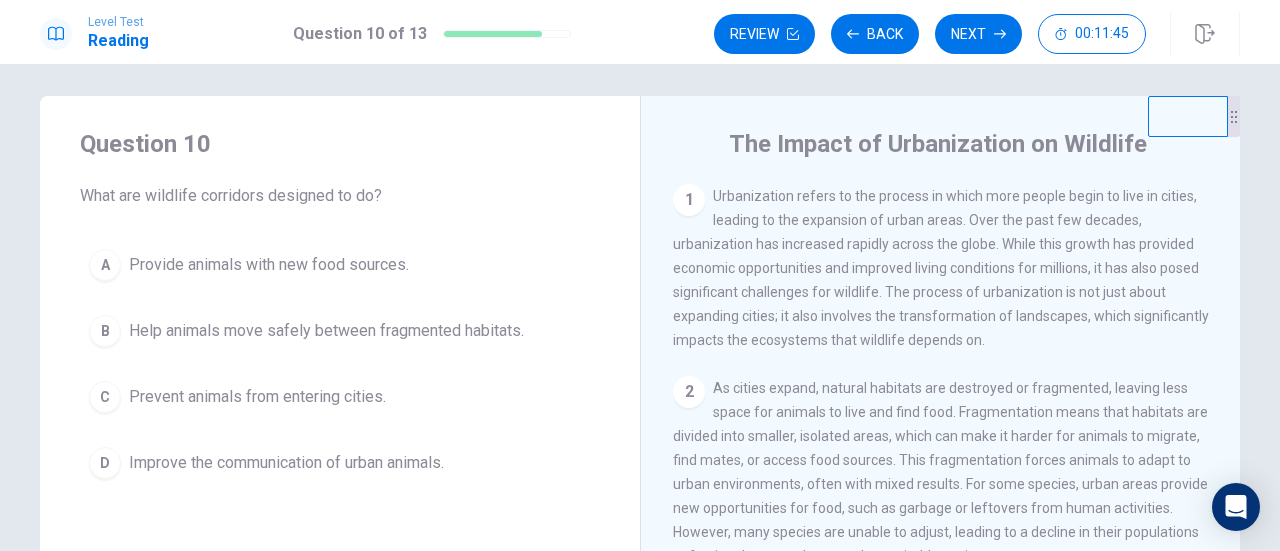scroll, scrollTop: 0, scrollLeft: 0, axis: both 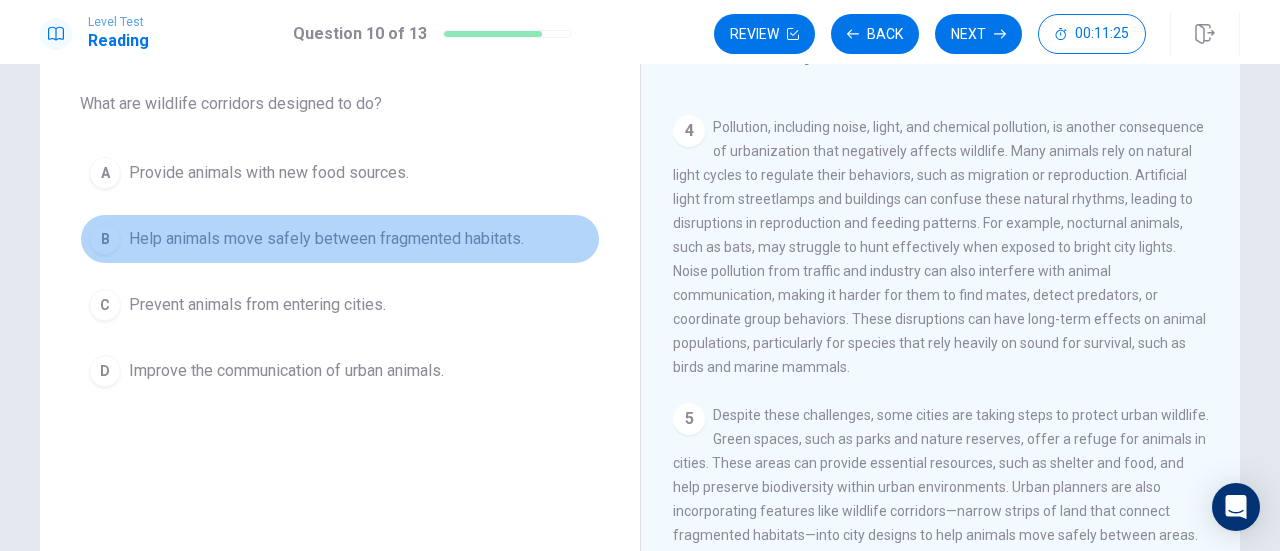 click on "B" at bounding box center (105, 239) 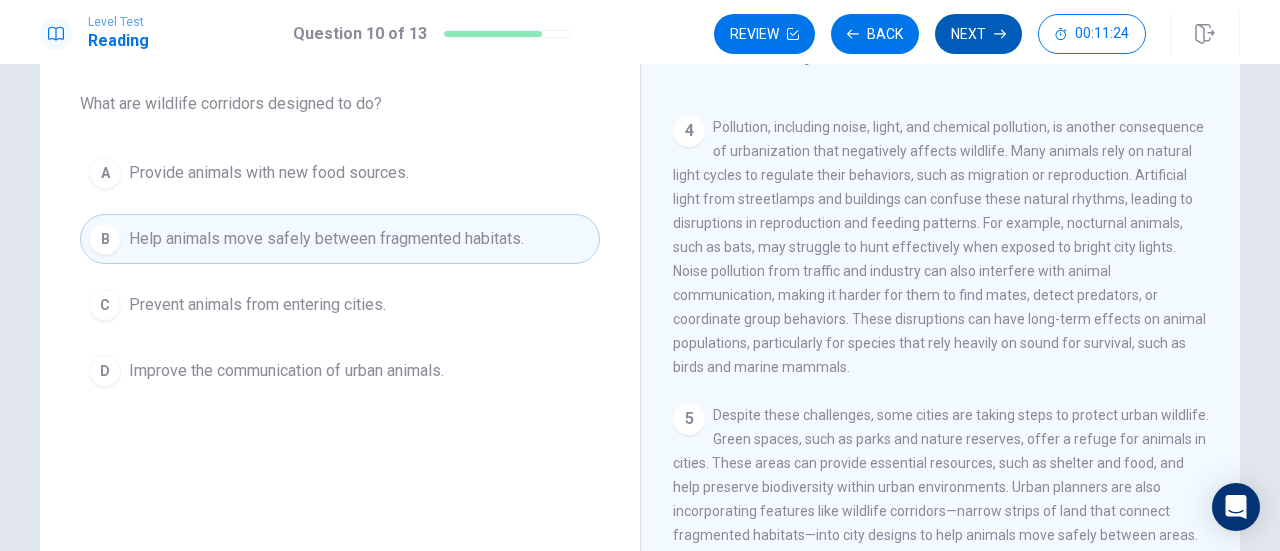 click on "Next" at bounding box center (978, 34) 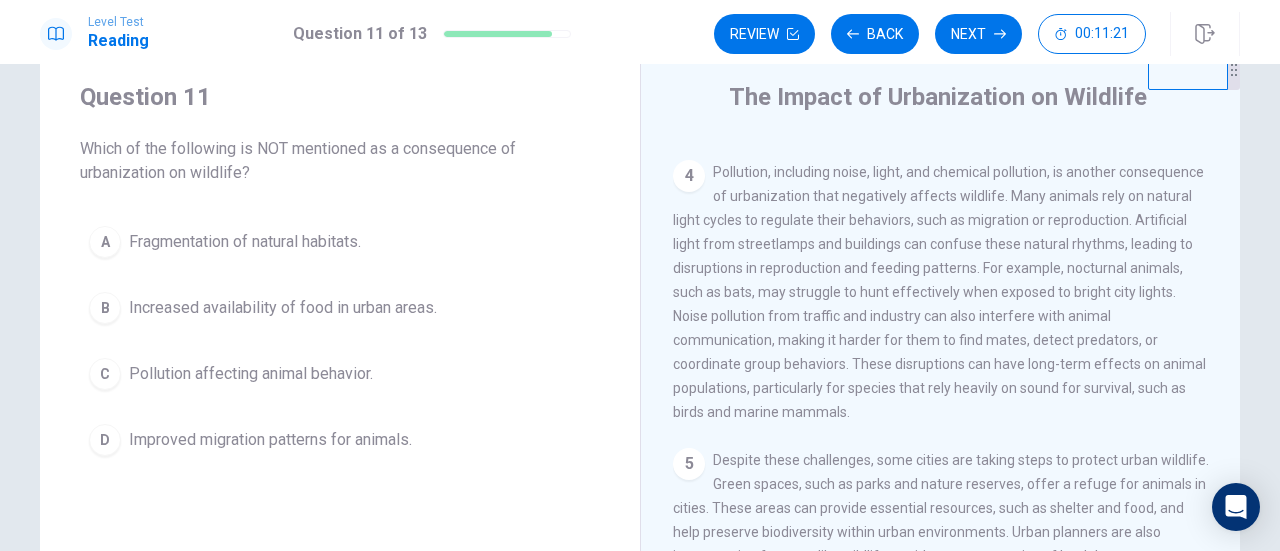 scroll, scrollTop: 100, scrollLeft: 0, axis: vertical 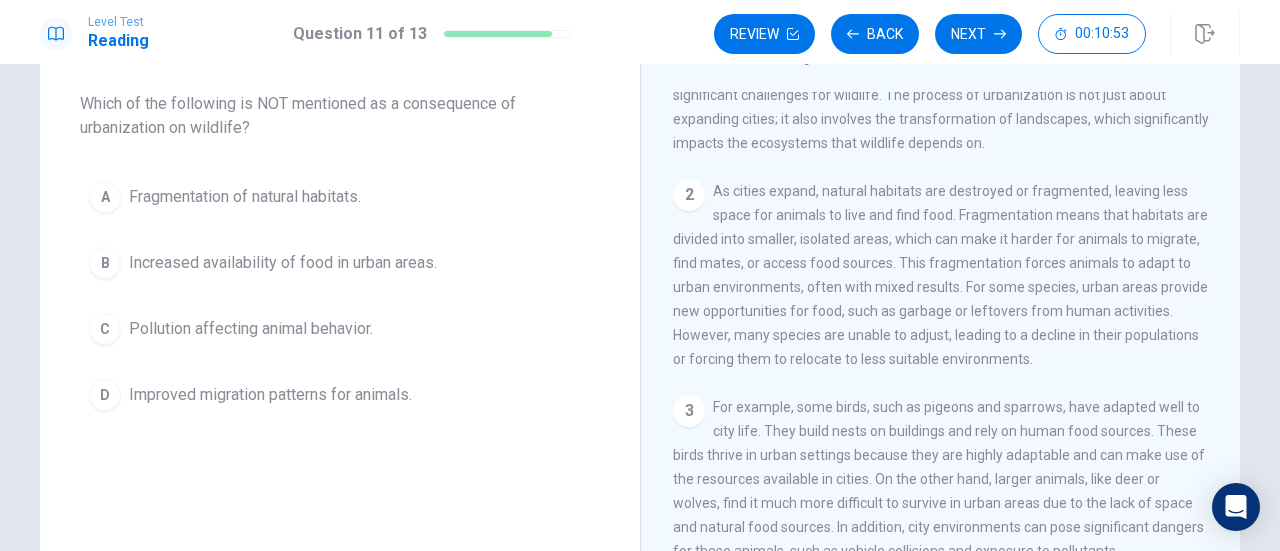 click on "D" at bounding box center [105, 395] 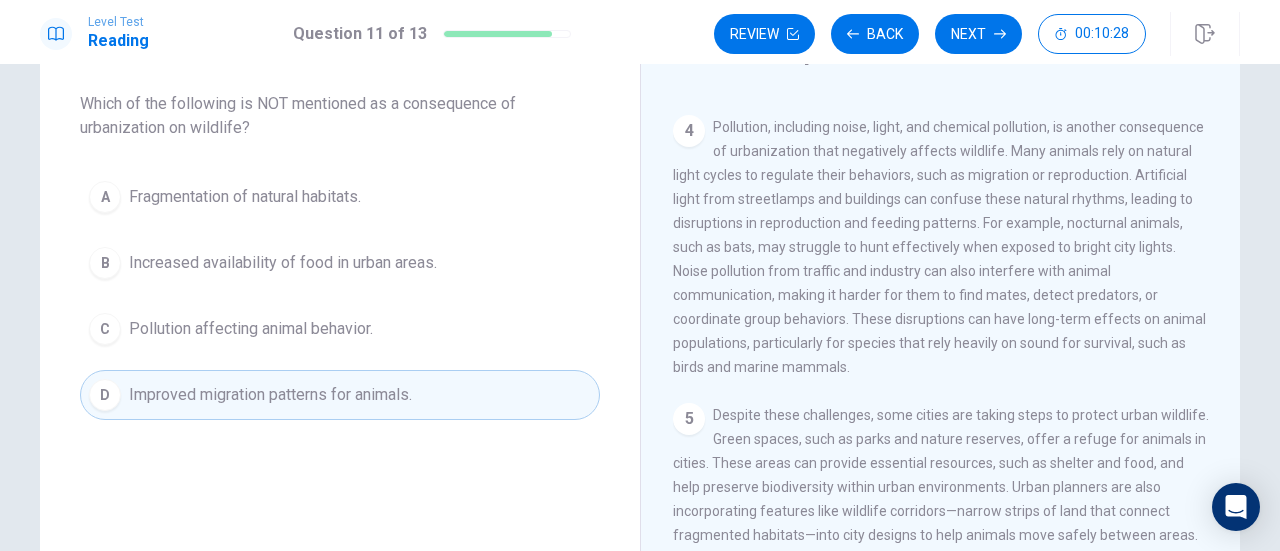 scroll, scrollTop: 605, scrollLeft: 0, axis: vertical 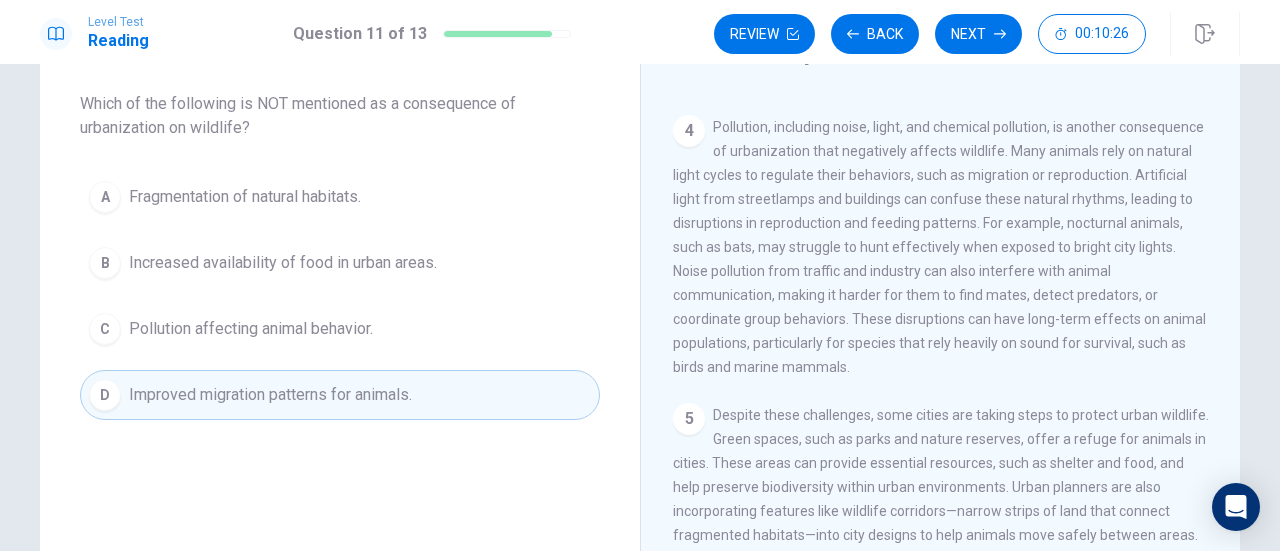 click on "Next" at bounding box center [978, 34] 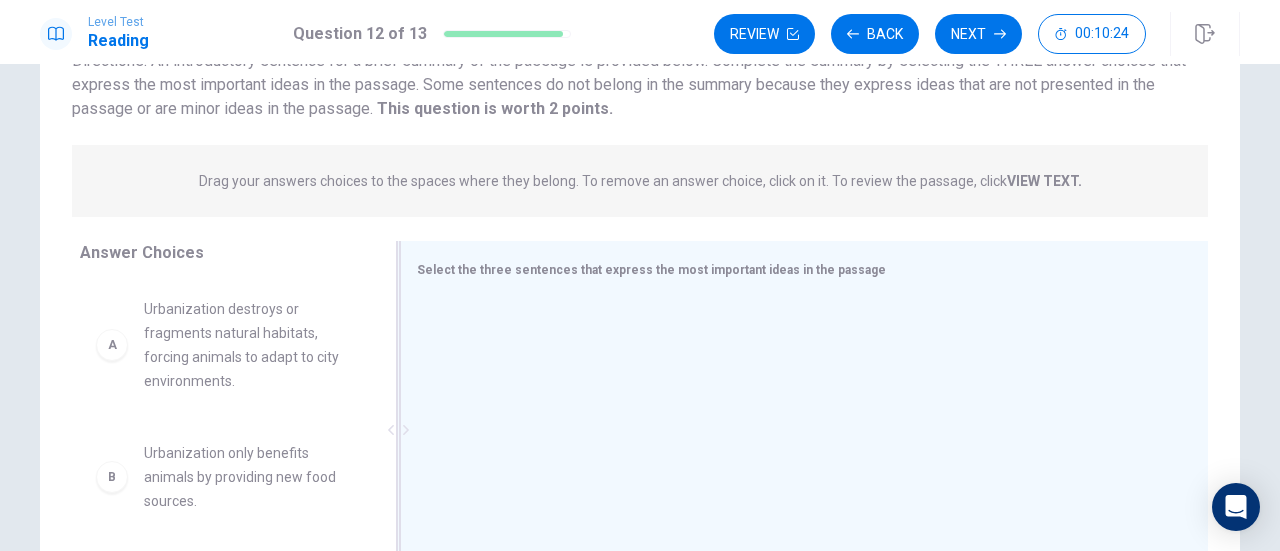 scroll, scrollTop: 200, scrollLeft: 0, axis: vertical 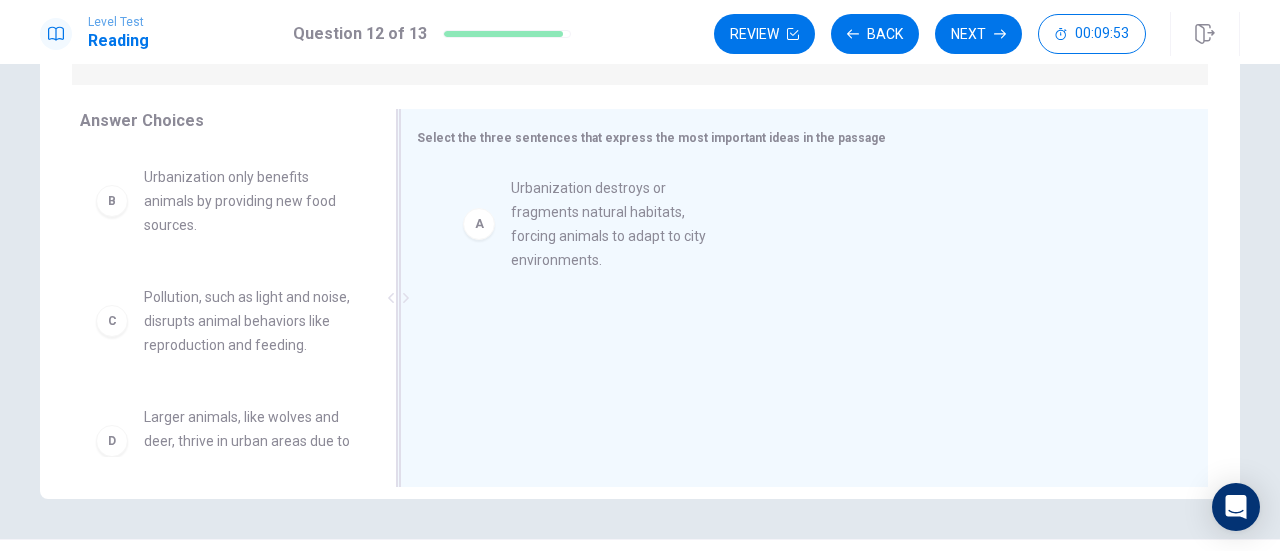 drag, startPoint x: 278, startPoint y: 223, endPoint x: 656, endPoint y: 234, distance: 378.16003 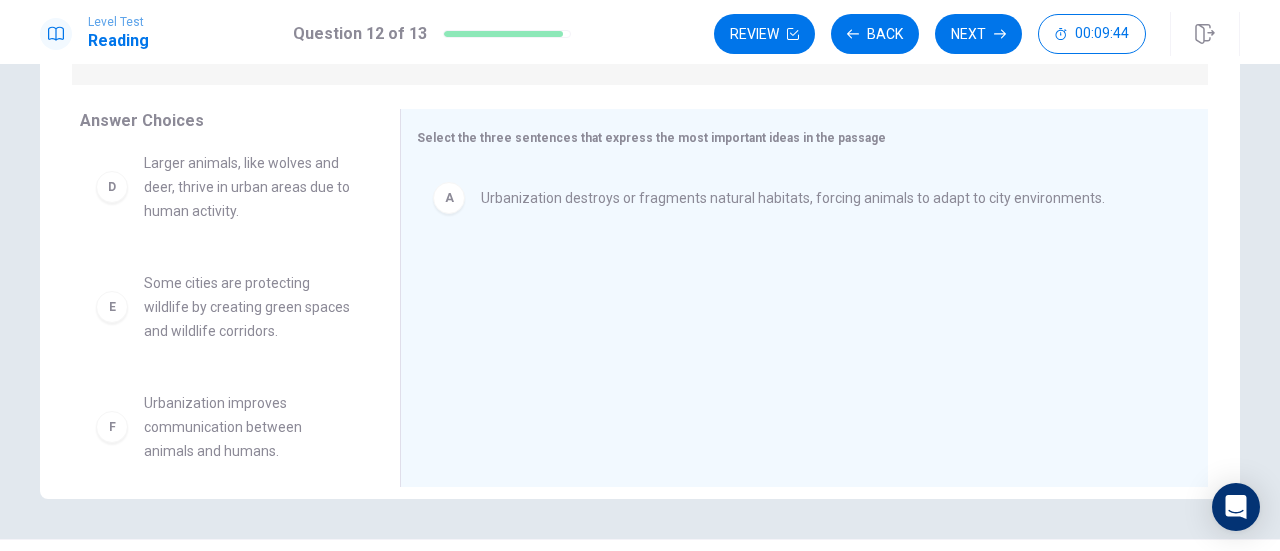 scroll, scrollTop: 300, scrollLeft: 0, axis: vertical 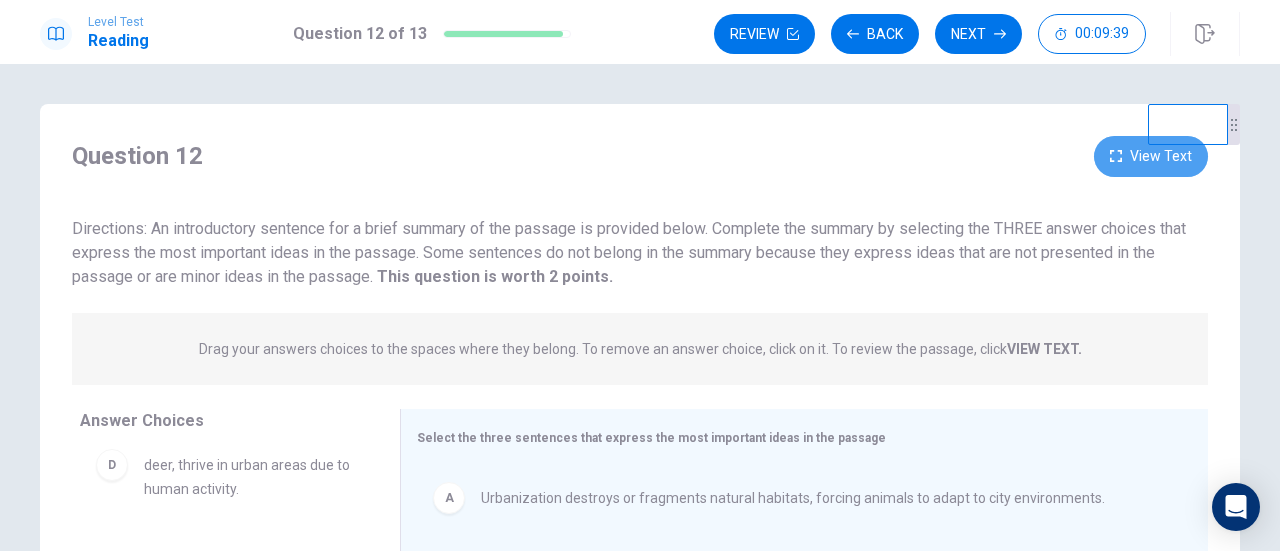 click on "View Text" at bounding box center [1151, 156] 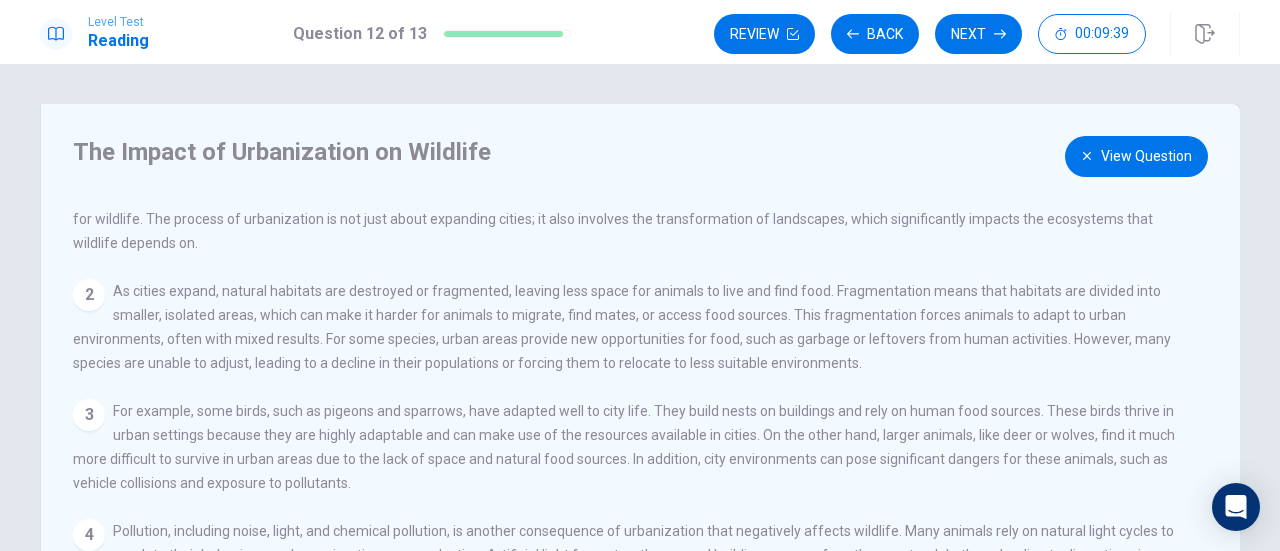 scroll, scrollTop: 87, scrollLeft: 0, axis: vertical 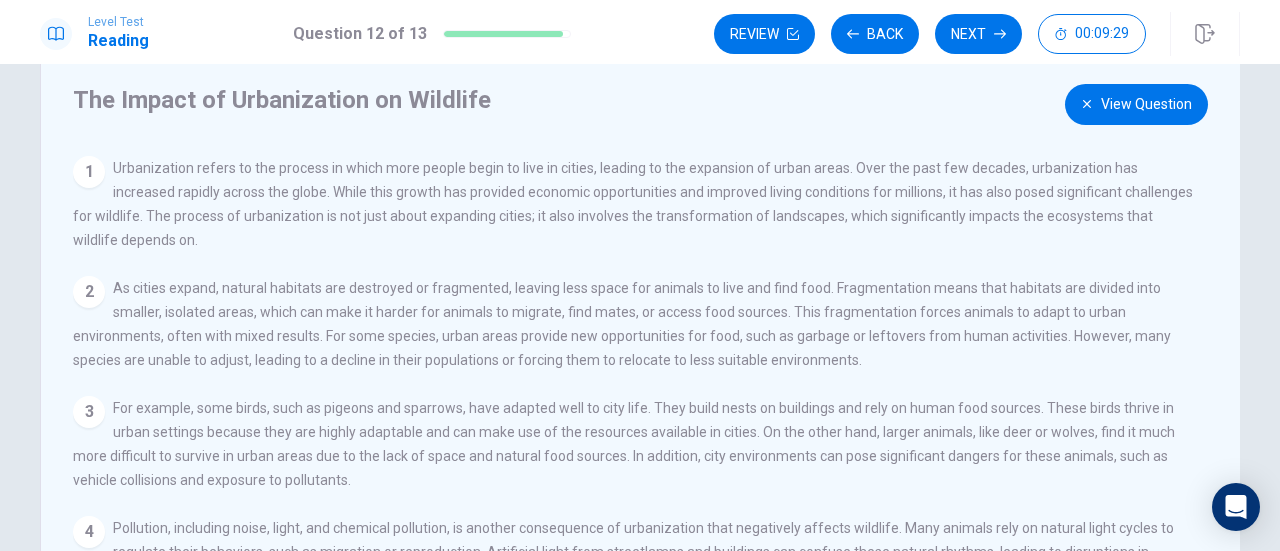 click on "View Question" at bounding box center [1136, 104] 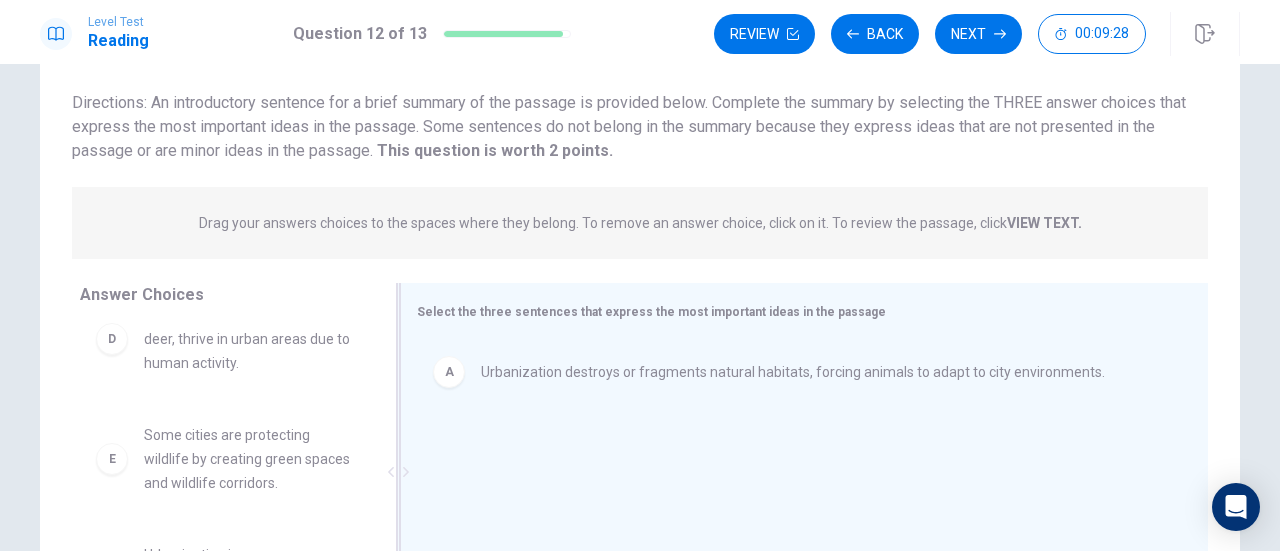 scroll, scrollTop: 352, scrollLeft: 0, axis: vertical 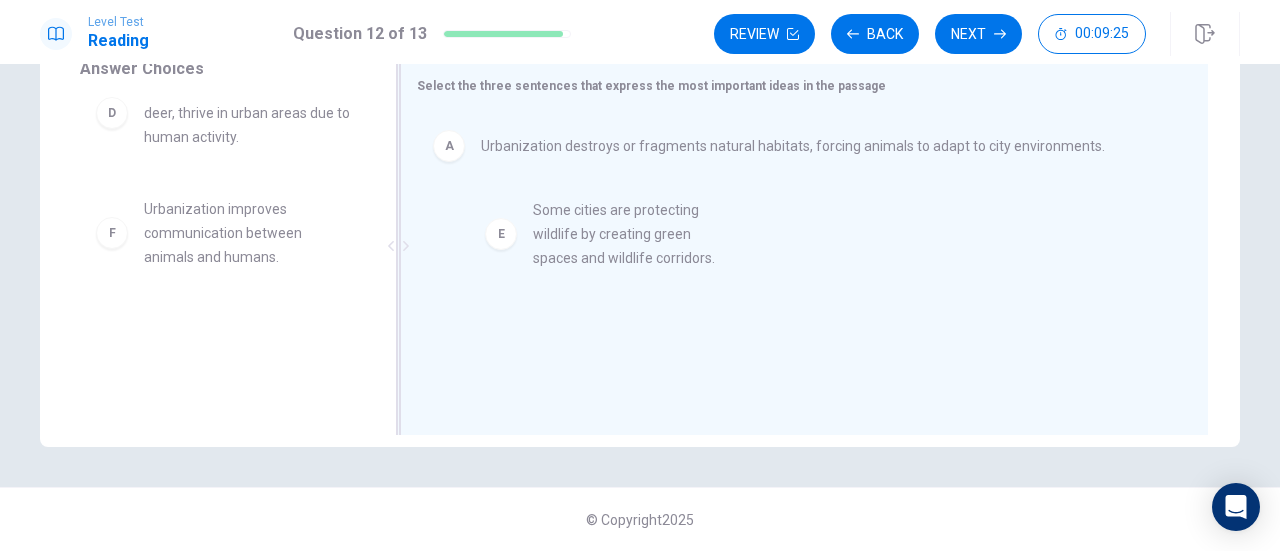 drag, startPoint x: 252, startPoint y: 252, endPoint x: 612, endPoint y: 266, distance: 360.27213 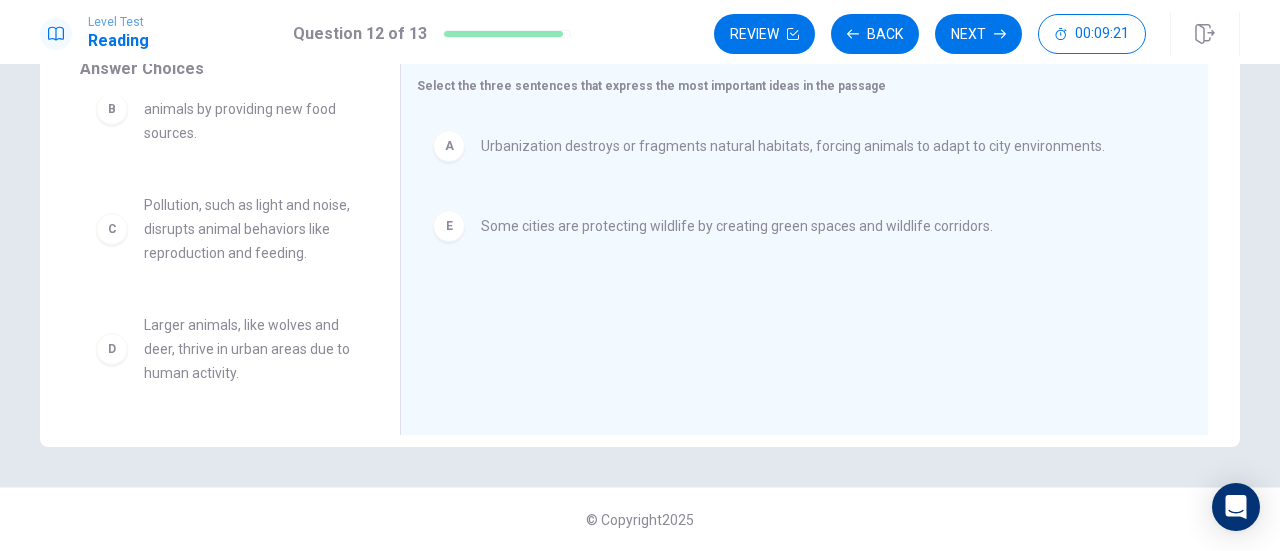 scroll, scrollTop: 0, scrollLeft: 0, axis: both 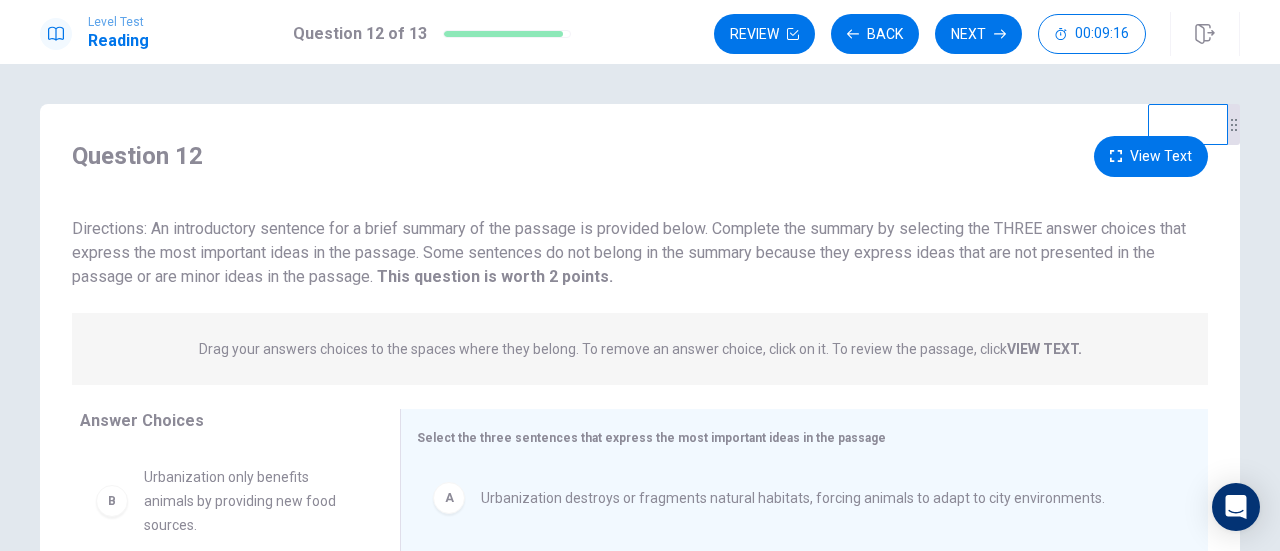 click on "View Text" at bounding box center [1151, 156] 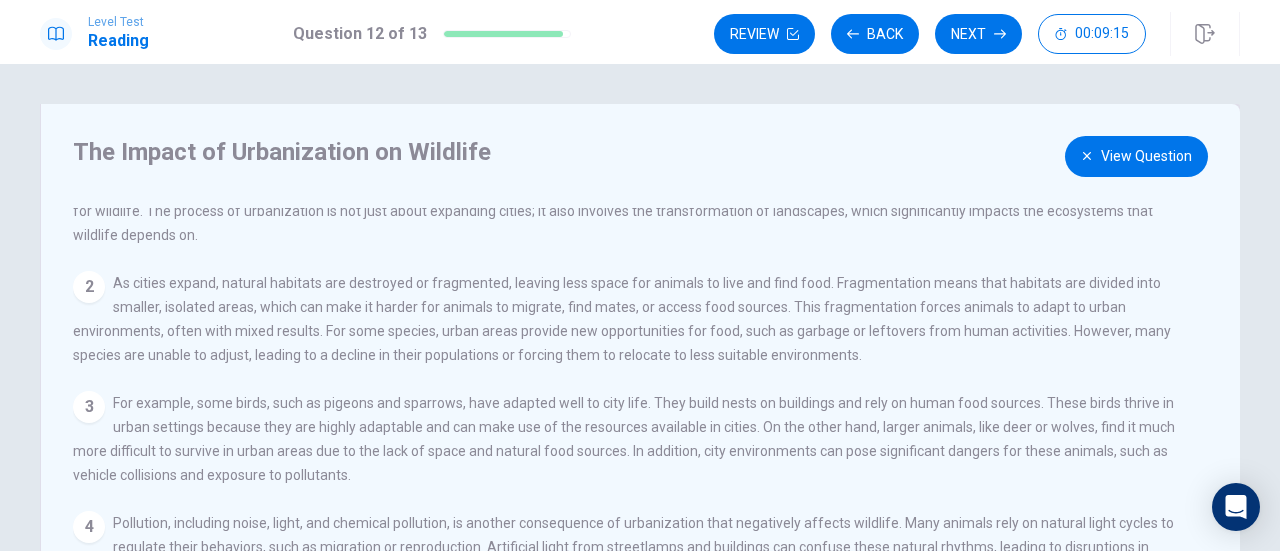 scroll, scrollTop: 87, scrollLeft: 0, axis: vertical 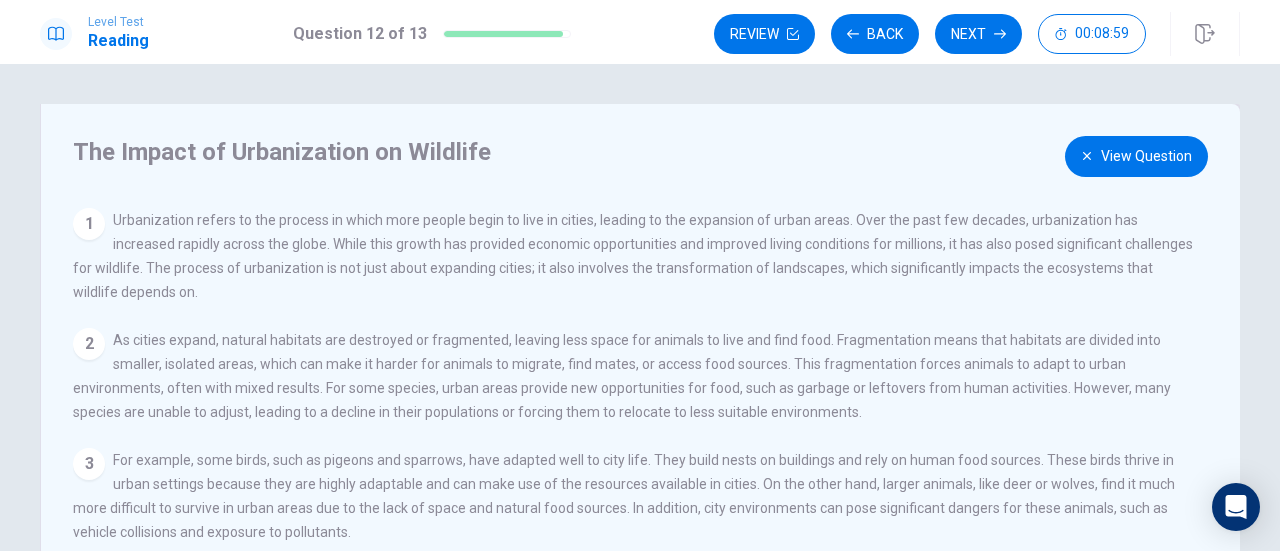 click on "View Question" at bounding box center [1136, 156] 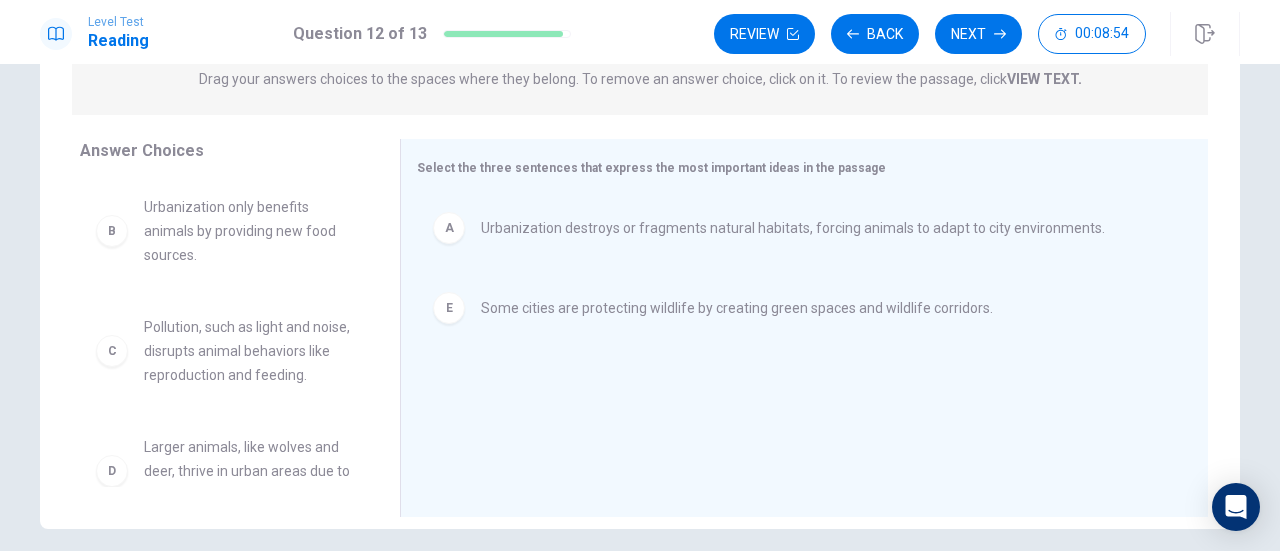 scroll, scrollTop: 252, scrollLeft: 0, axis: vertical 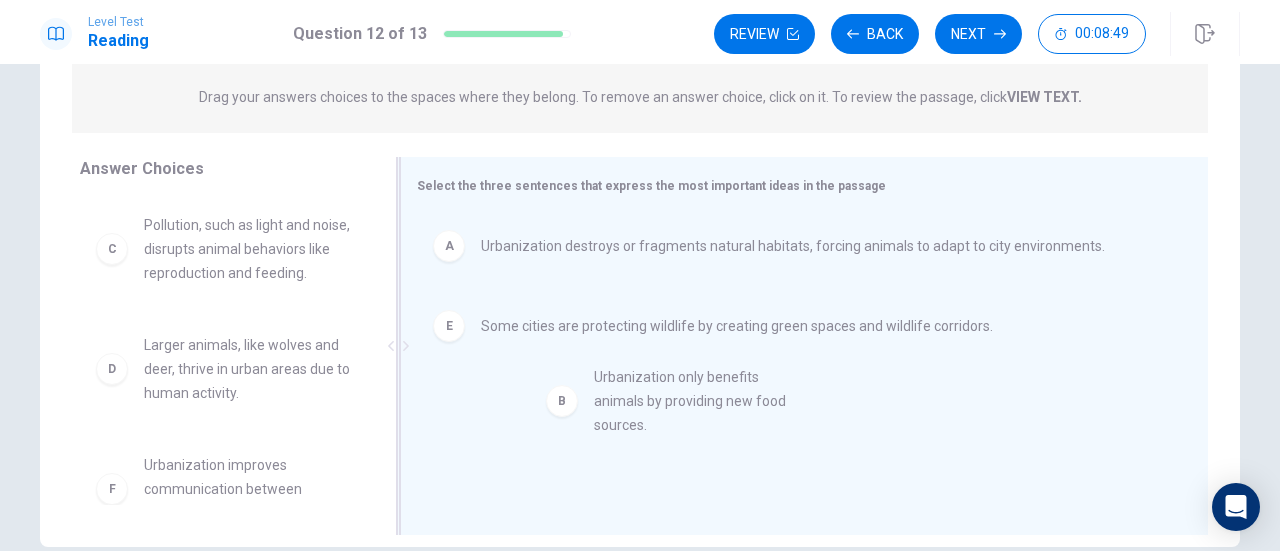 drag, startPoint x: 230, startPoint y: 258, endPoint x: 697, endPoint y: 416, distance: 493.00406 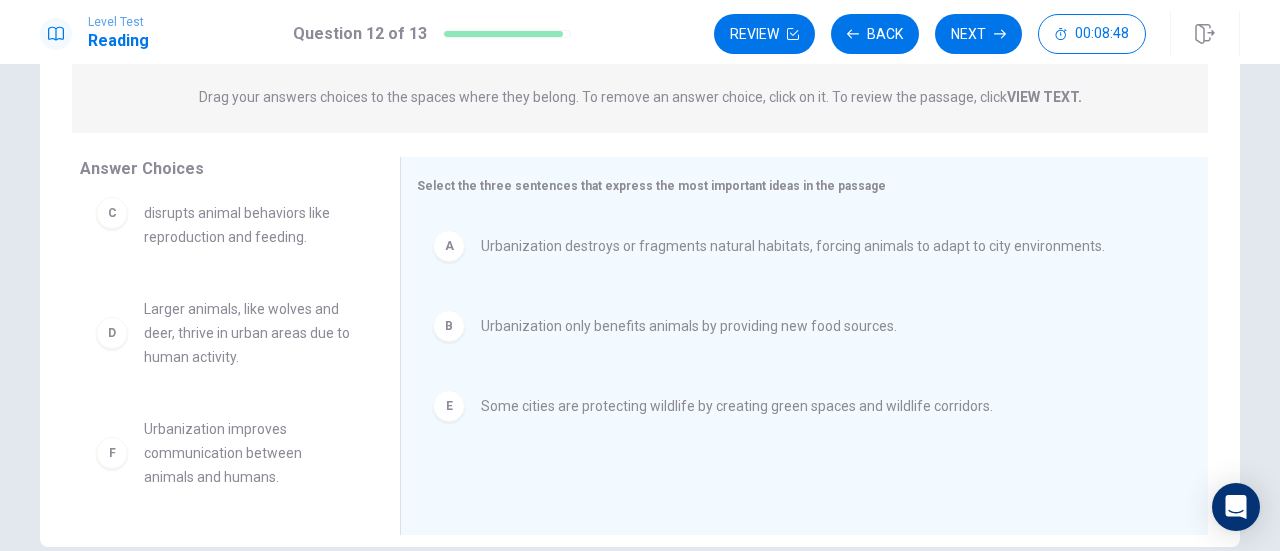 scroll 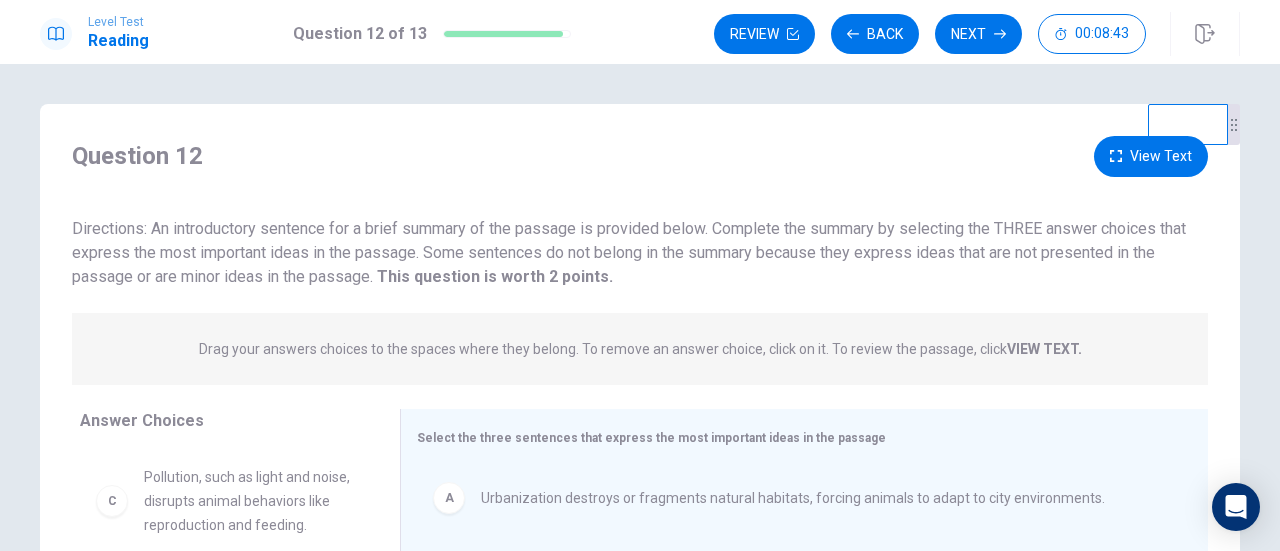 click on "View Text" at bounding box center (1151, 156) 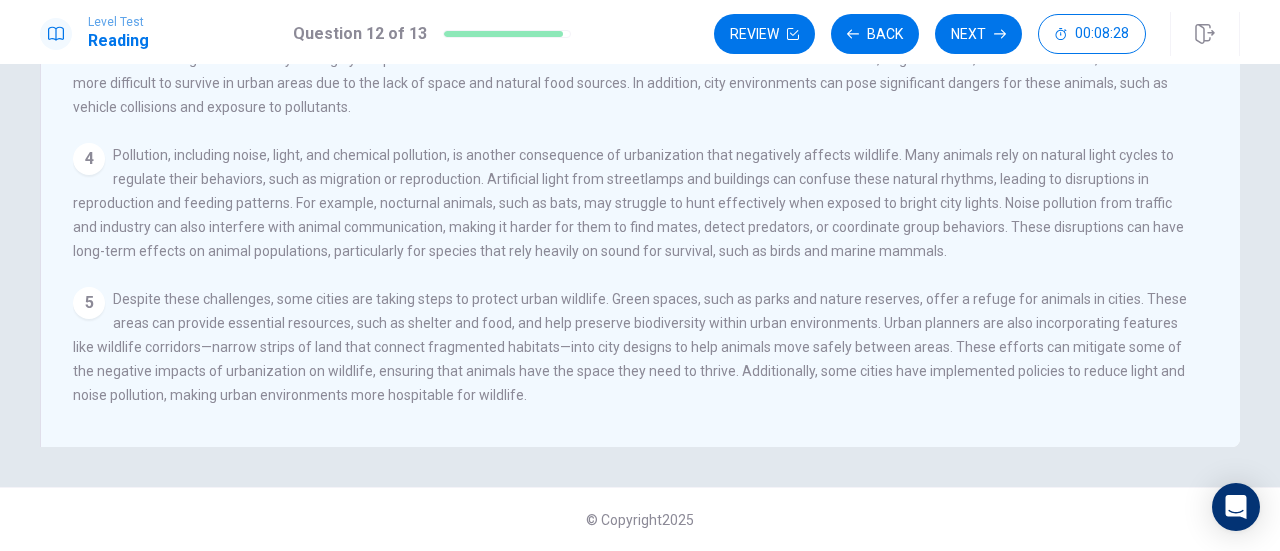 scroll, scrollTop: 30, scrollLeft: 0, axis: vertical 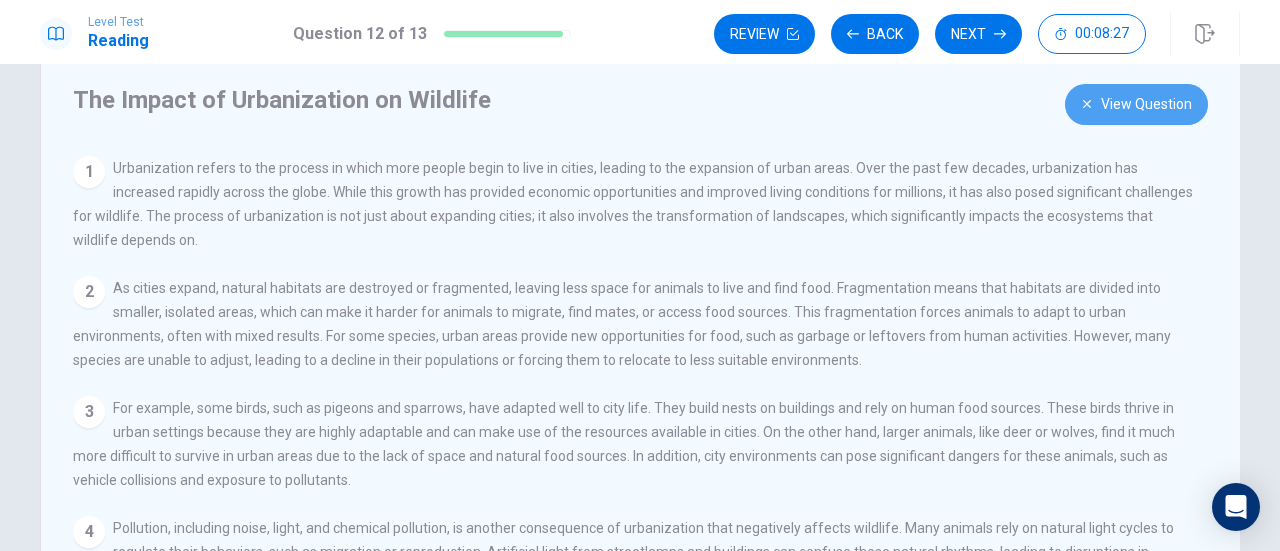click 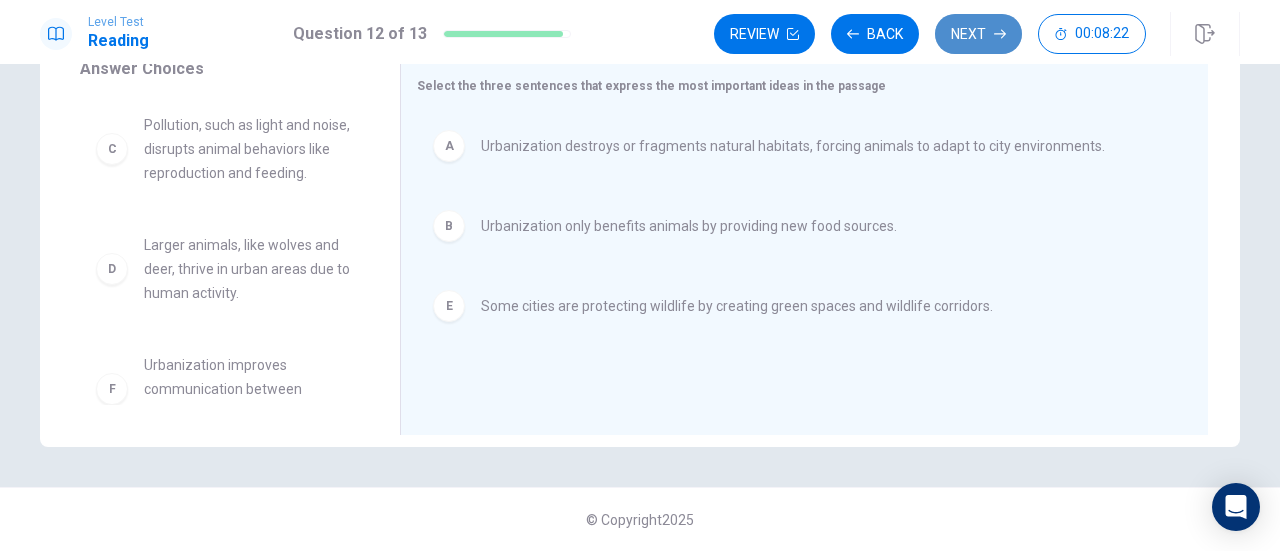 click on "Next" at bounding box center (978, 34) 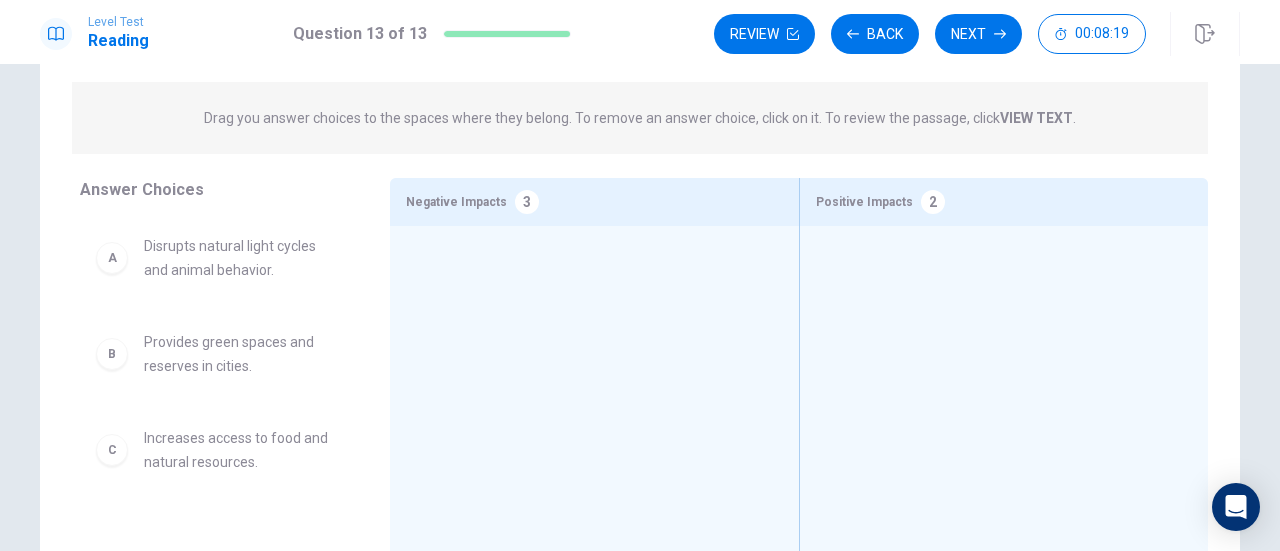 scroll, scrollTop: 152, scrollLeft: 0, axis: vertical 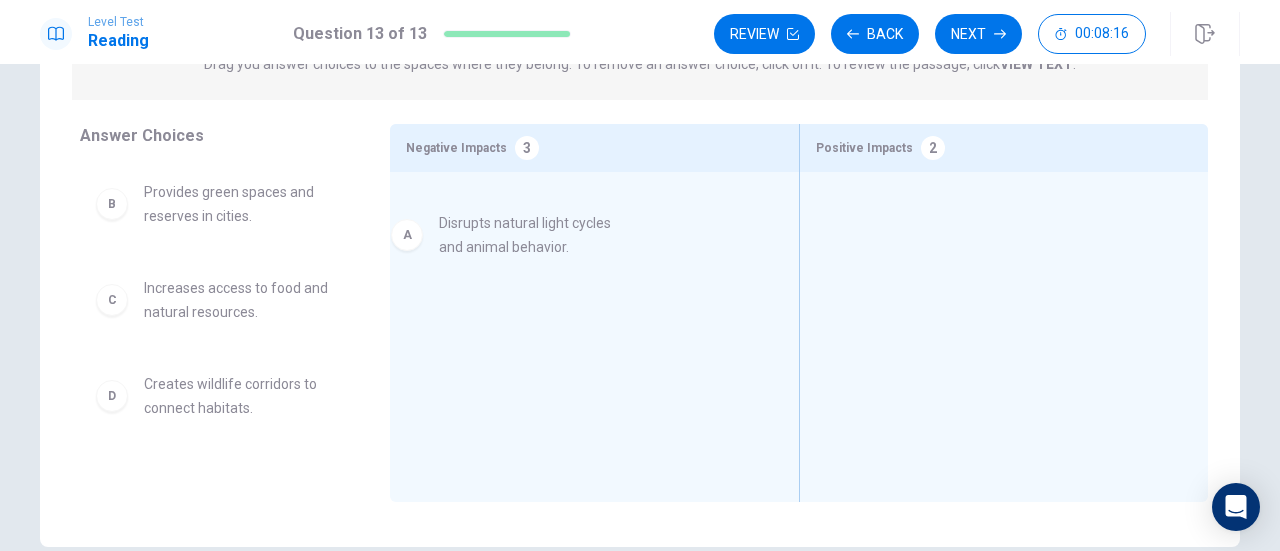 drag, startPoint x: 260, startPoint y: 220, endPoint x: 577, endPoint y: 247, distance: 318.14777 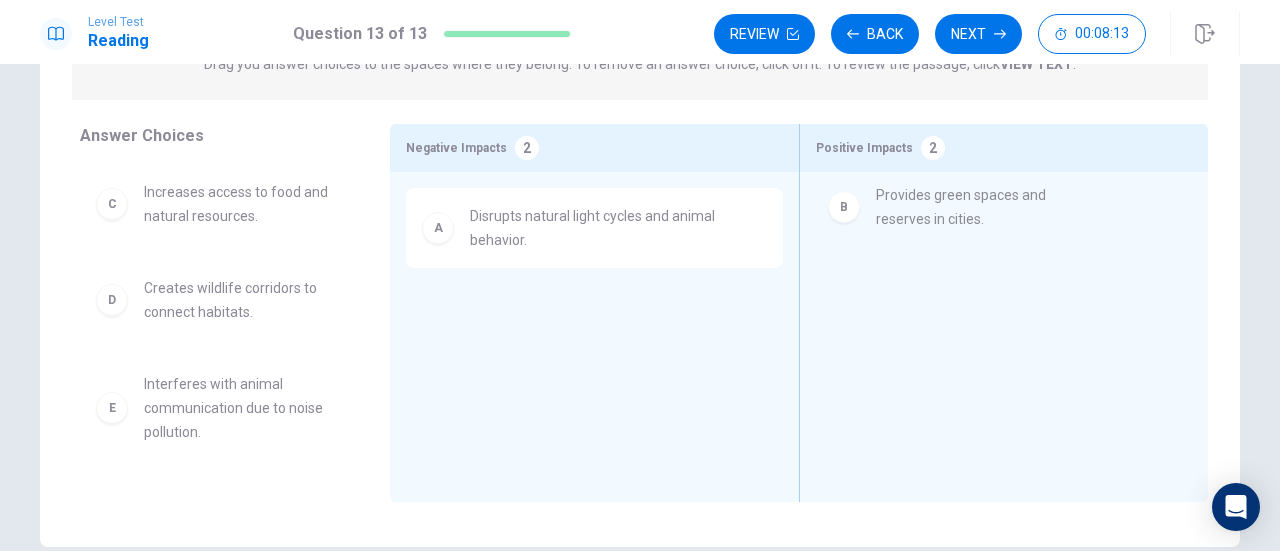 drag, startPoint x: 226, startPoint y: 222, endPoint x: 971, endPoint y: 226, distance: 745.01074 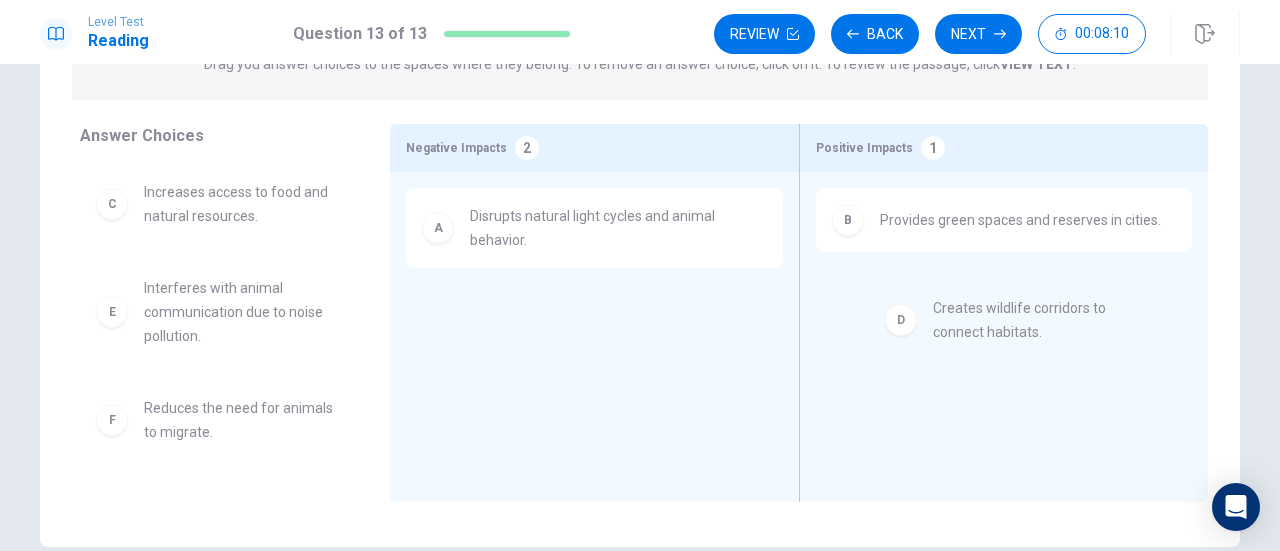 drag, startPoint x: 257, startPoint y: 311, endPoint x: 993, endPoint y: 341, distance: 736.61115 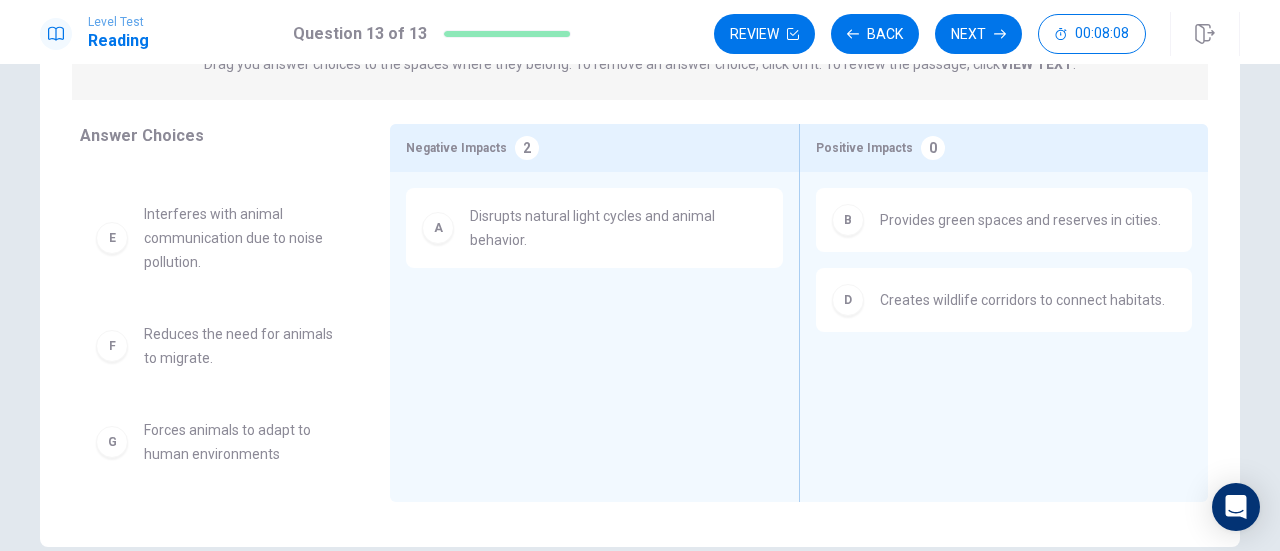 scroll, scrollTop: 84, scrollLeft: 0, axis: vertical 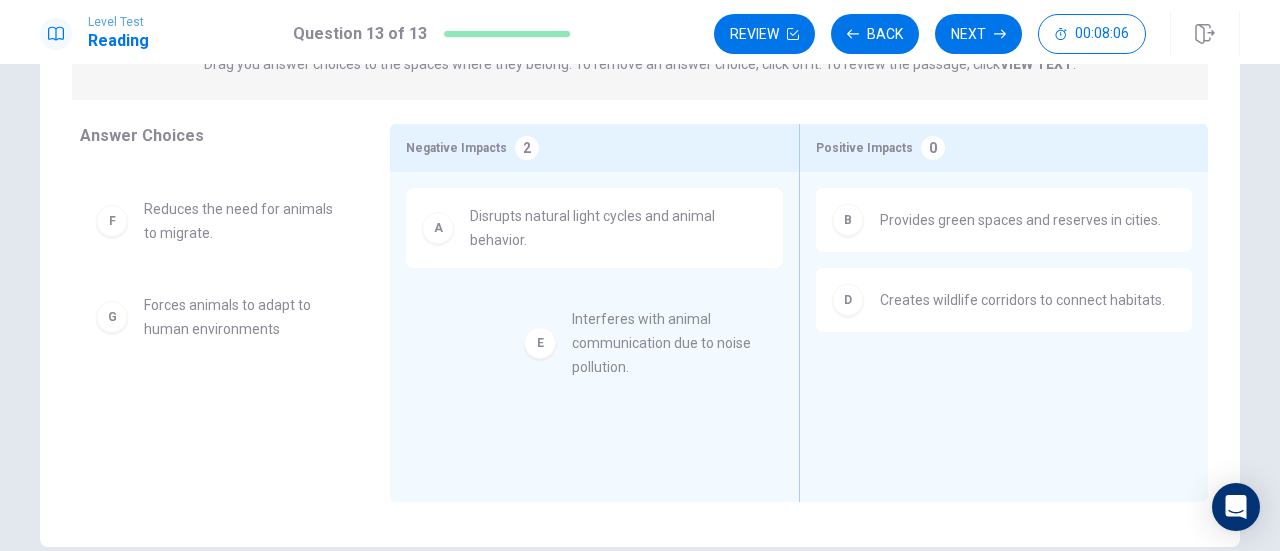drag, startPoint x: 225, startPoint y: 253, endPoint x: 662, endPoint y: 368, distance: 451.8783 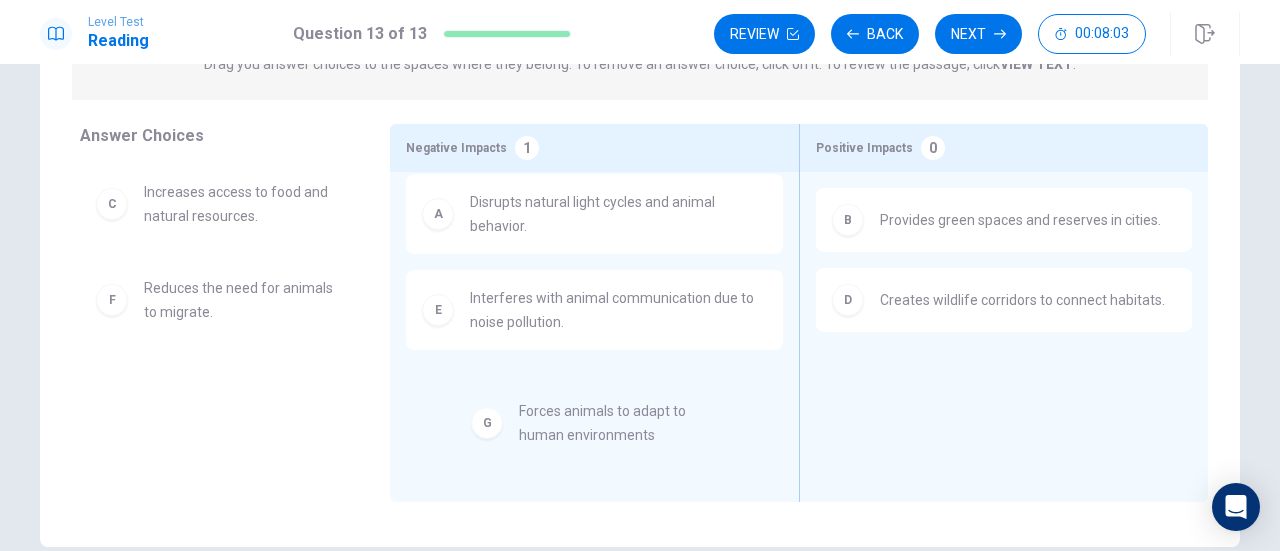 drag, startPoint x: 222, startPoint y: 414, endPoint x: 612, endPoint y: 443, distance: 391.07672 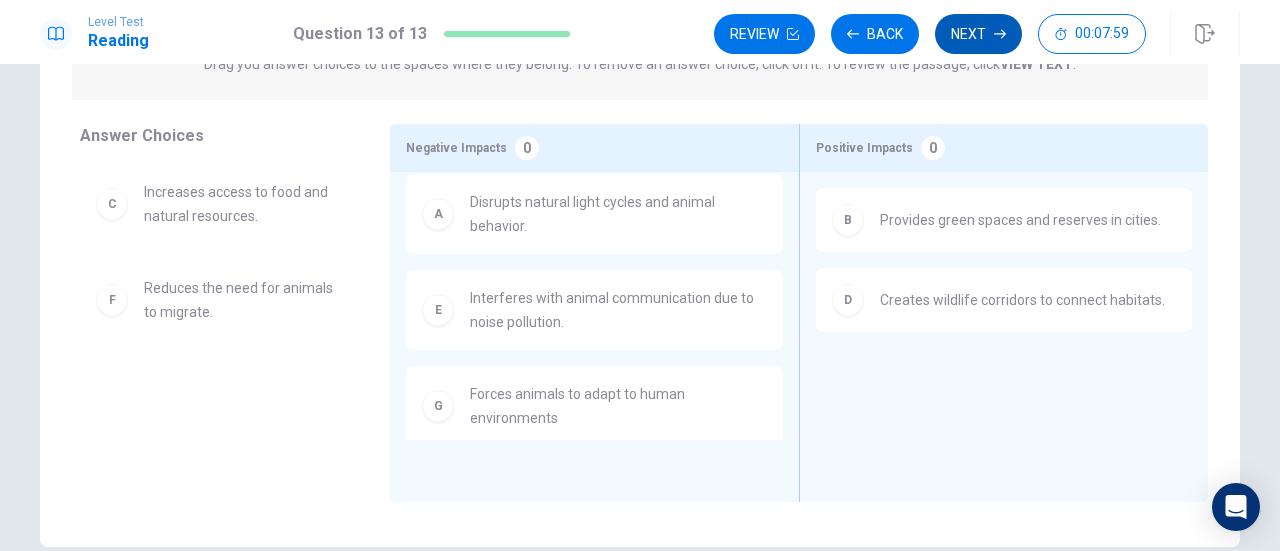 click on "Next" at bounding box center [978, 34] 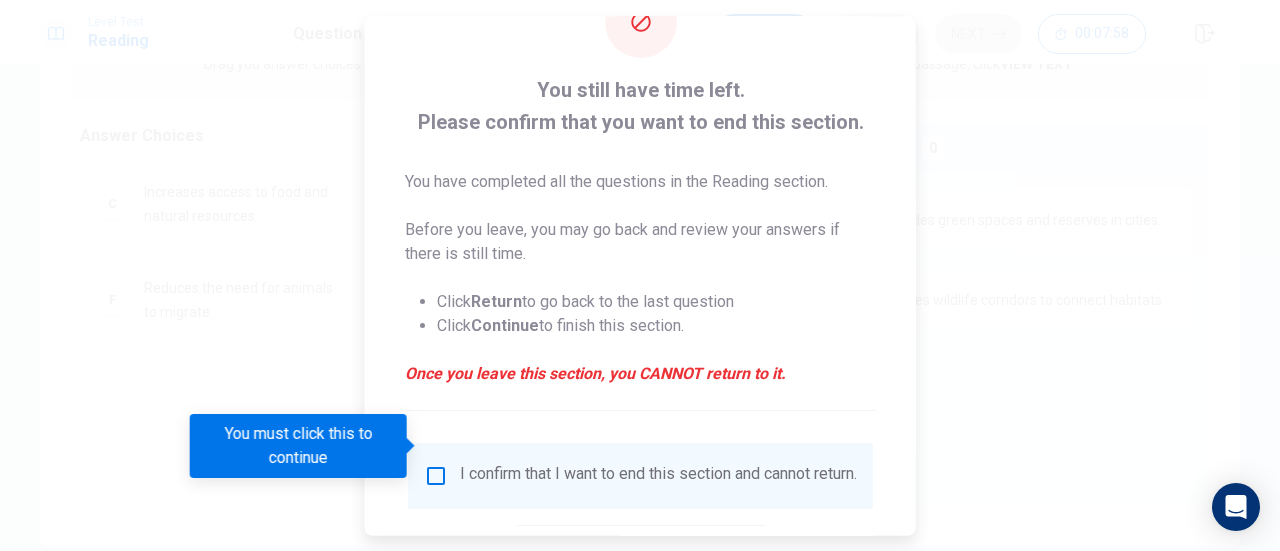 scroll, scrollTop: 100, scrollLeft: 0, axis: vertical 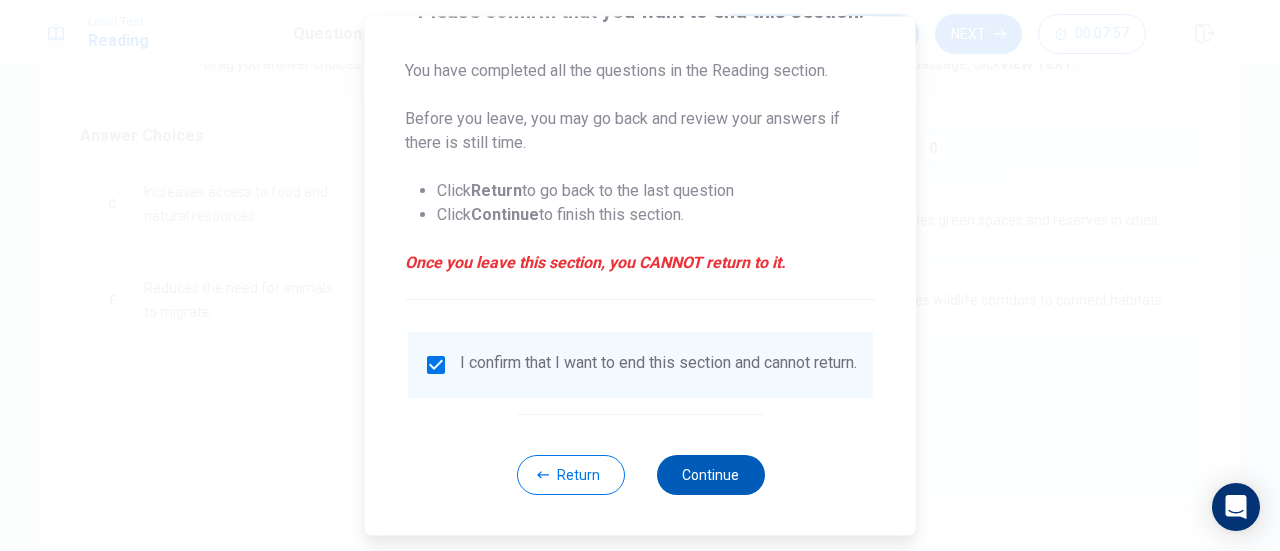 click on "Continue" at bounding box center (710, 475) 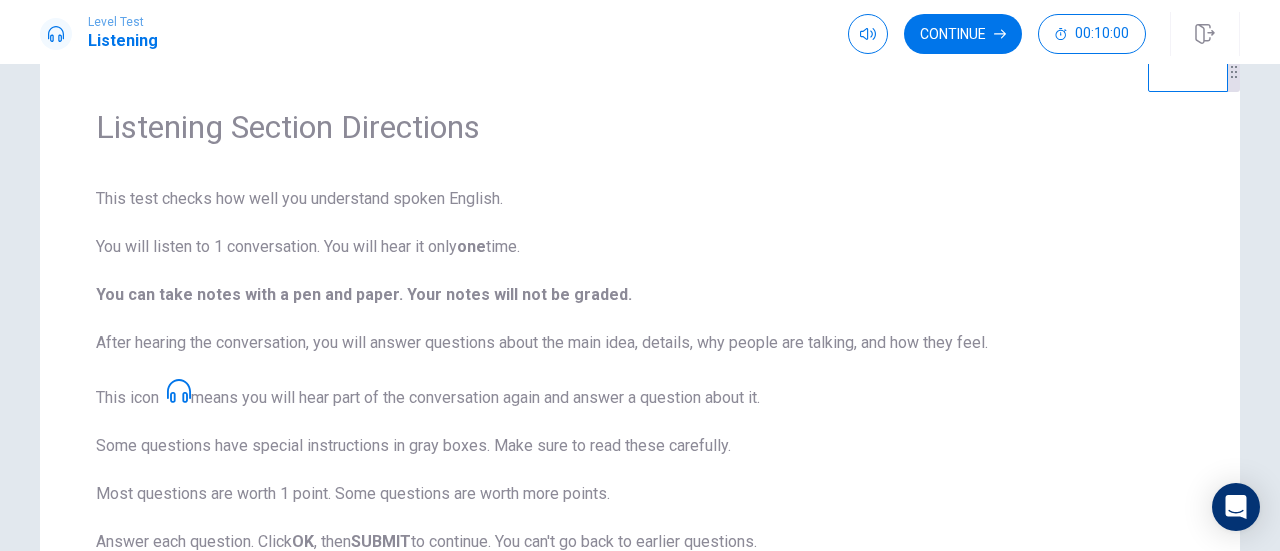 scroll, scrollTop: 7, scrollLeft: 0, axis: vertical 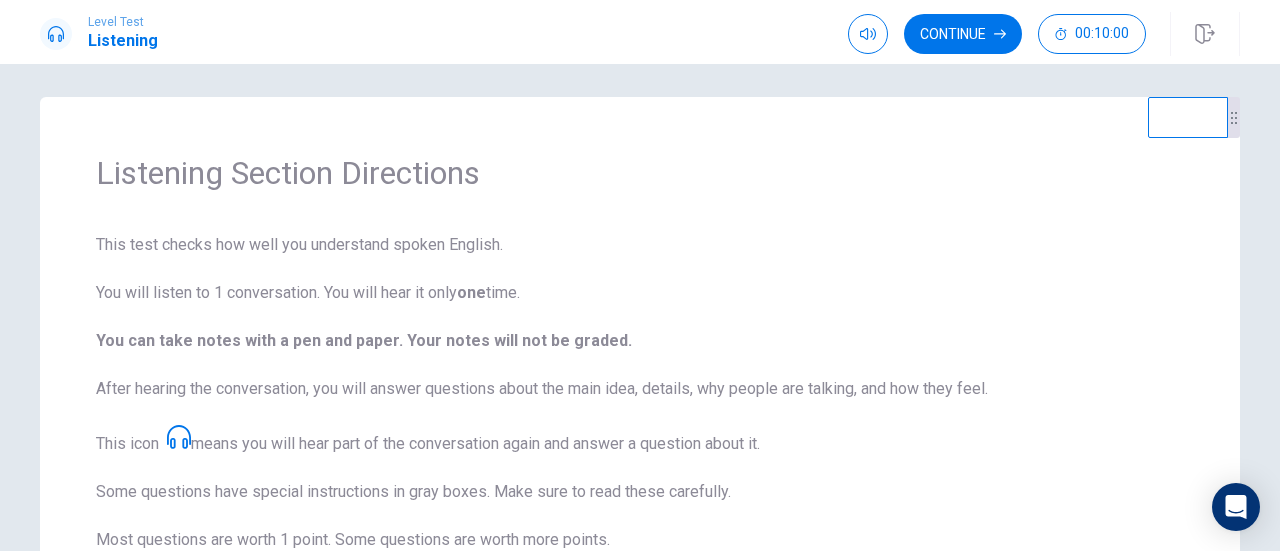 click on "Continue" at bounding box center (963, 34) 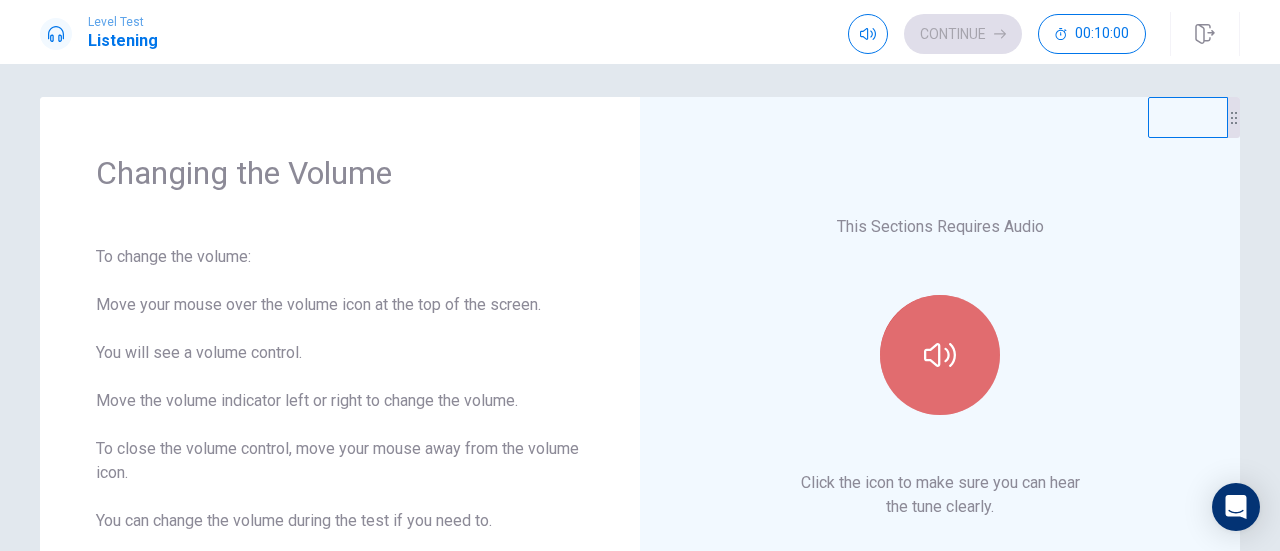 click 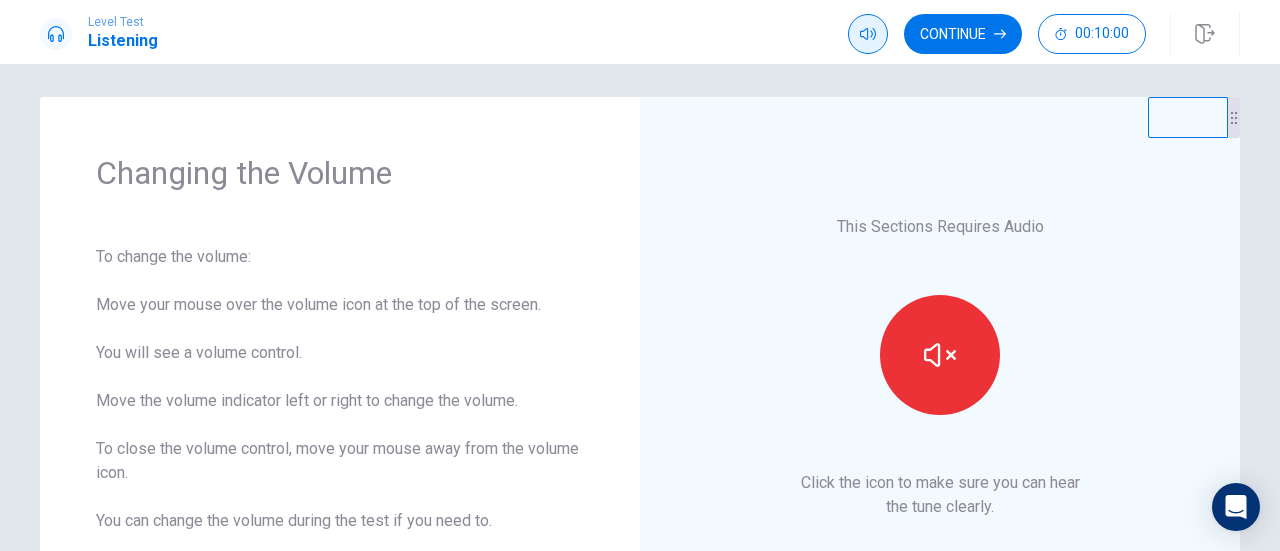 click 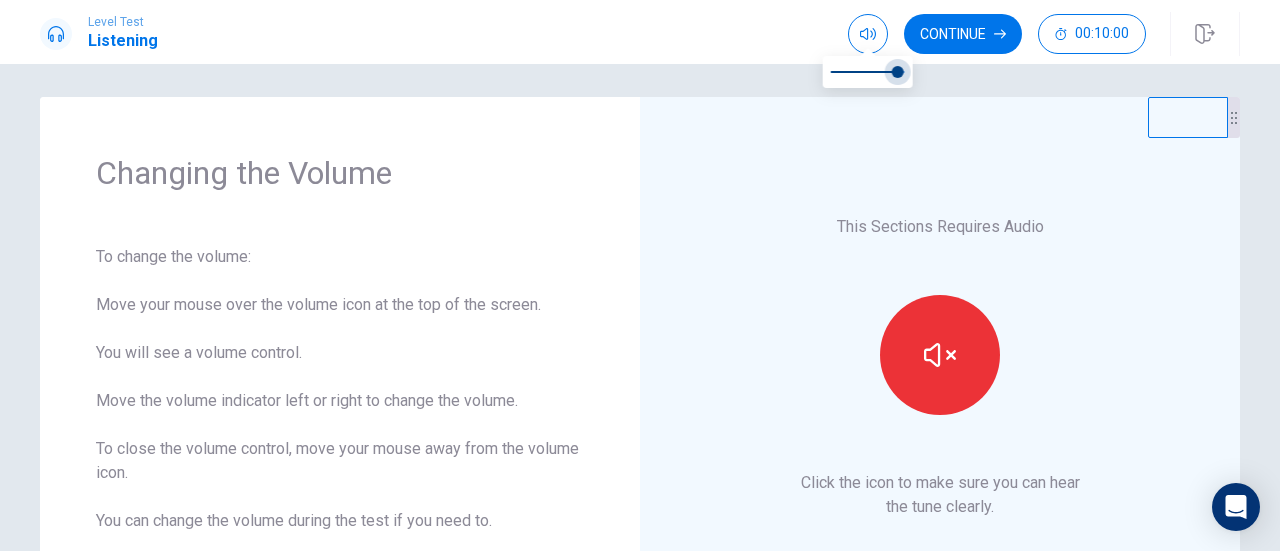 type on "***" 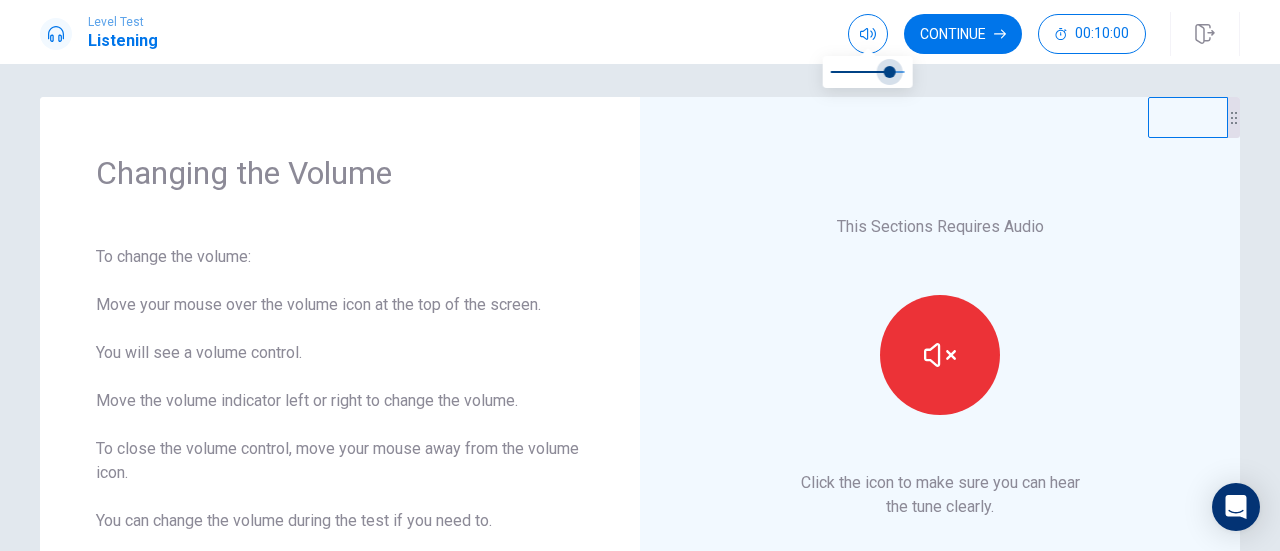 drag, startPoint x: 902, startPoint y: 77, endPoint x: 891, endPoint y: 78, distance: 11.045361 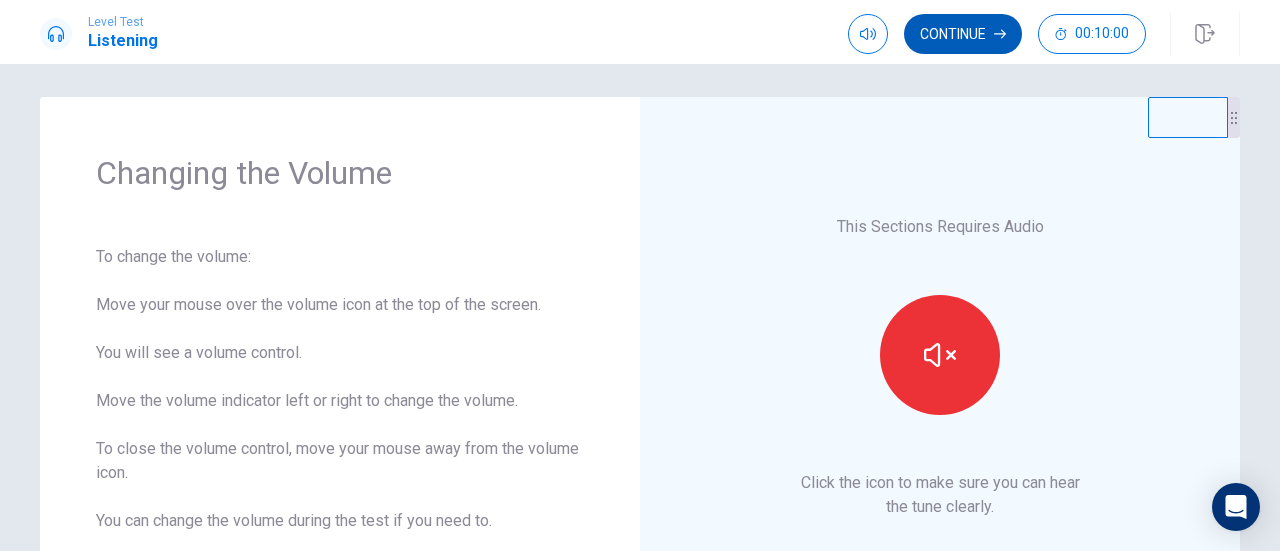 click on "Continue" at bounding box center (963, 34) 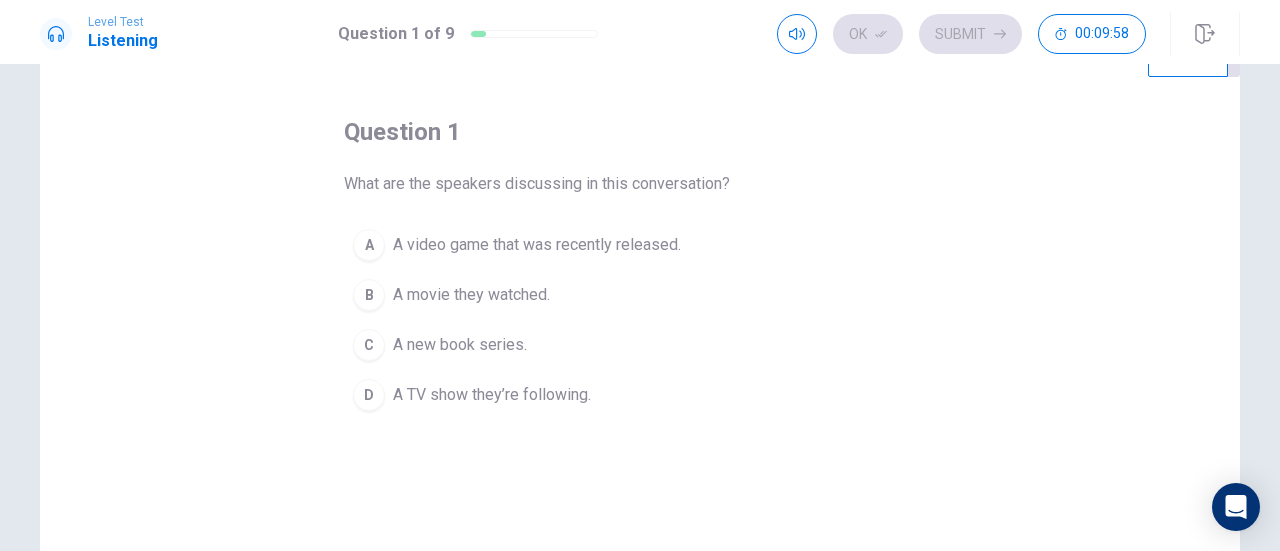 scroll, scrollTop: 100, scrollLeft: 0, axis: vertical 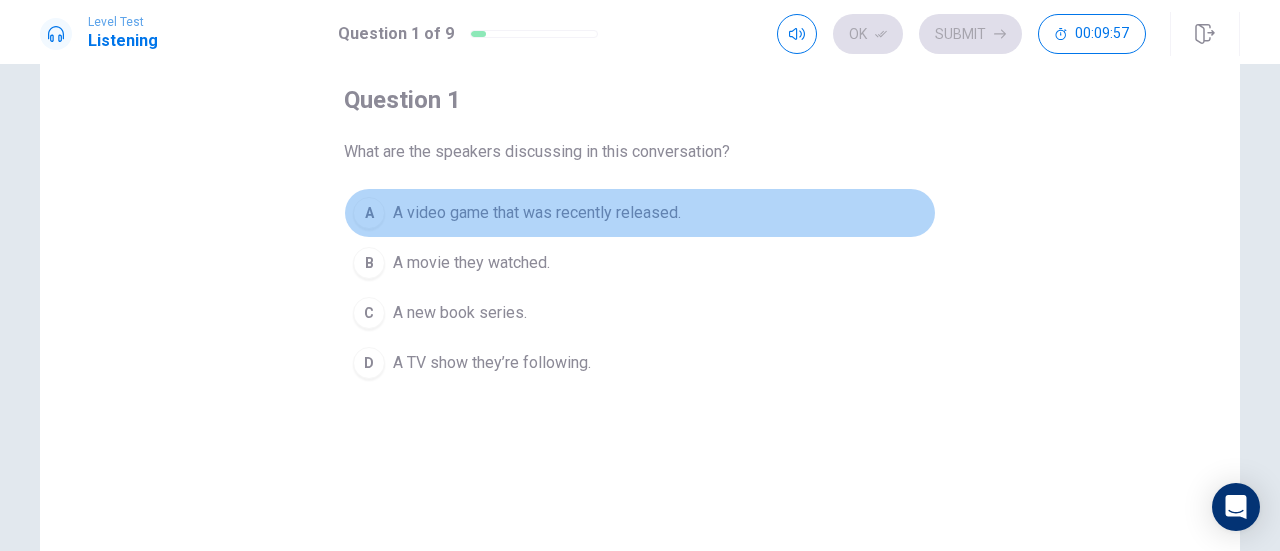 click on "A" at bounding box center [369, 213] 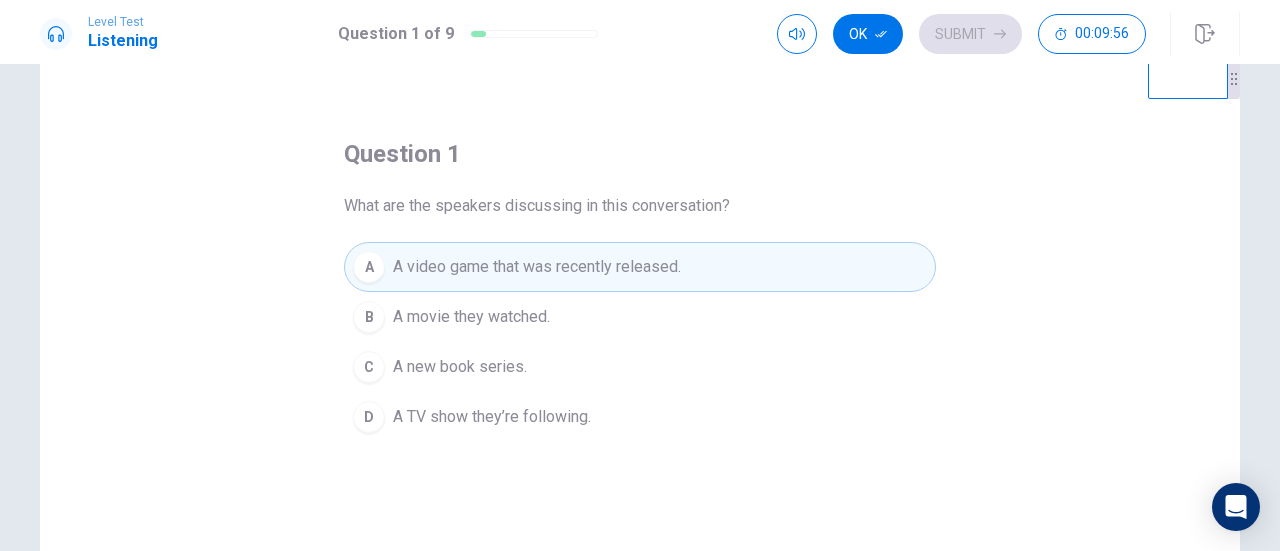 scroll, scrollTop: 0, scrollLeft: 0, axis: both 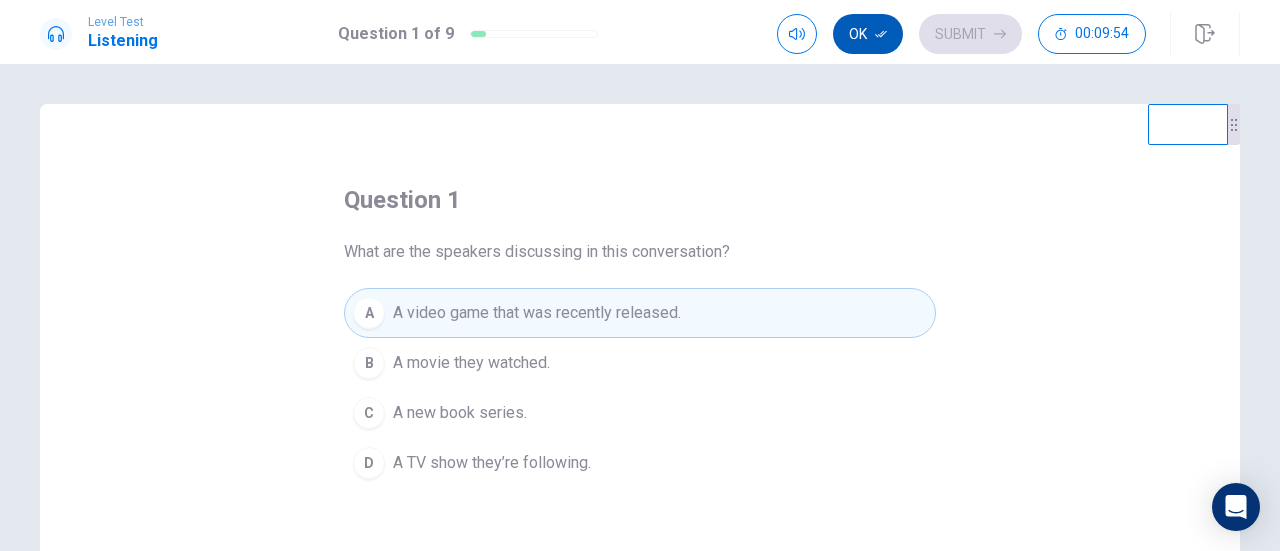 click on "Ok" at bounding box center [868, 34] 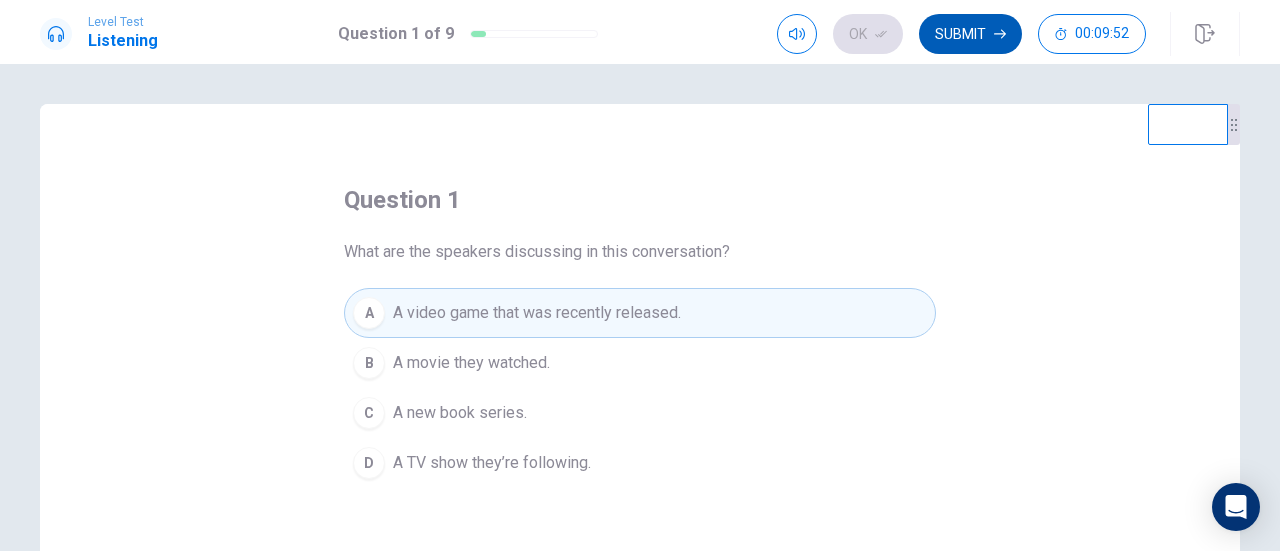 click on "Submit" at bounding box center [970, 34] 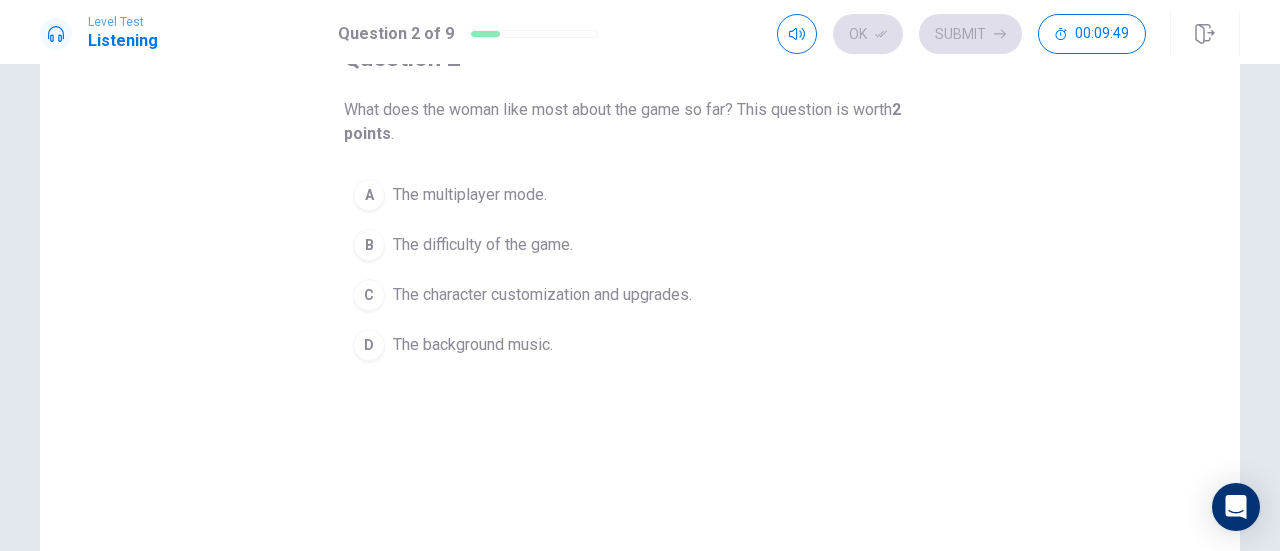 scroll, scrollTop: 100, scrollLeft: 0, axis: vertical 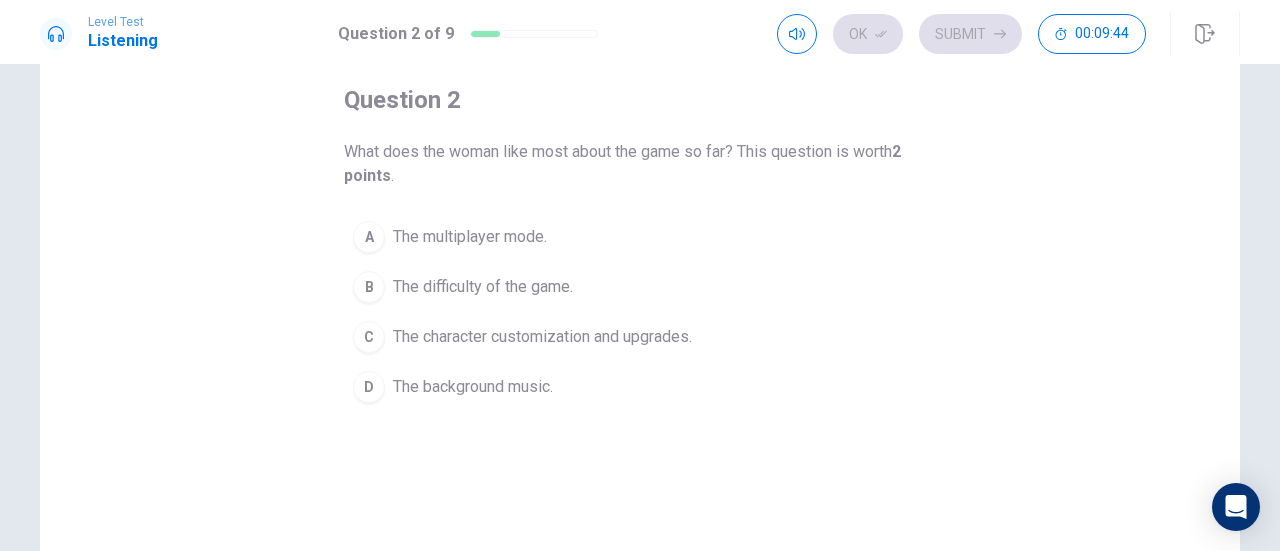 click on "C The character customization and upgrades." at bounding box center (640, 337) 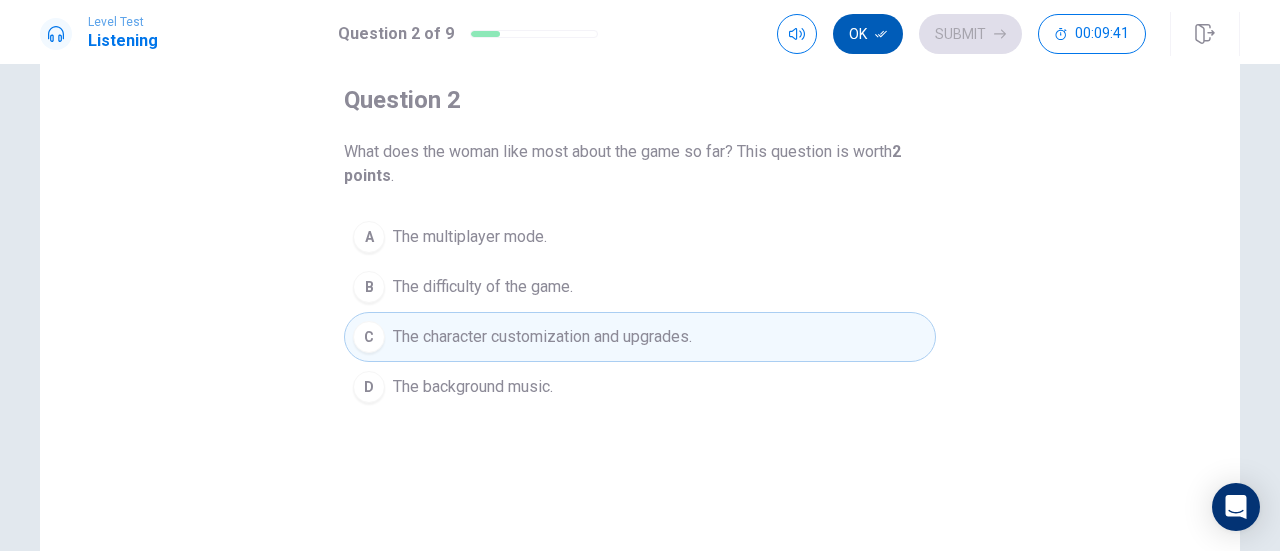 click on "Ok" at bounding box center (868, 34) 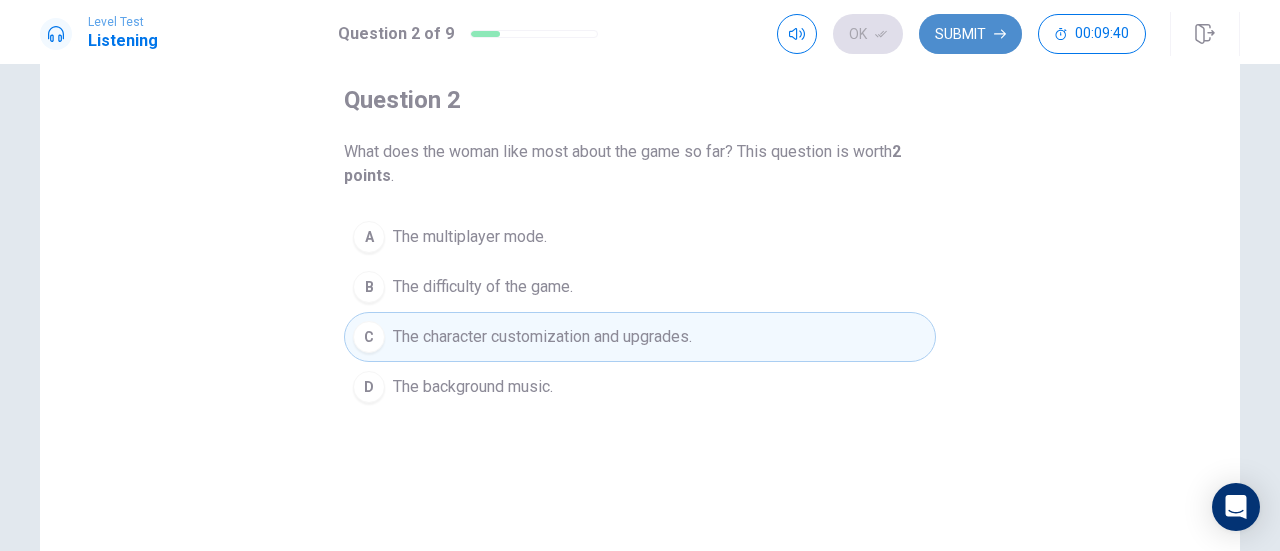 click on "Submit" at bounding box center [970, 34] 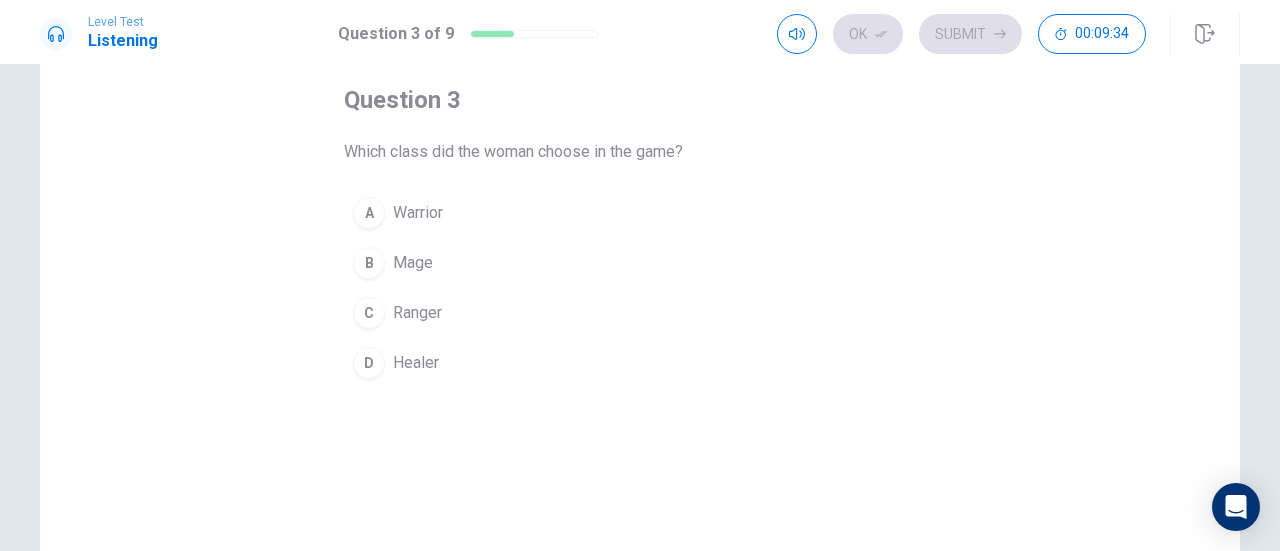 click on "C" at bounding box center [369, 313] 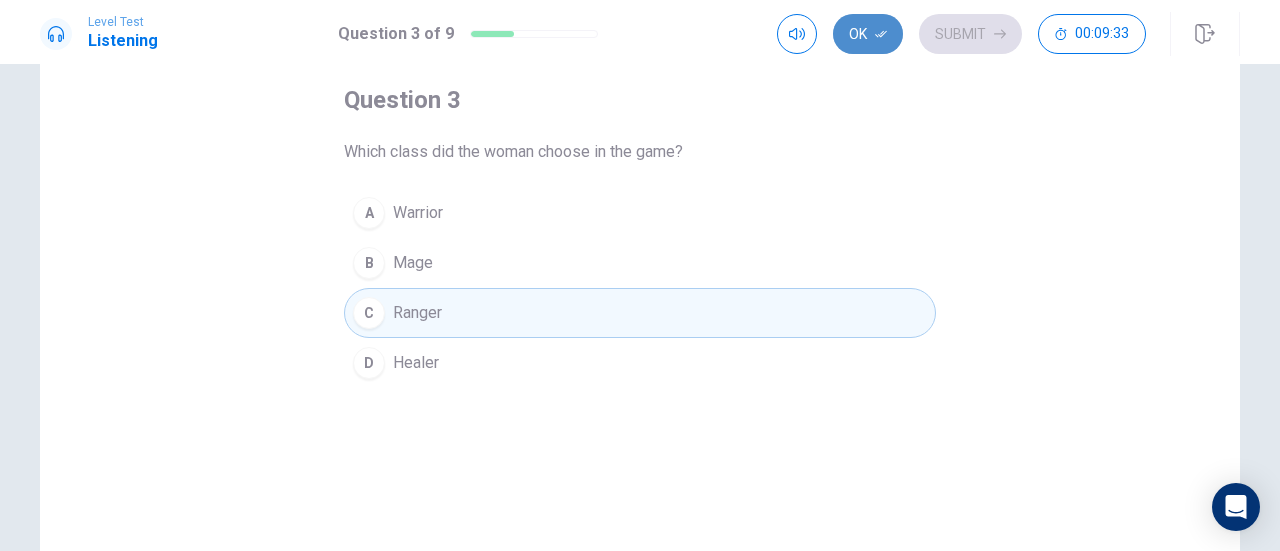 click on "Ok" at bounding box center [868, 34] 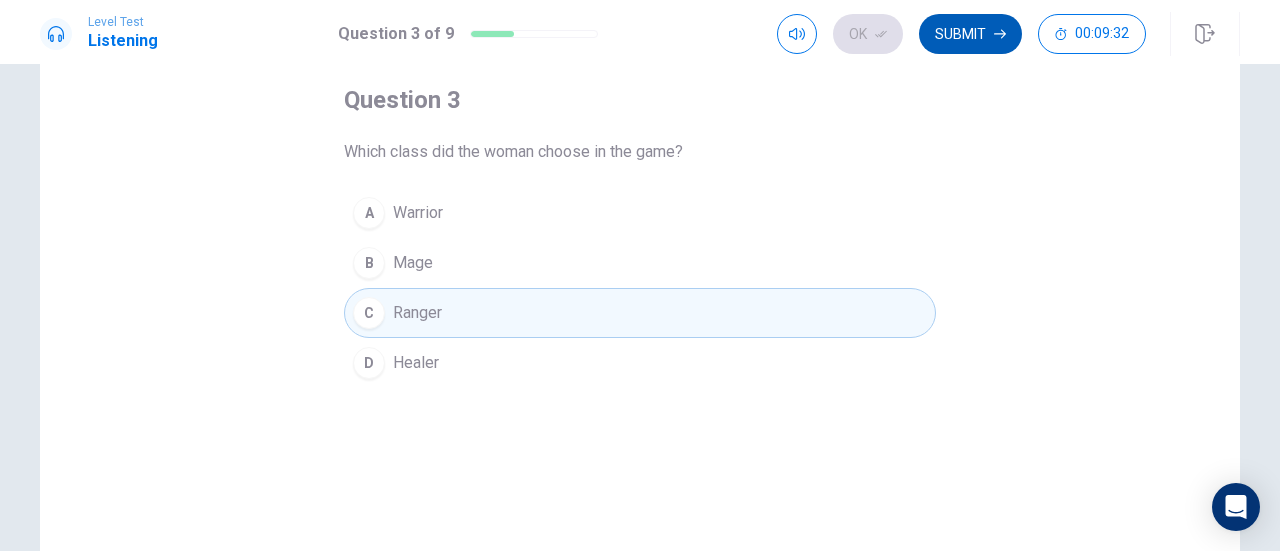 click on "Submit" at bounding box center [970, 34] 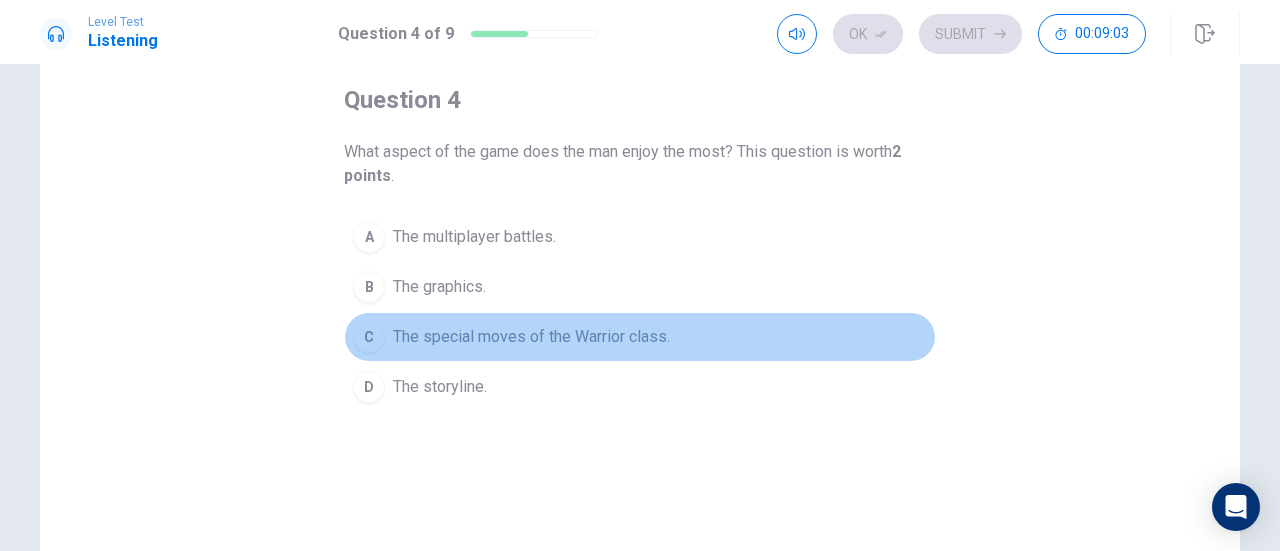 click on "C" at bounding box center (369, 337) 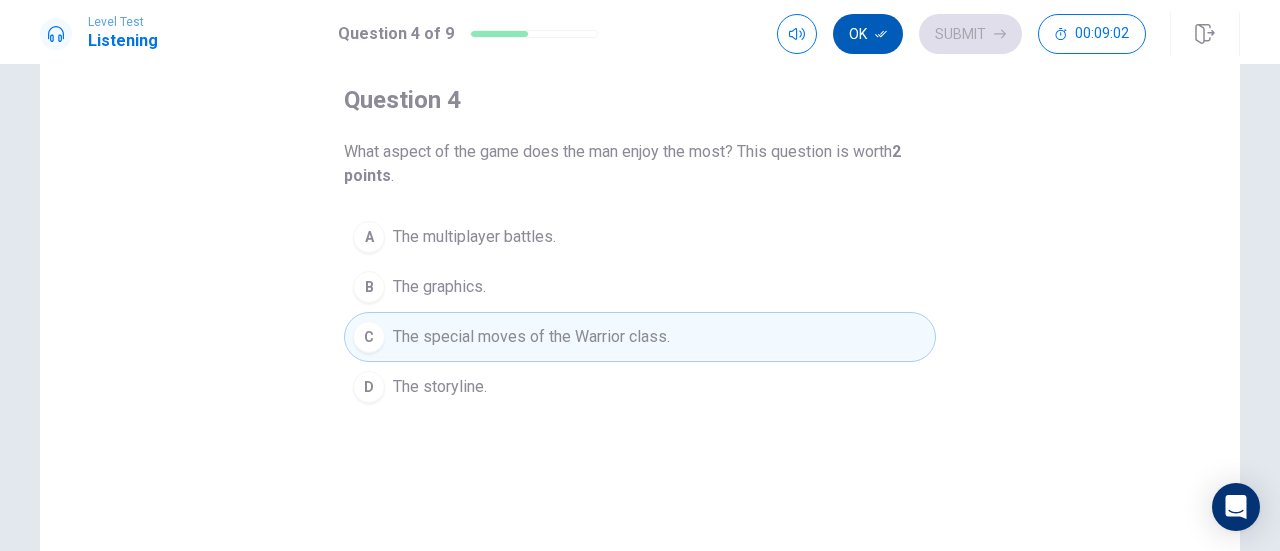 click on "Ok" at bounding box center (868, 34) 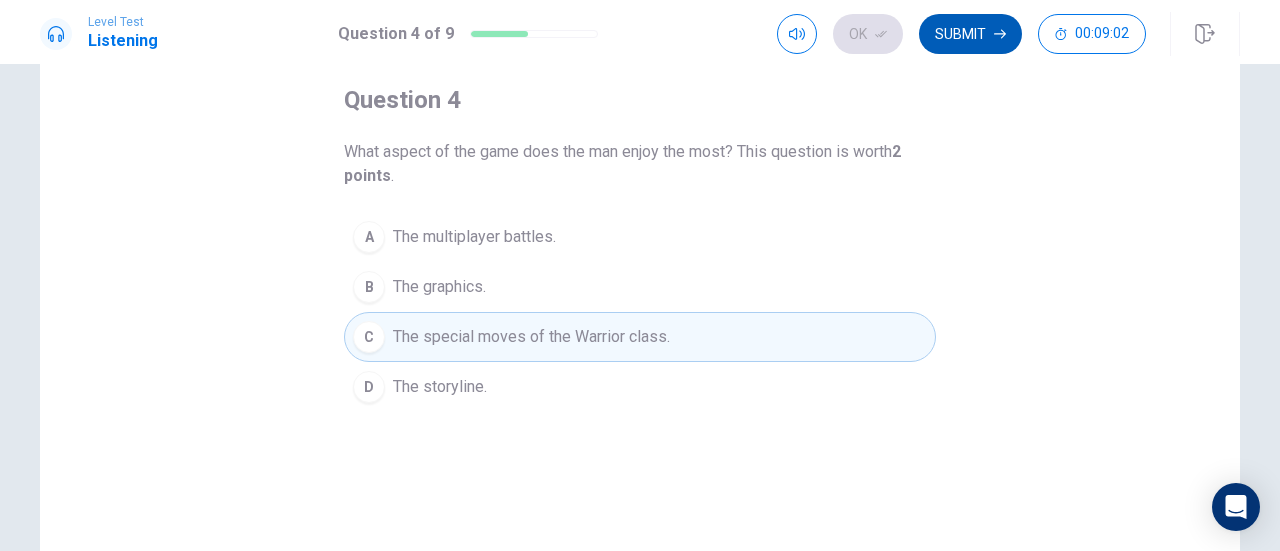 click on "Submit" at bounding box center (970, 34) 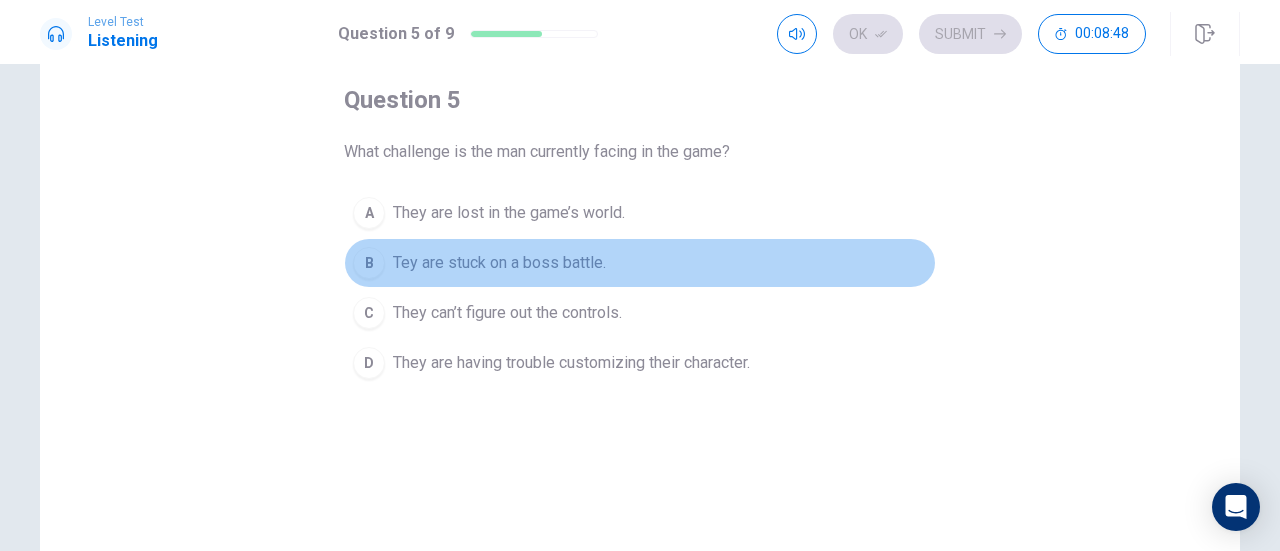 click on "B" at bounding box center [369, 263] 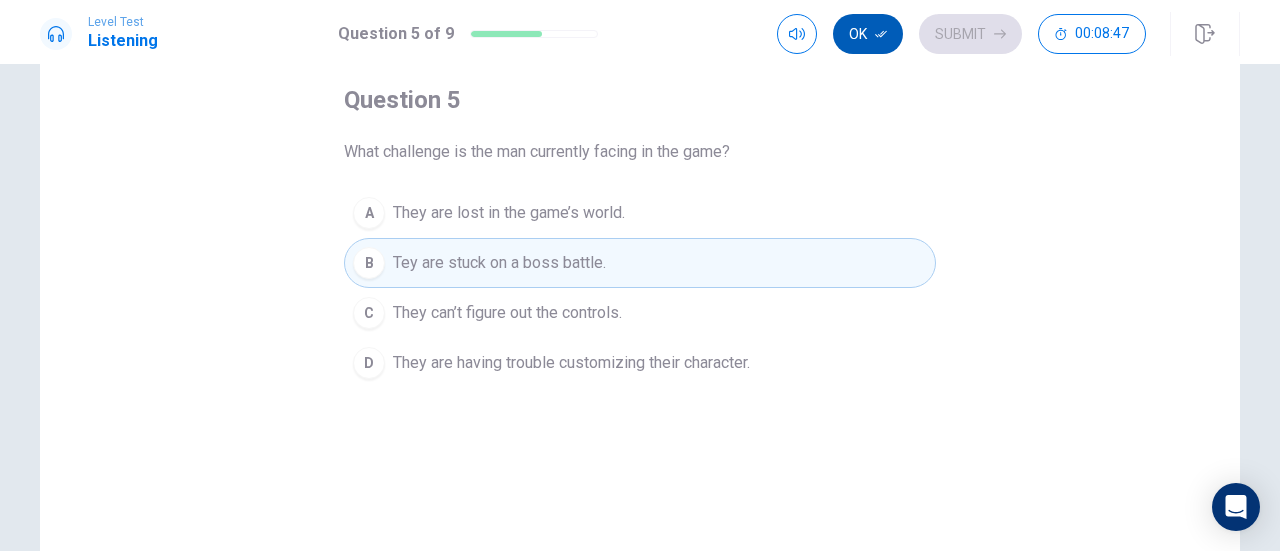 click on "Ok" at bounding box center [868, 34] 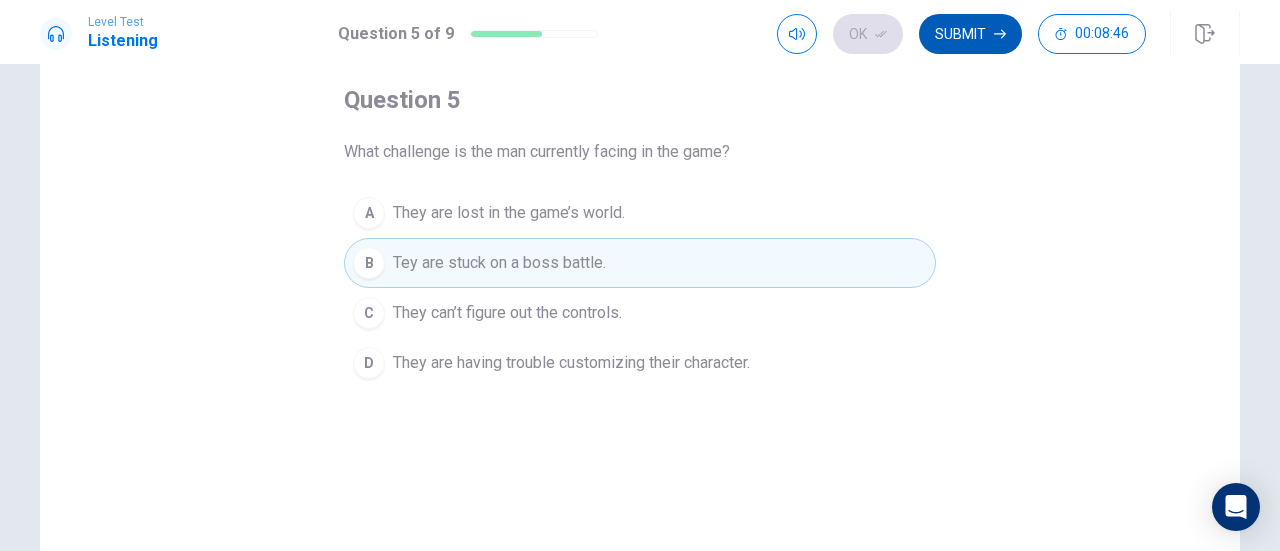 click on "Submit" at bounding box center (970, 34) 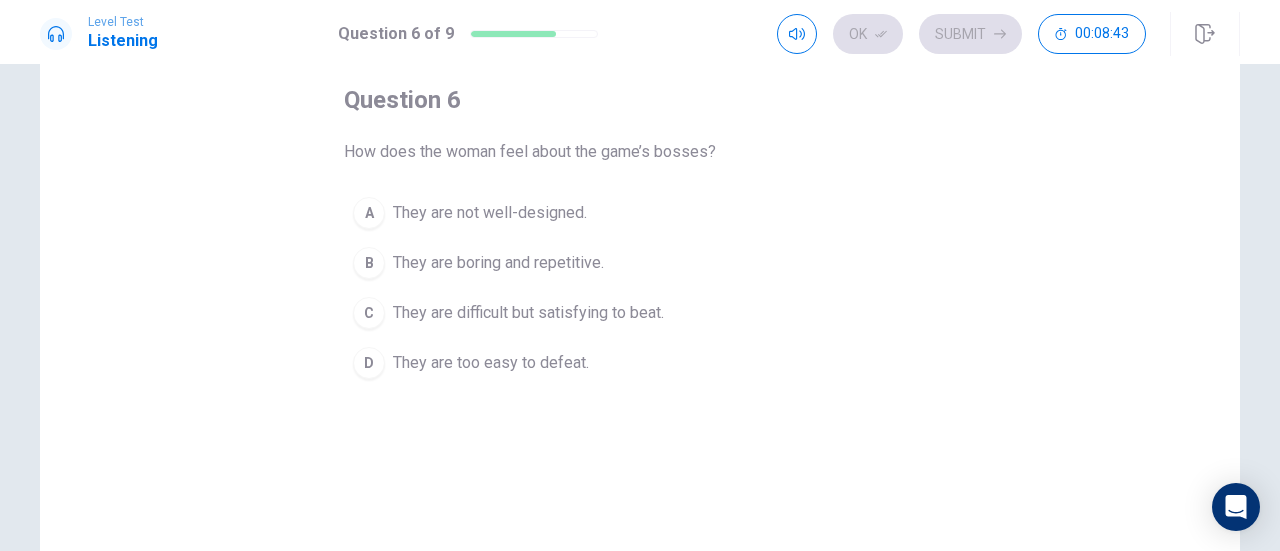 click on "C" at bounding box center [369, 313] 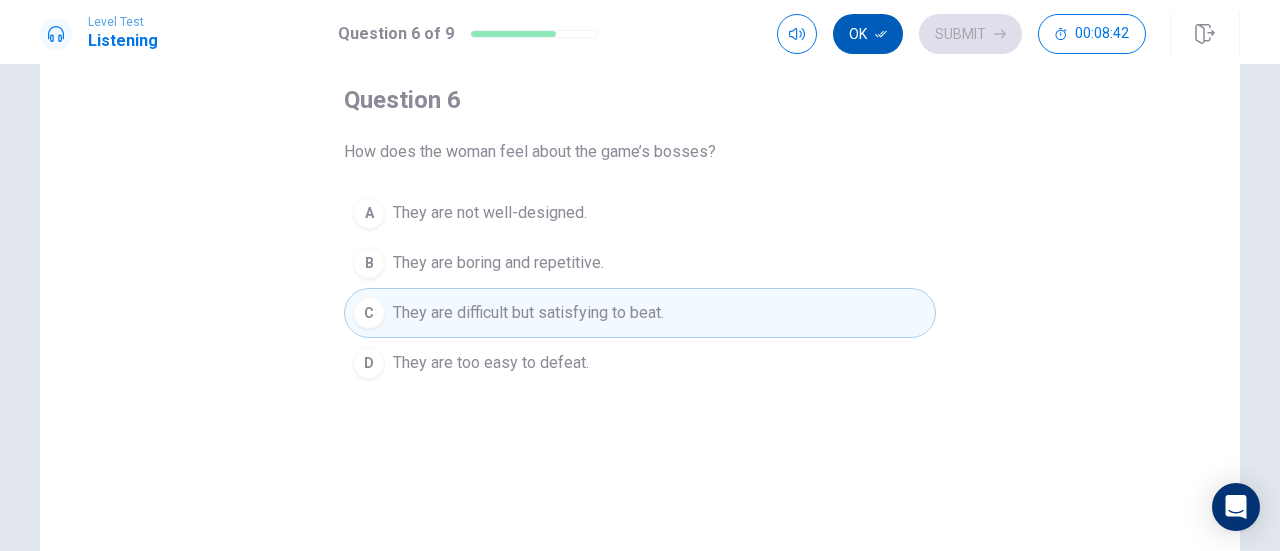 click 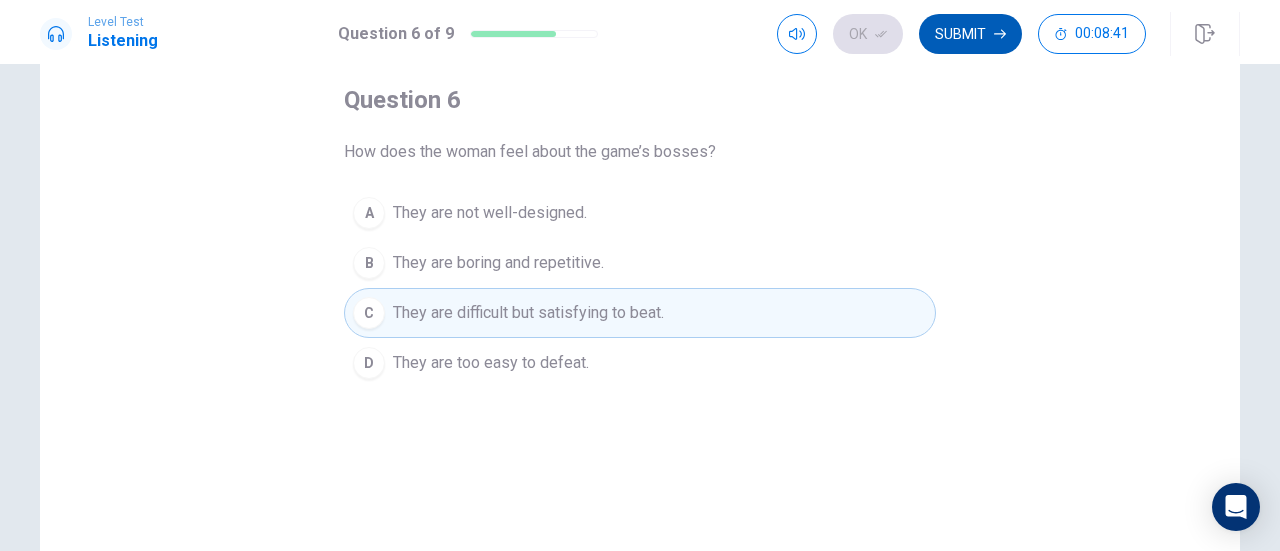 click on "Submit" at bounding box center (970, 34) 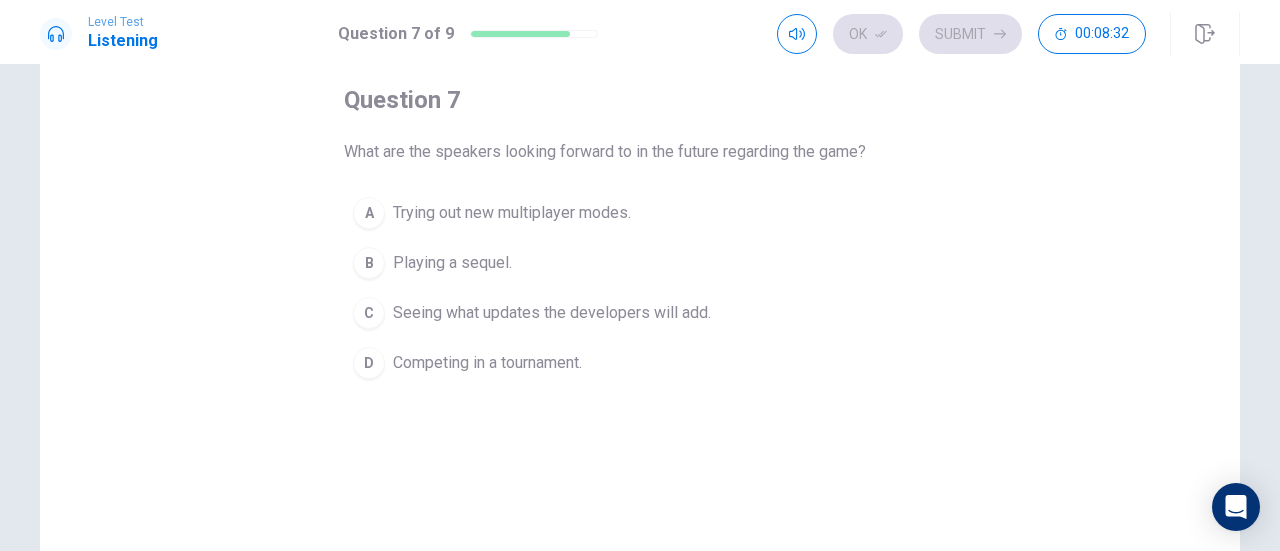 click on "C" at bounding box center [369, 313] 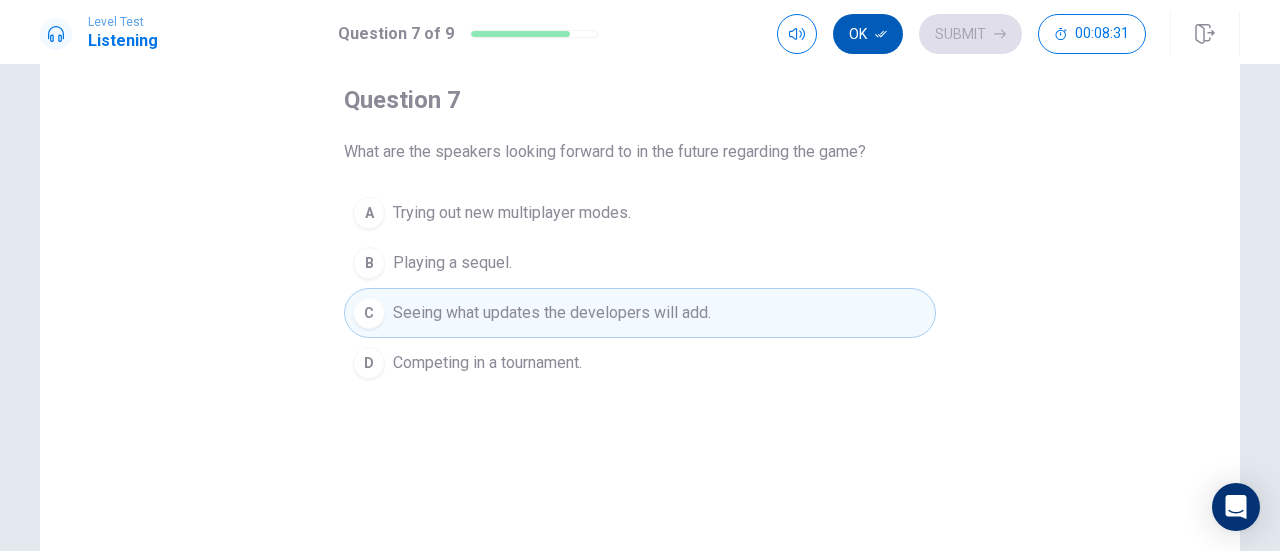 click on "Ok" at bounding box center [868, 34] 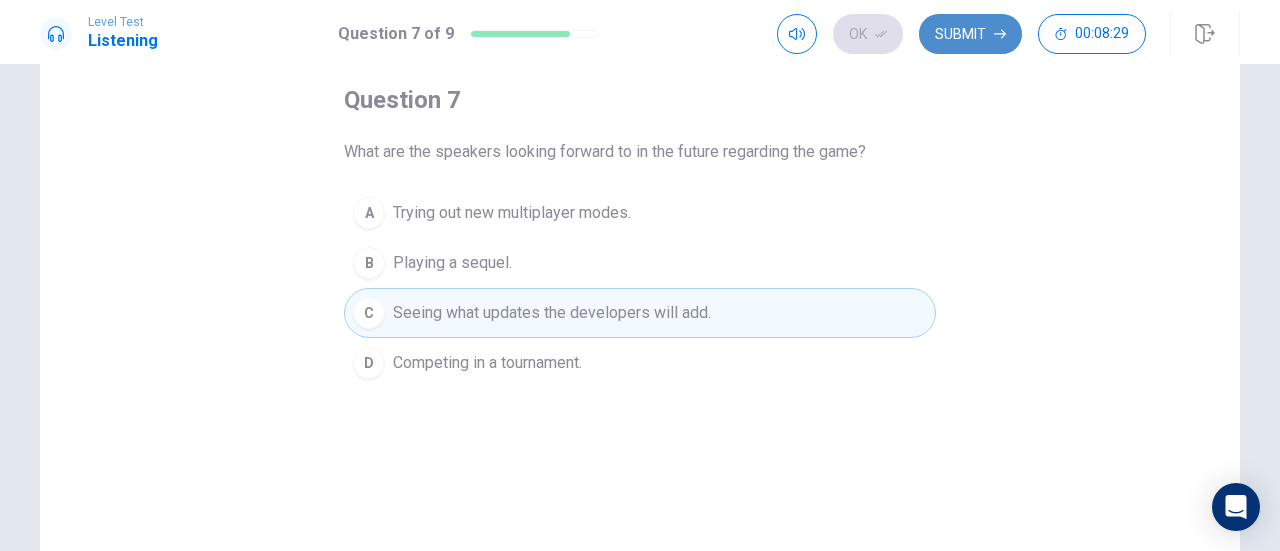 click on "Submit" at bounding box center (970, 34) 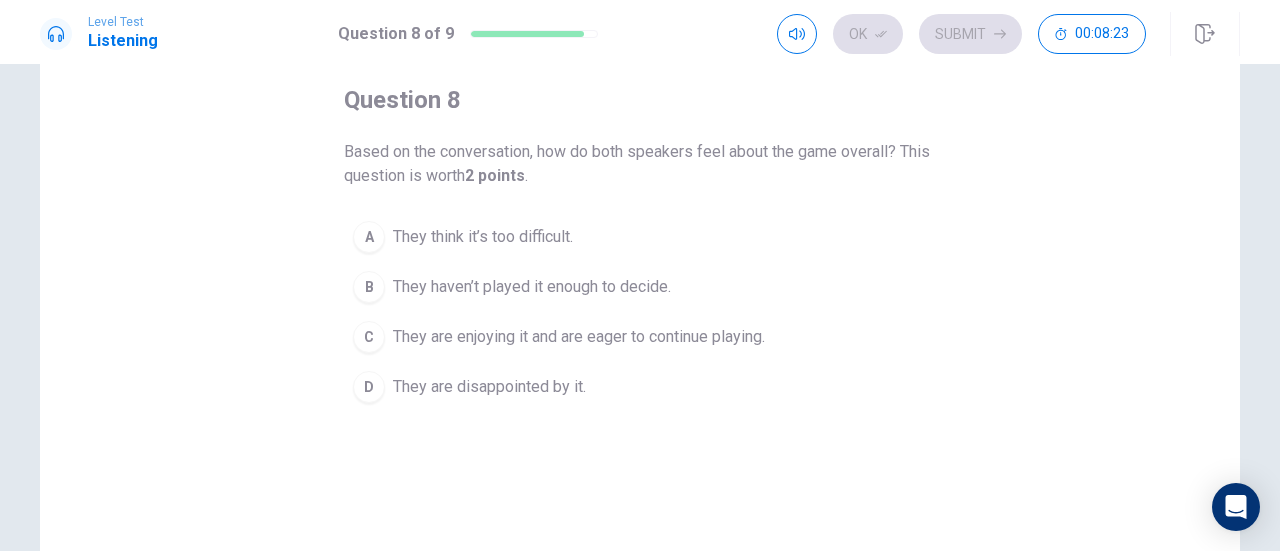 click on "C" at bounding box center [369, 337] 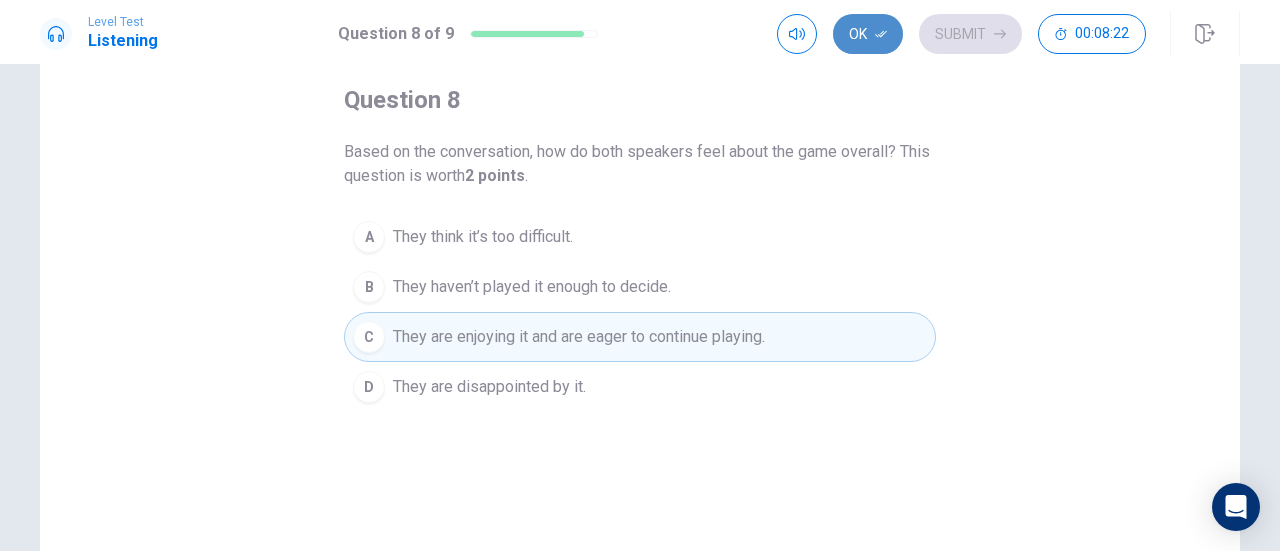 click on "Ok" at bounding box center (868, 34) 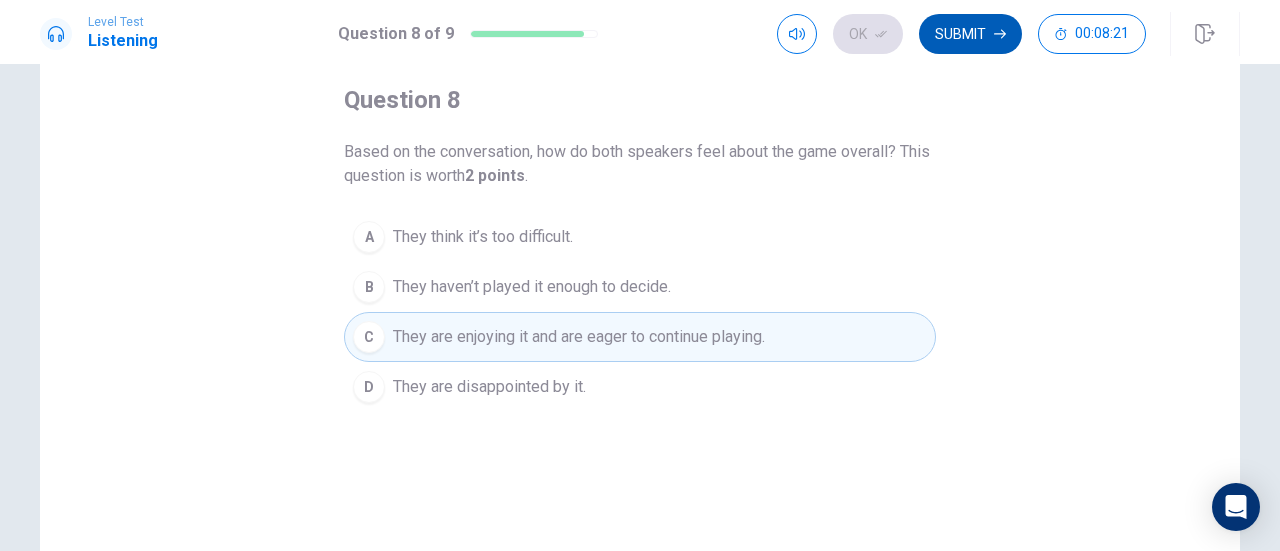click on "Submit" at bounding box center [970, 34] 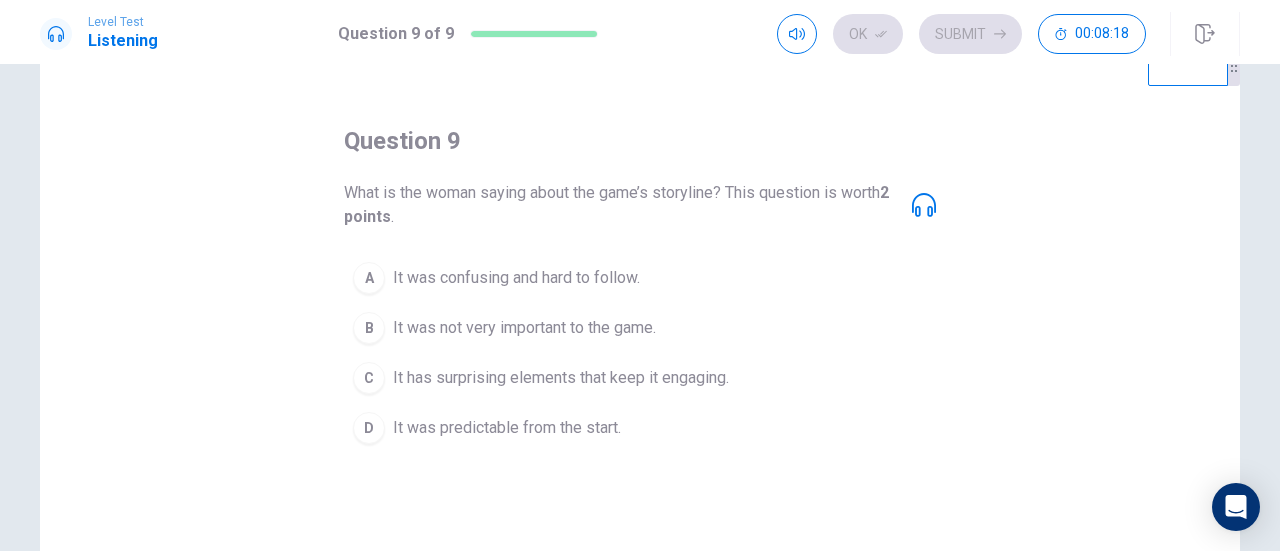 scroll, scrollTop: 100, scrollLeft: 0, axis: vertical 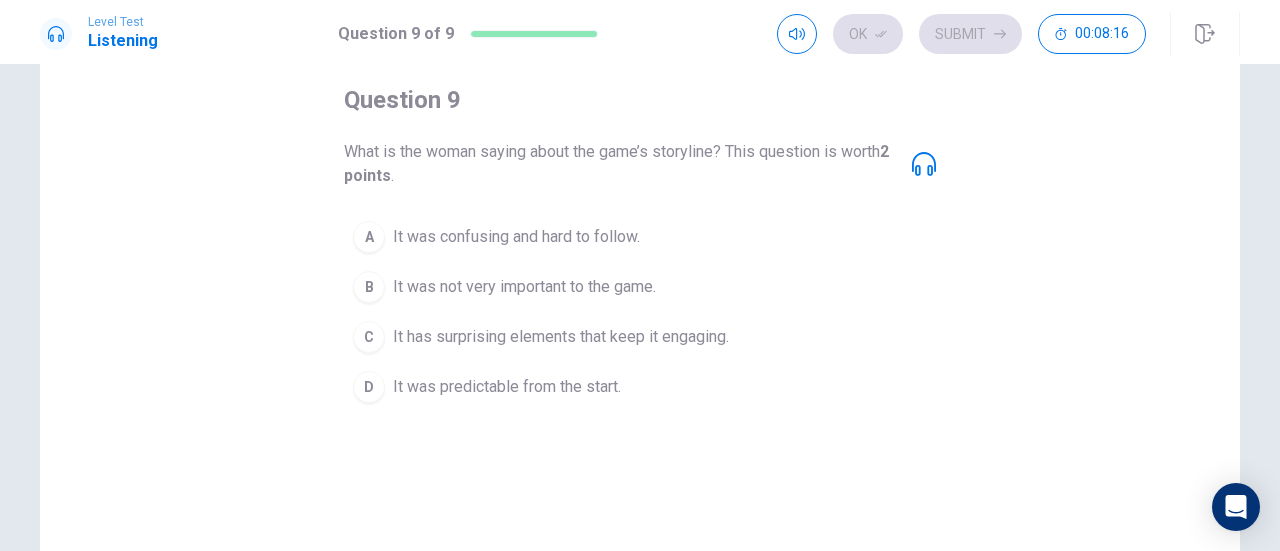 click on "C" at bounding box center (369, 337) 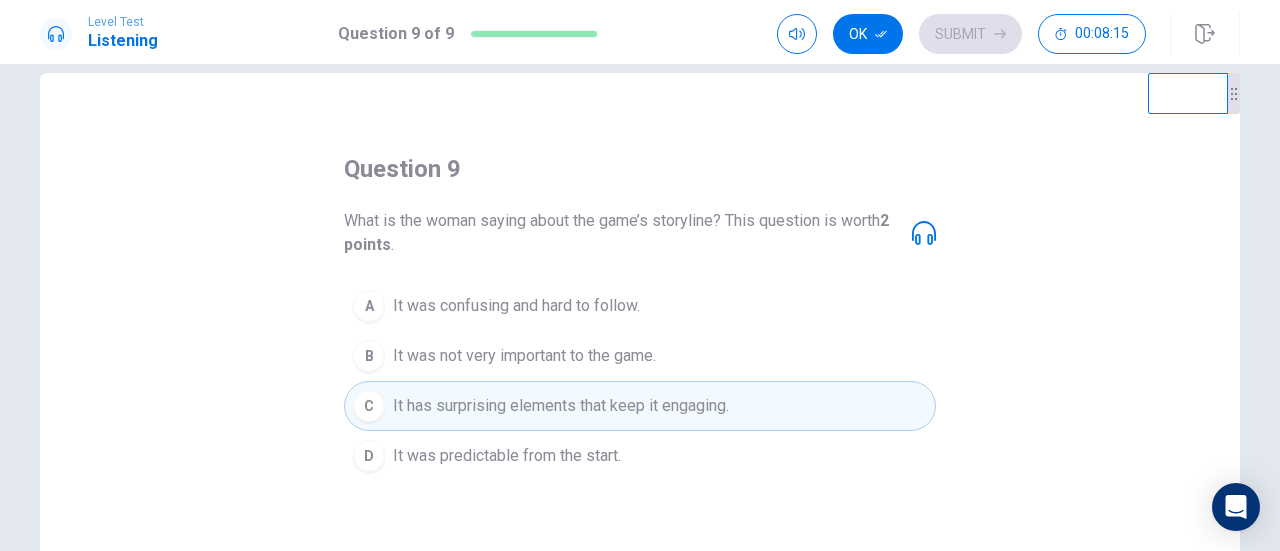 scroll, scrollTop: 0, scrollLeft: 0, axis: both 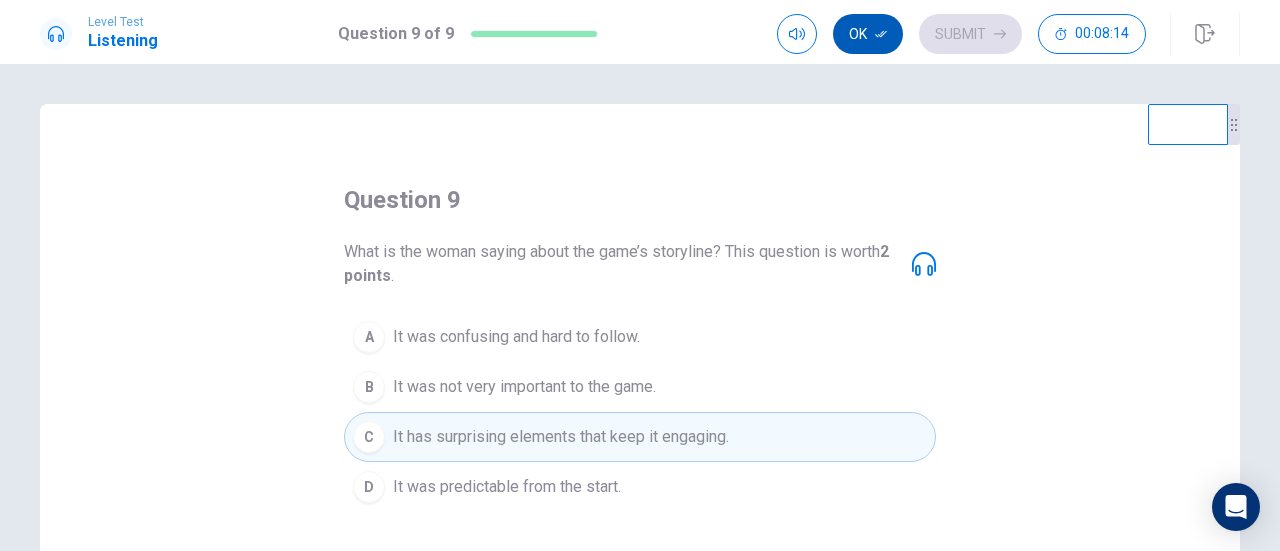 click on "Ok" at bounding box center [868, 34] 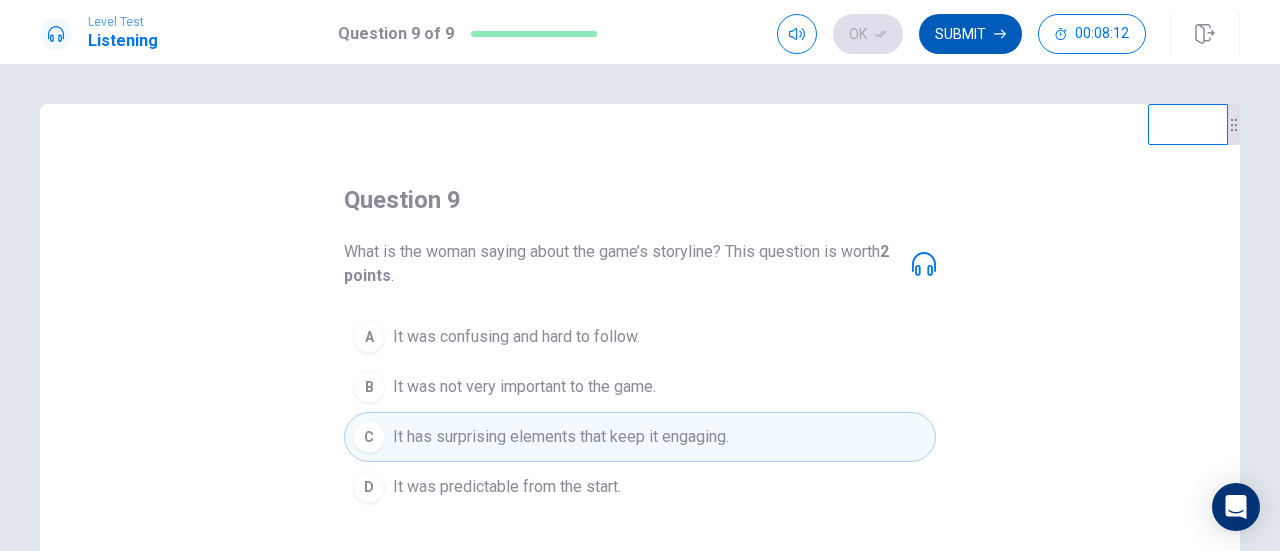 click on "Submit" at bounding box center (970, 34) 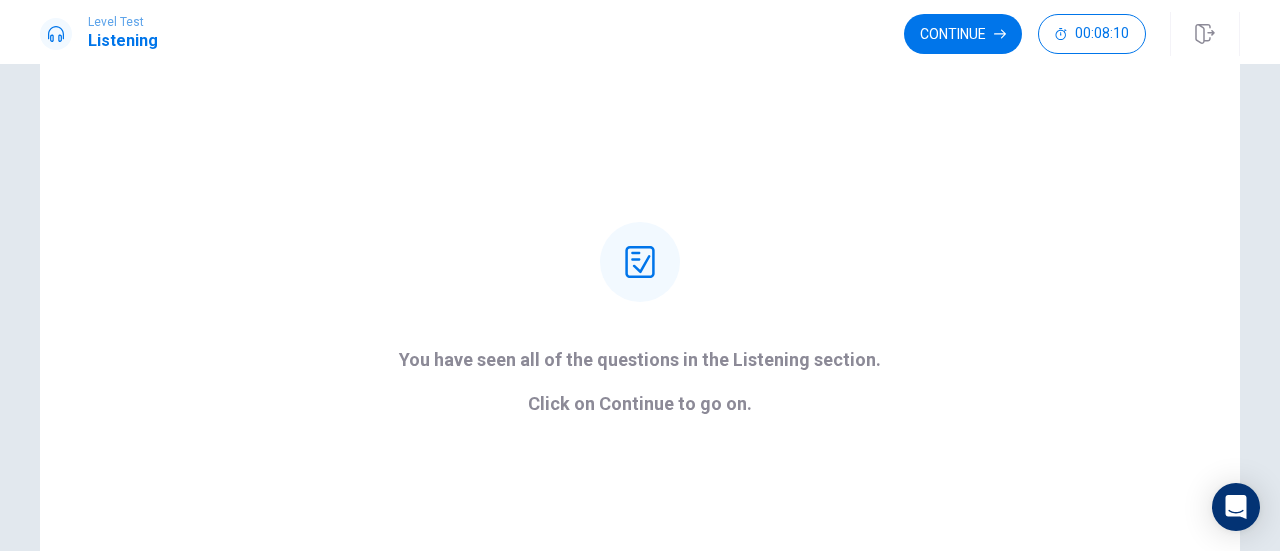 scroll, scrollTop: 0, scrollLeft: 0, axis: both 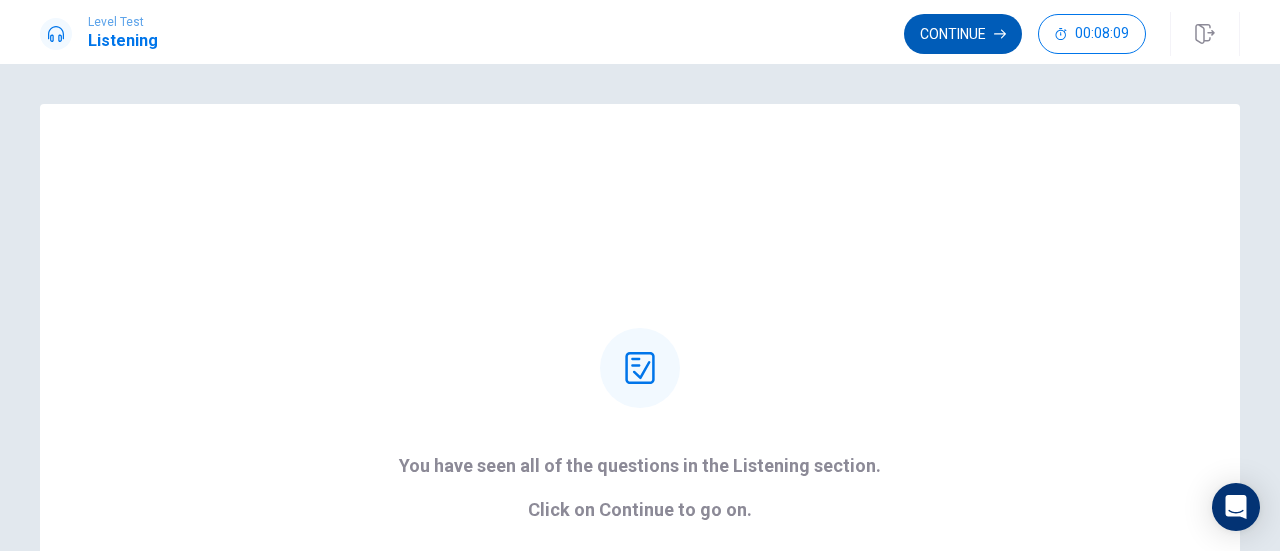 click on "Continue" at bounding box center [963, 34] 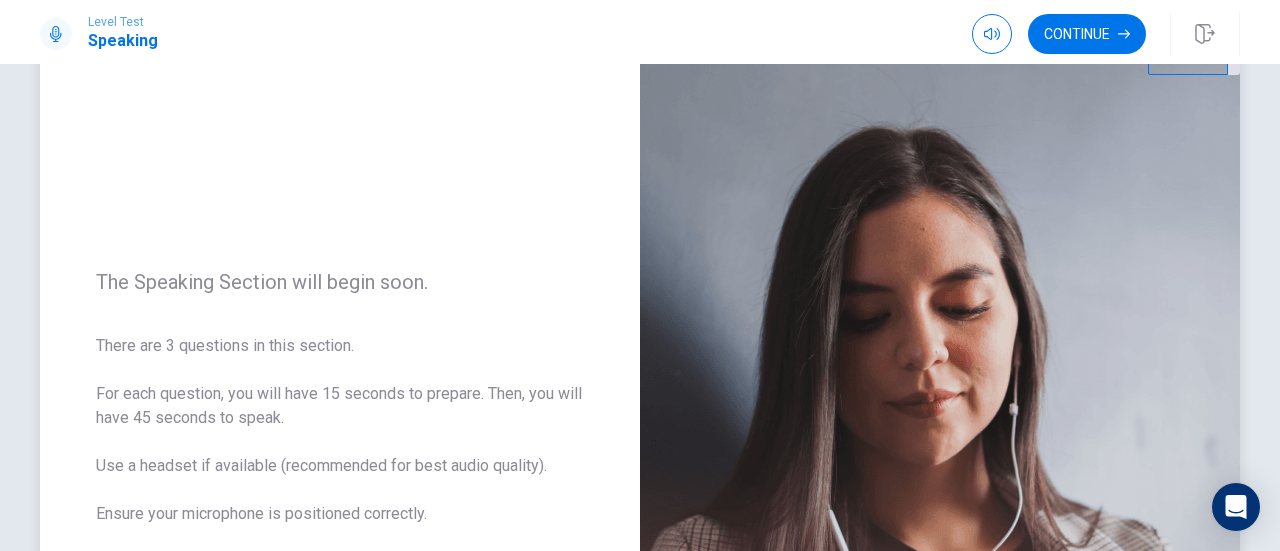 scroll, scrollTop: 0, scrollLeft: 0, axis: both 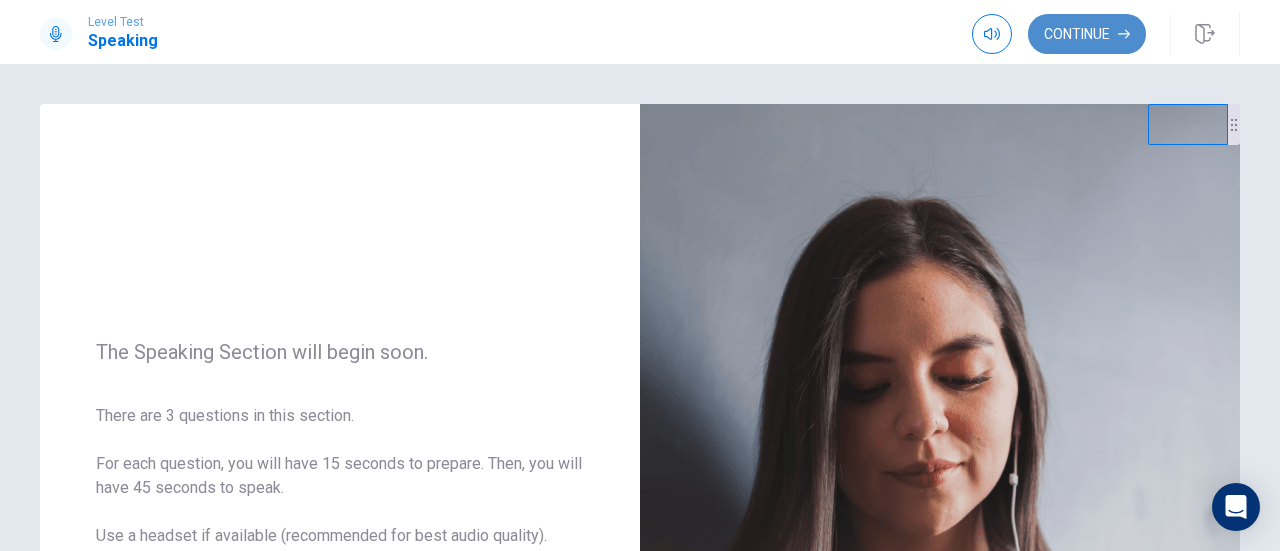 click on "Continue" at bounding box center [1087, 34] 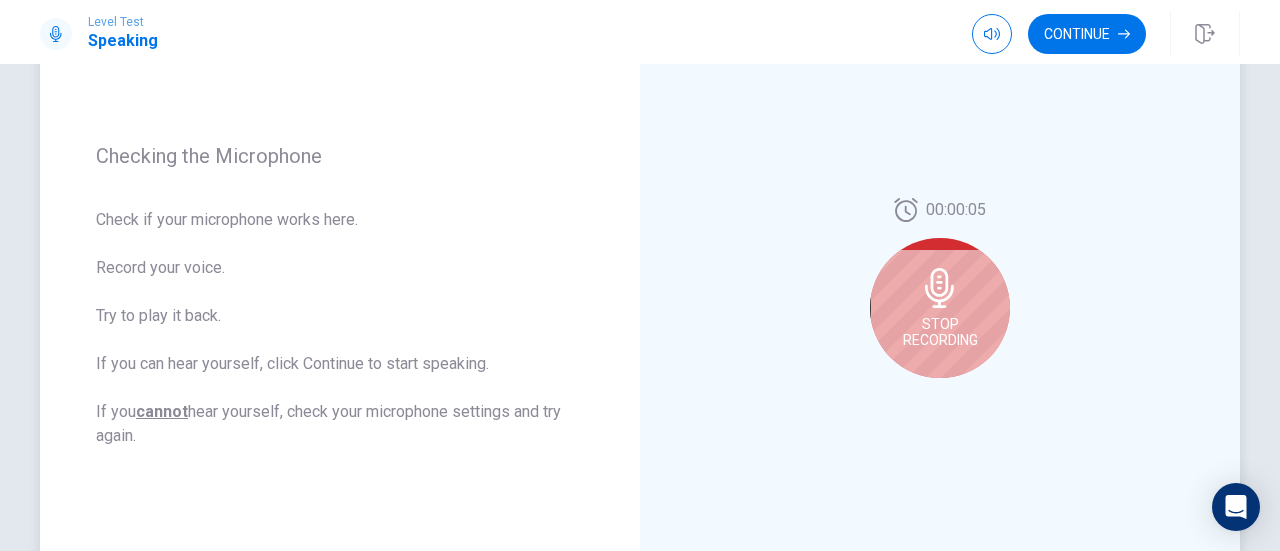 scroll, scrollTop: 200, scrollLeft: 0, axis: vertical 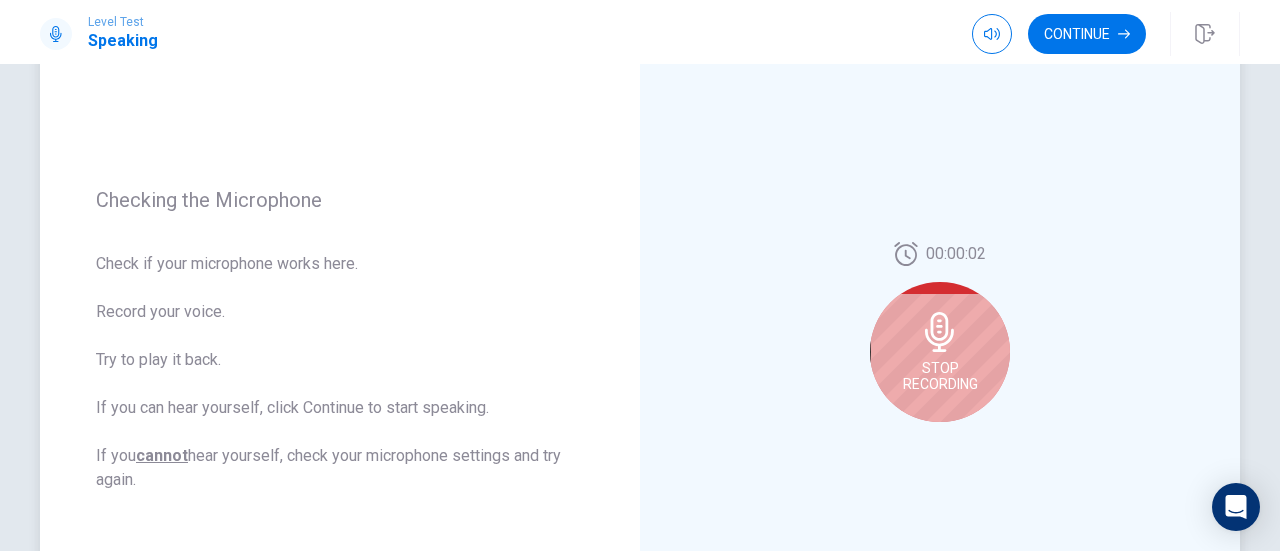click 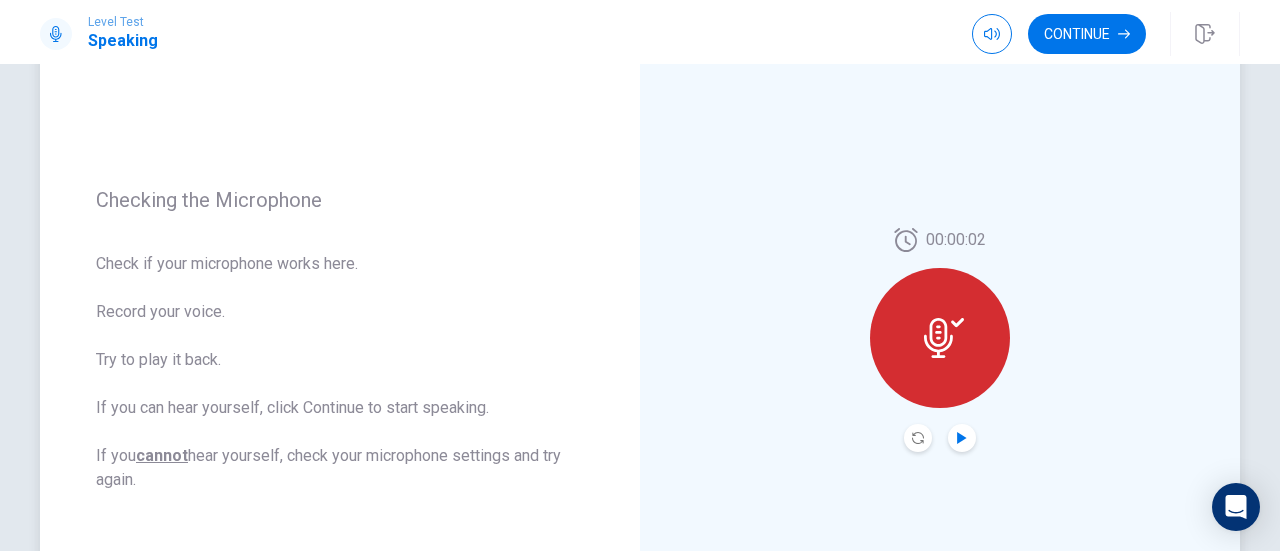 click 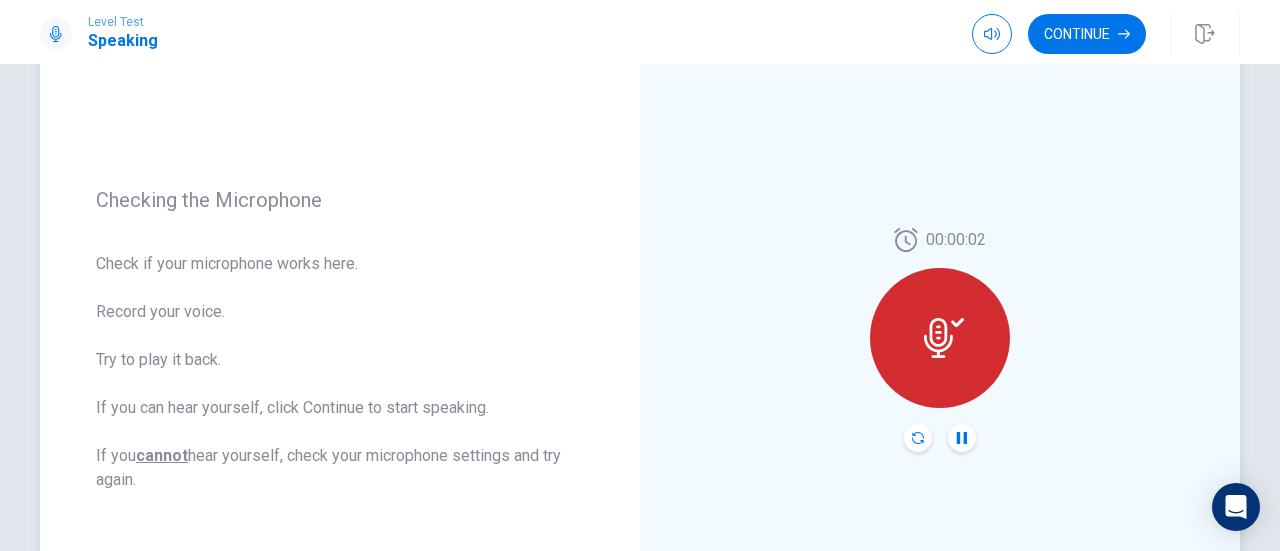click 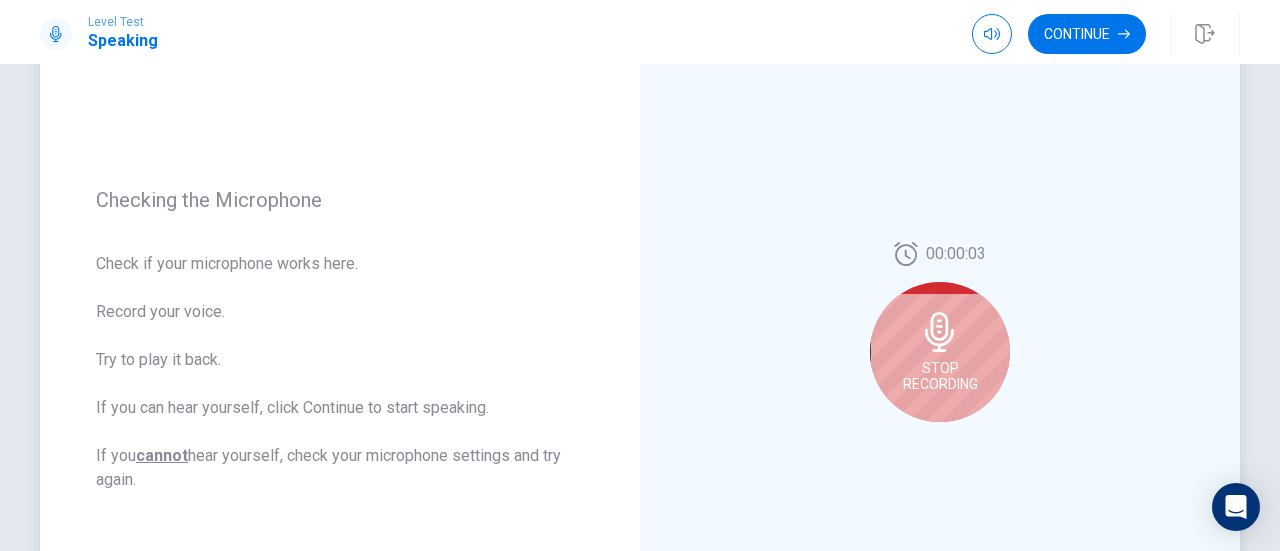 click 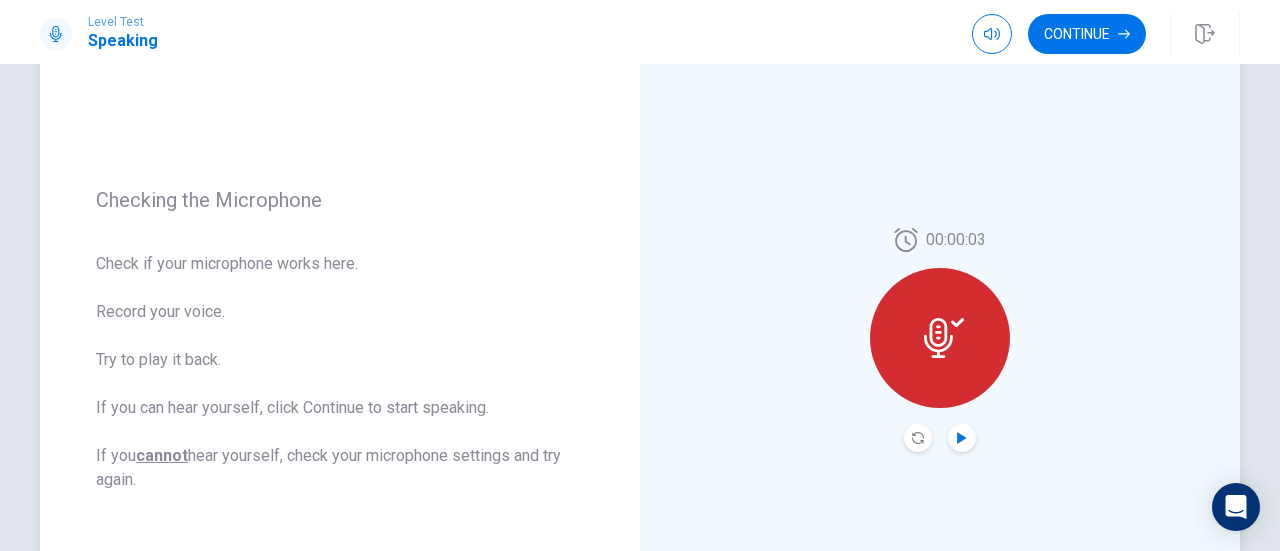 click 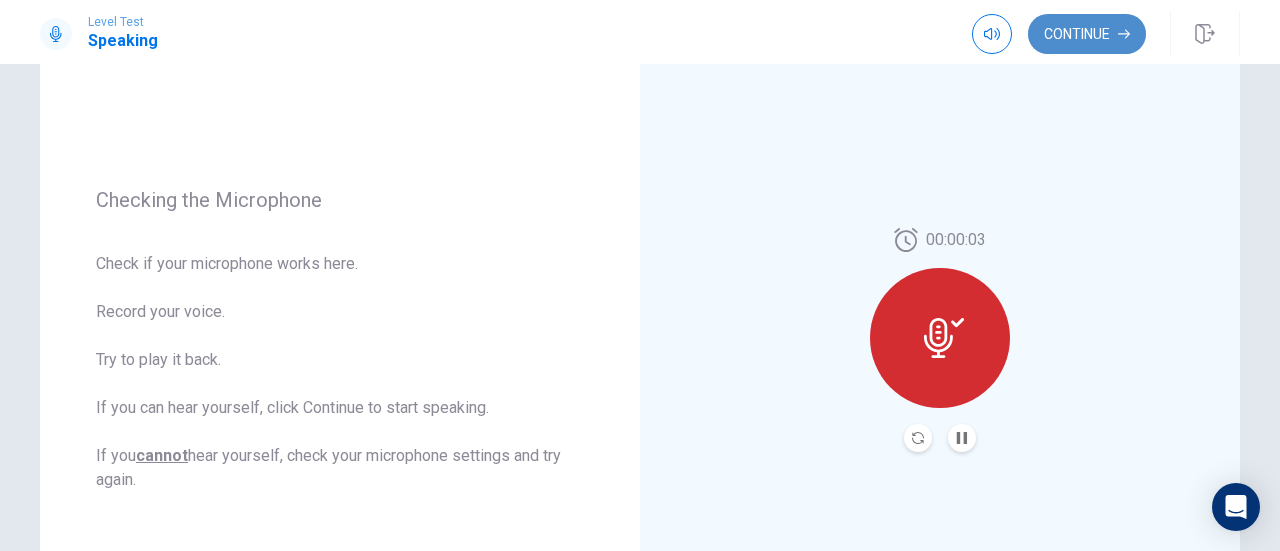 click on "Continue" at bounding box center [1087, 34] 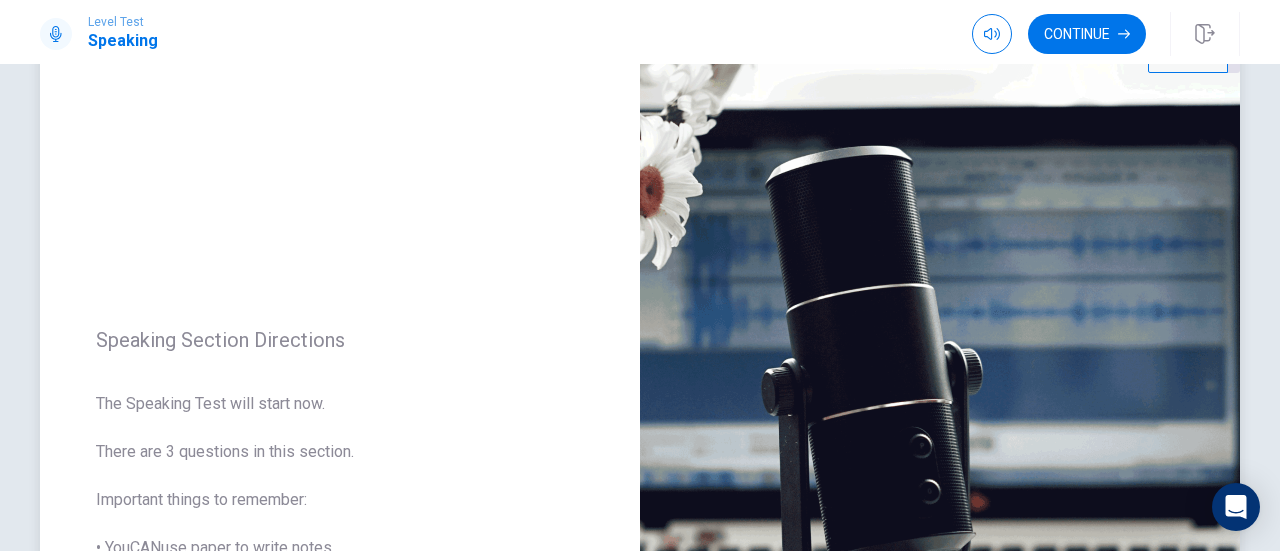 scroll, scrollTop: 0, scrollLeft: 0, axis: both 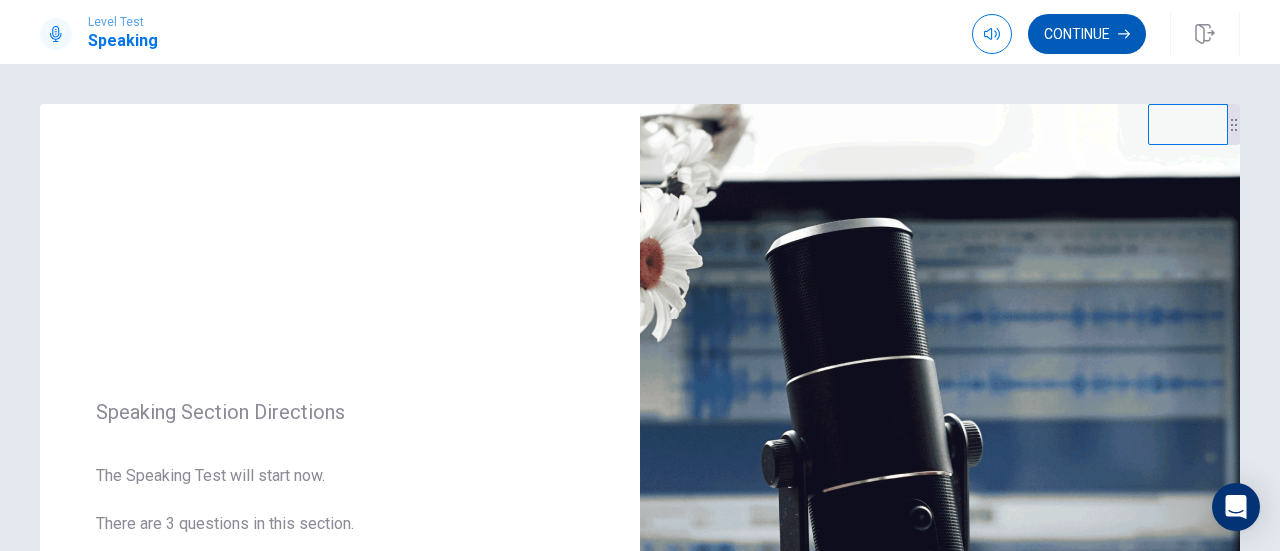 click on "Continue" at bounding box center [1087, 34] 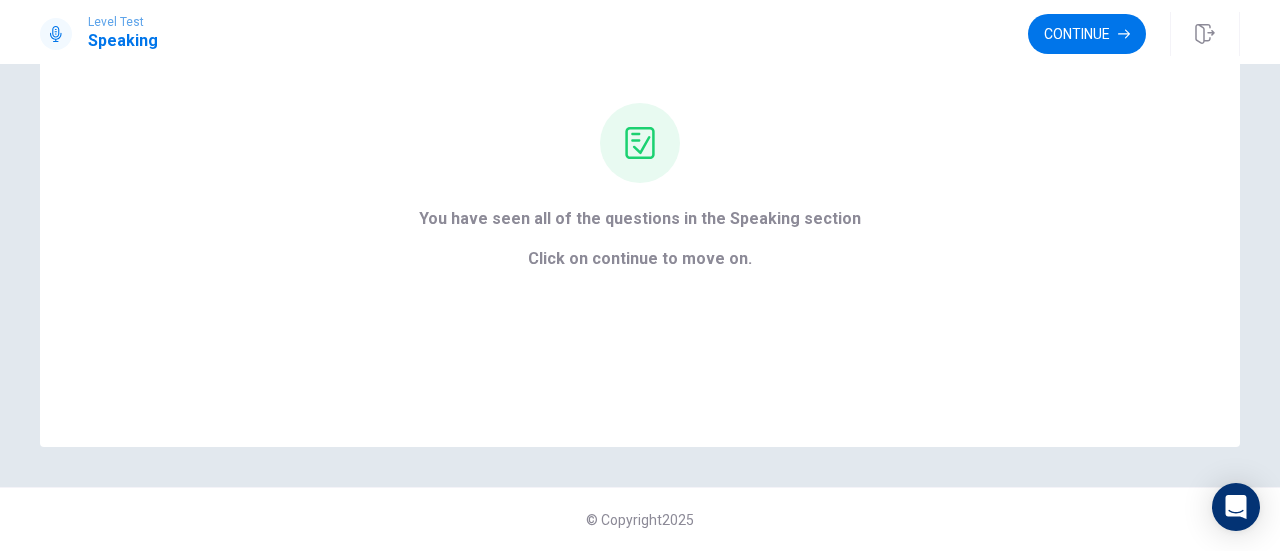 scroll, scrollTop: 176, scrollLeft: 0, axis: vertical 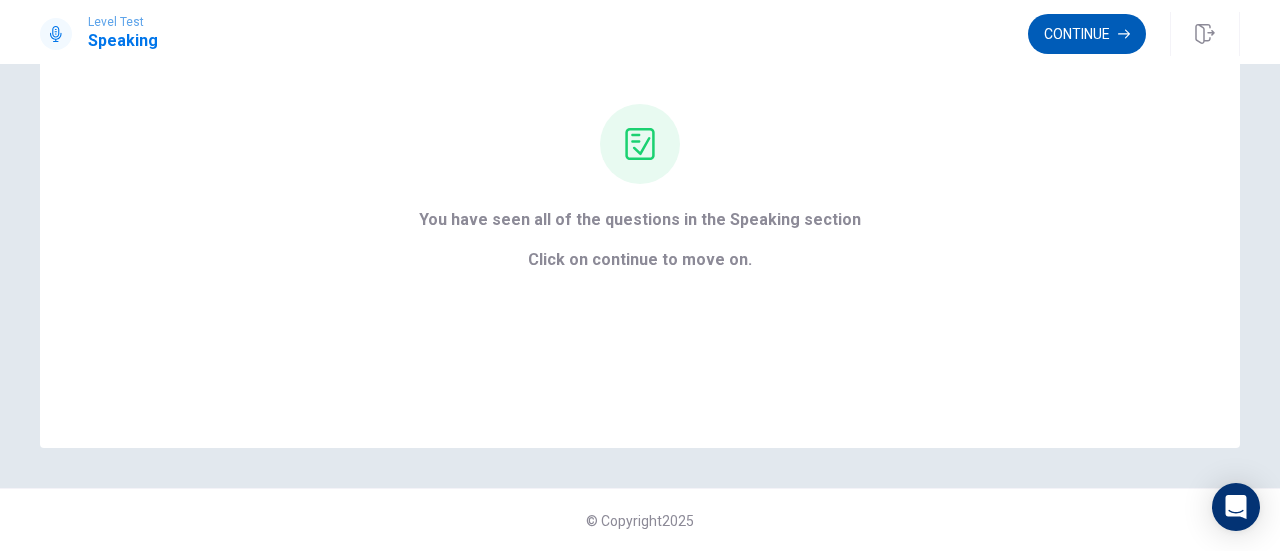 click on "Continue" at bounding box center [1087, 34] 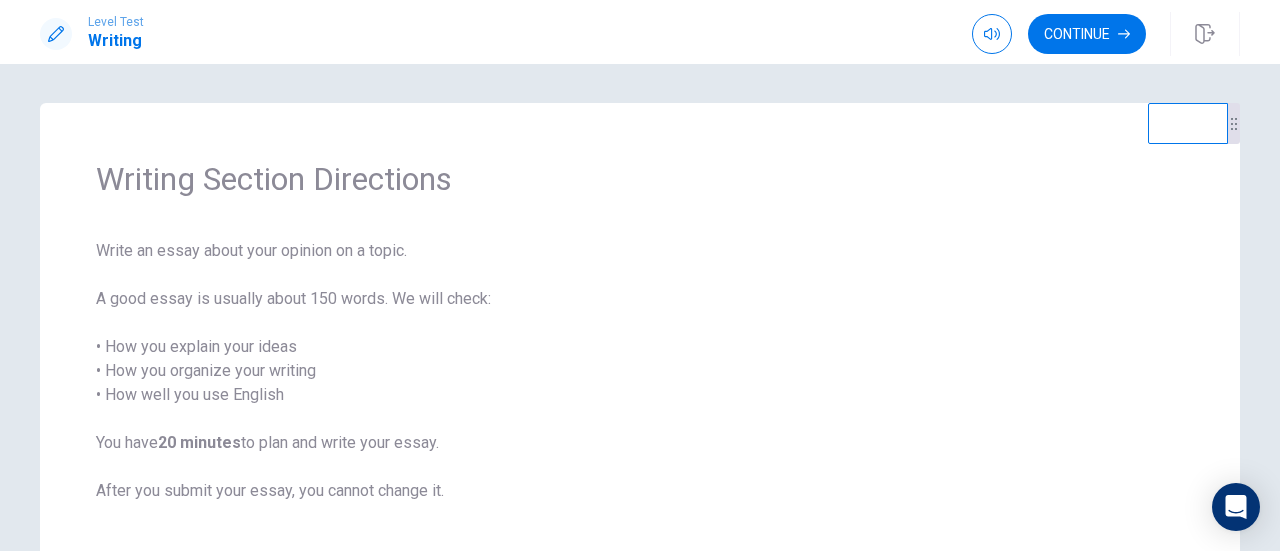 scroll, scrollTop: 0, scrollLeft: 0, axis: both 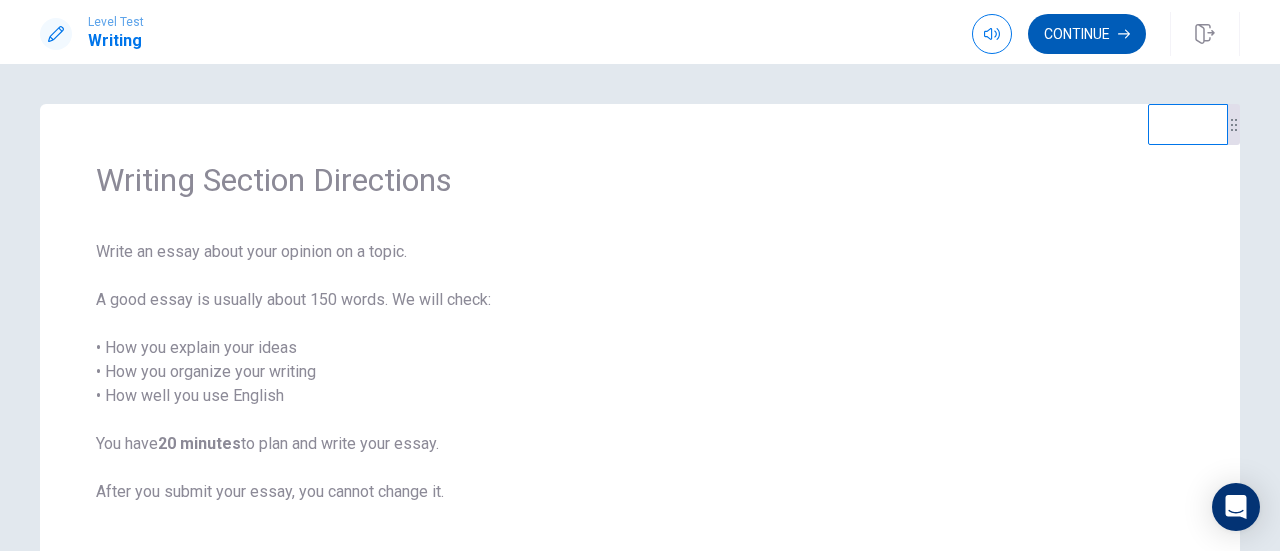 click on "Continue" at bounding box center [1087, 34] 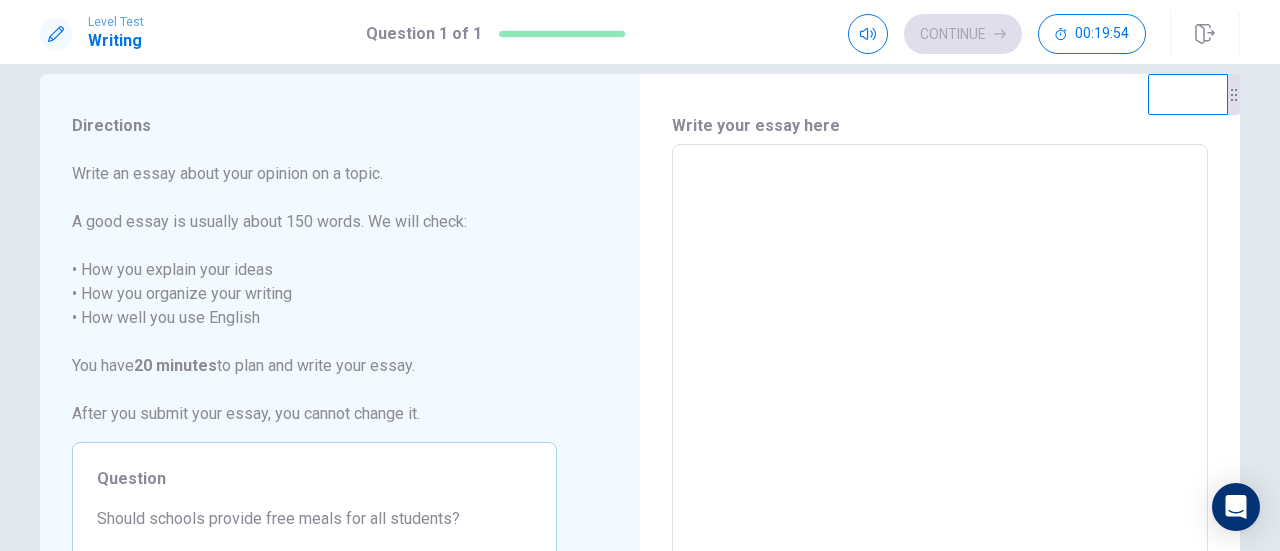 scroll, scrollTop: 0, scrollLeft: 0, axis: both 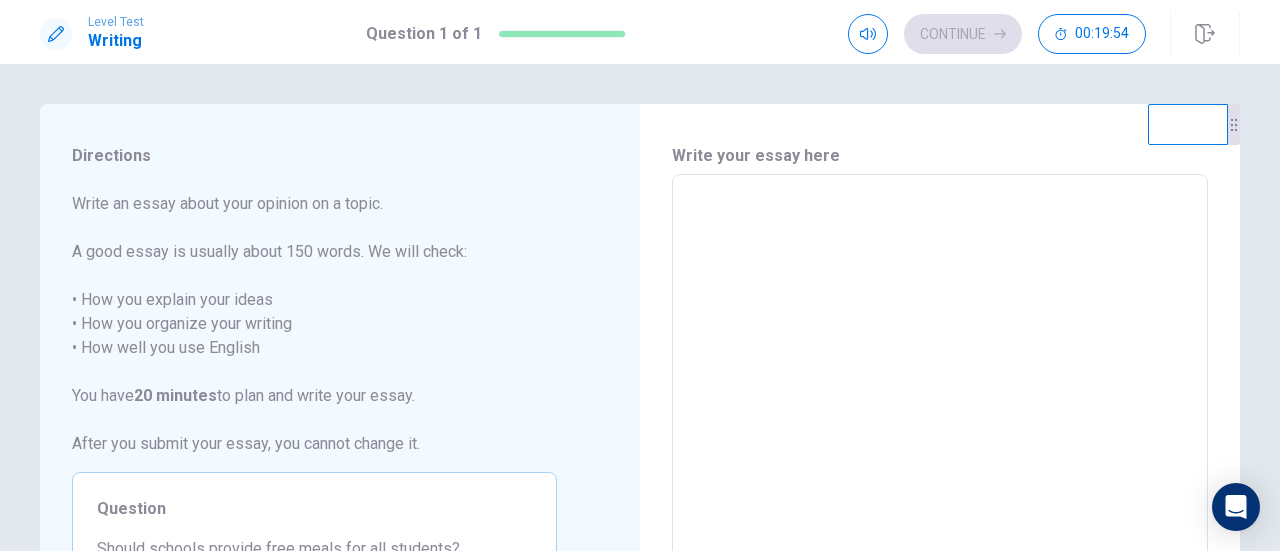 click at bounding box center (940, 451) 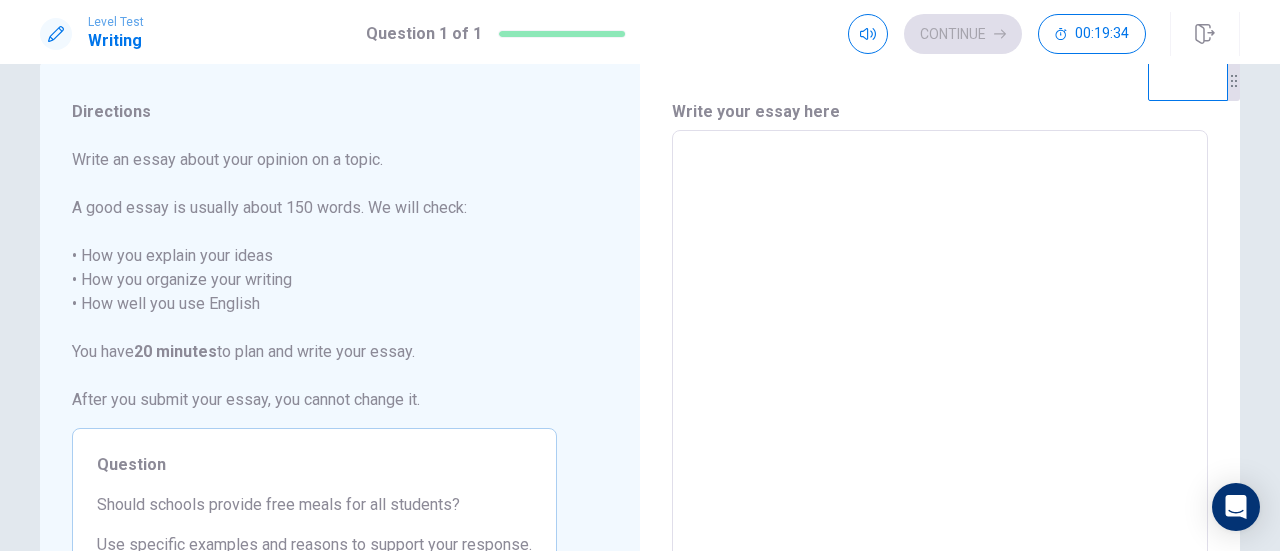 scroll, scrollTop: 0, scrollLeft: 0, axis: both 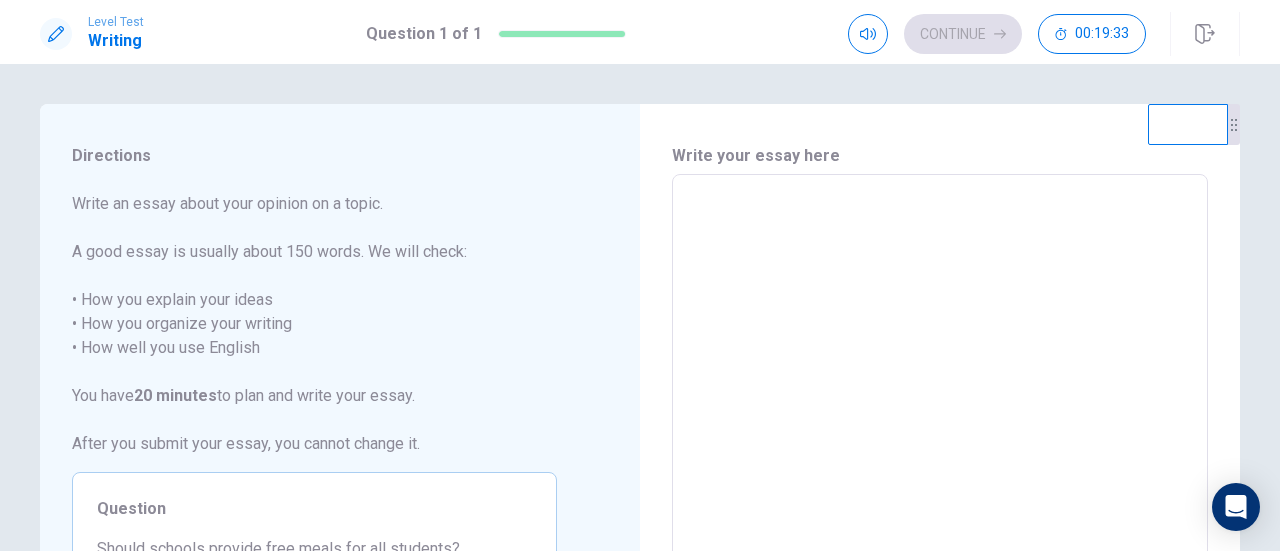 click at bounding box center [940, 451] 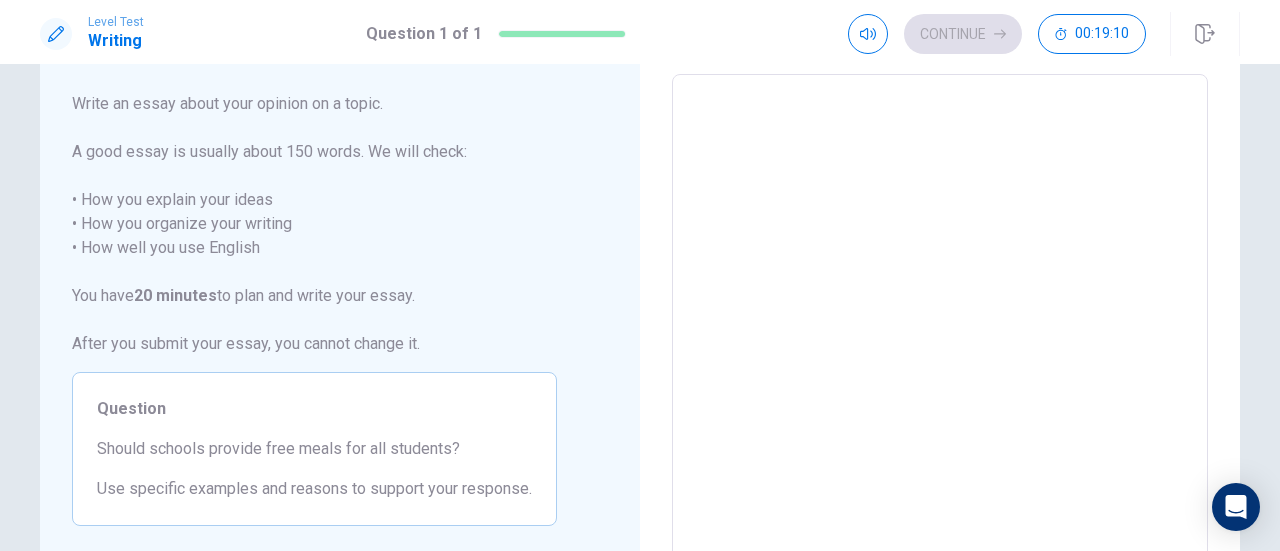 scroll, scrollTop: 0, scrollLeft: 0, axis: both 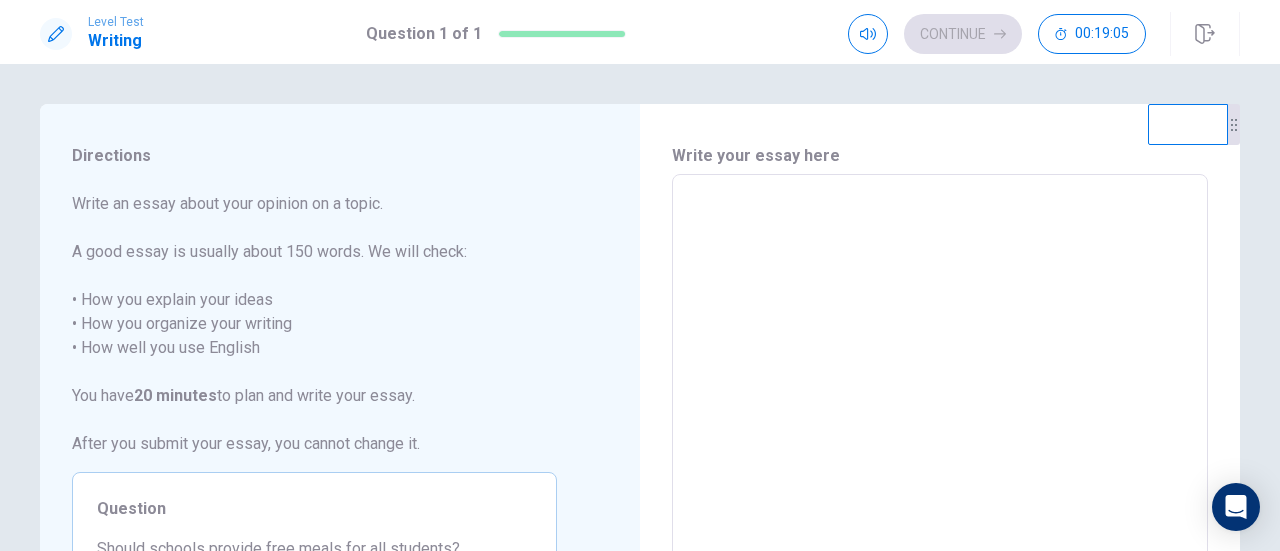 type on "*" 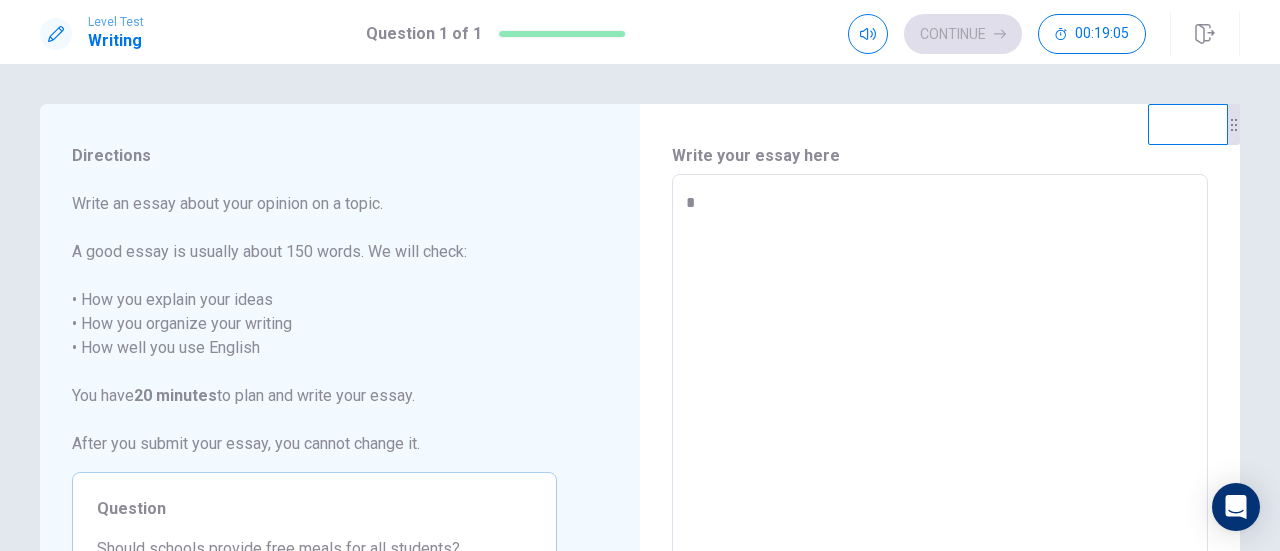 type on "*" 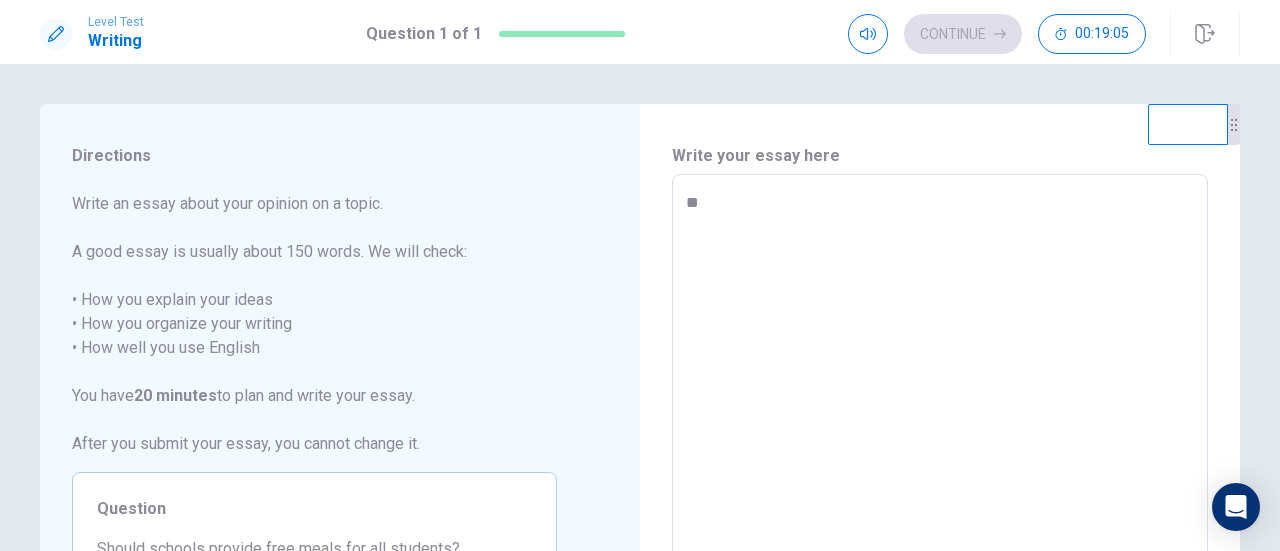 type on "*" 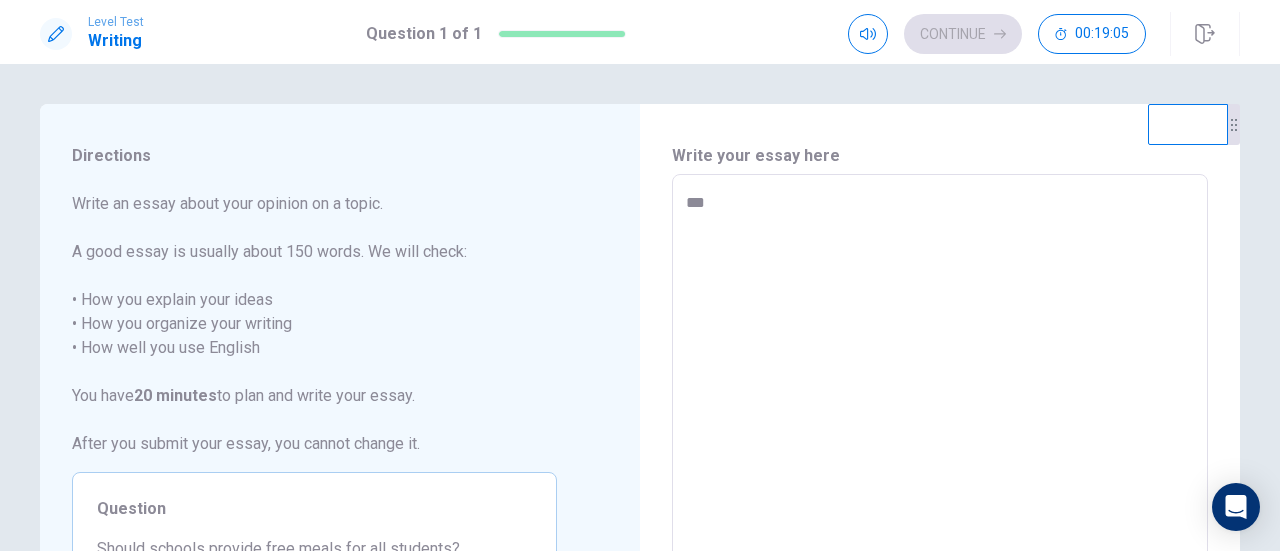 type on "*" 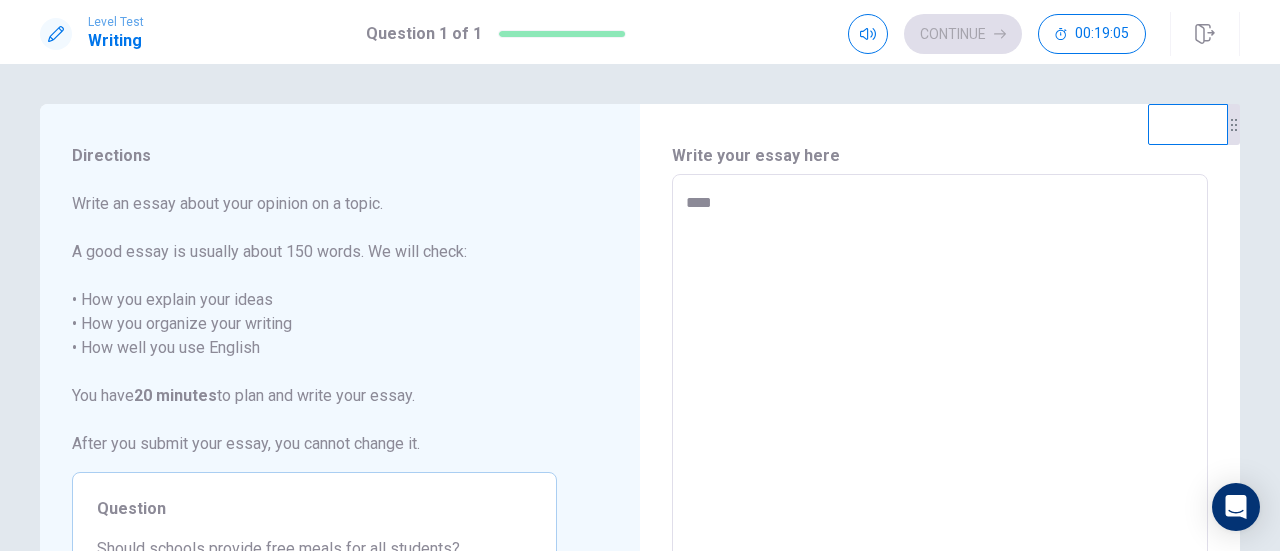 type on "*" 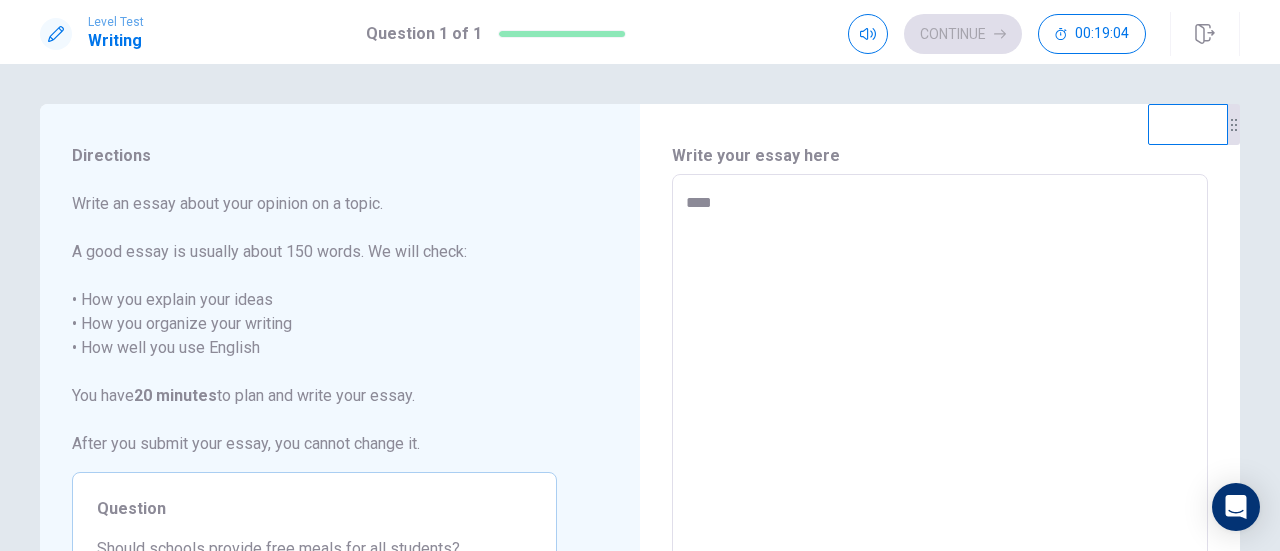 type on "*****" 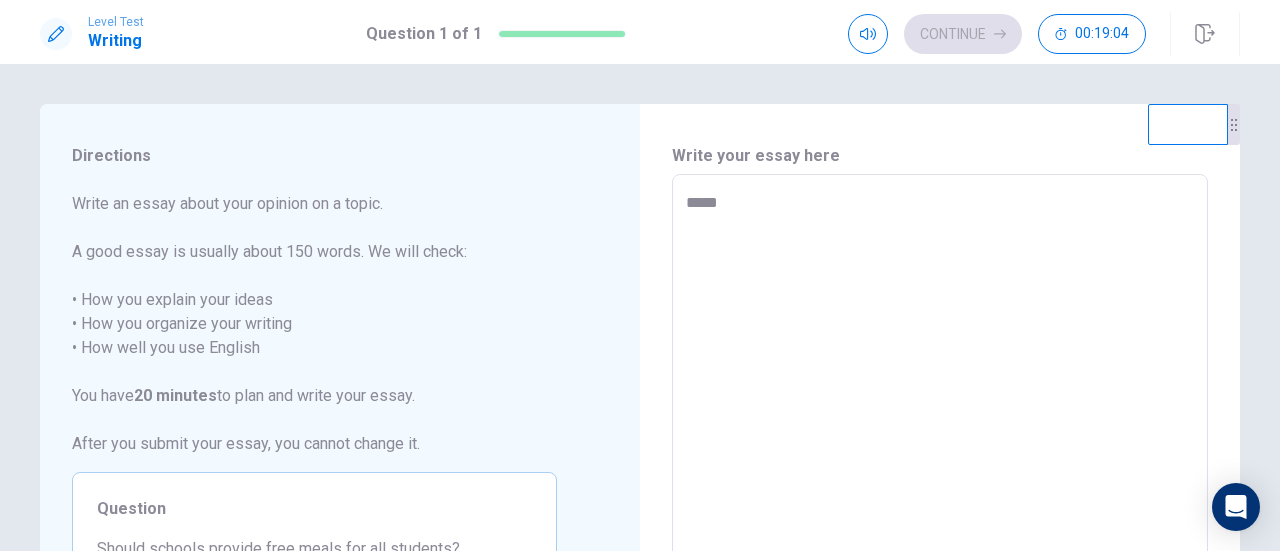 type on "*" 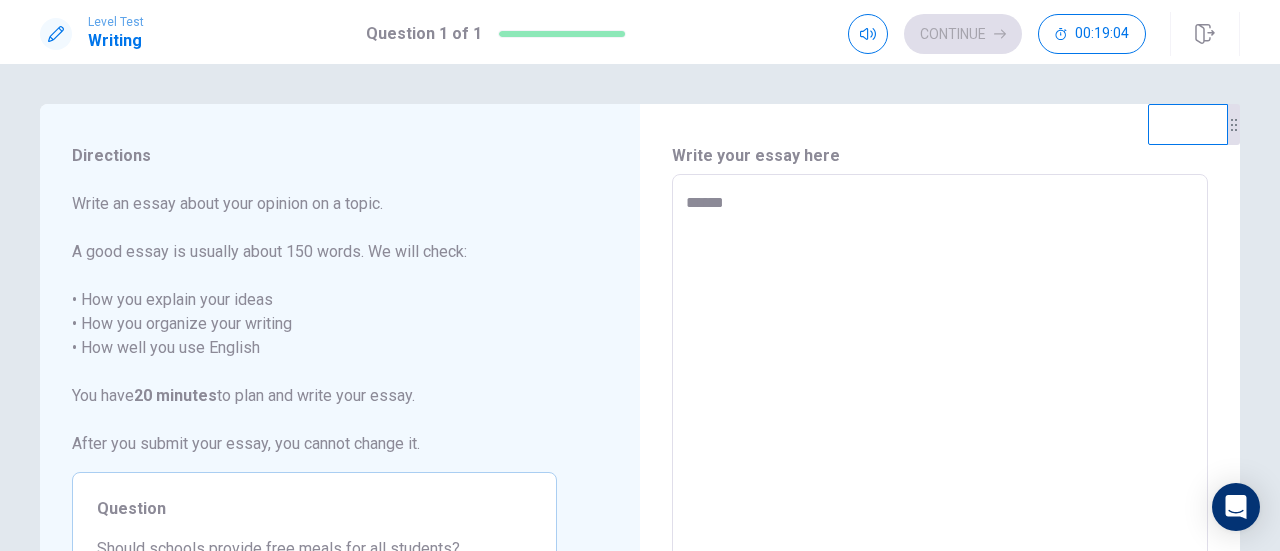 type on "*" 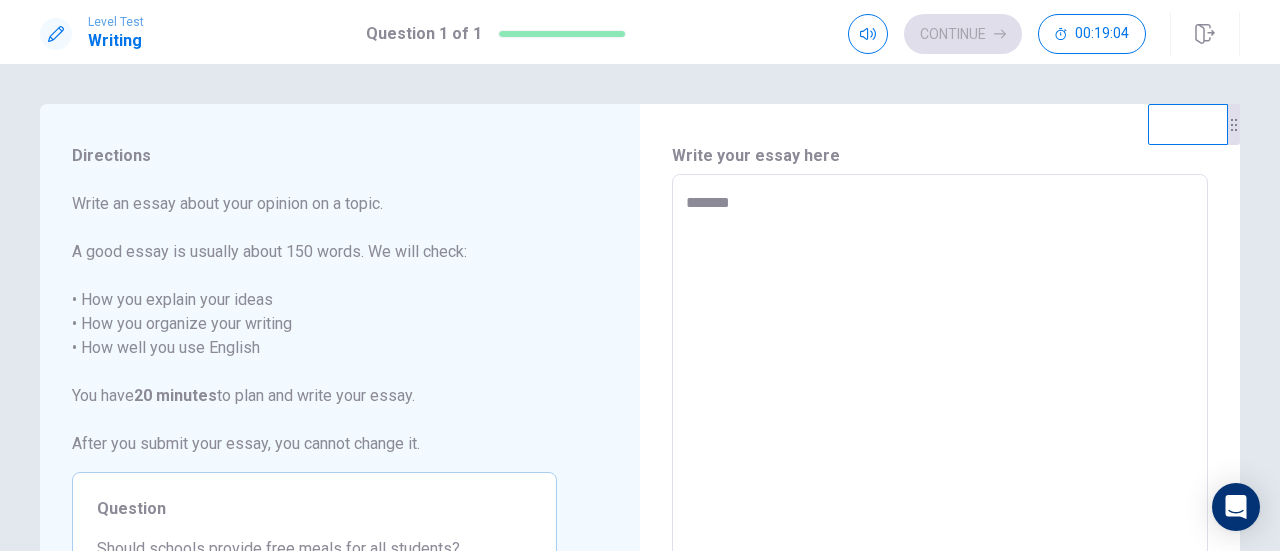 type on "*" 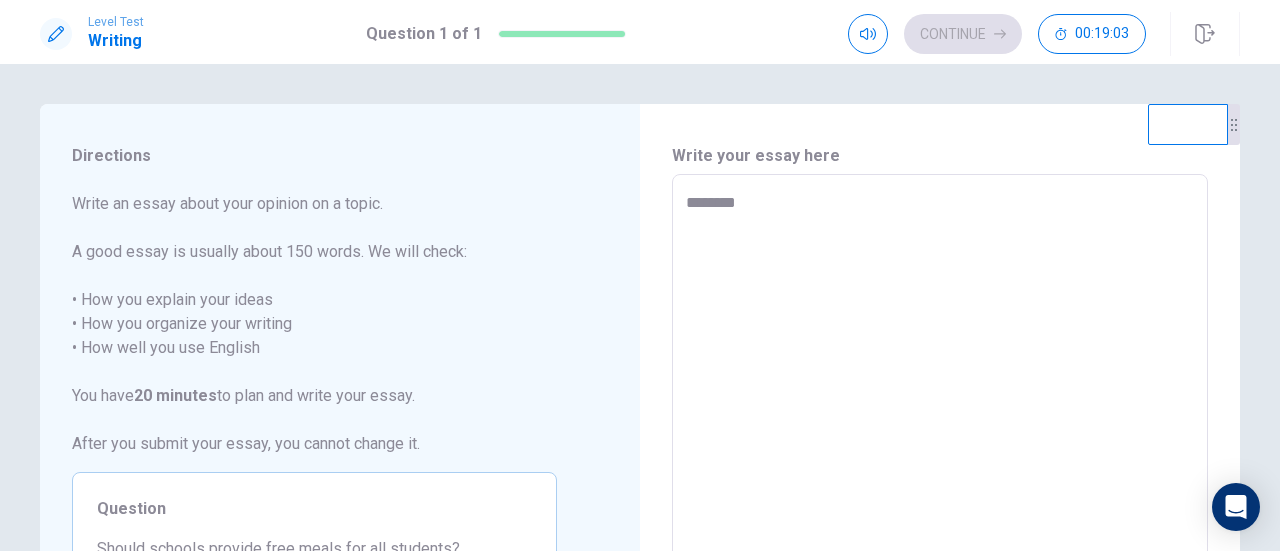 type on "*" 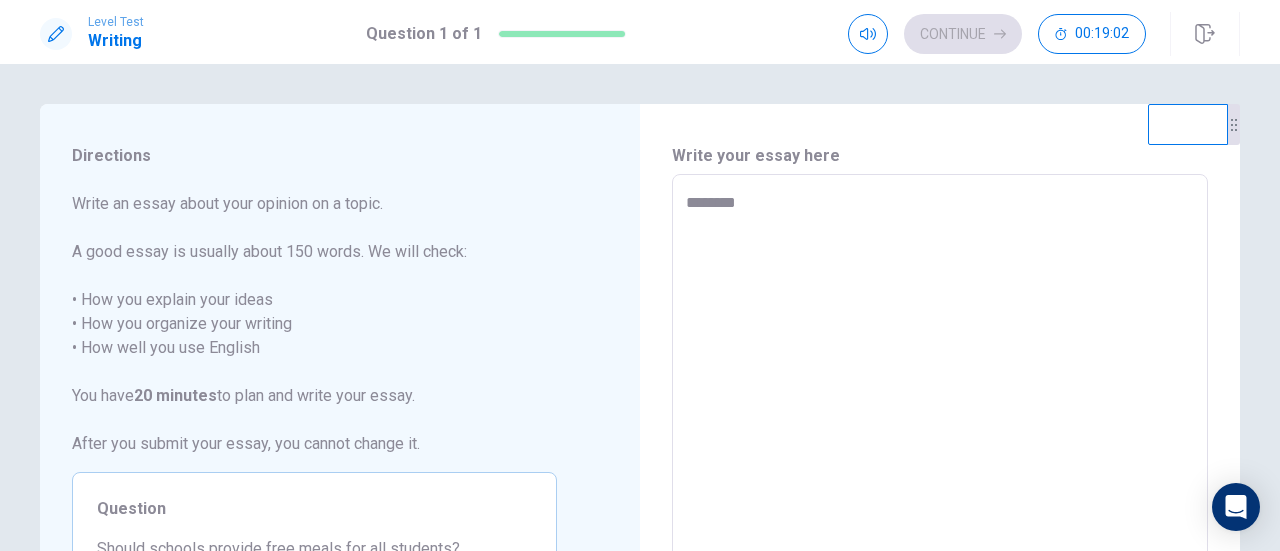 type on "********" 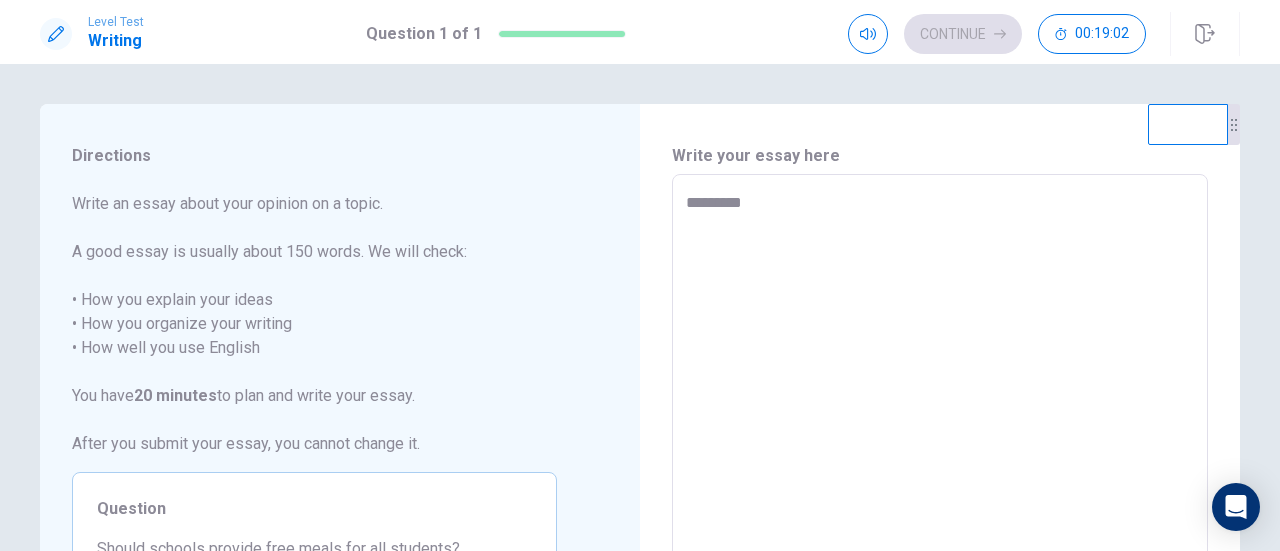 type on "*" 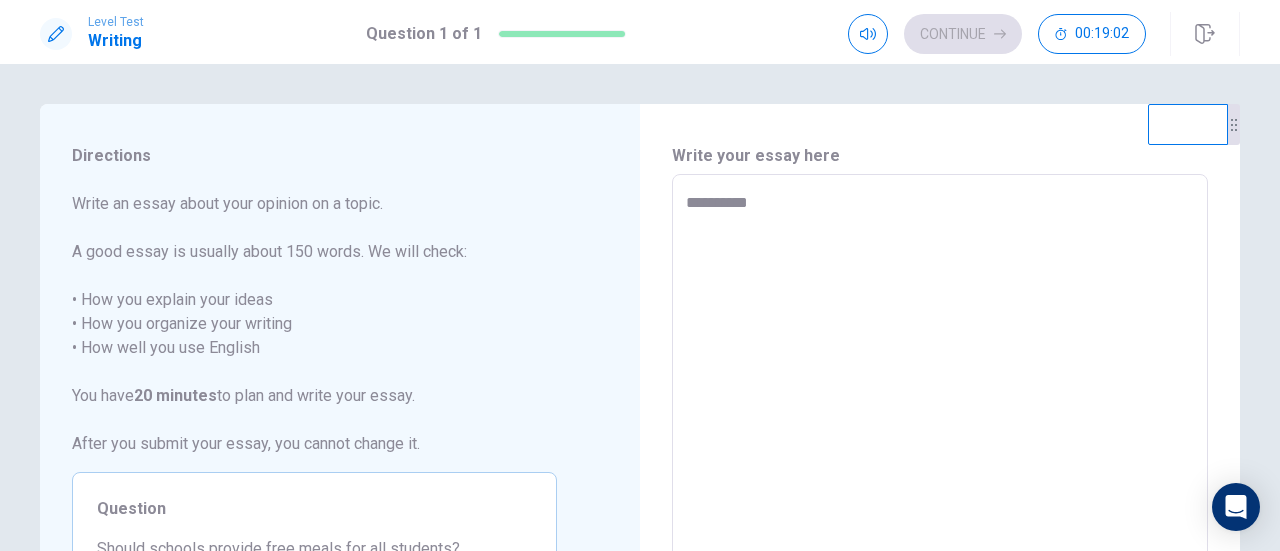 type on "*" 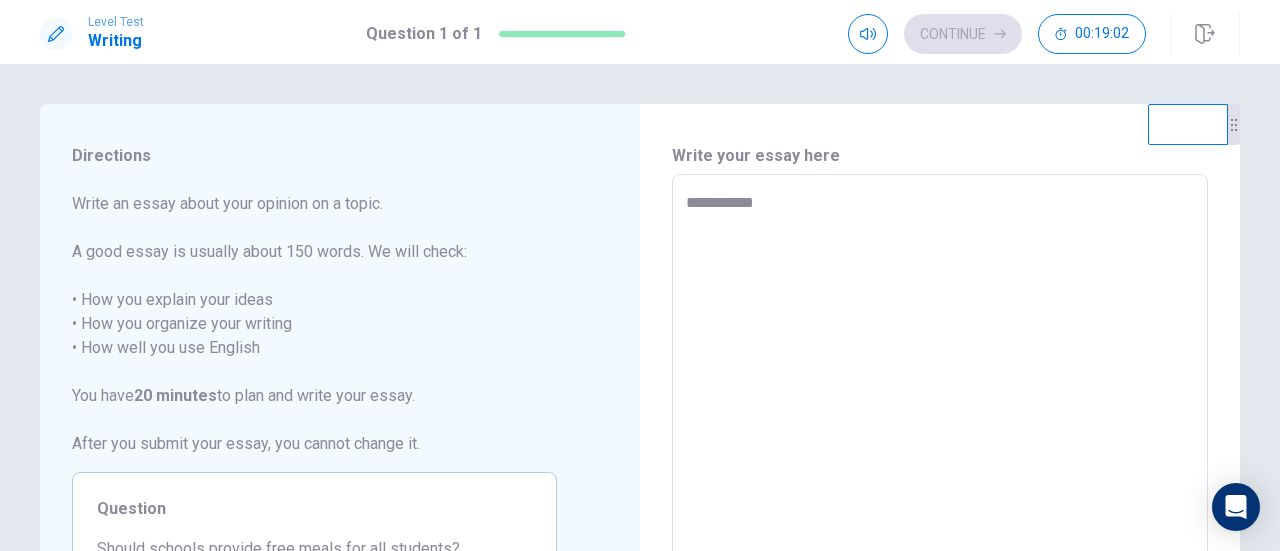 type on "*" 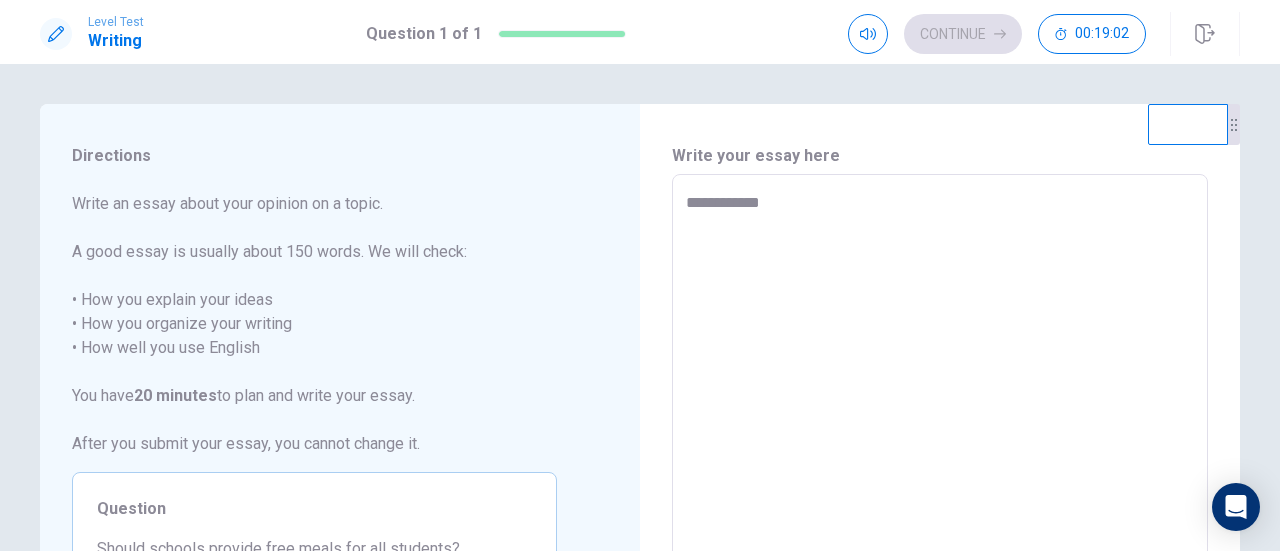 type on "*" 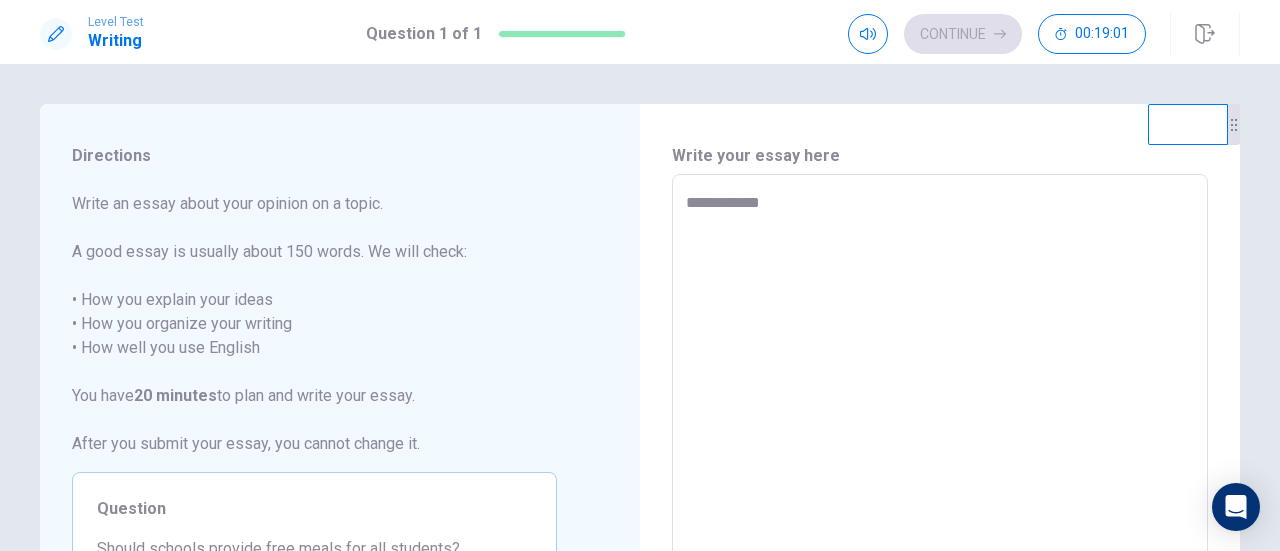 type on "**********" 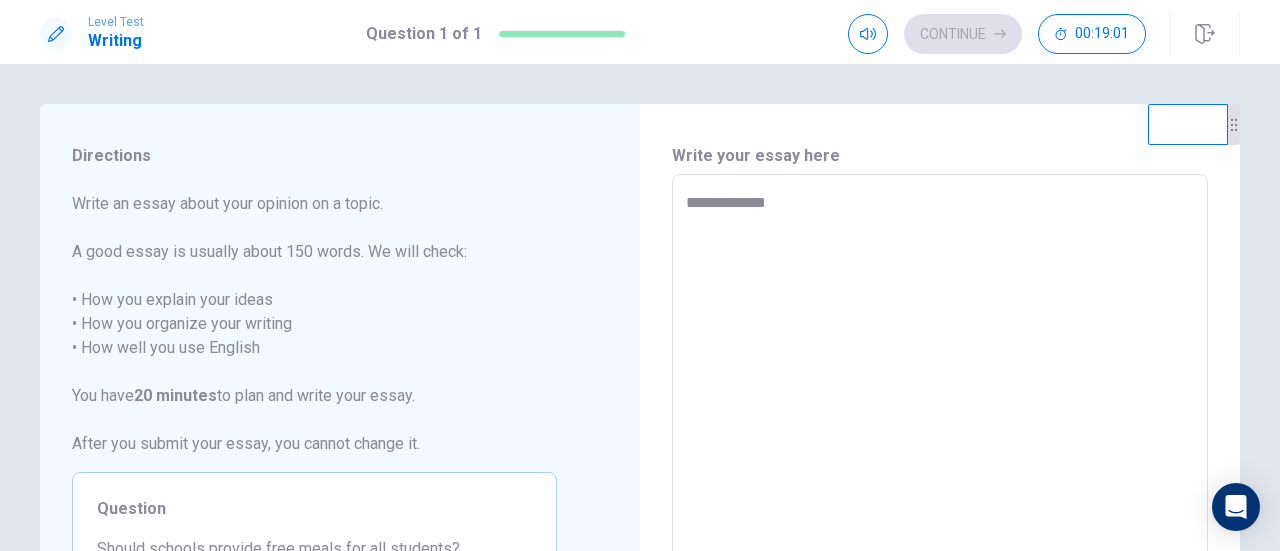 type on "*" 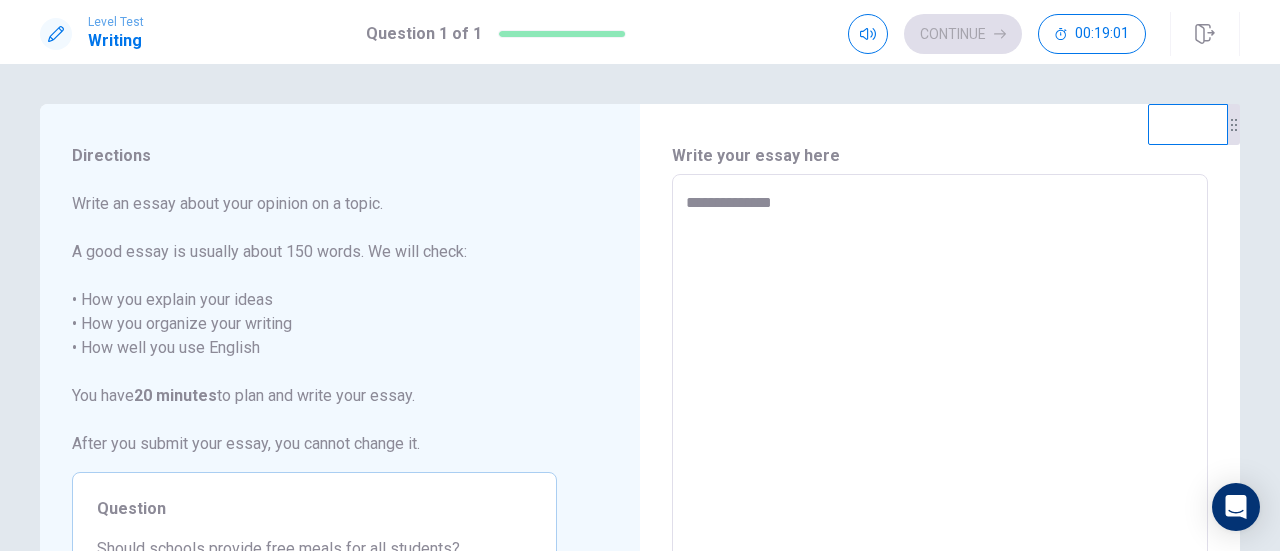 type on "*" 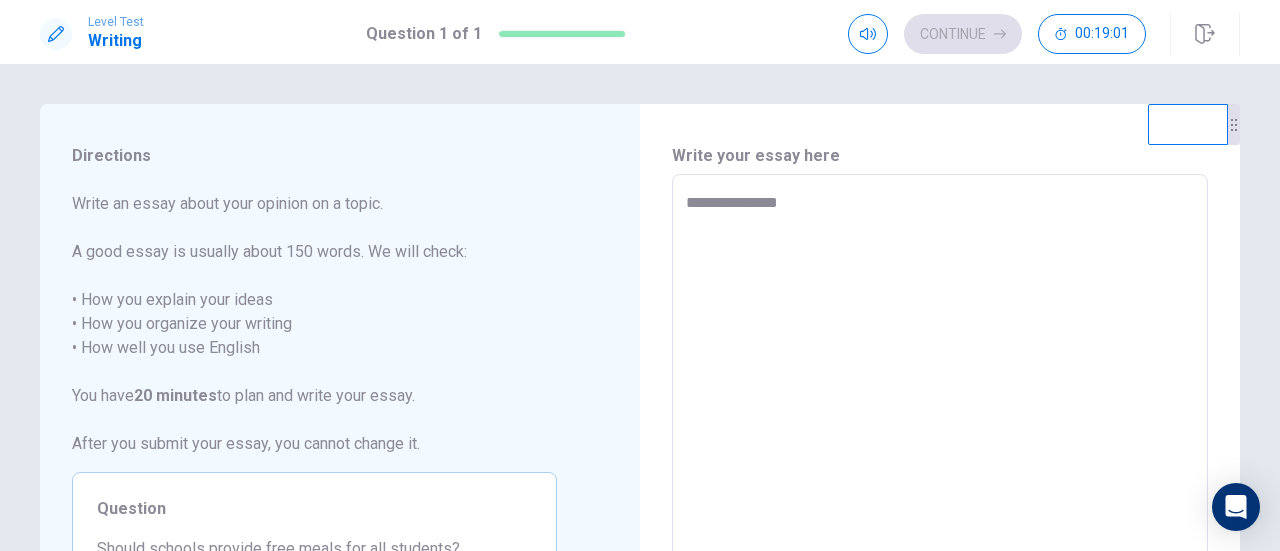 type on "*" 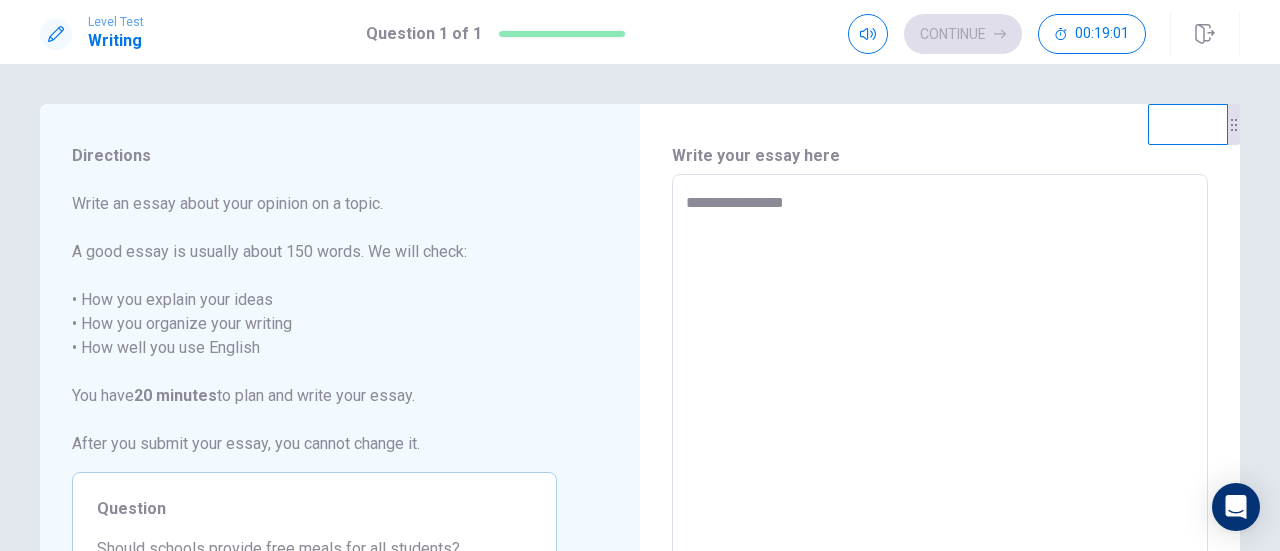 type on "*" 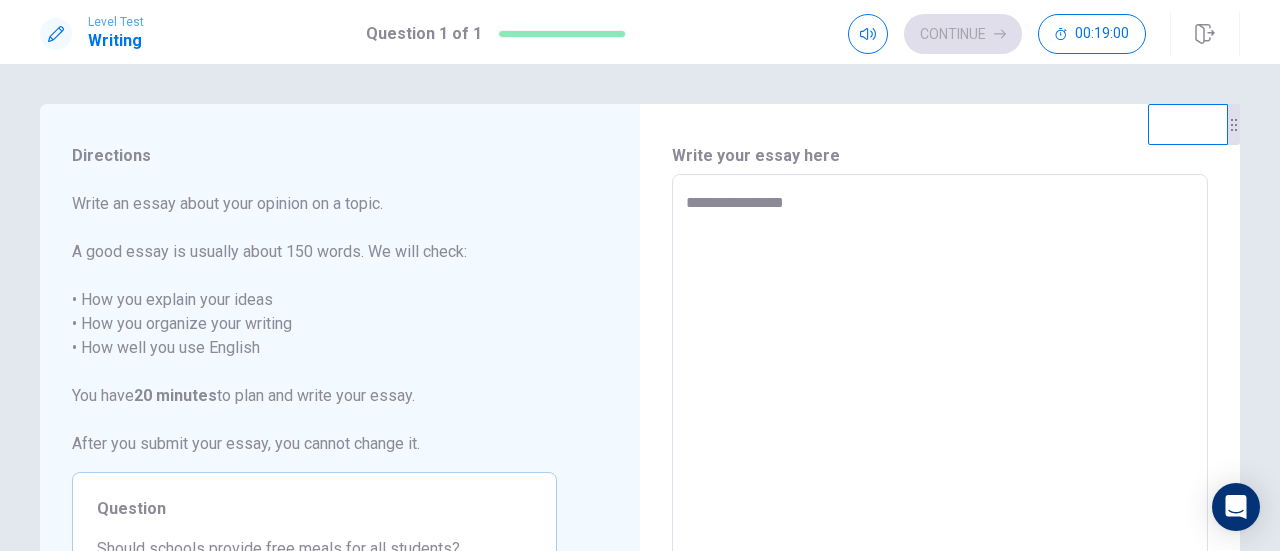 type on "**********" 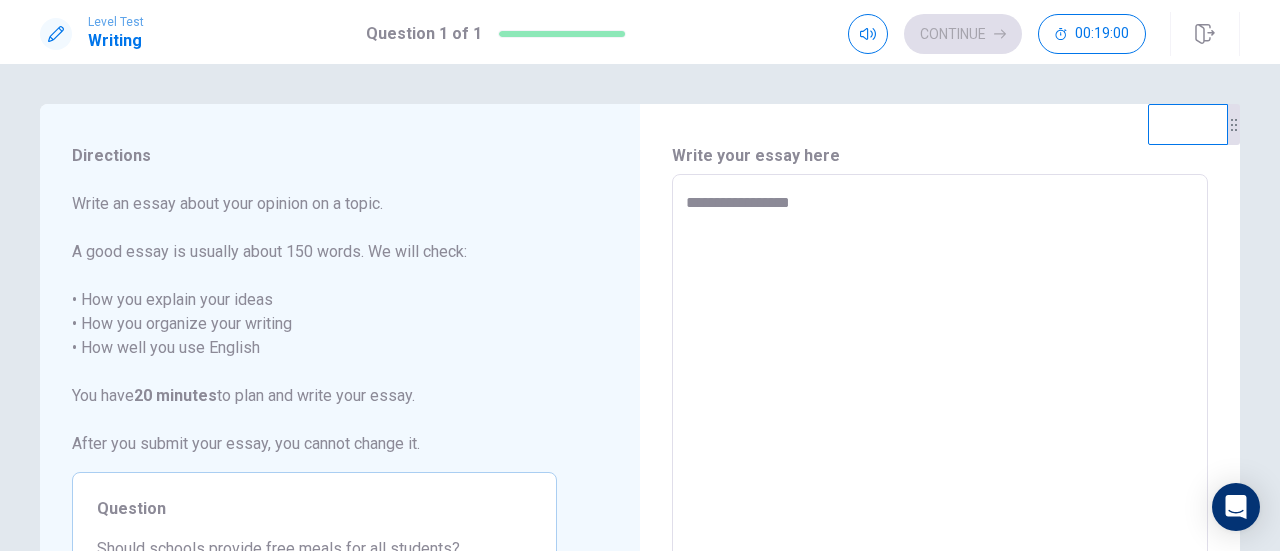 type on "*" 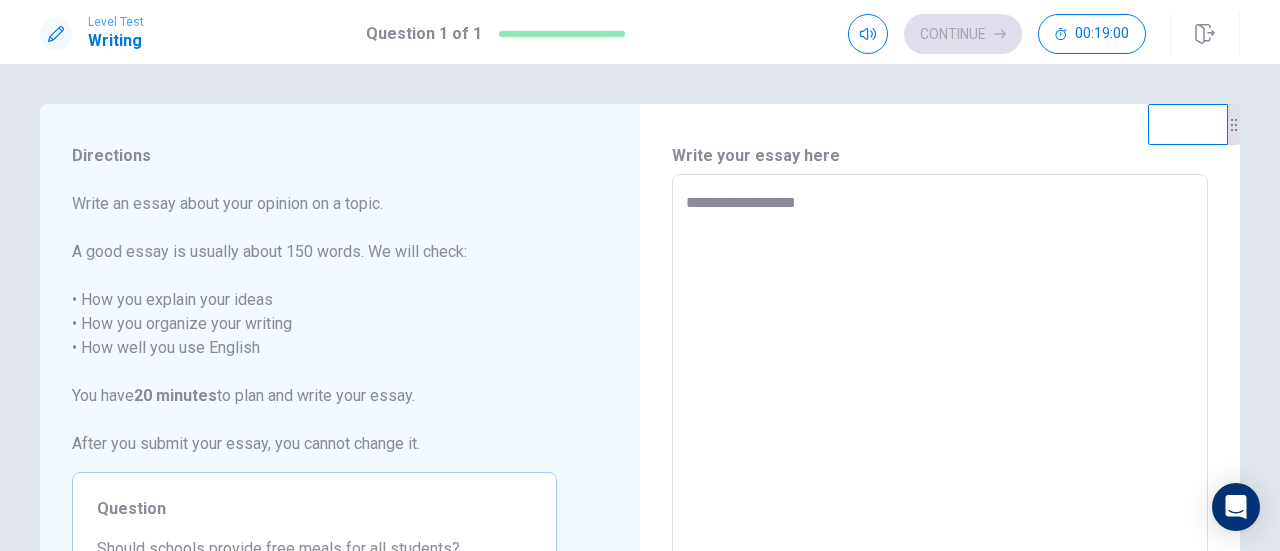 type on "*" 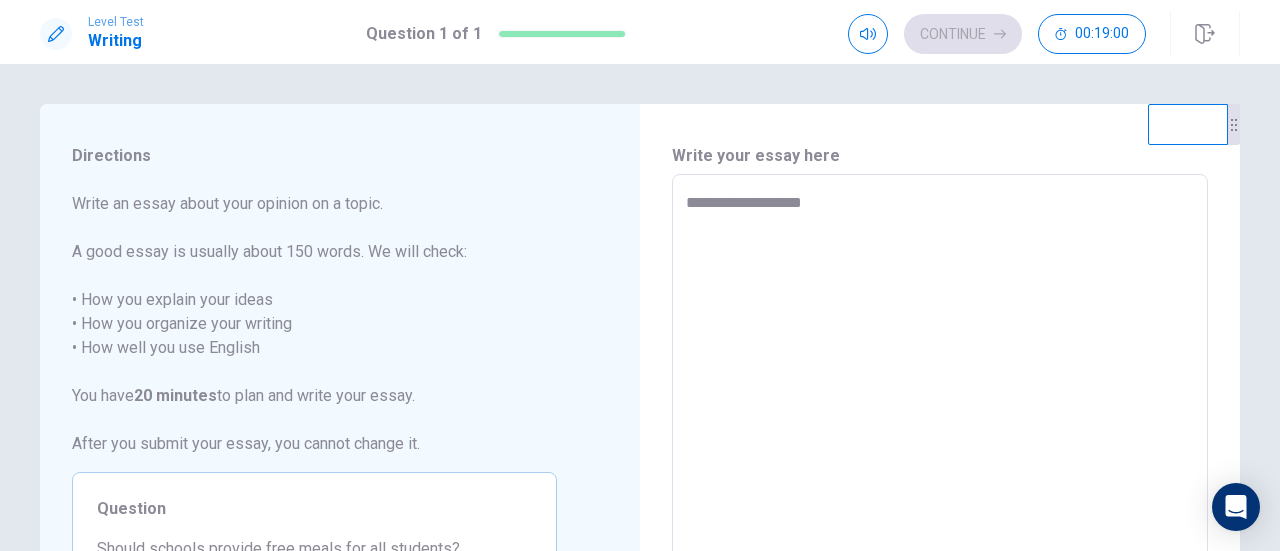 type on "*" 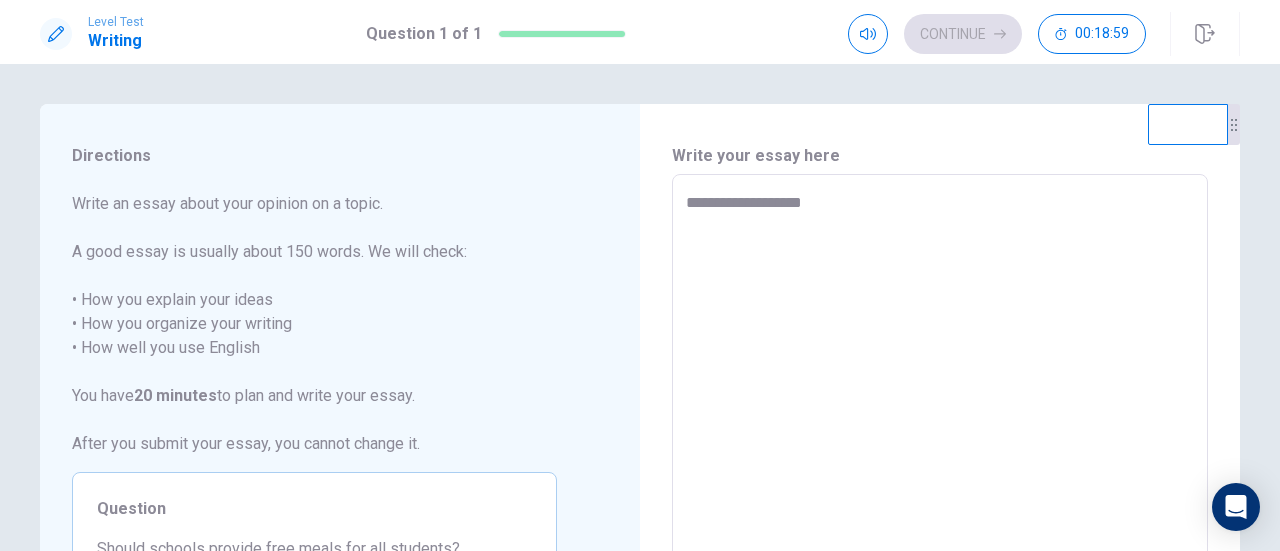type on "**********" 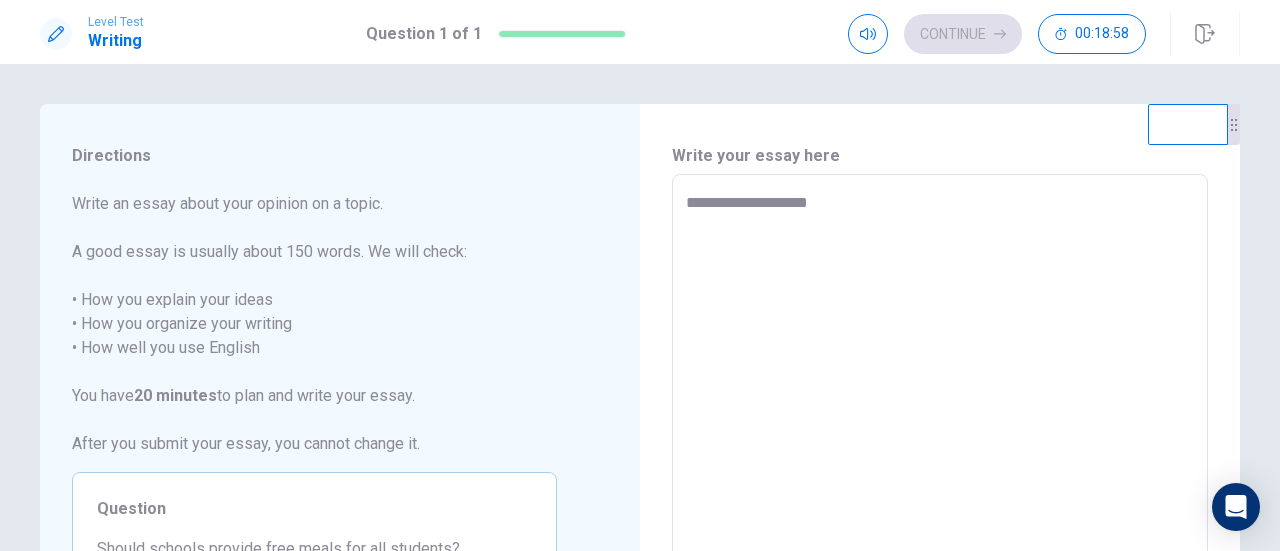 type on "*" 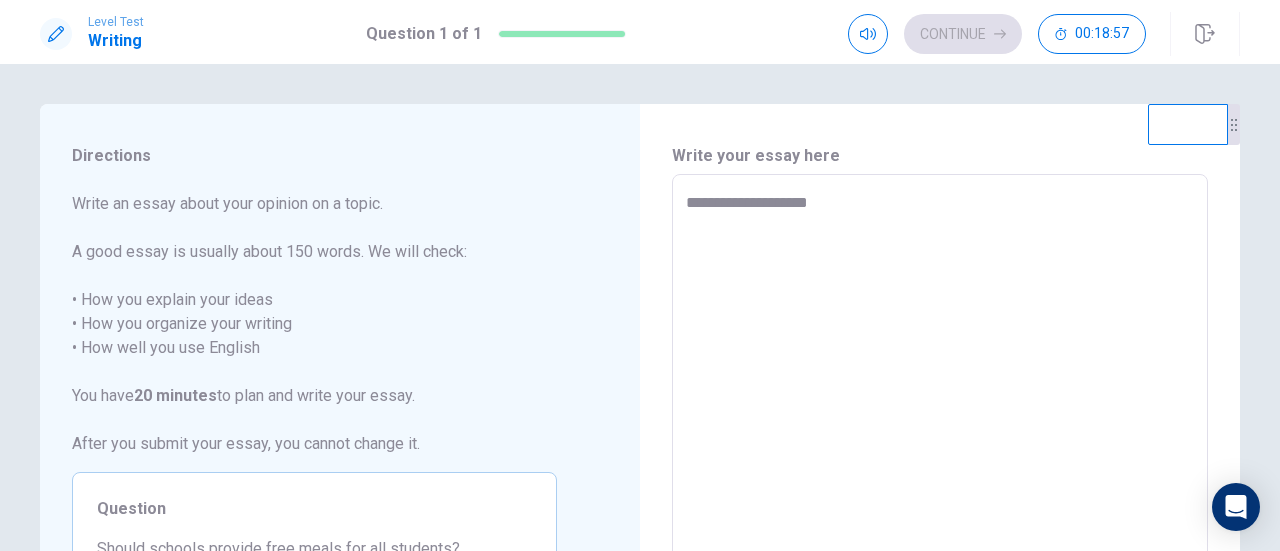 type on "**********" 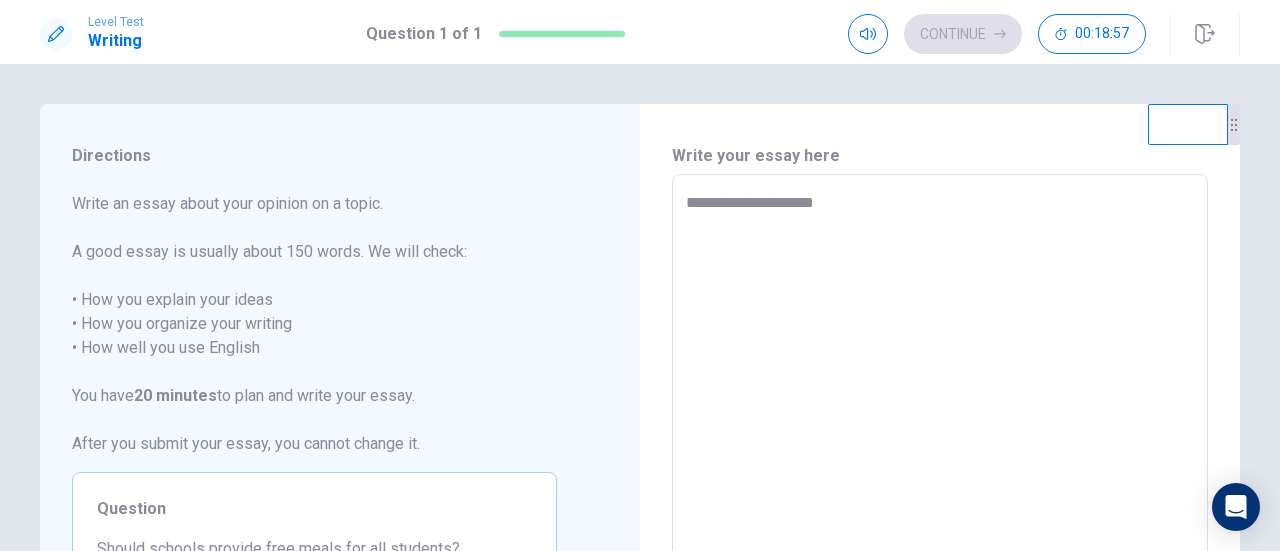type on "*" 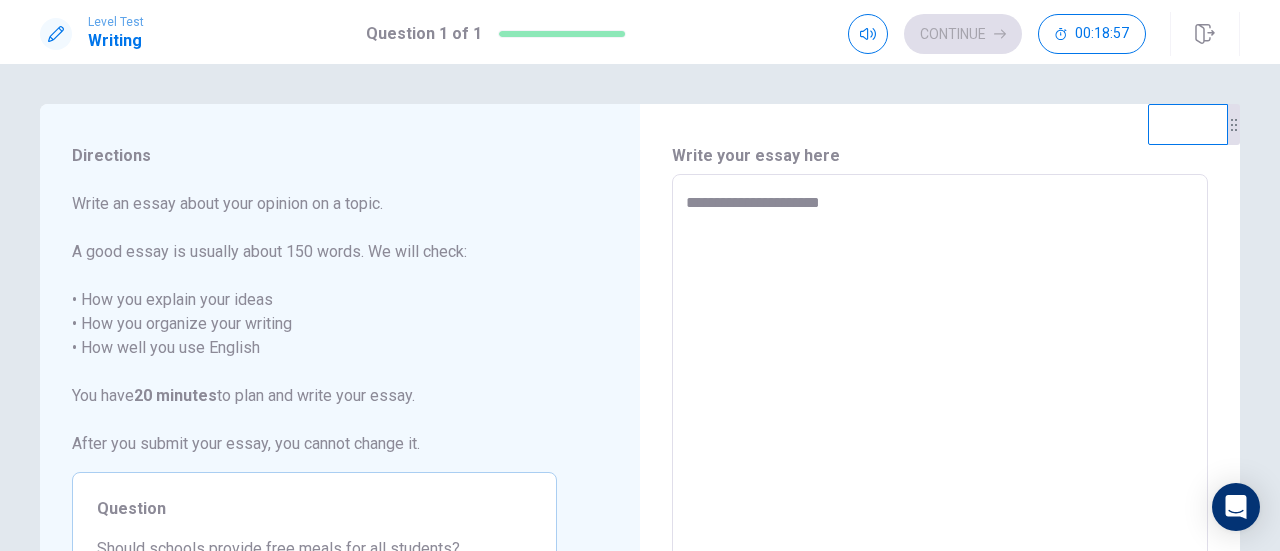 type on "*" 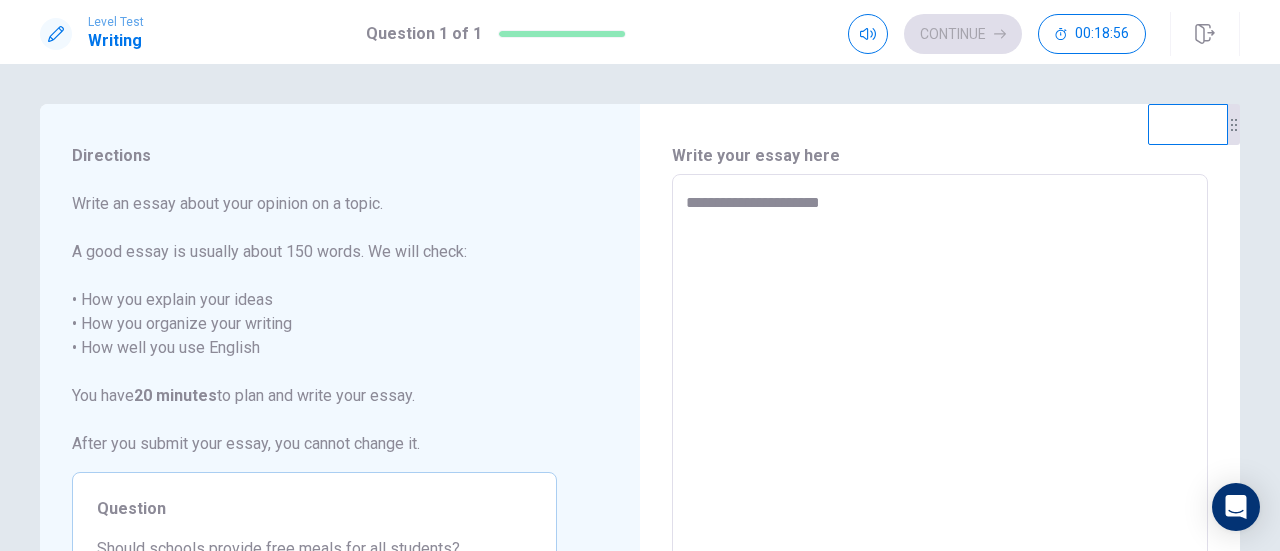 type on "**********" 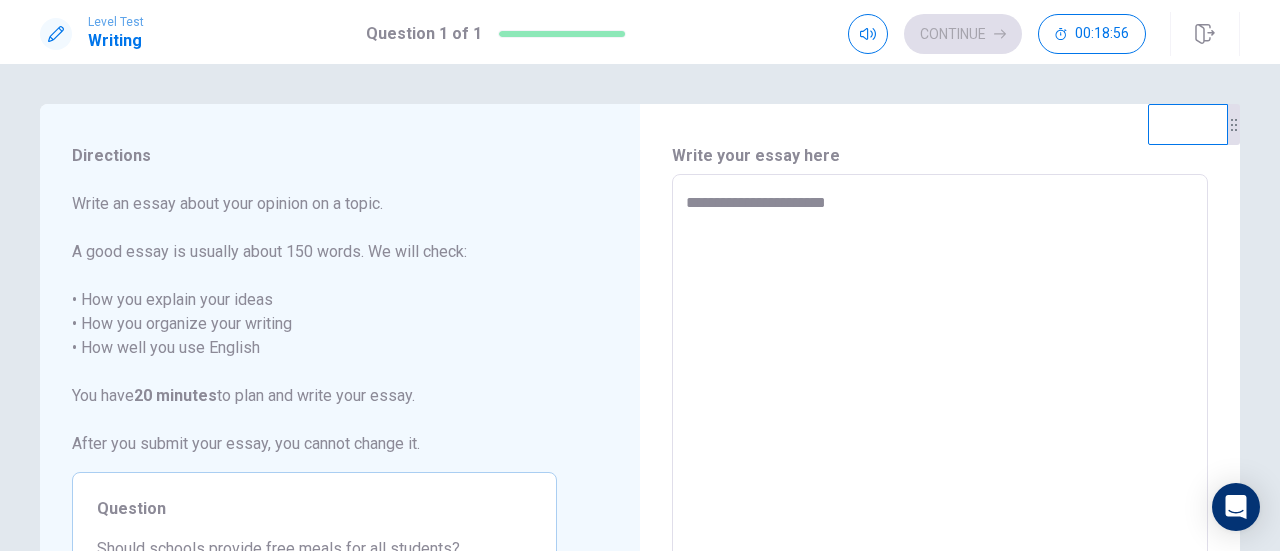 type on "*" 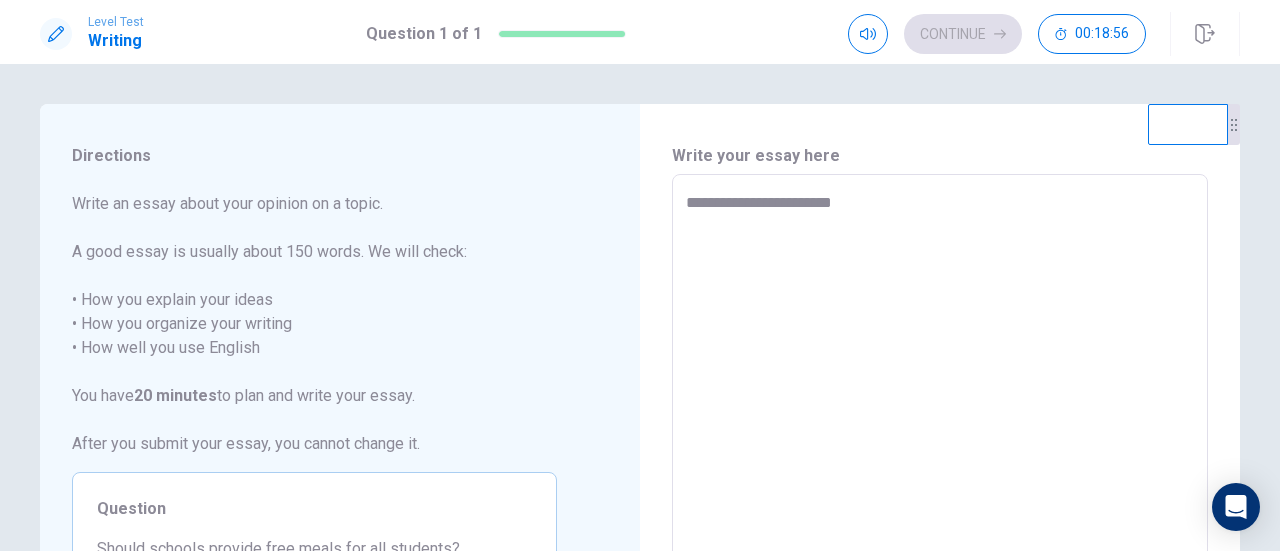 type on "*" 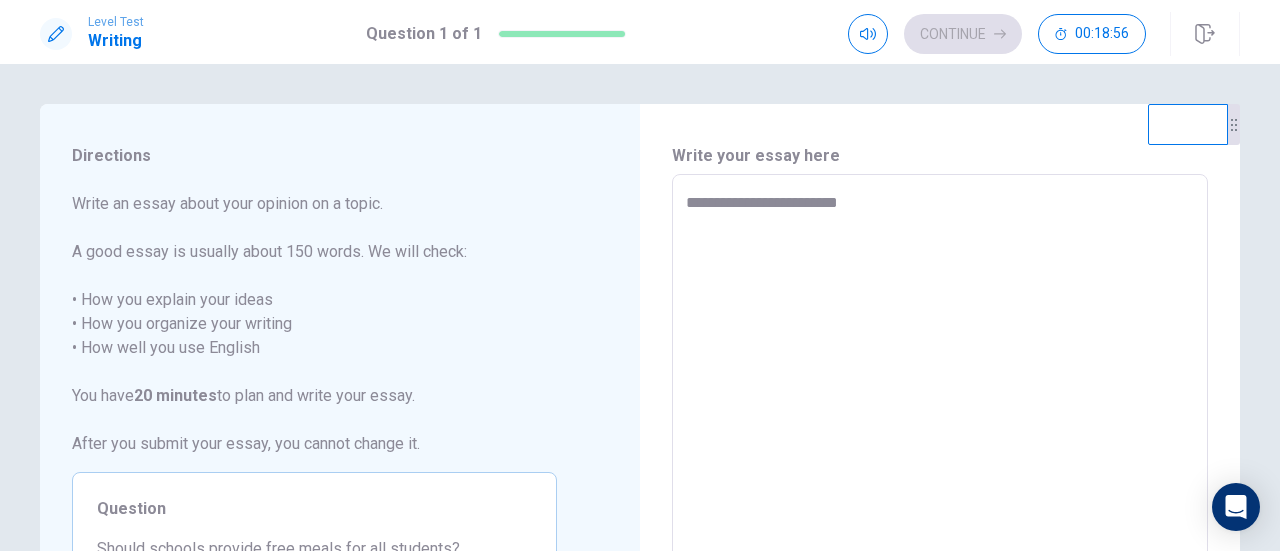type on "*" 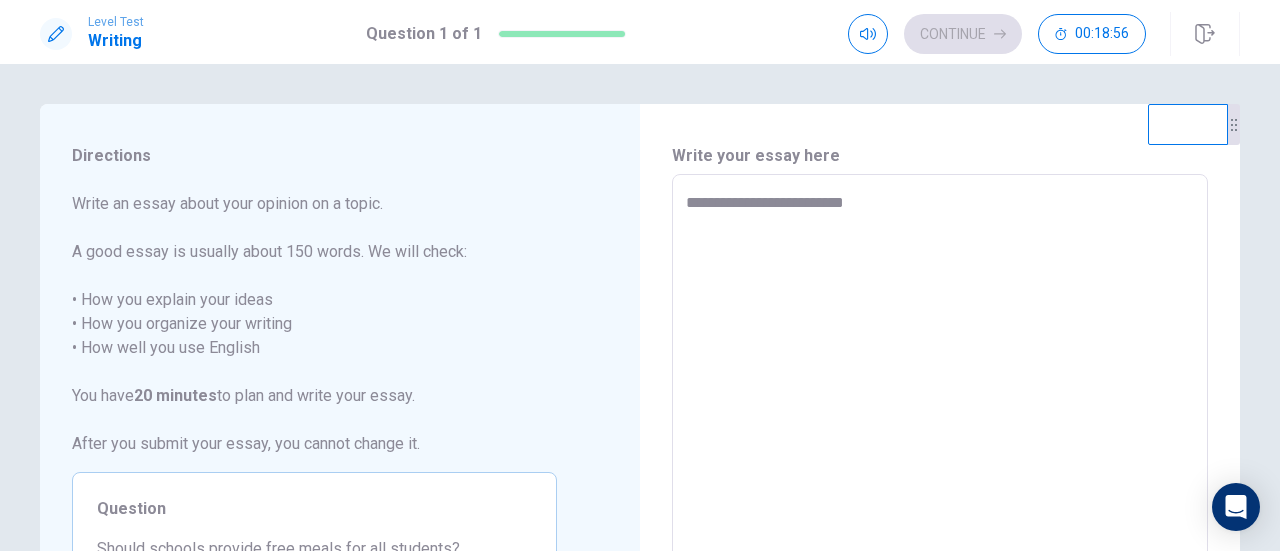 type on "*" 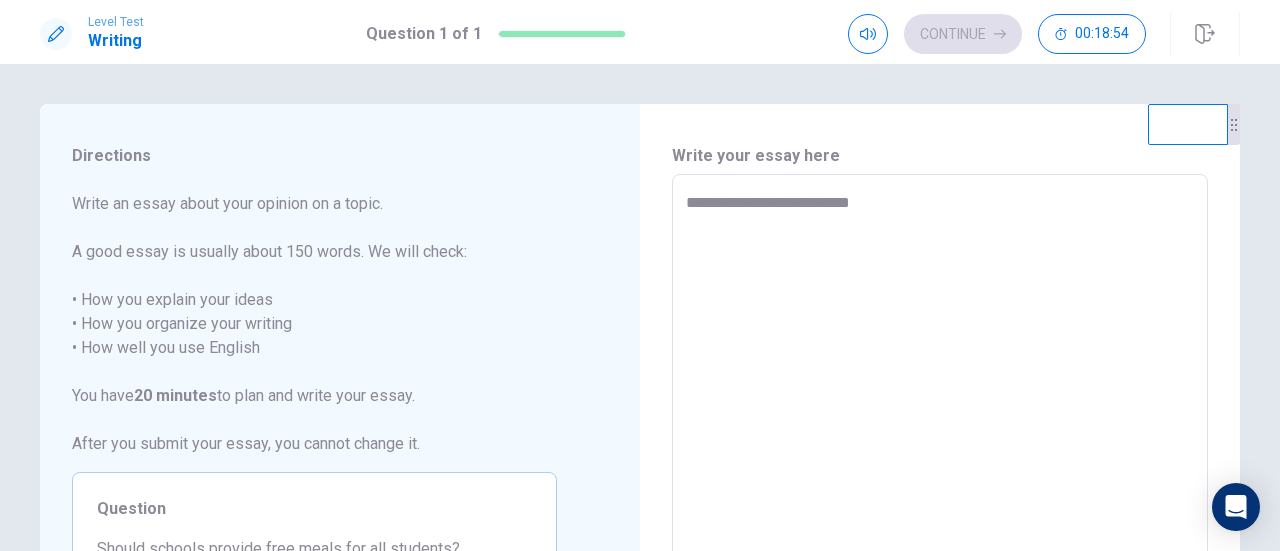 type on "*" 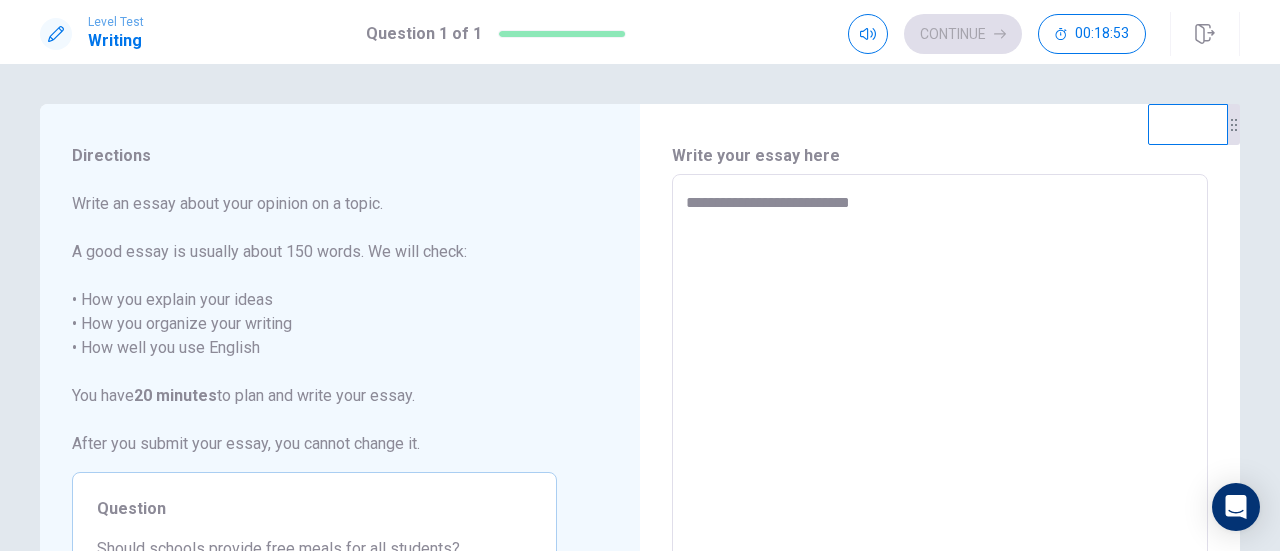 type on "**********" 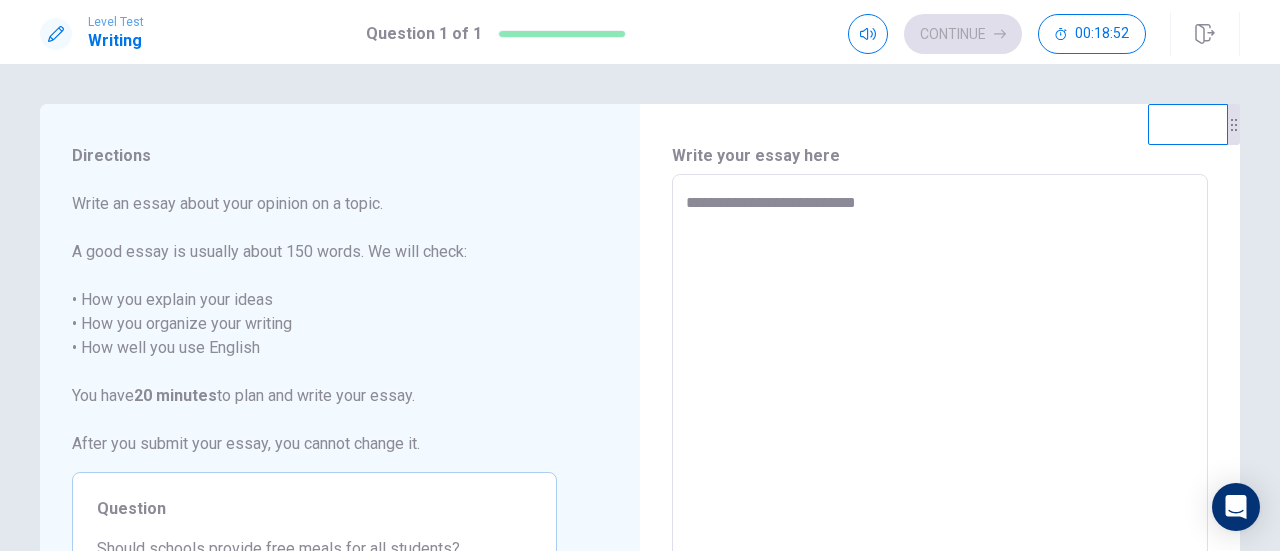 type on "*" 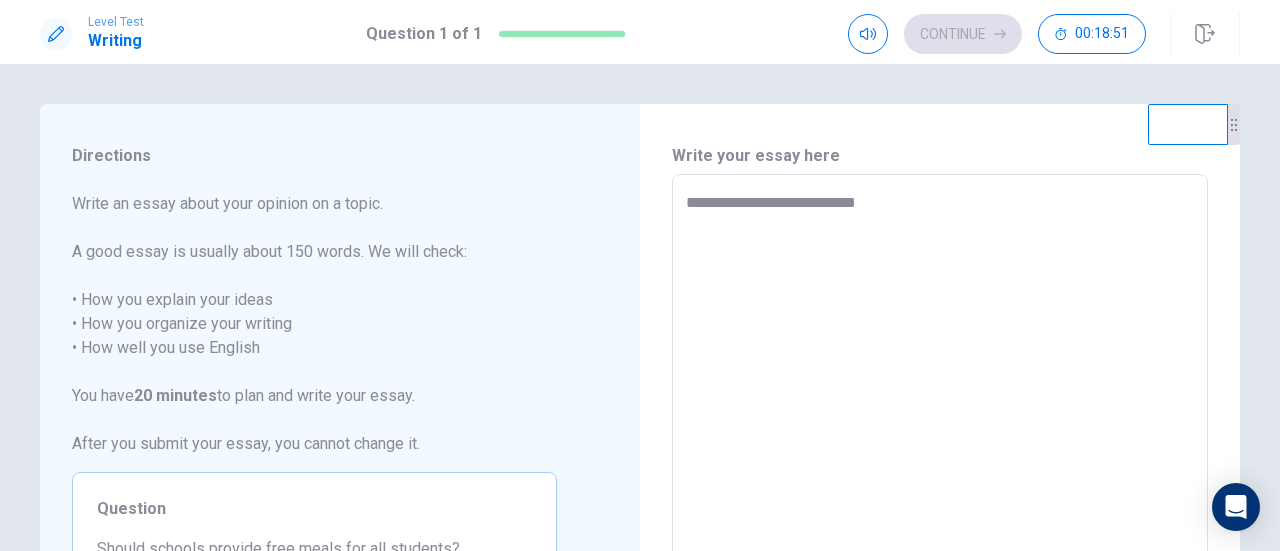 type on "**********" 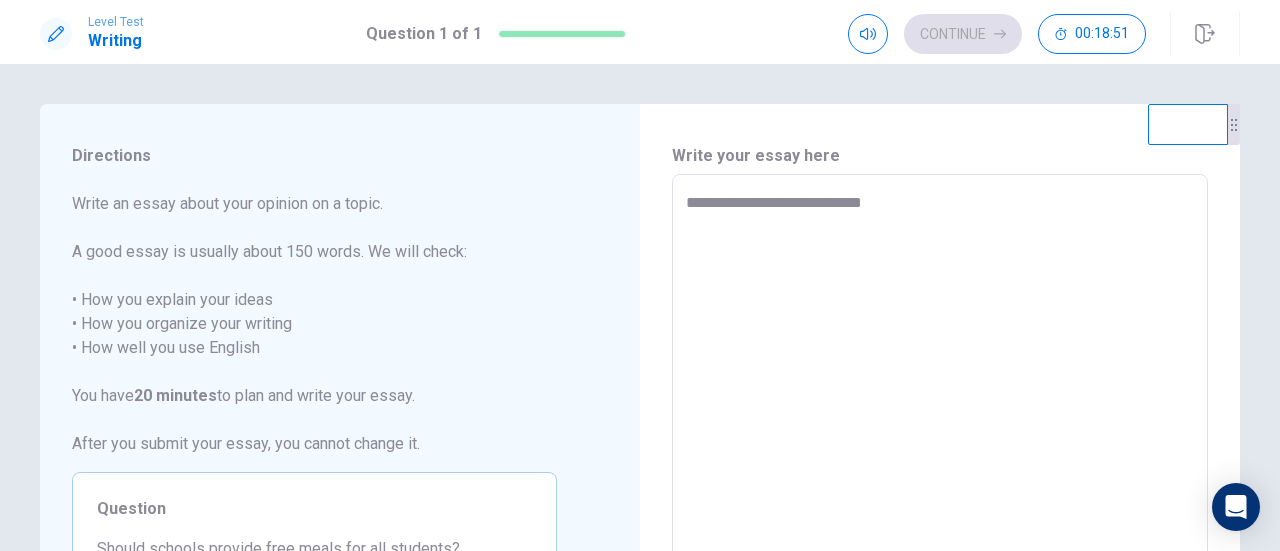 type on "*" 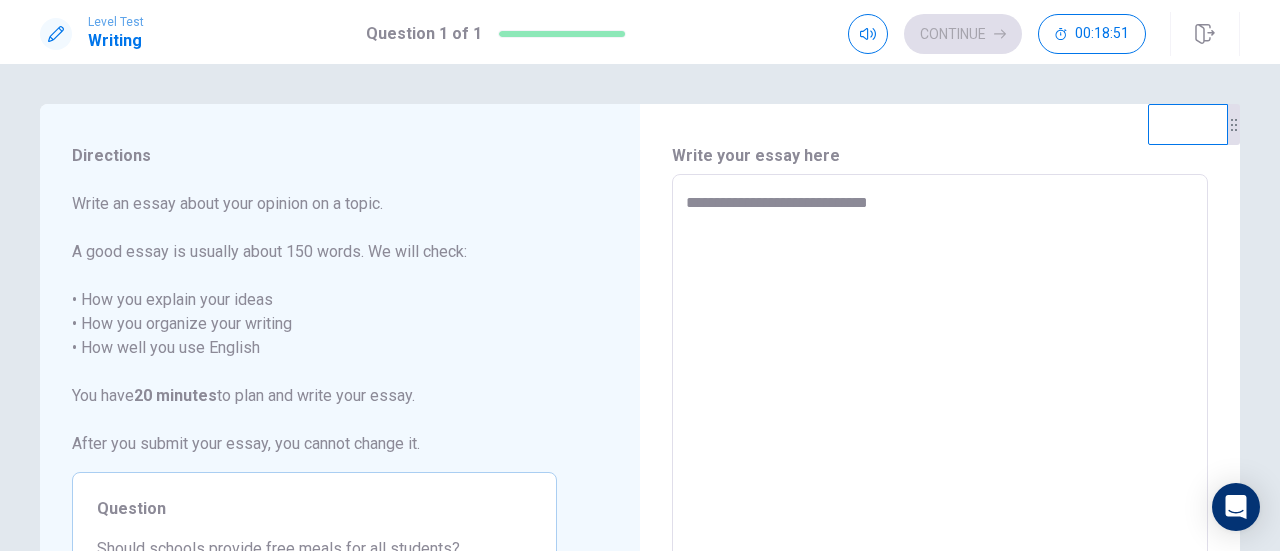 type on "*" 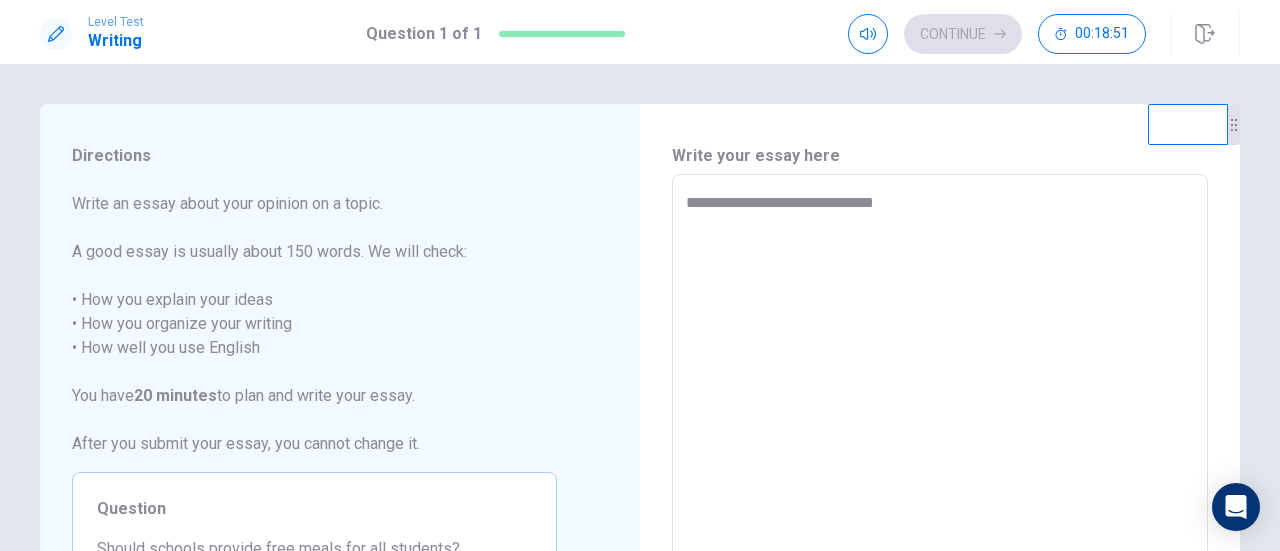 type on "*" 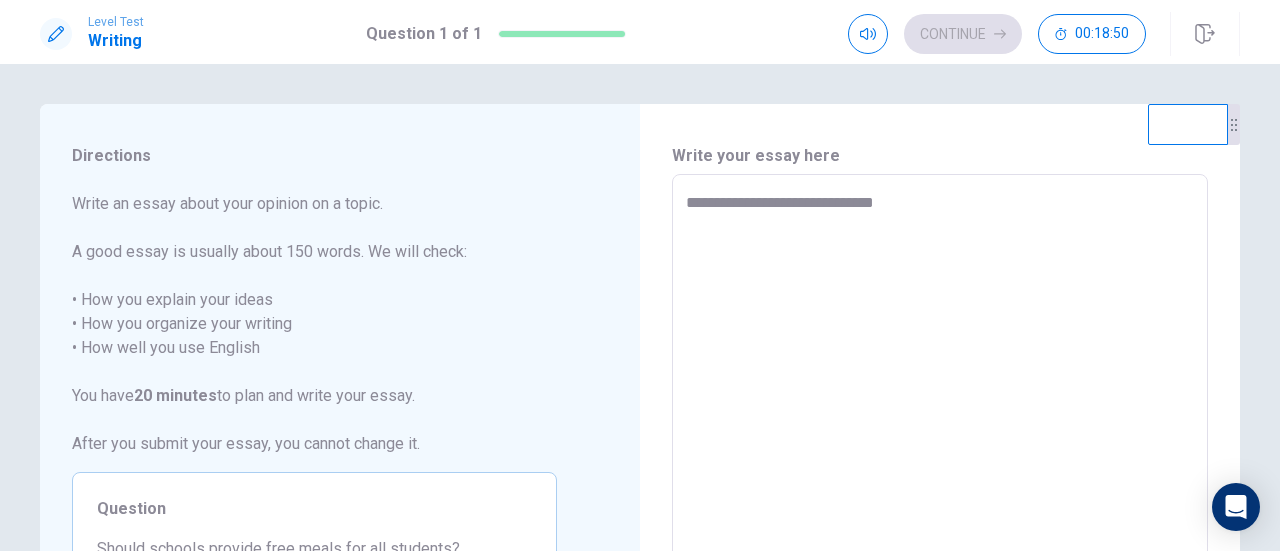 type on "**********" 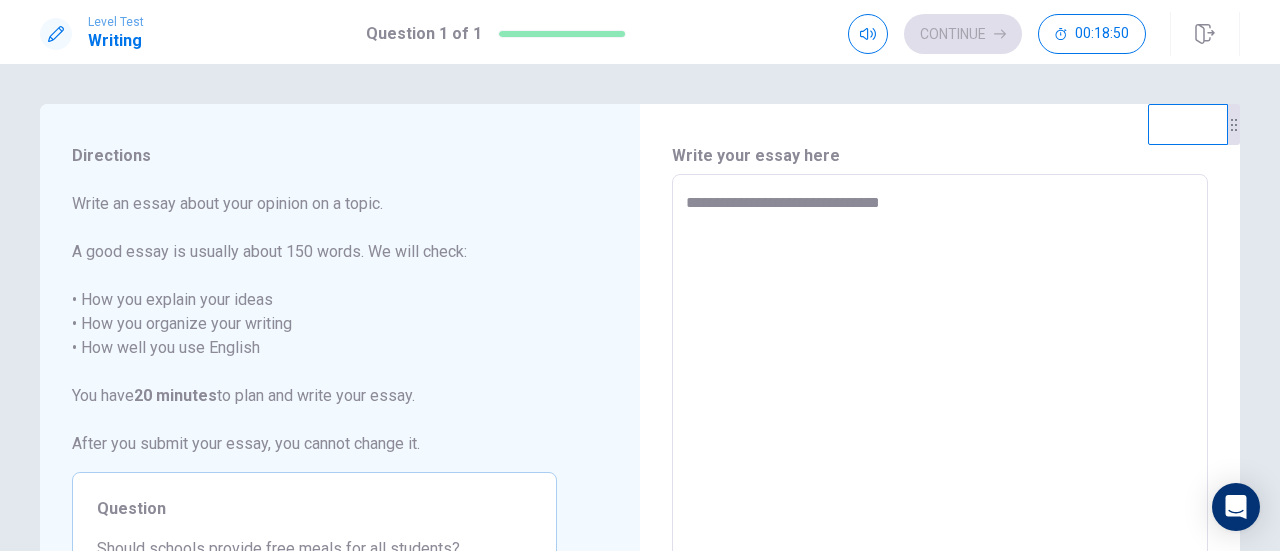 type on "*" 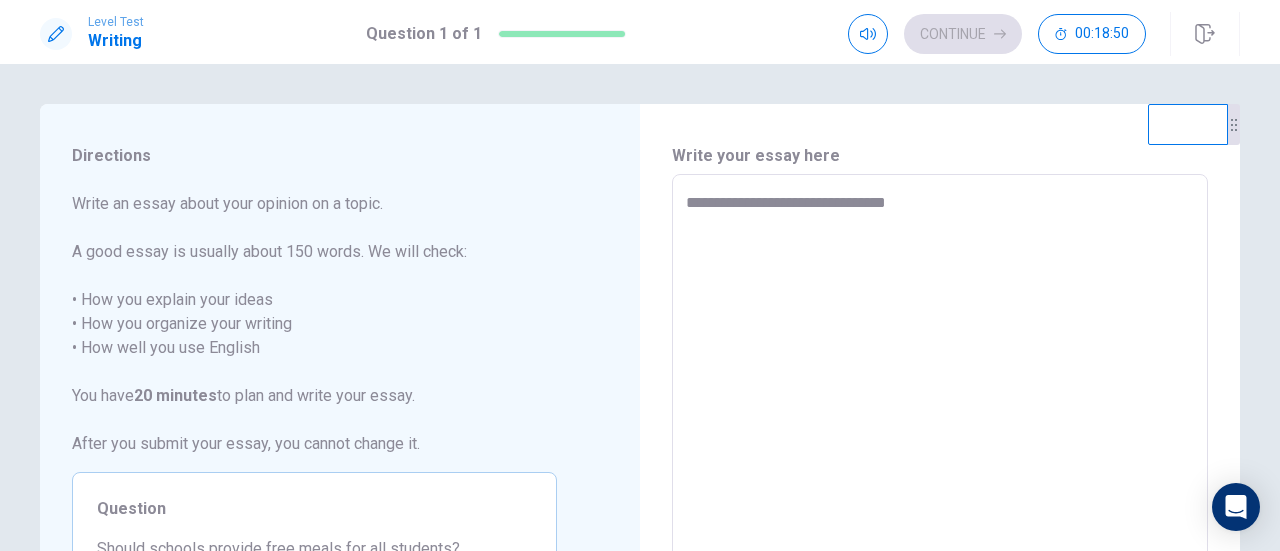type on "*" 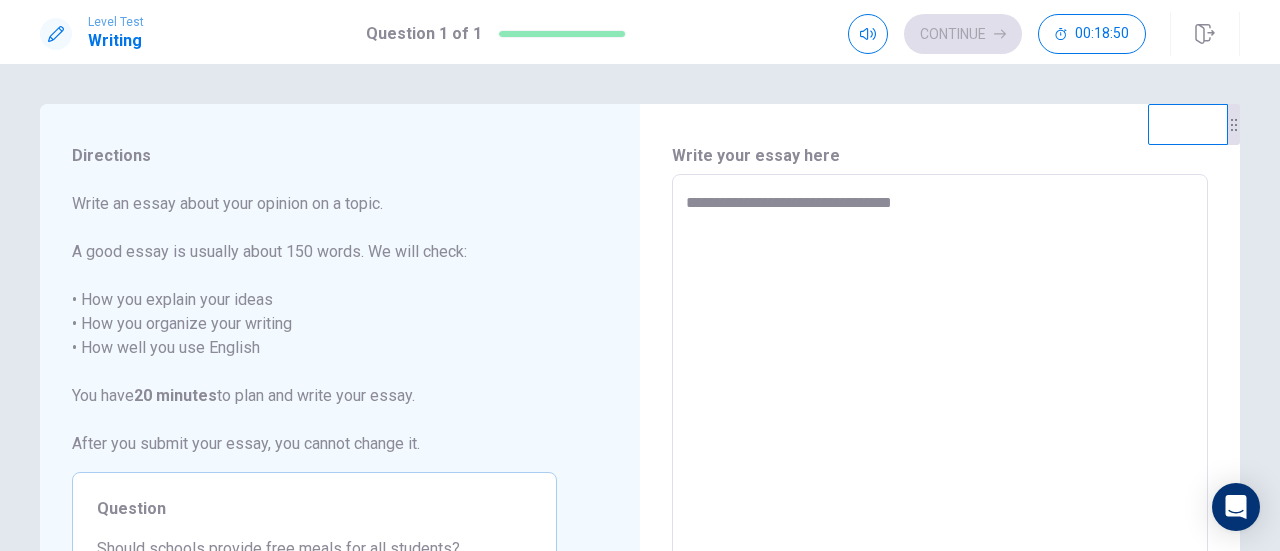 type on "*" 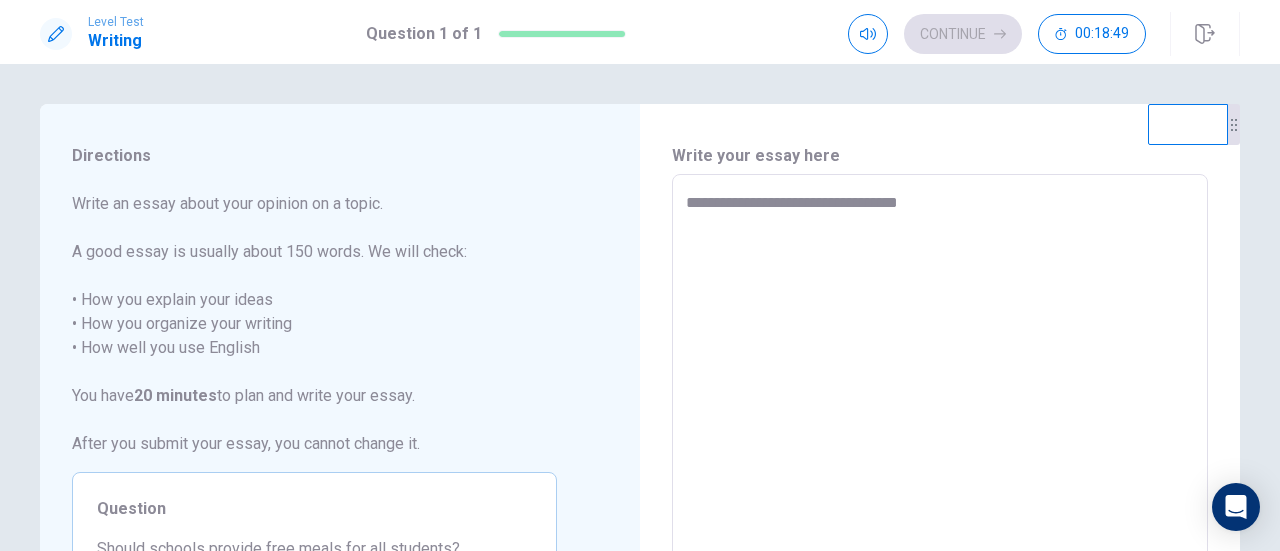 type on "*" 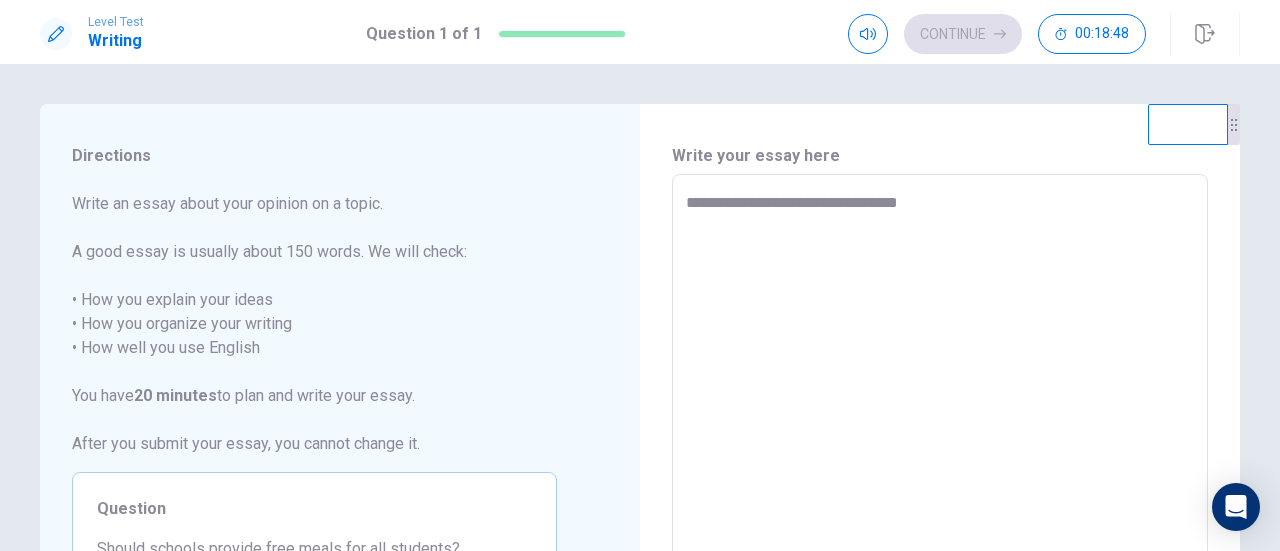 type on "**********" 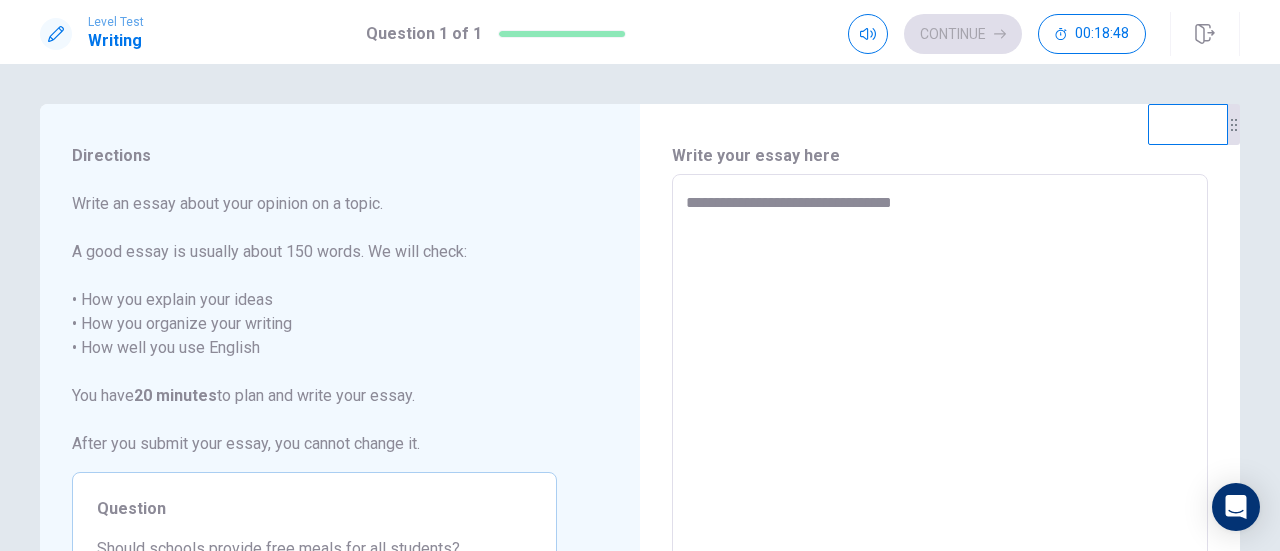 type on "*" 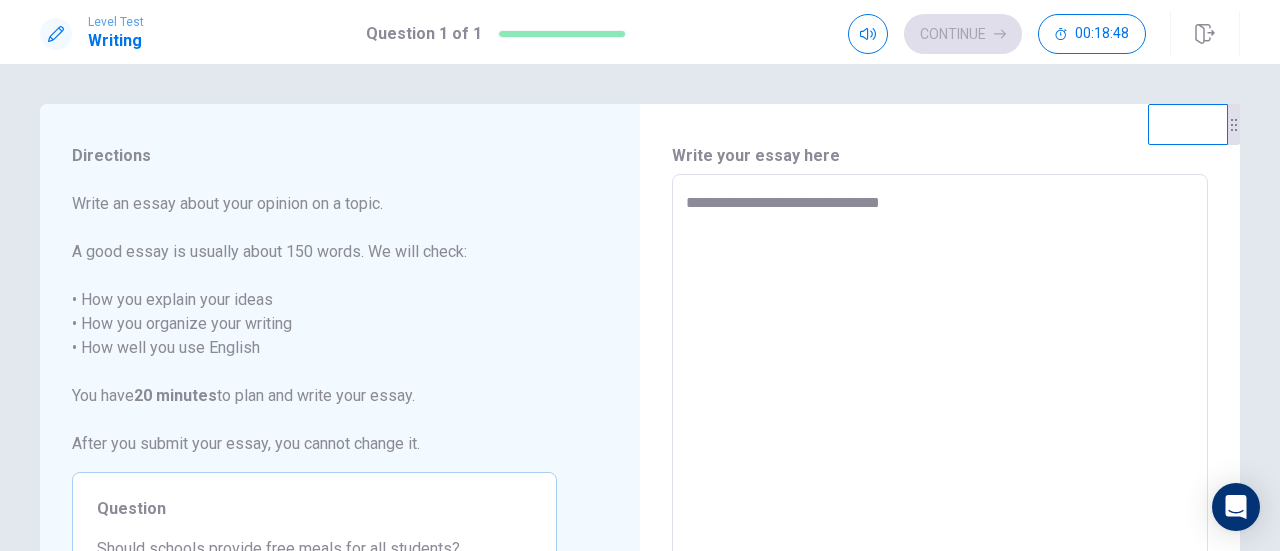 type on "**********" 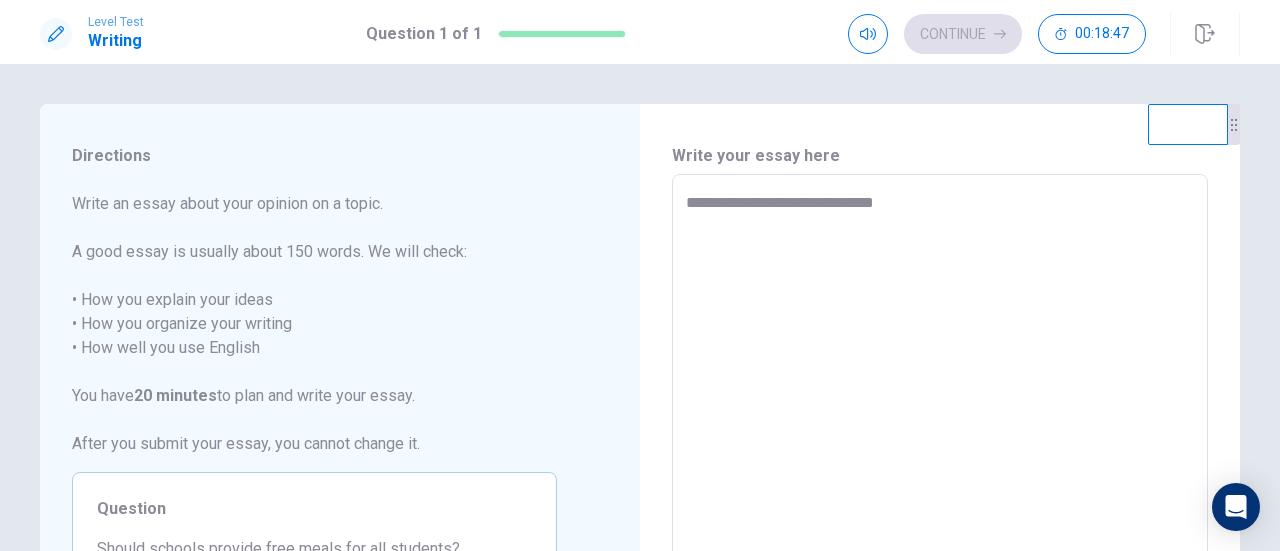 type on "*" 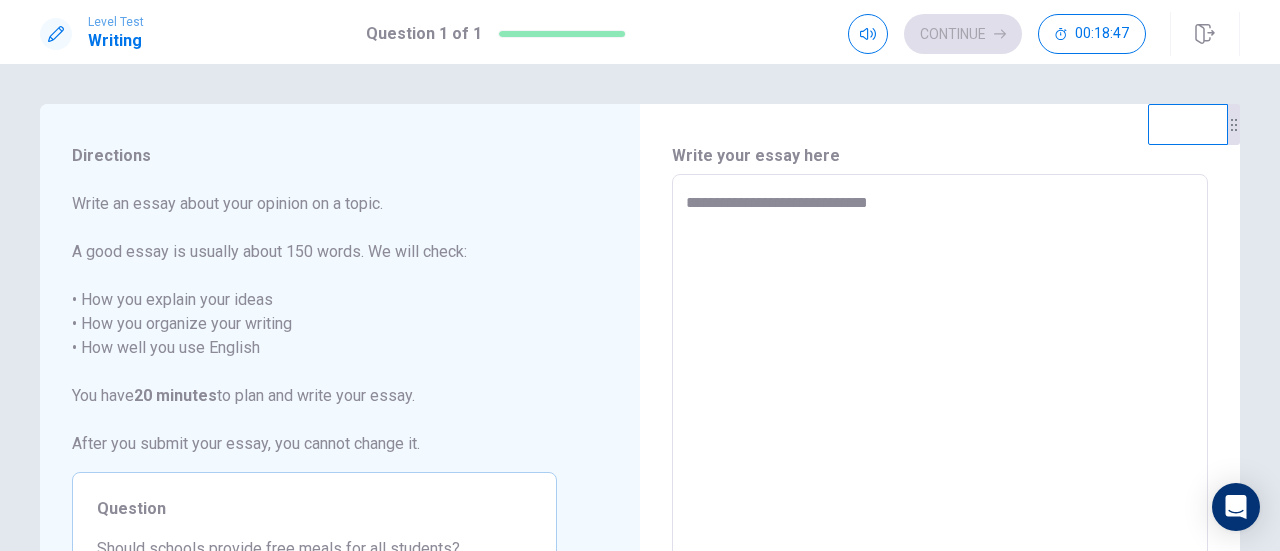 type on "*" 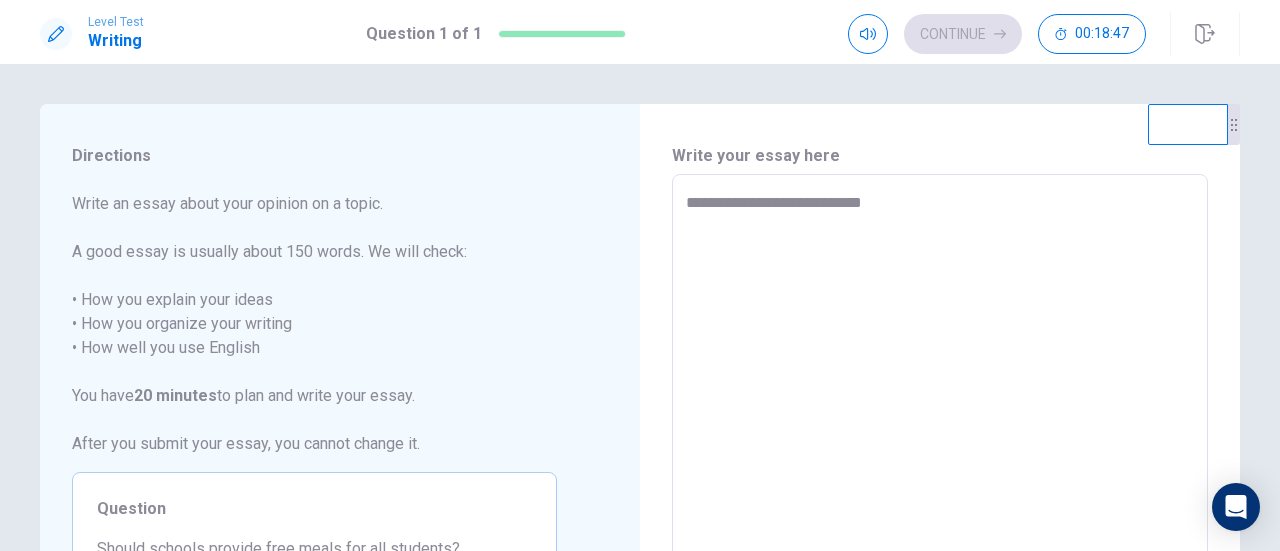 type on "**********" 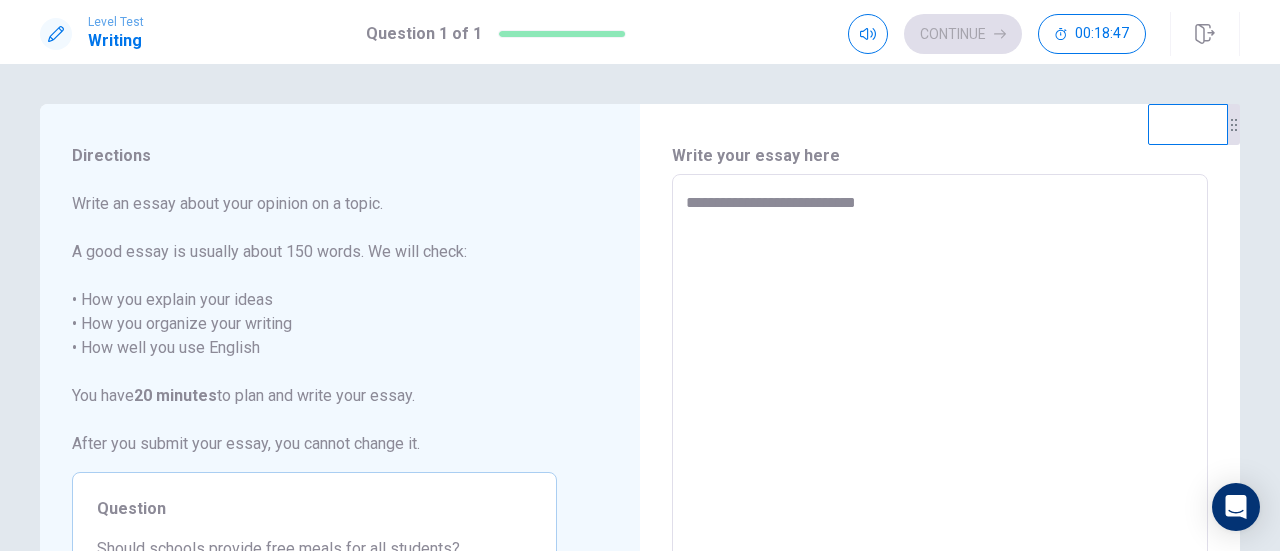 type on "*" 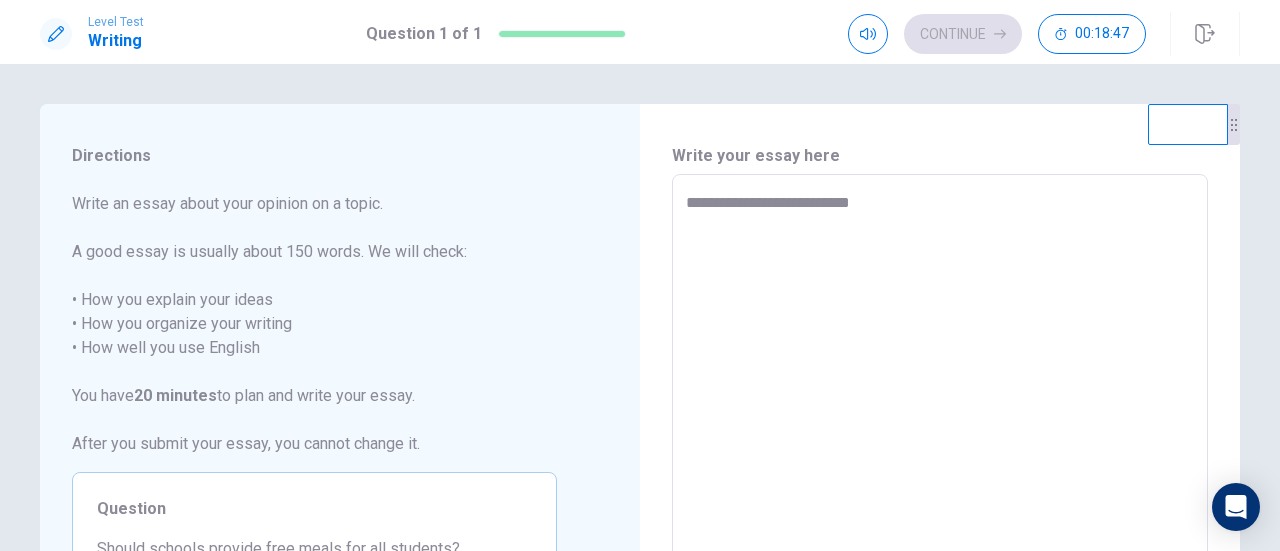 type on "**********" 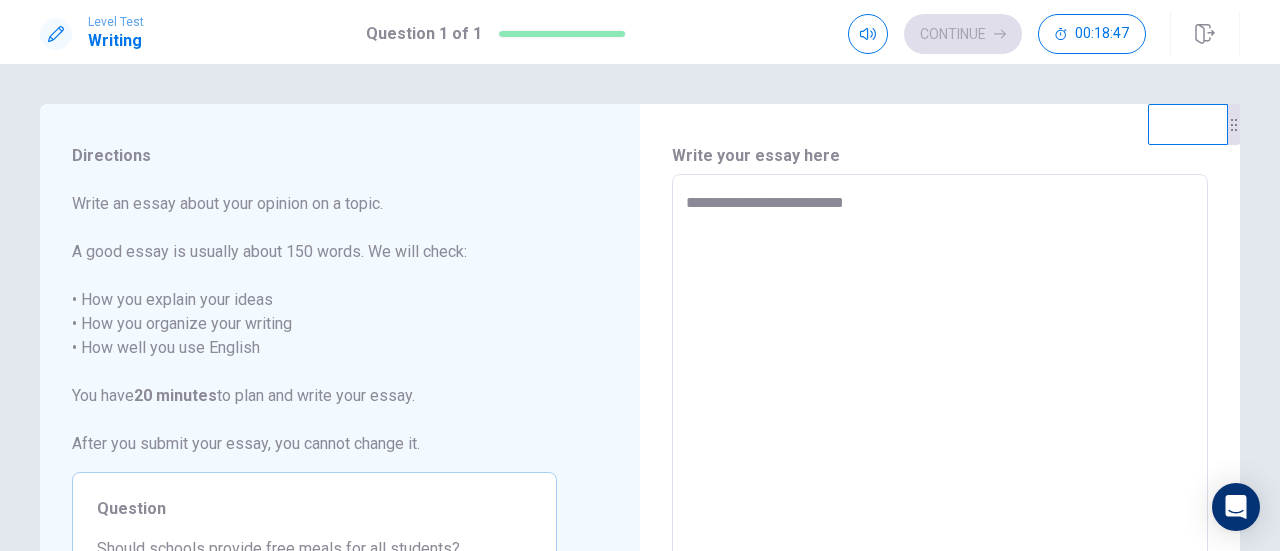 type on "**********" 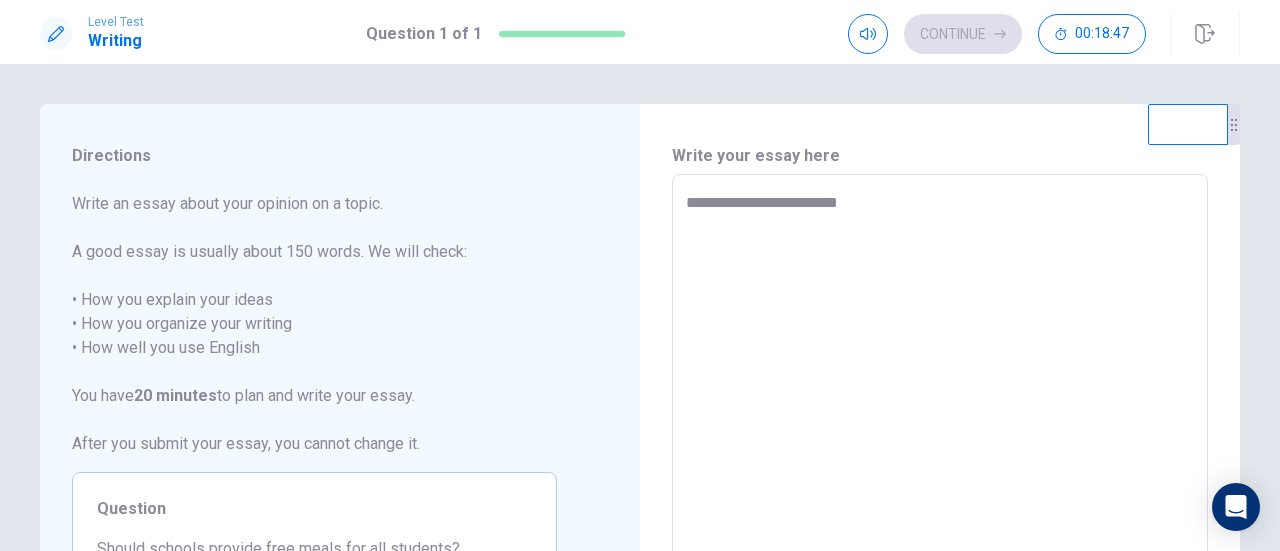 type on "**********" 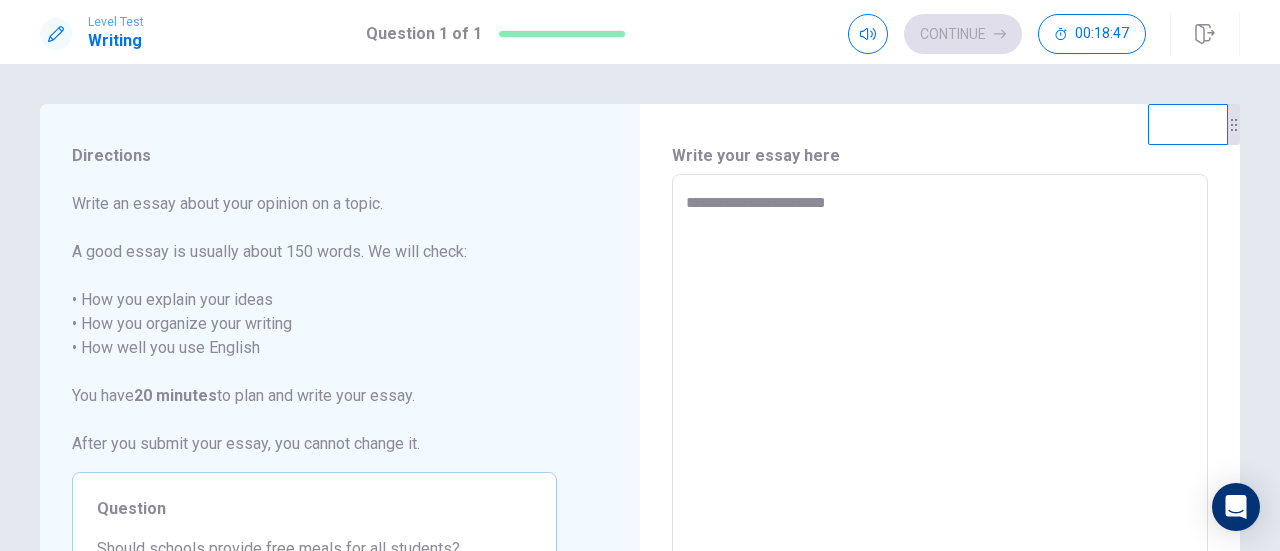 type on "**********" 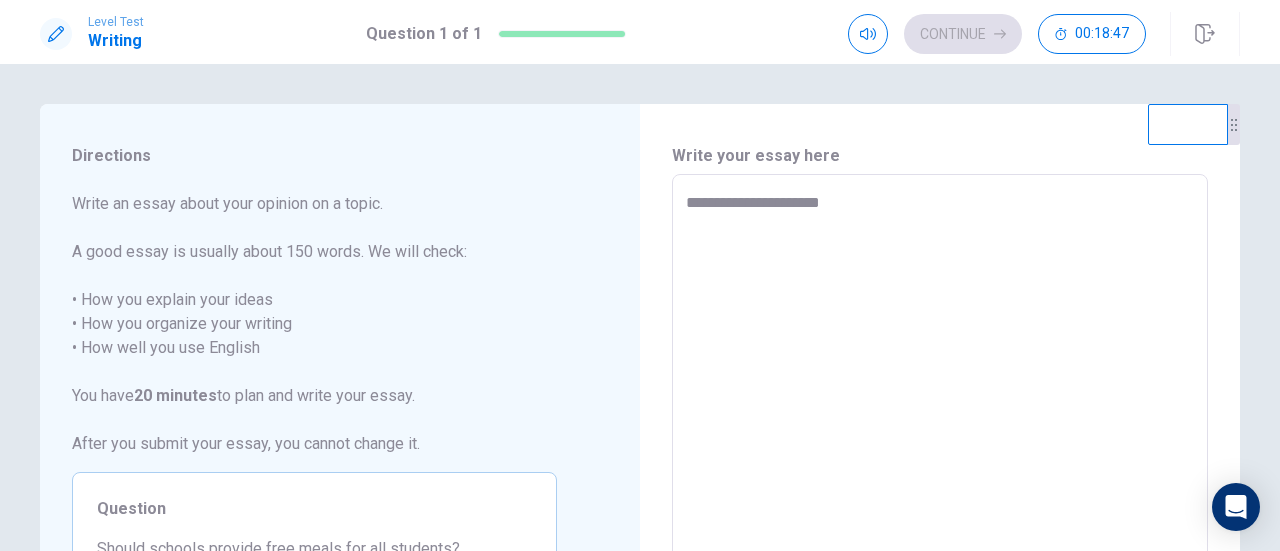 type on "*" 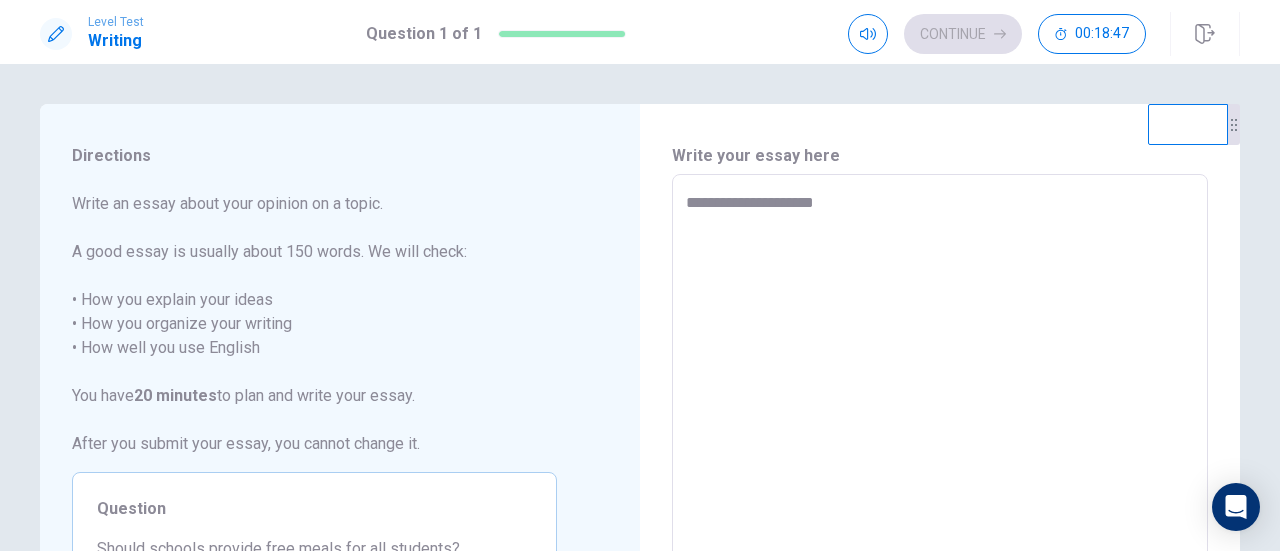 type on "**********" 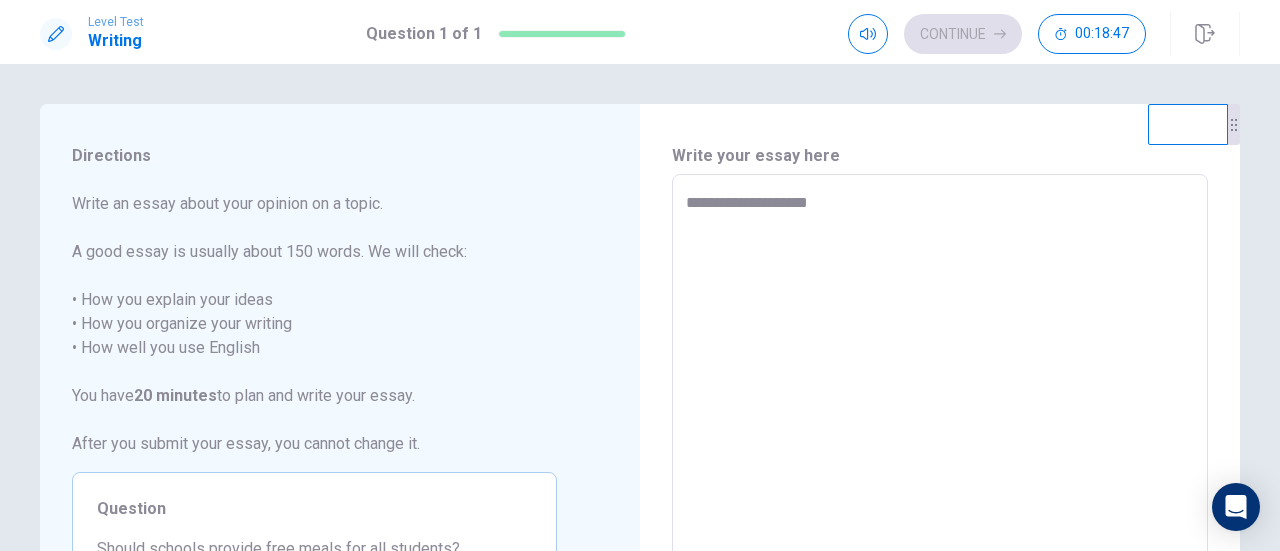 type on "**********" 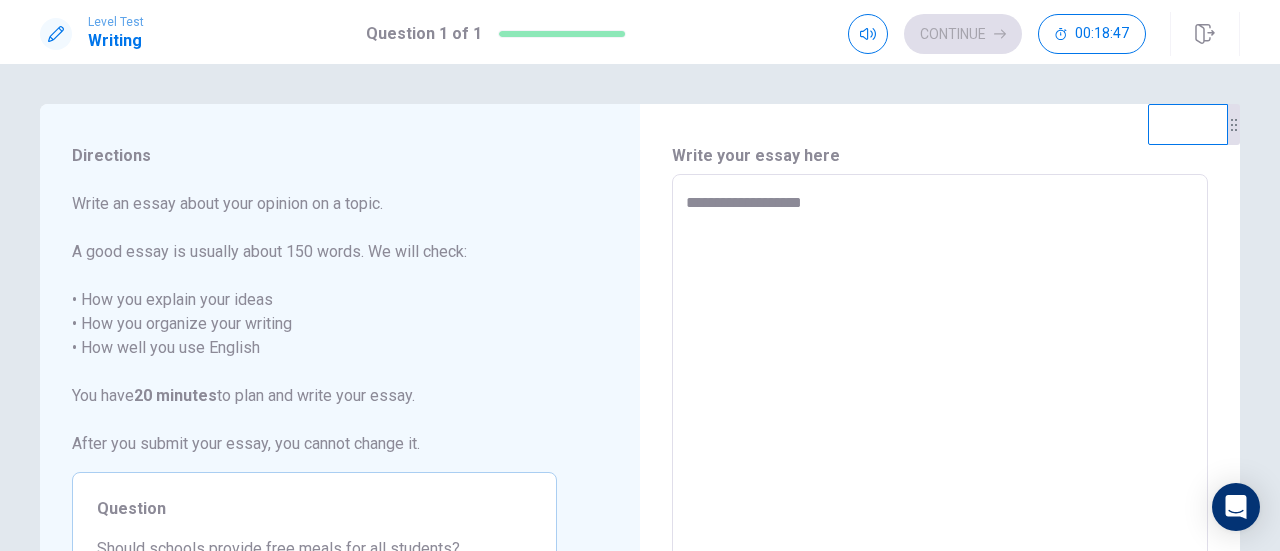 type on "*" 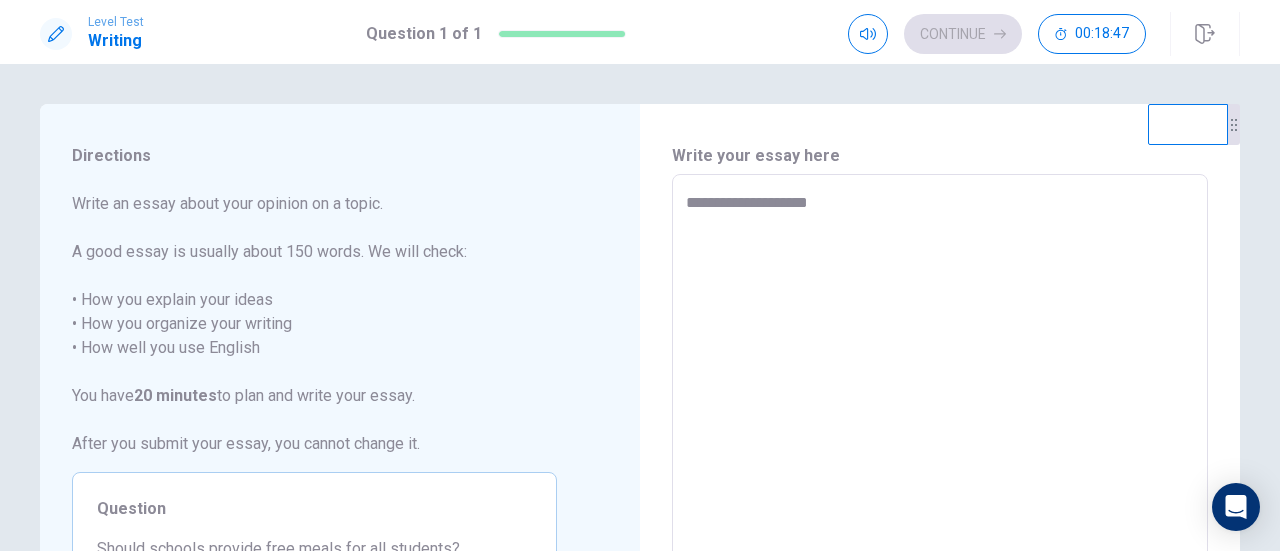 type on "*" 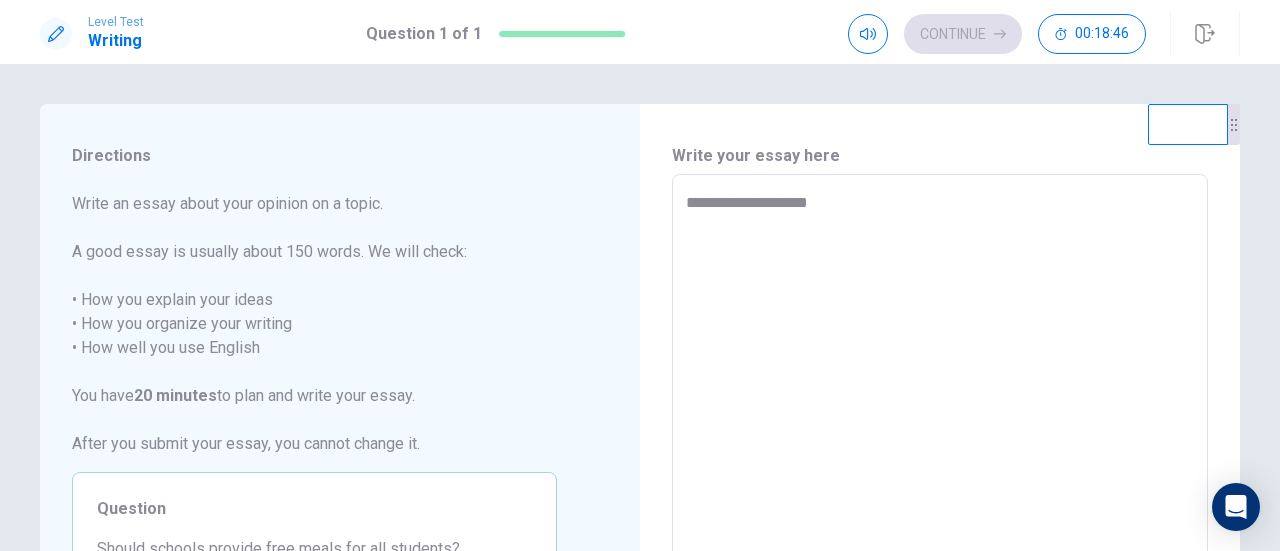 type on "**********" 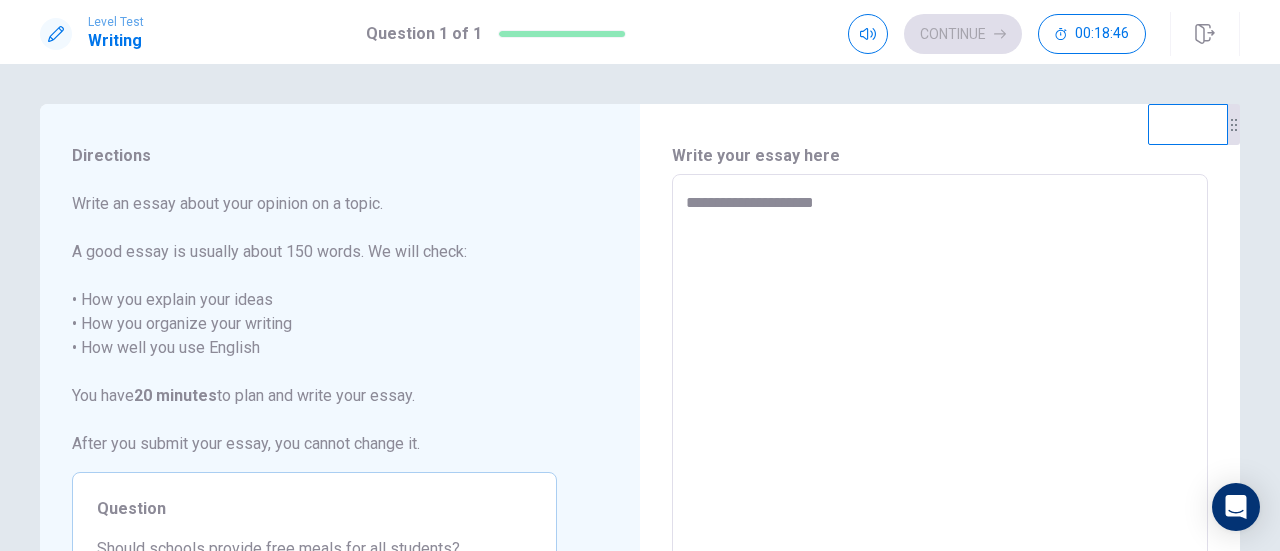 type on "*" 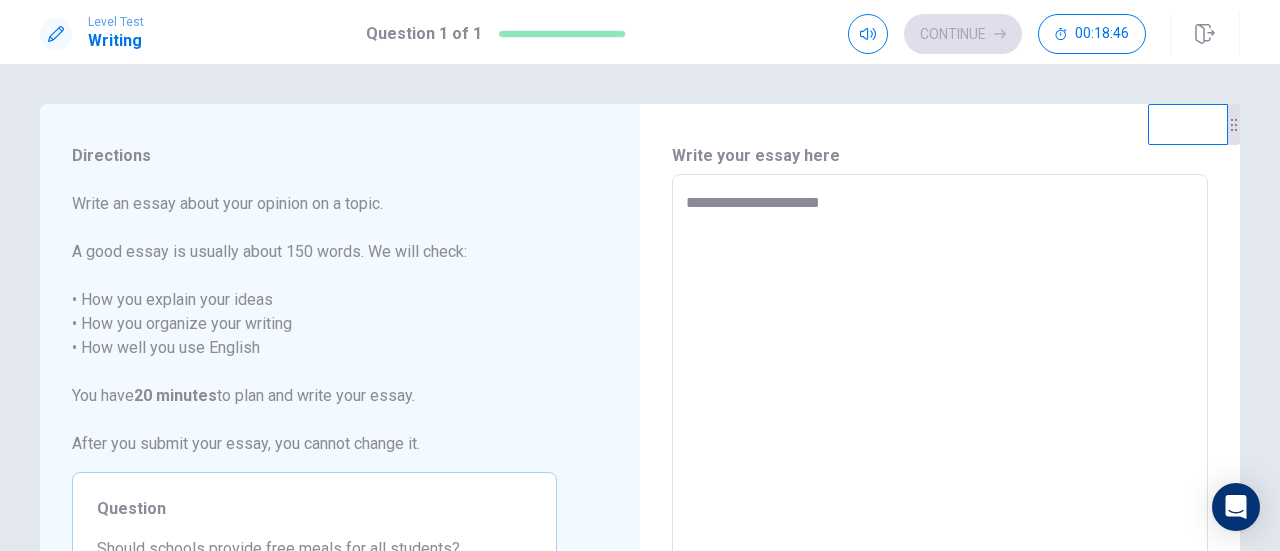 type on "*" 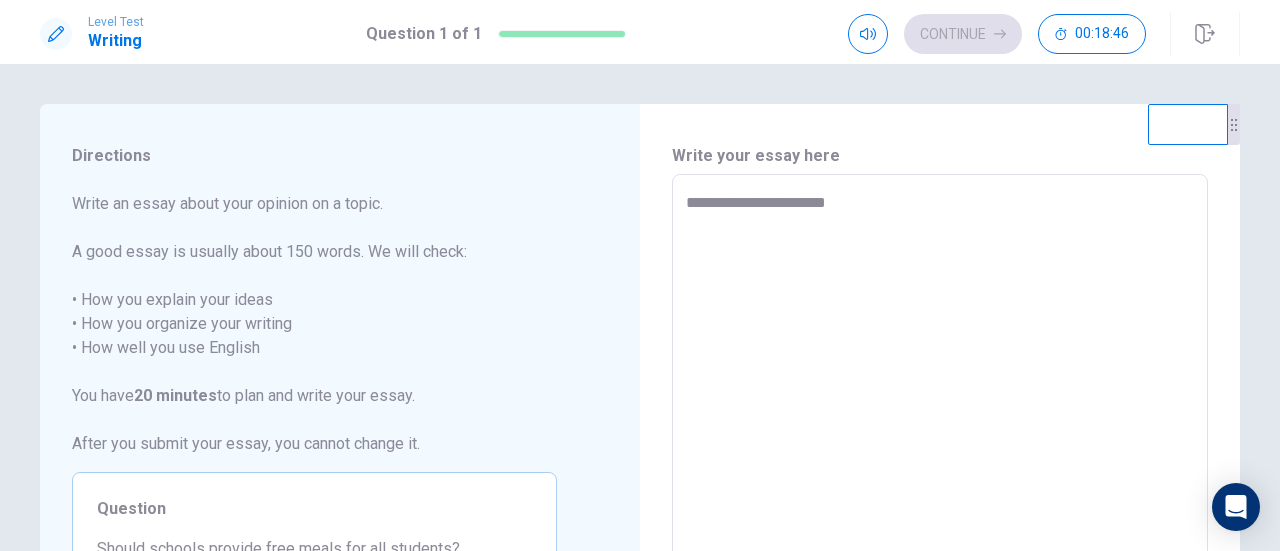 type on "*" 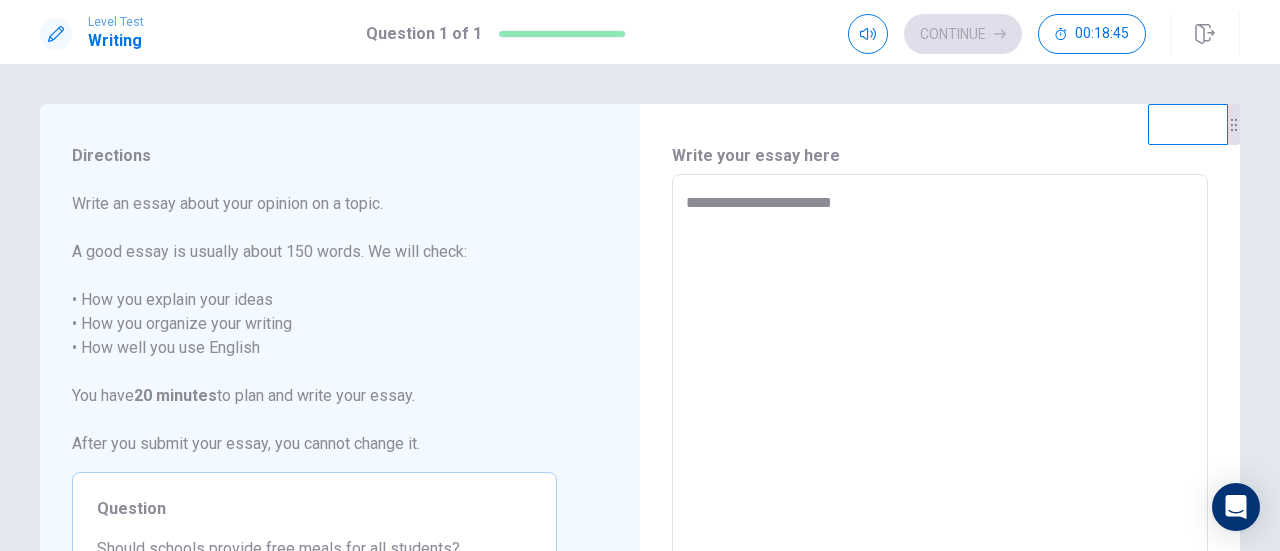 type on "**********" 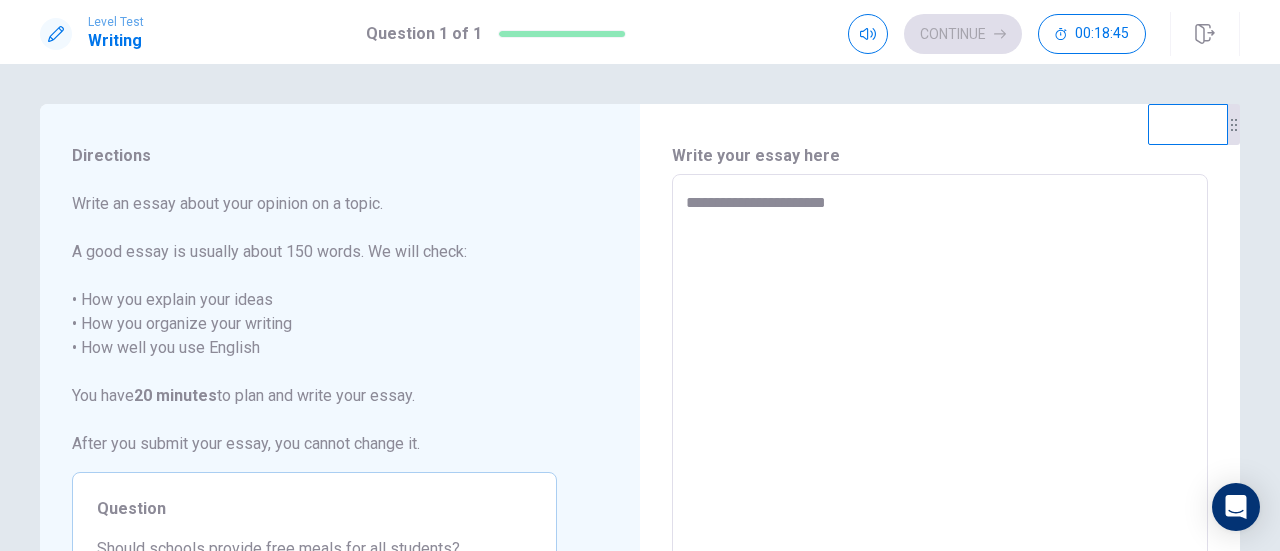 type on "*" 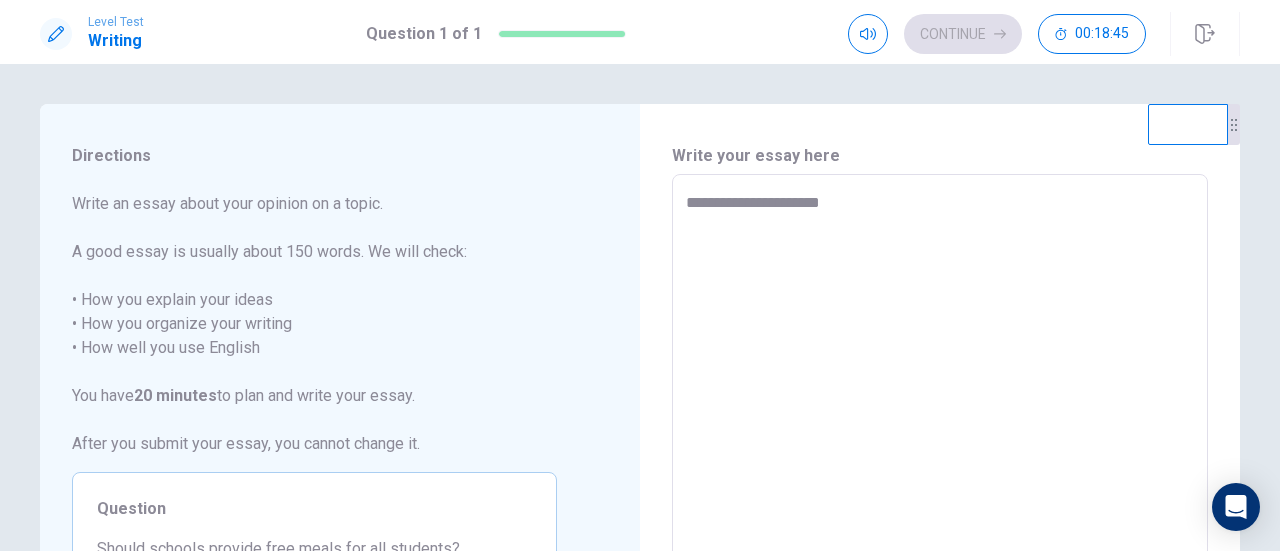 type on "*" 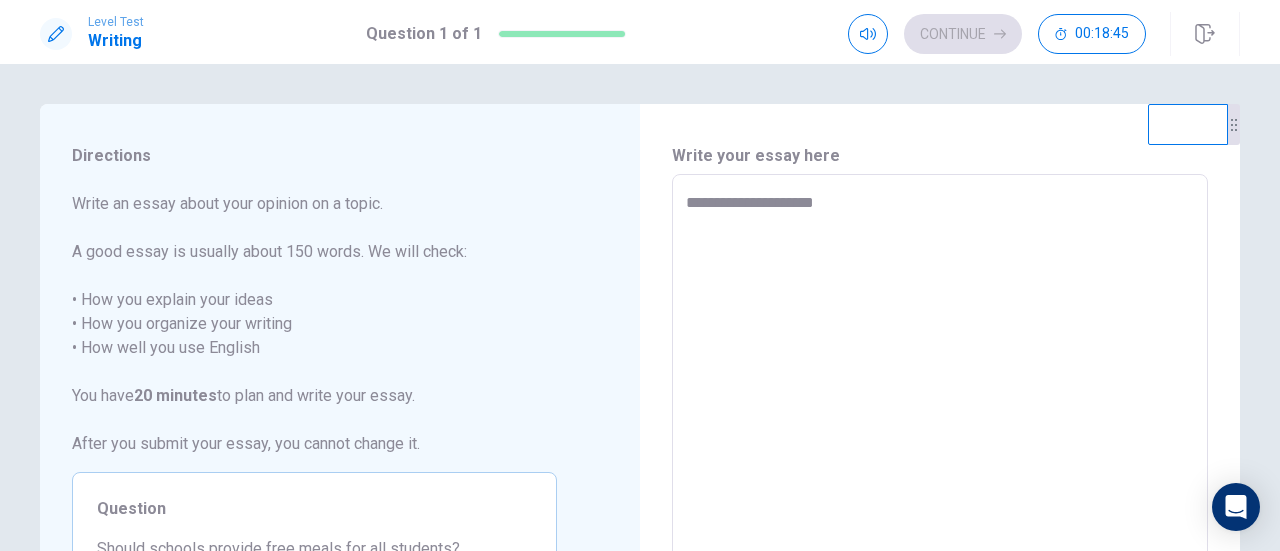 type on "*" 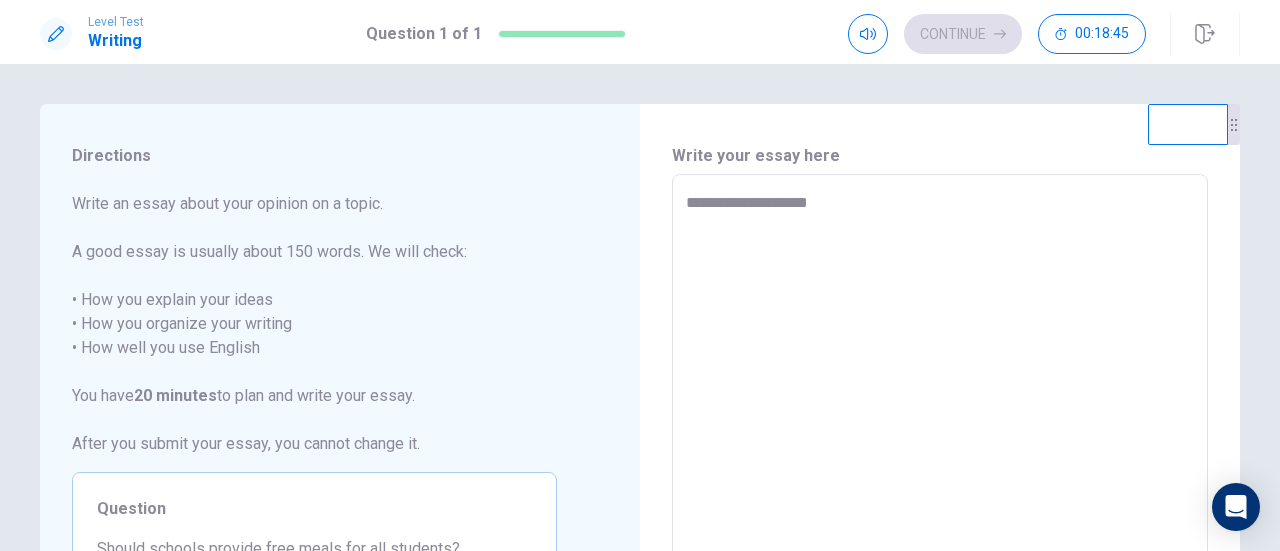 type on "*" 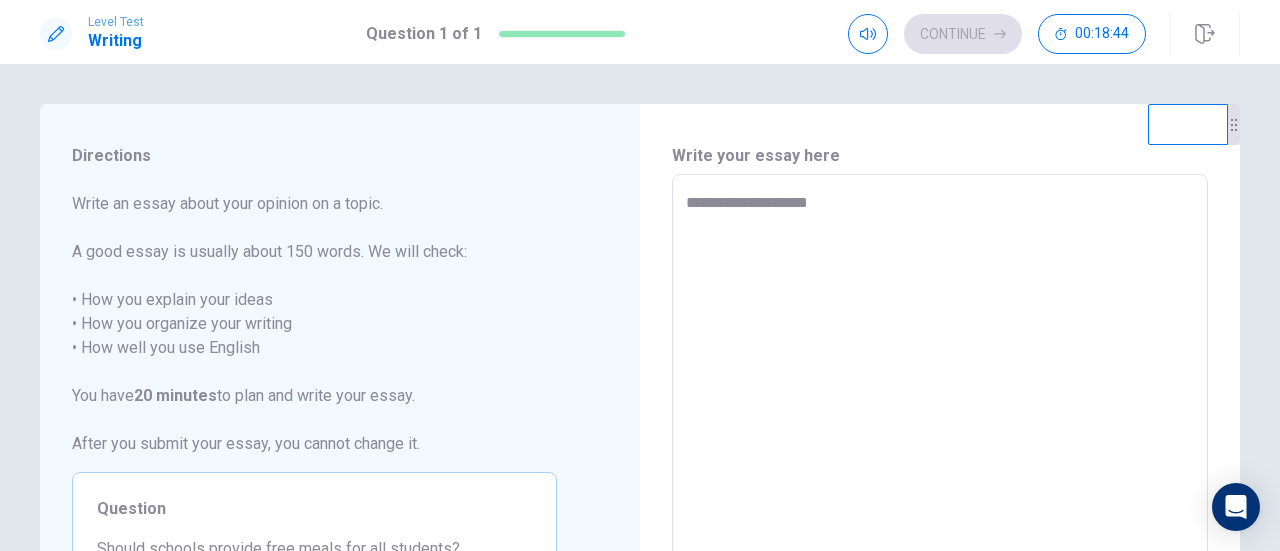 type on "**********" 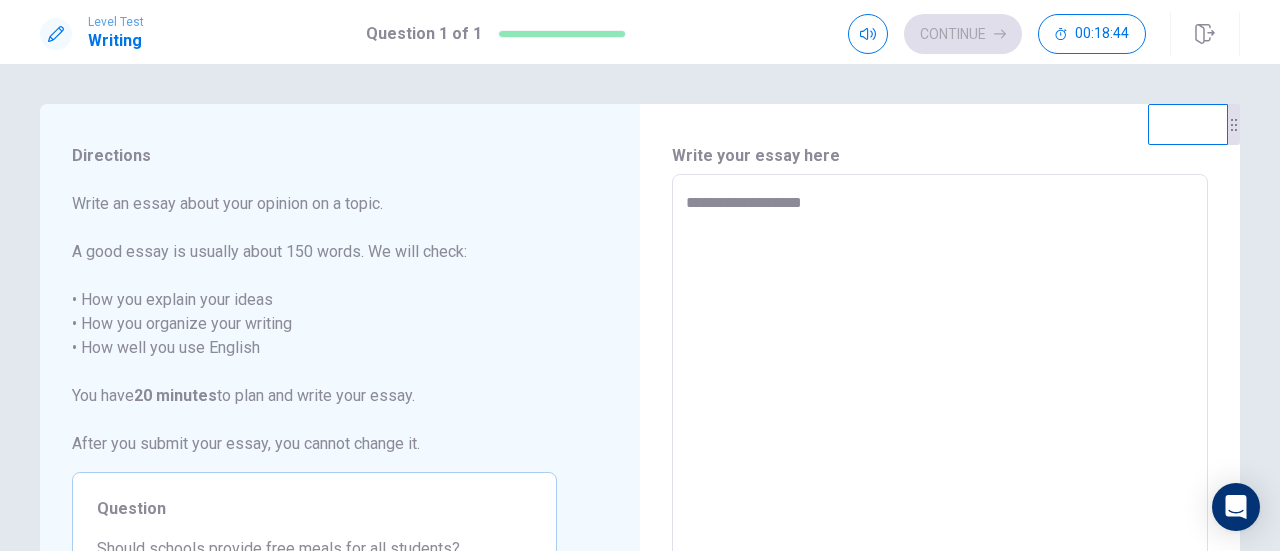 type on "*" 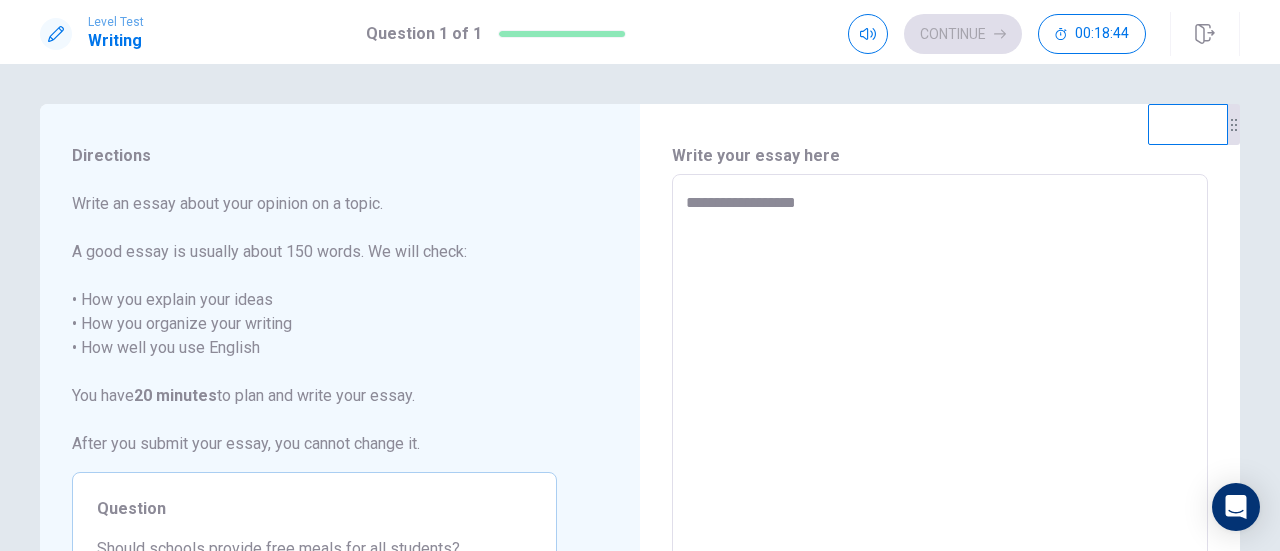 type on "**********" 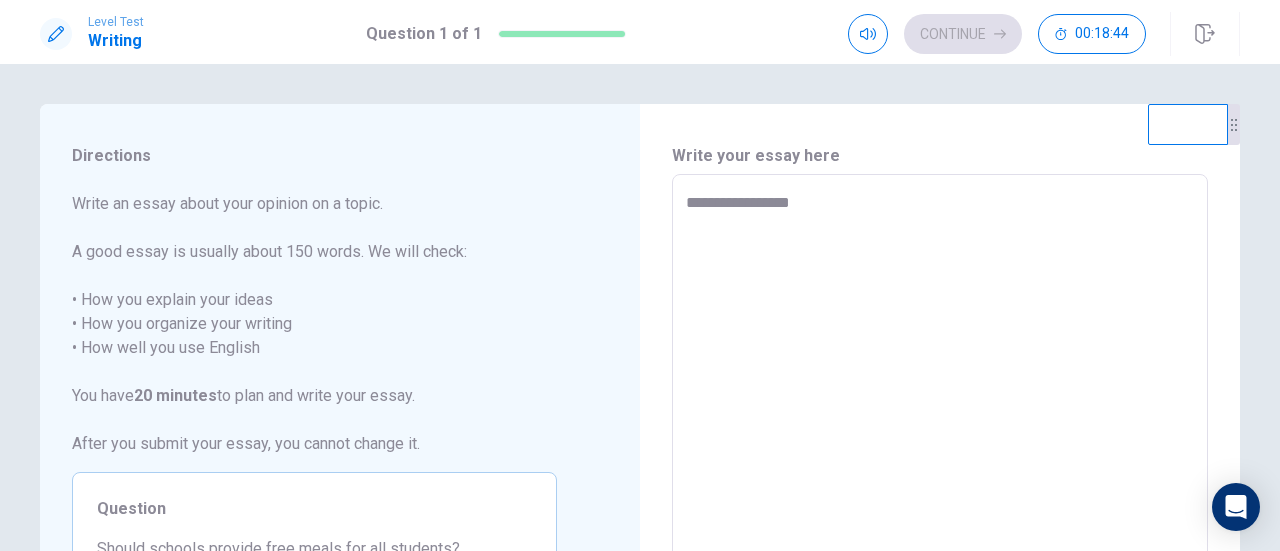 type on "**********" 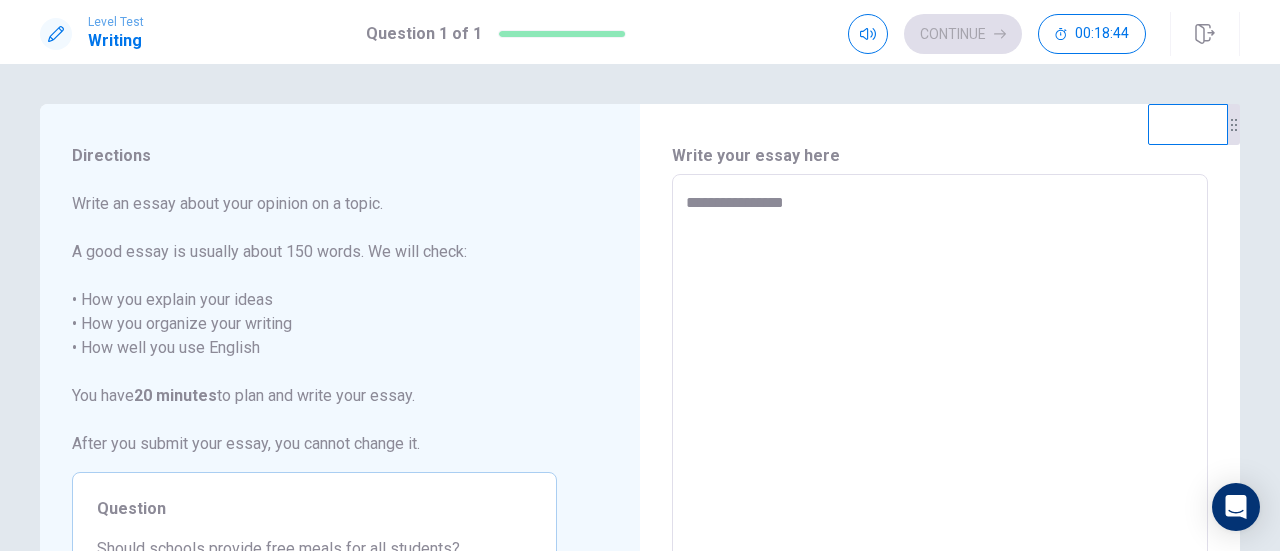 type on "*" 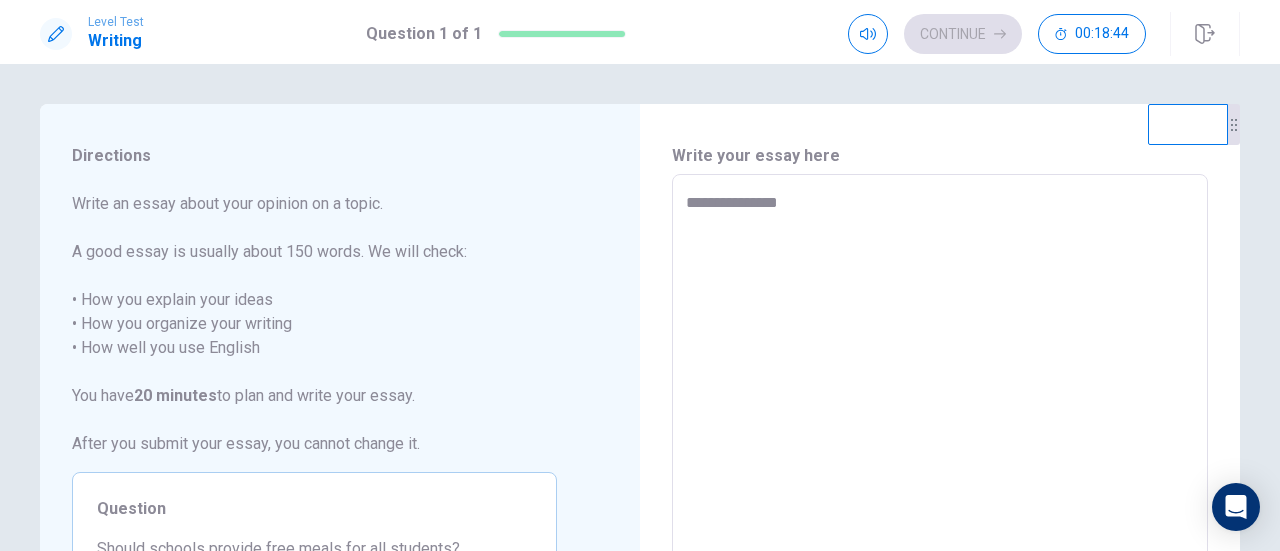 type on "**********" 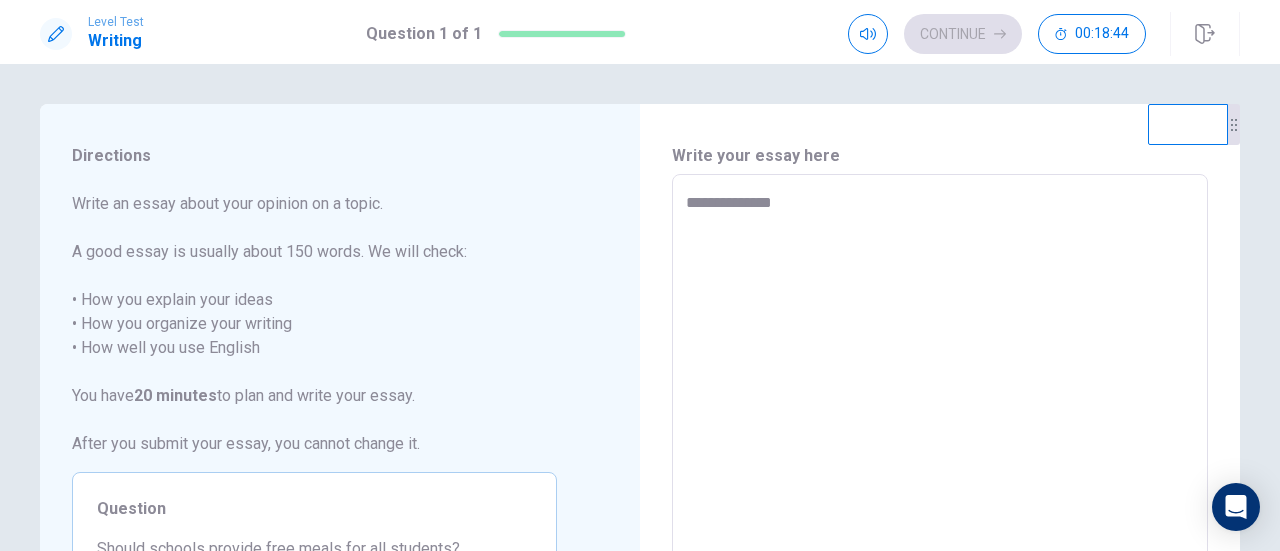 type on "**********" 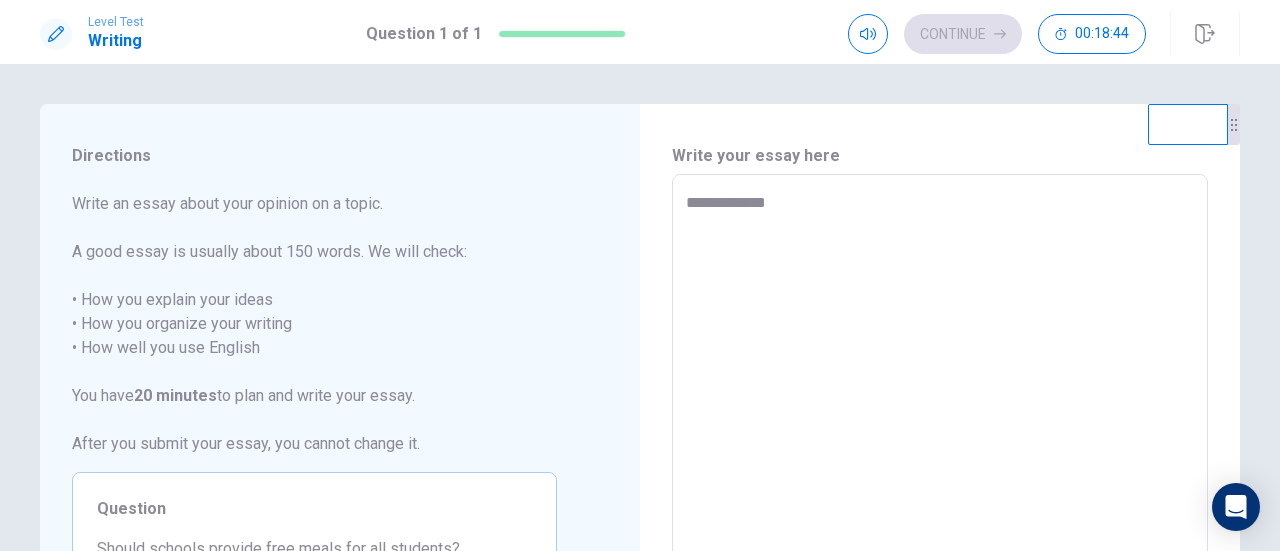 type on "**********" 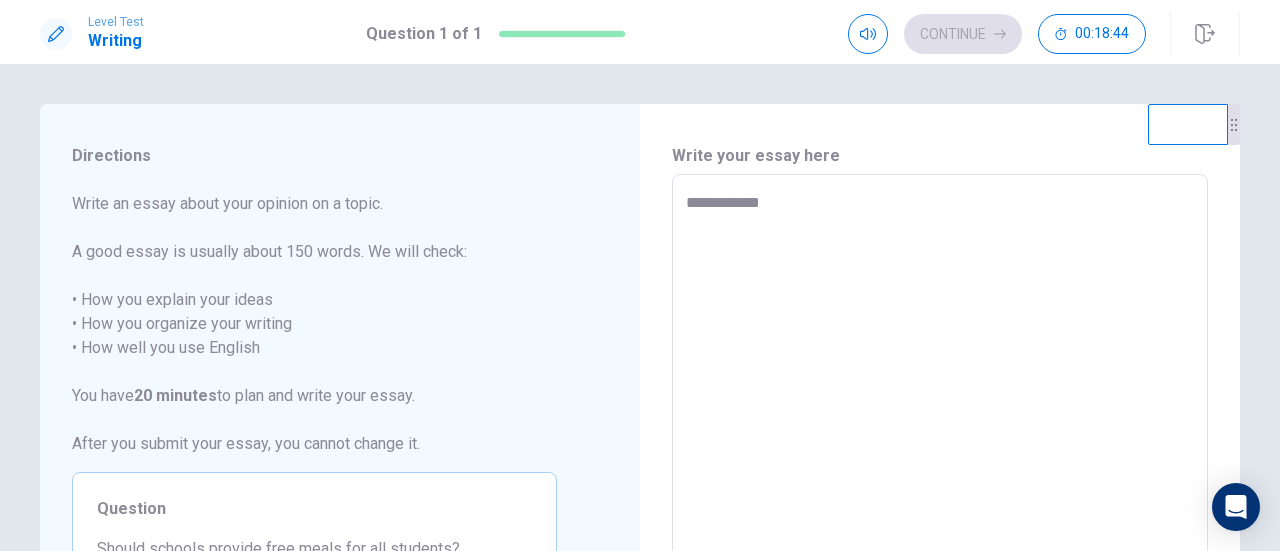 type on "**********" 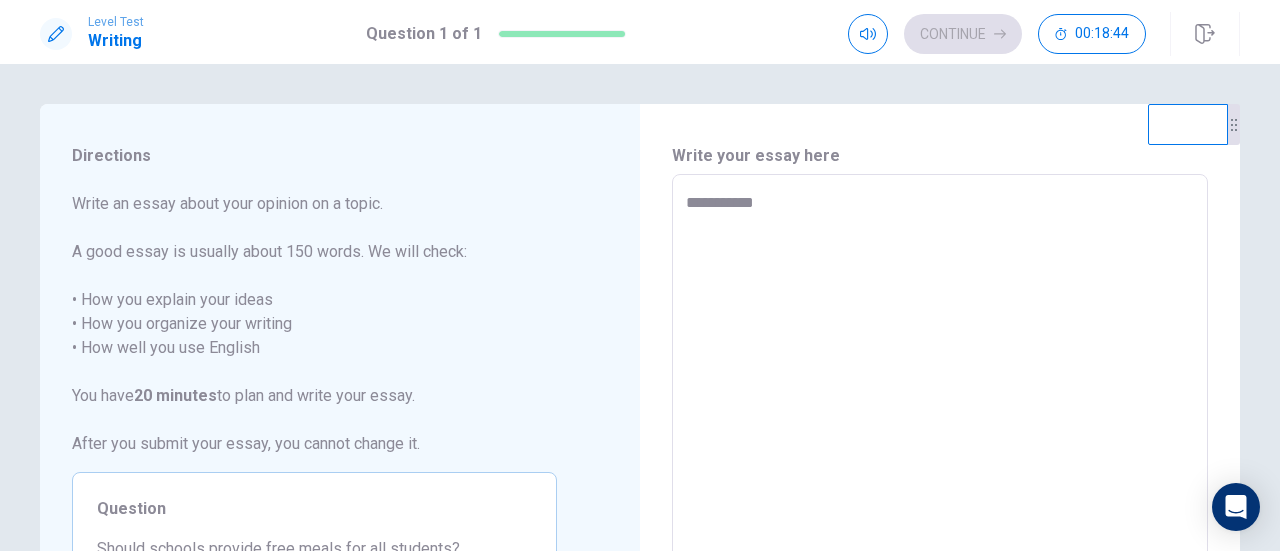 type on "*" 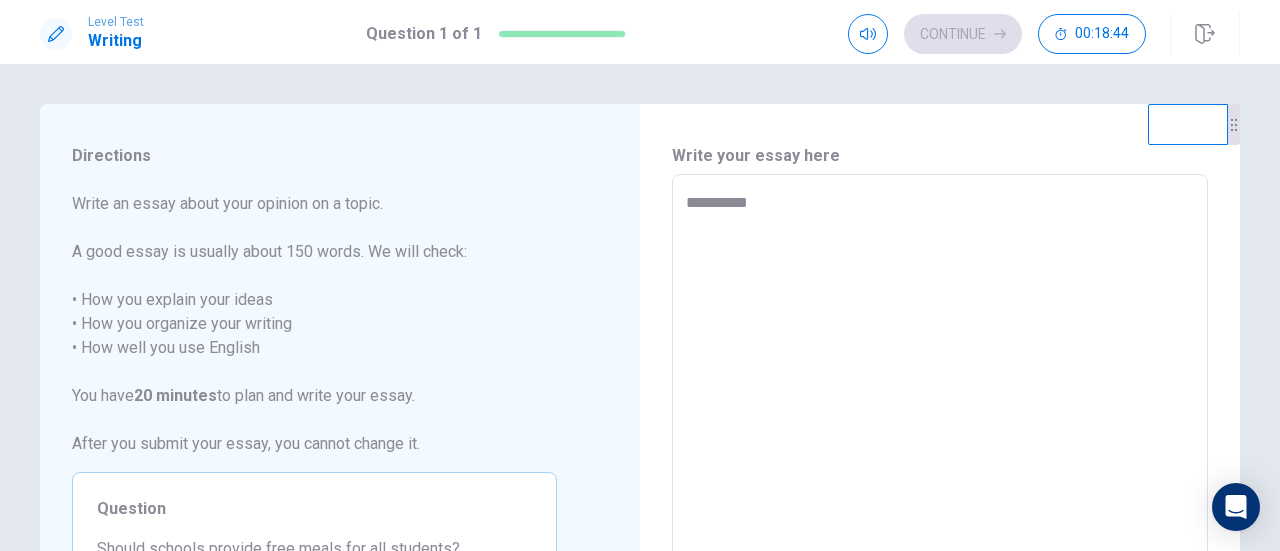 type on "********" 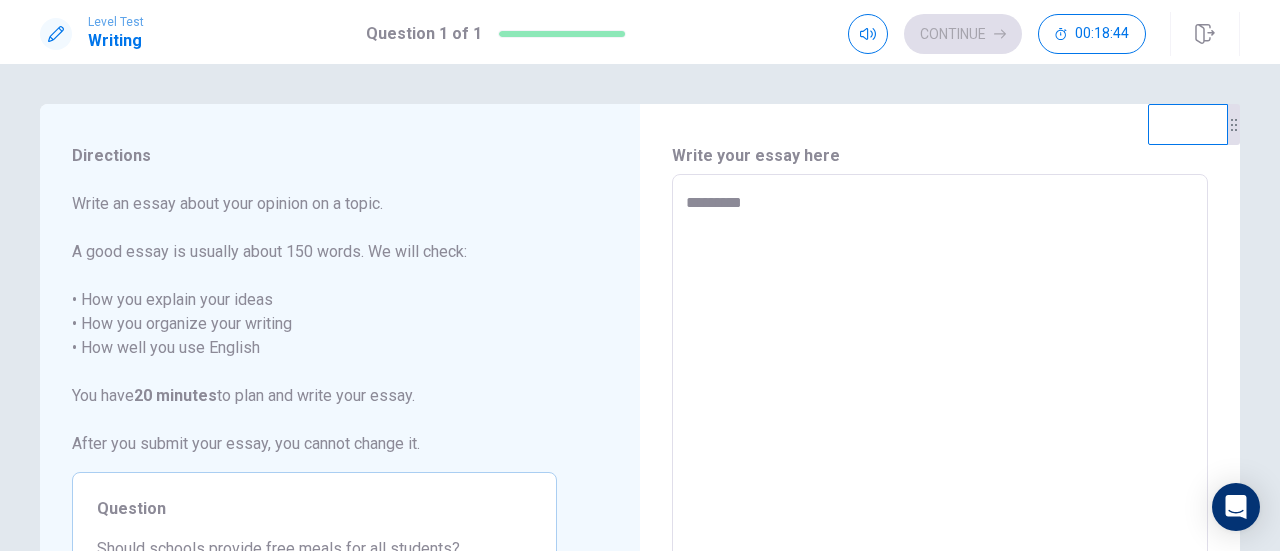 type on "*" 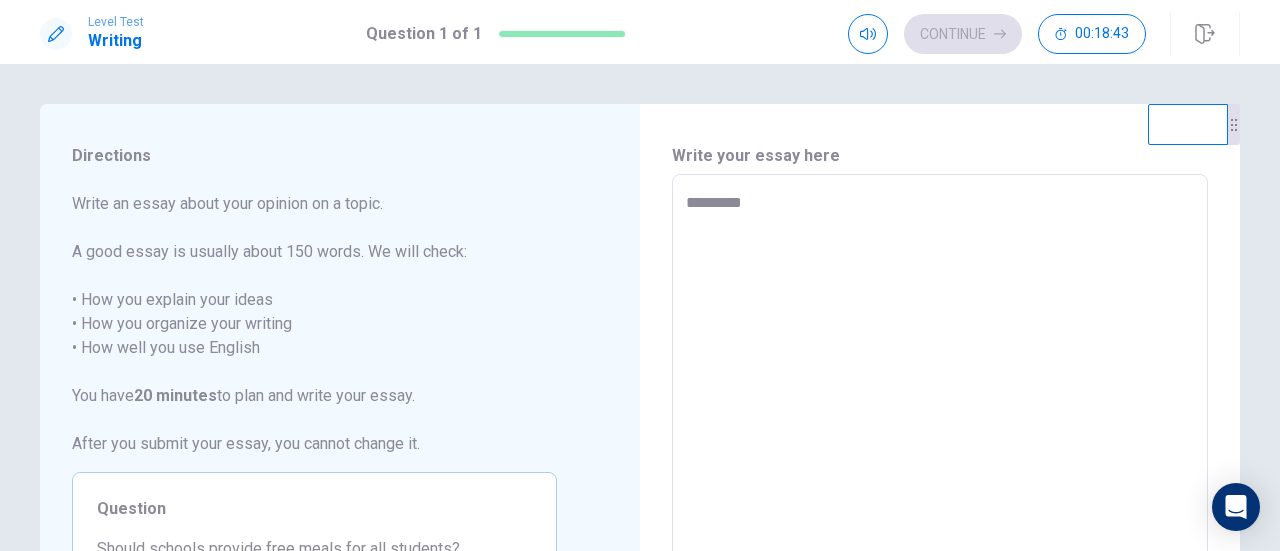 type on "********" 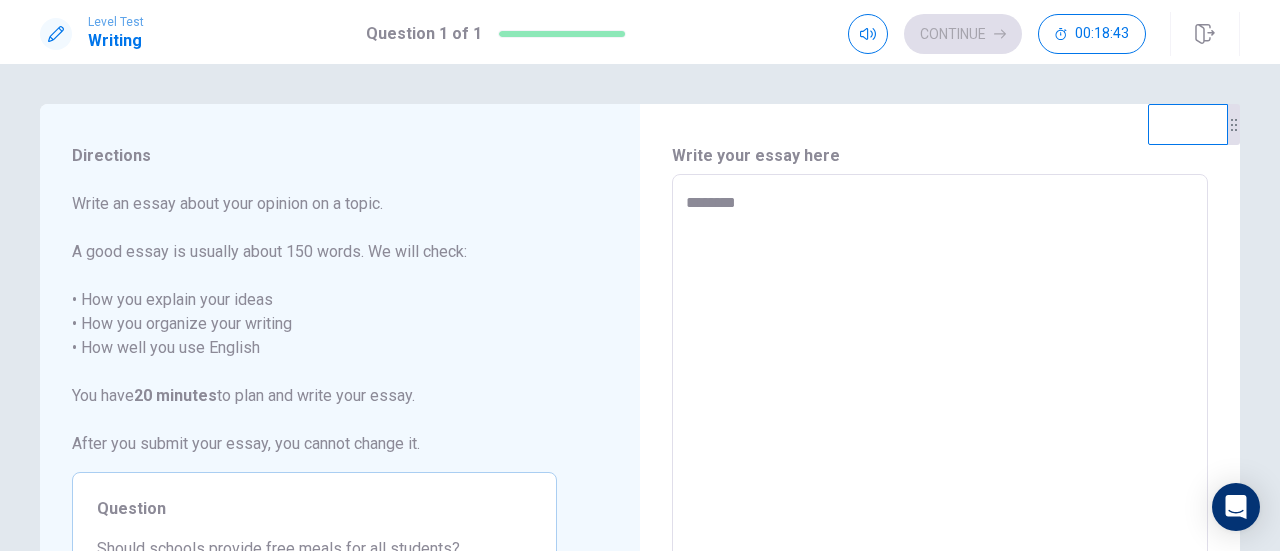 type on "*******" 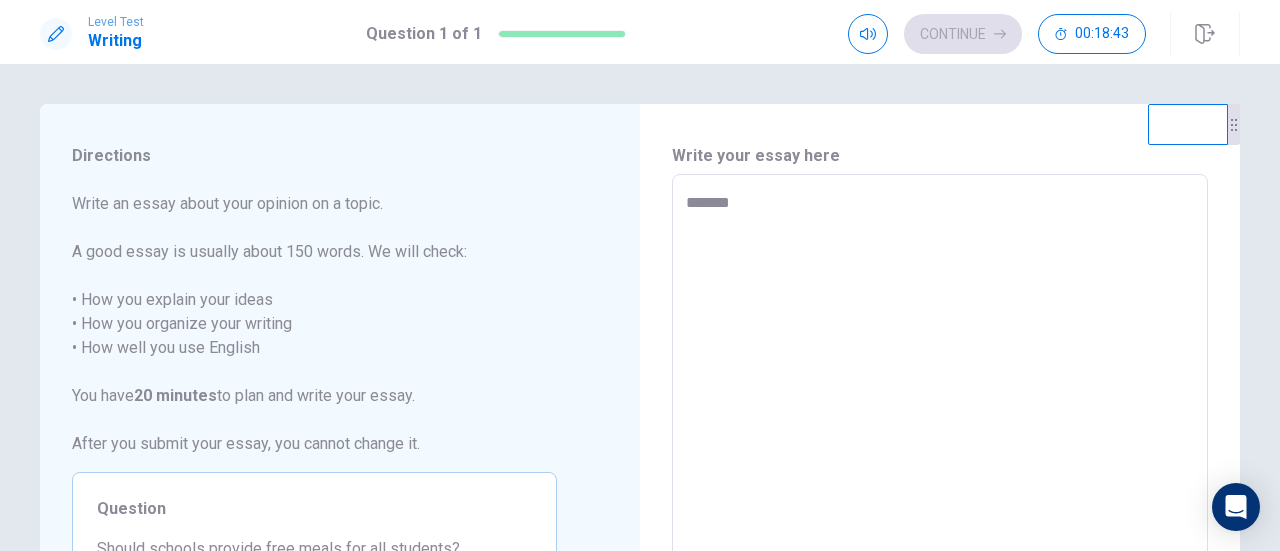 type on "******" 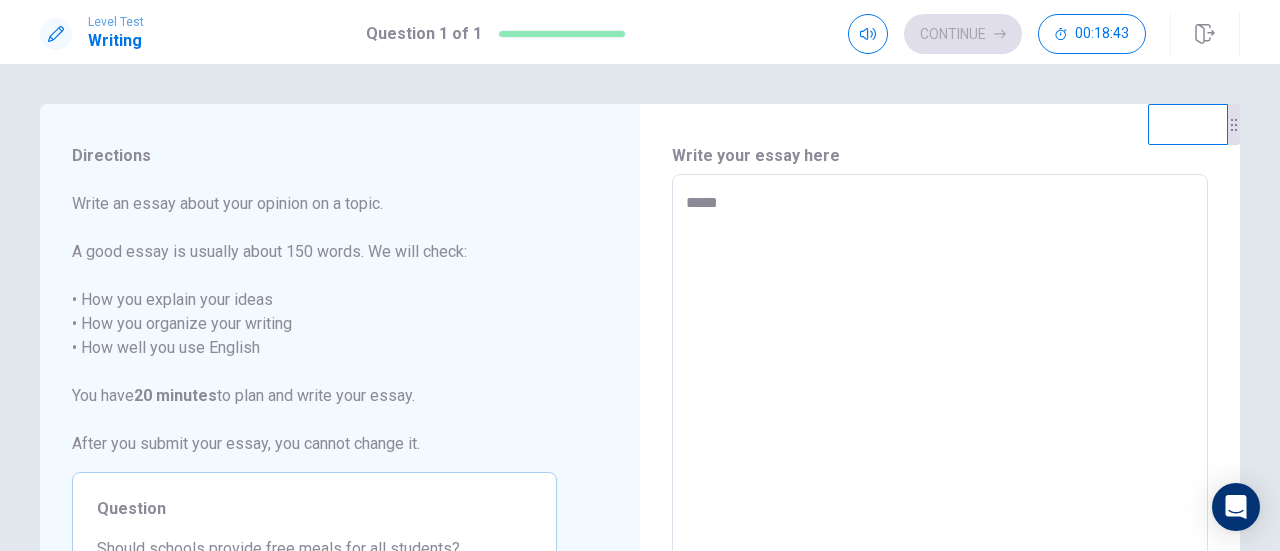 type on "****" 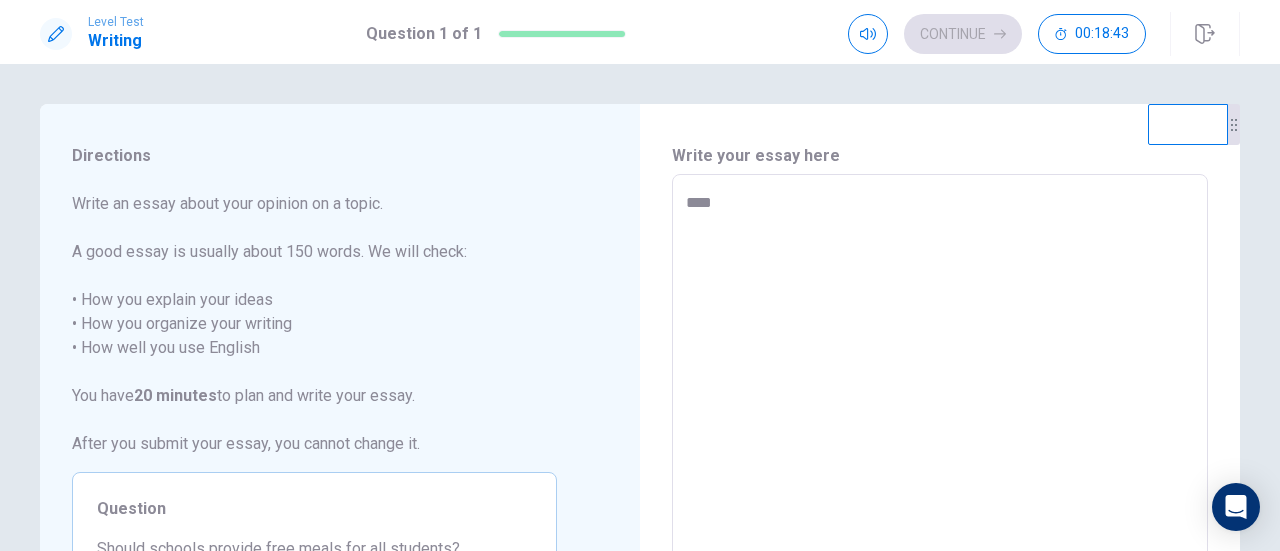 type on "*" 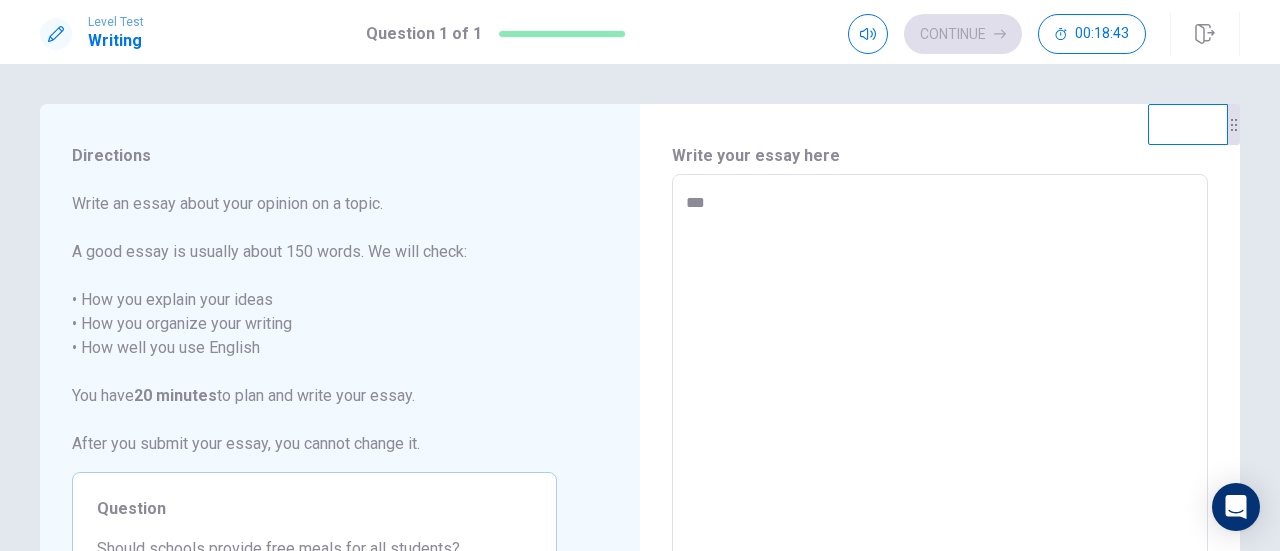 type on "**" 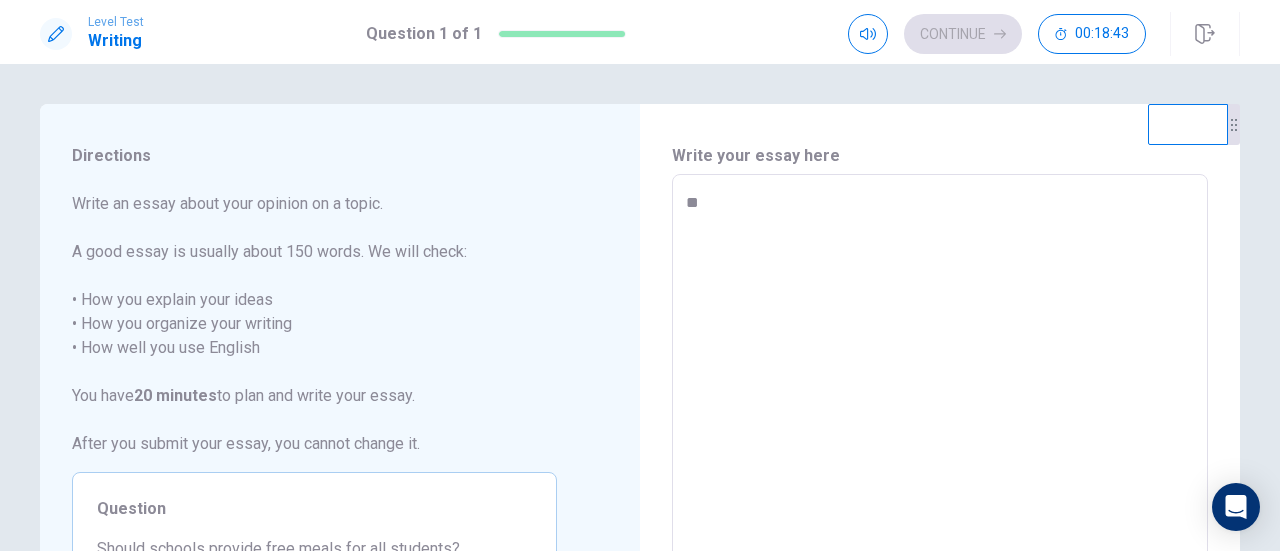 type on "*" 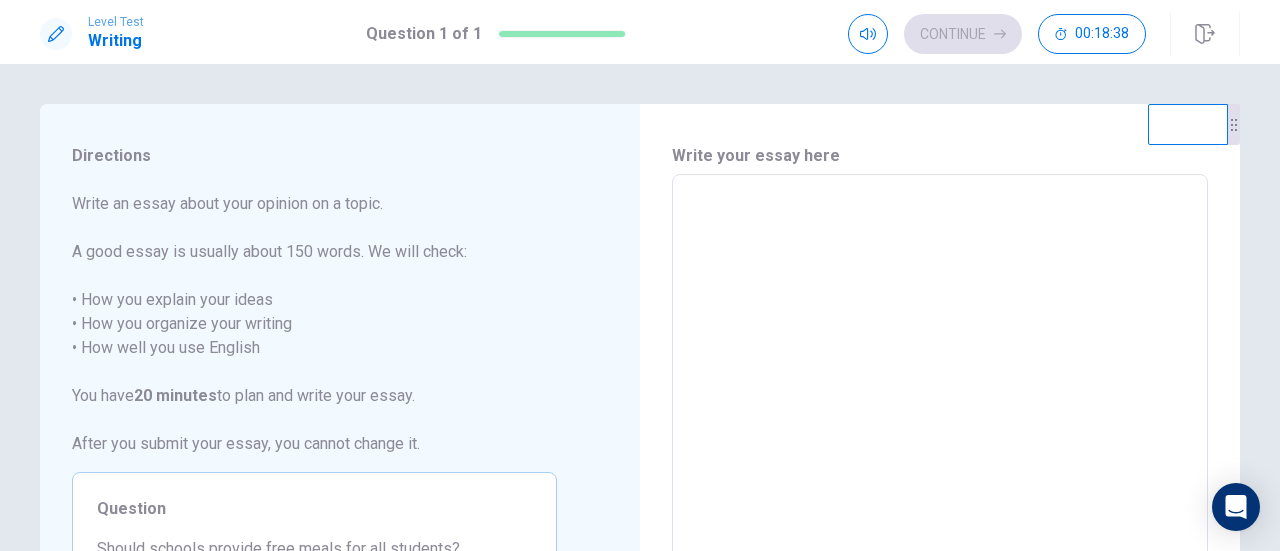 type on "*" 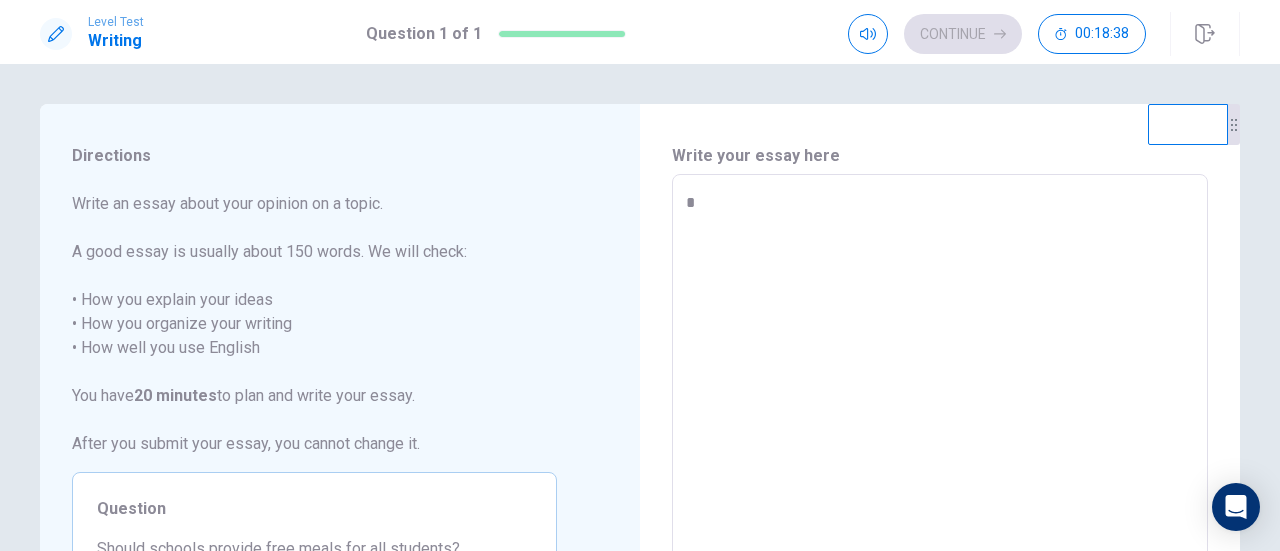 type on "*" 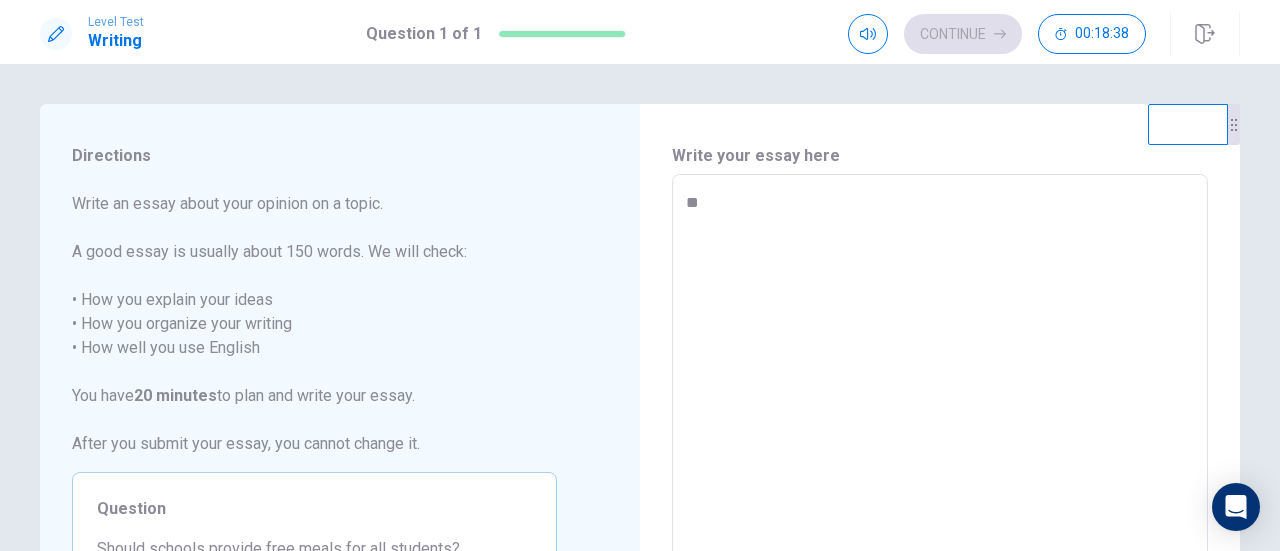 type on "*" 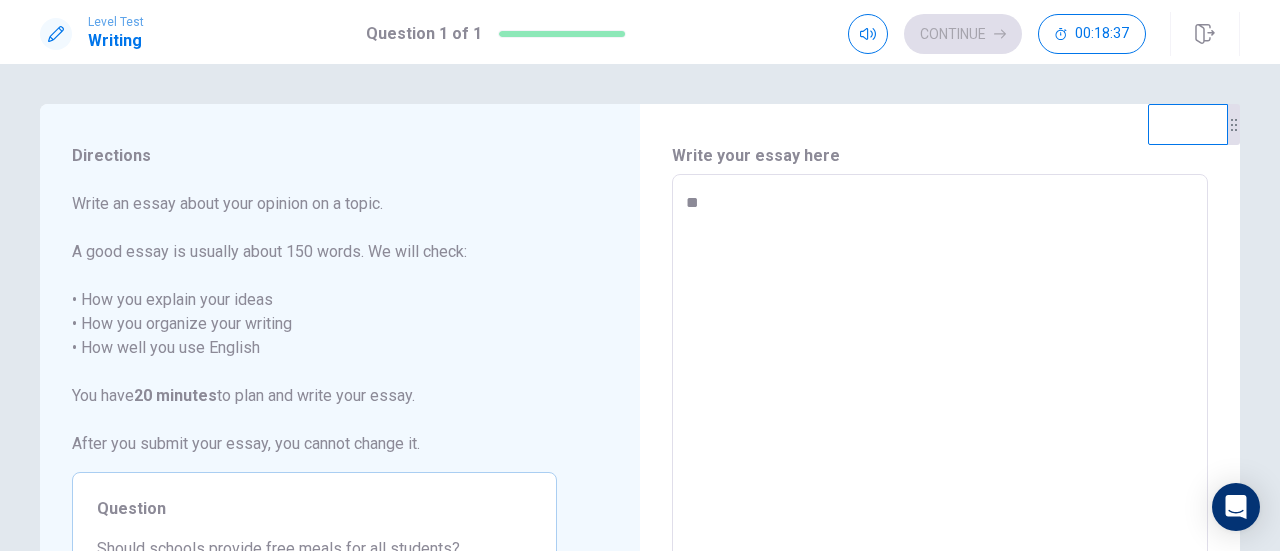 type on "***" 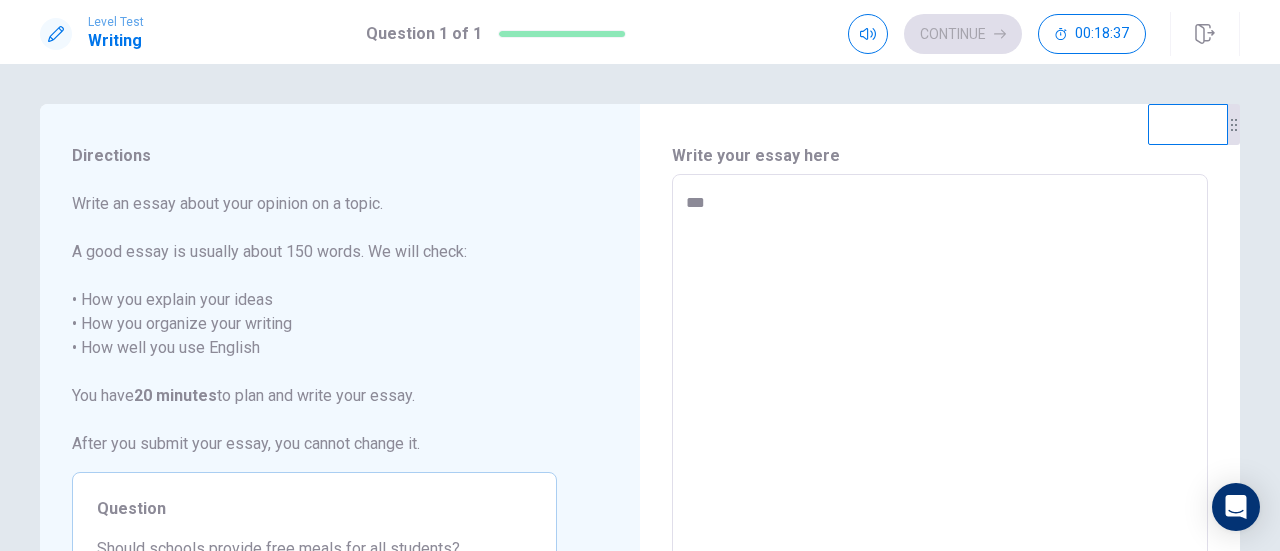 type on "*" 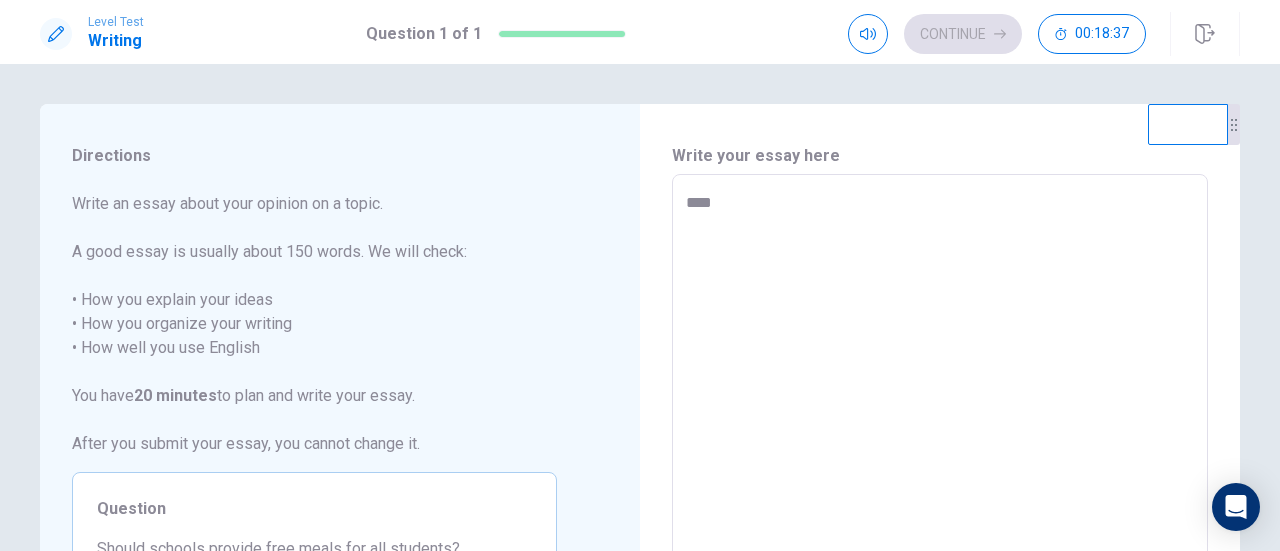 type on "*" 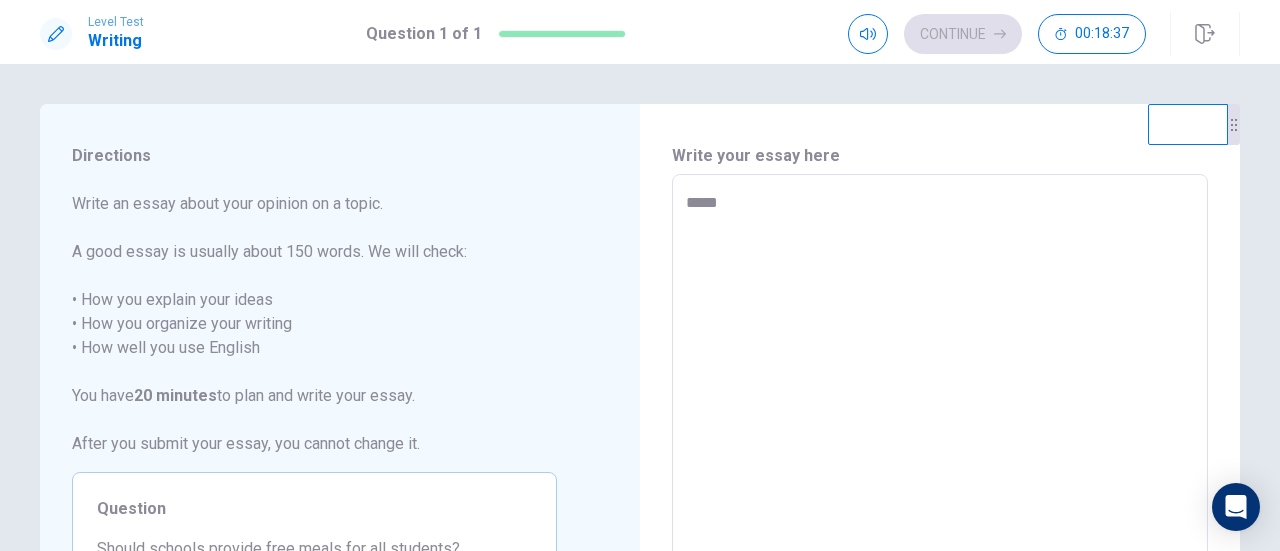 type on "******" 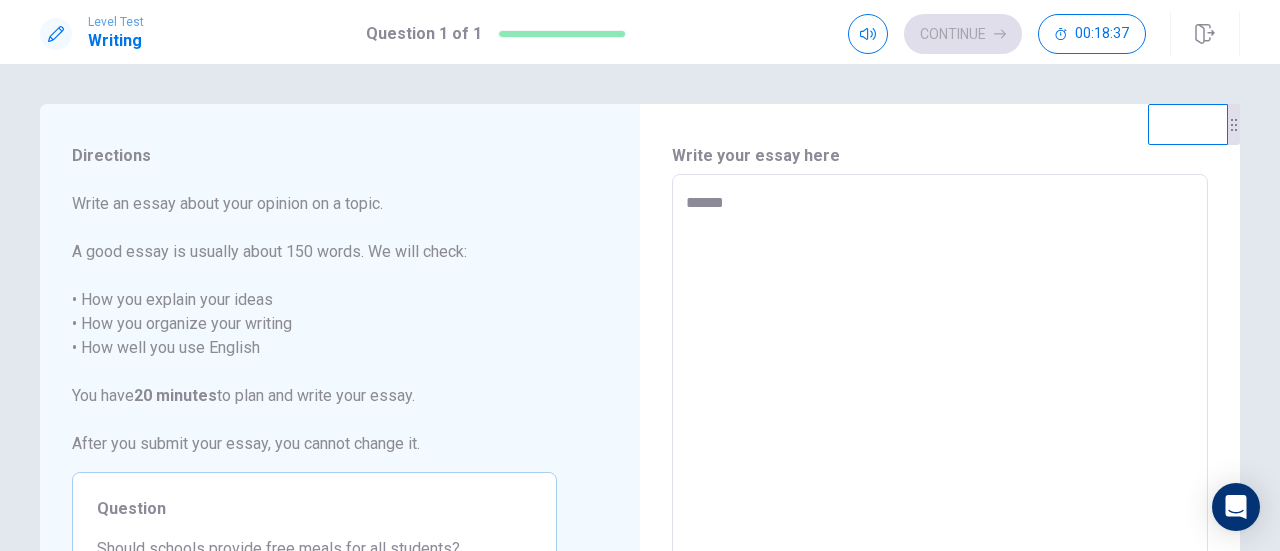 type on "*" 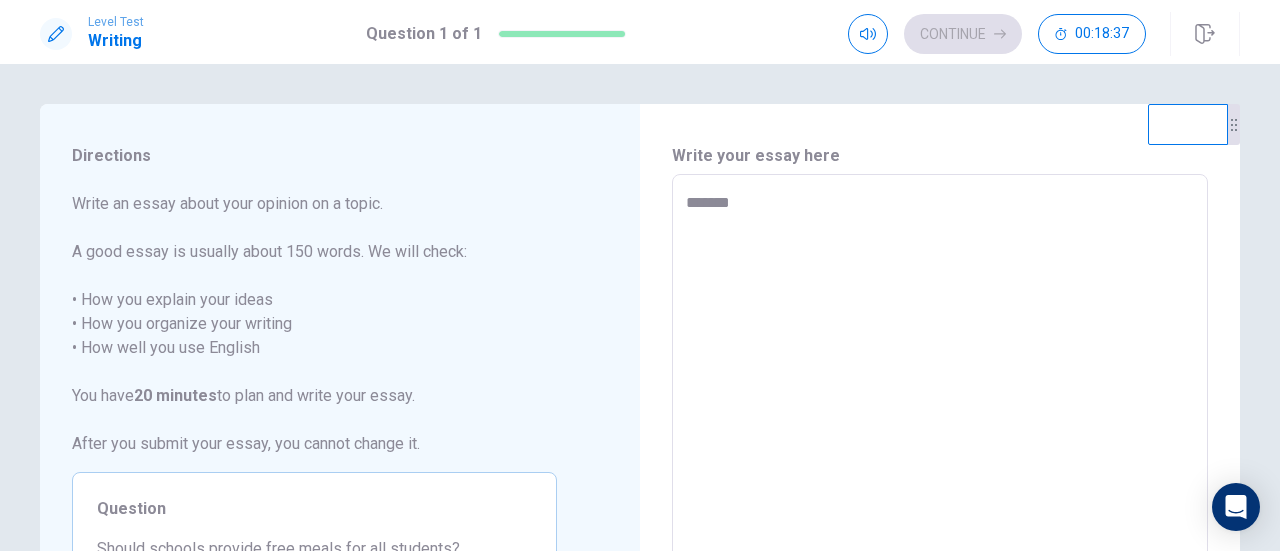 type on "*" 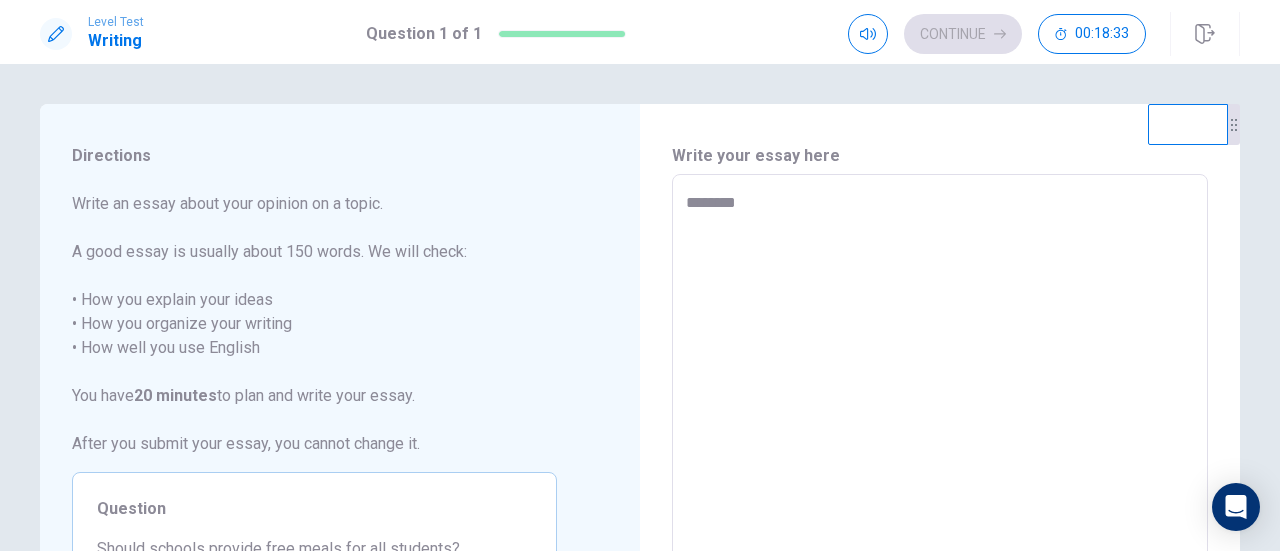 type on "*" 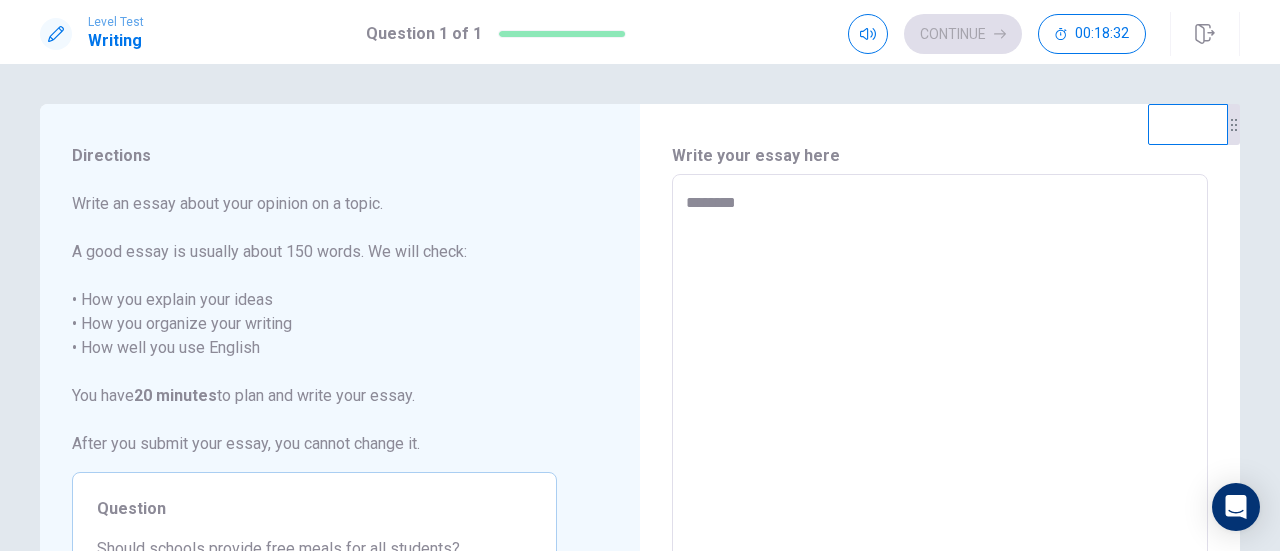 type on "*******" 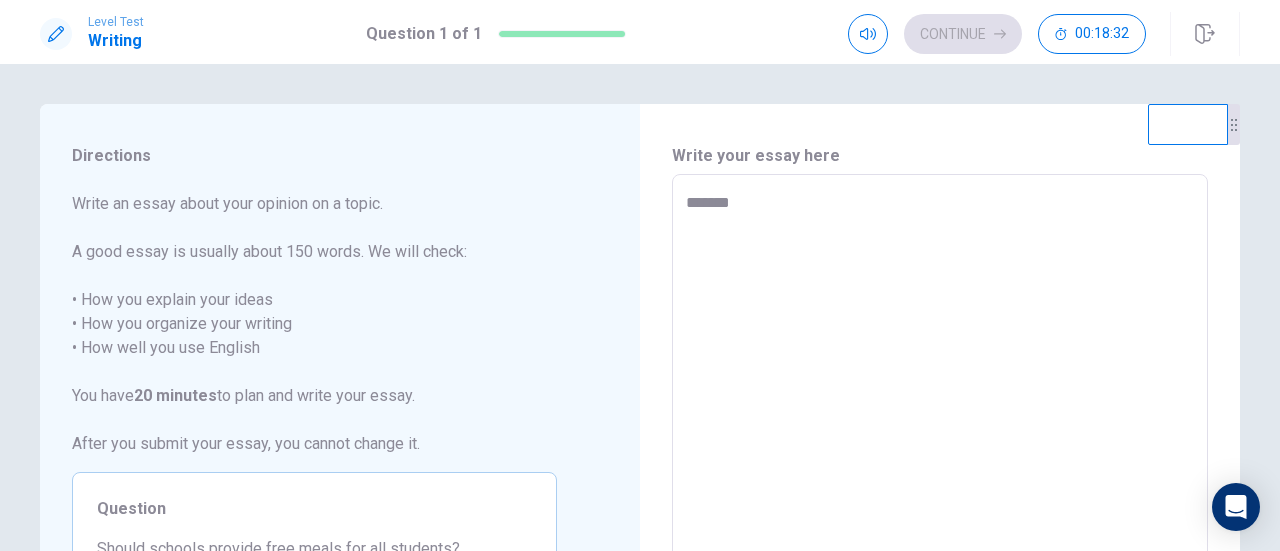 type on "*" 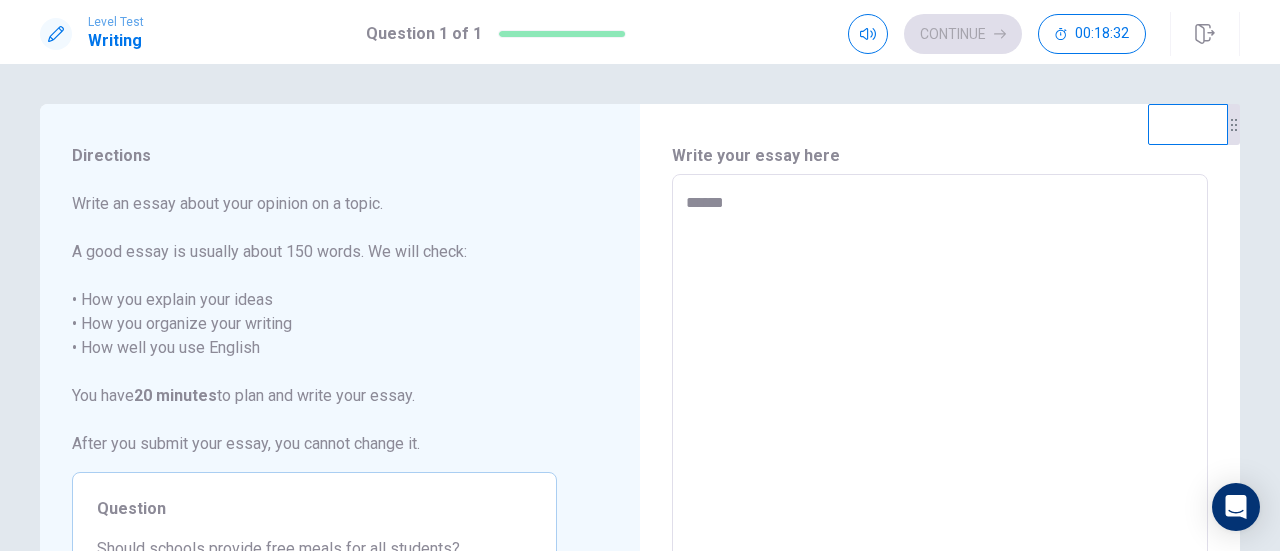 type on "*****" 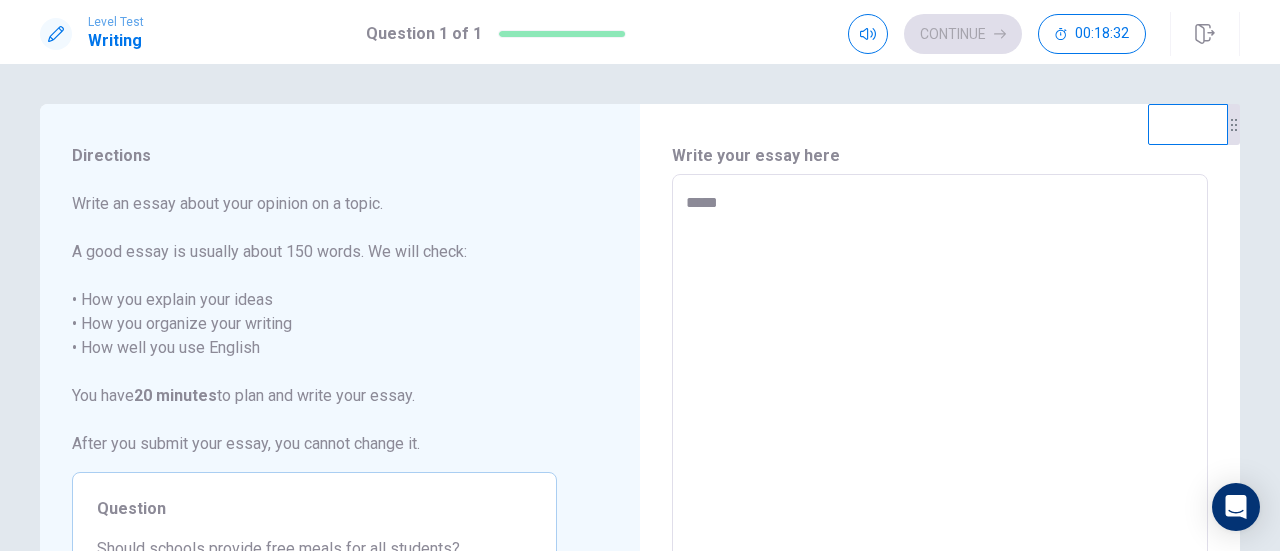 type on "*" 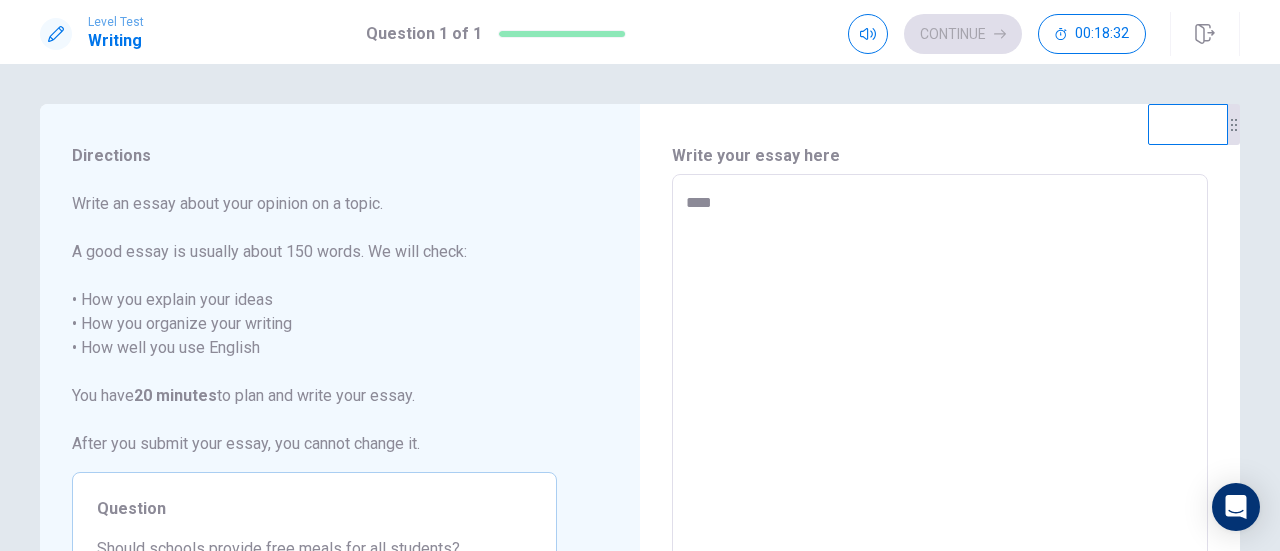 type on "*" 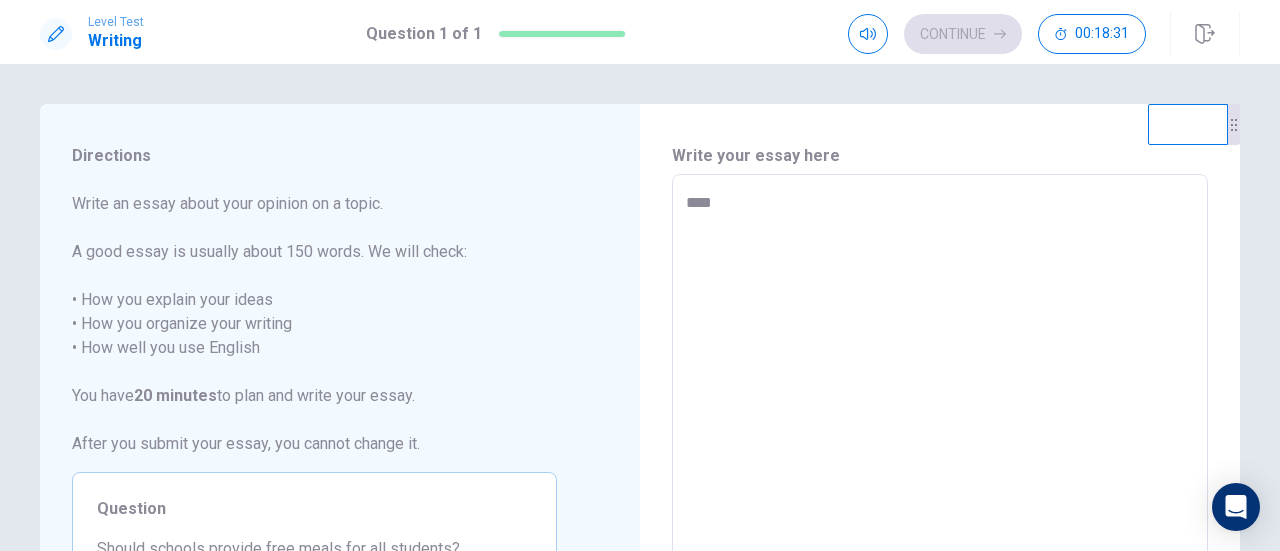 type on "***" 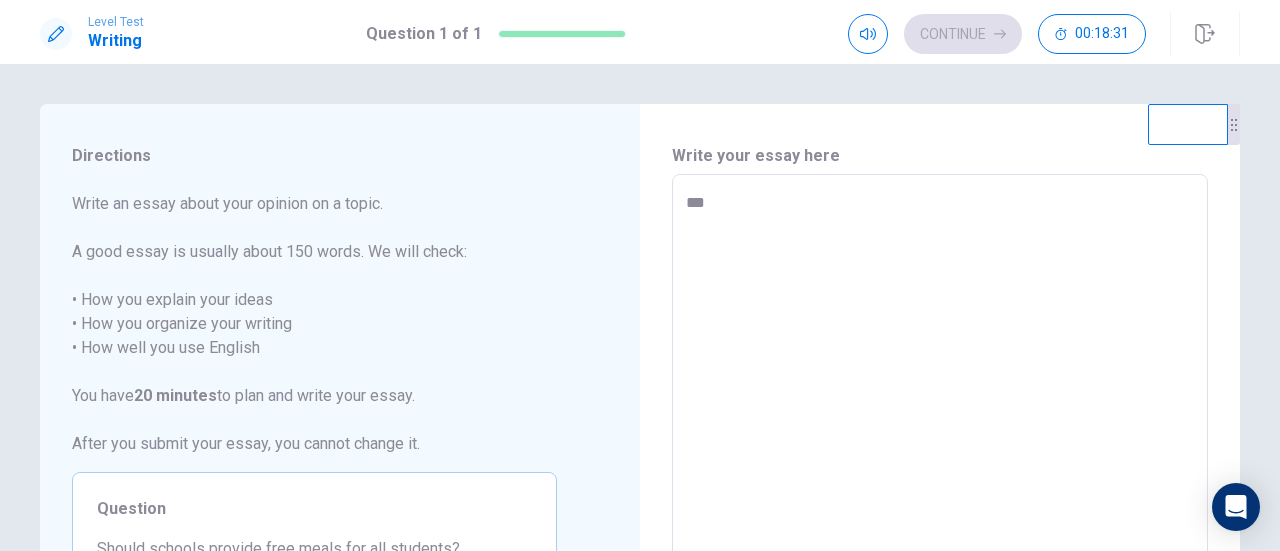 type on "*" 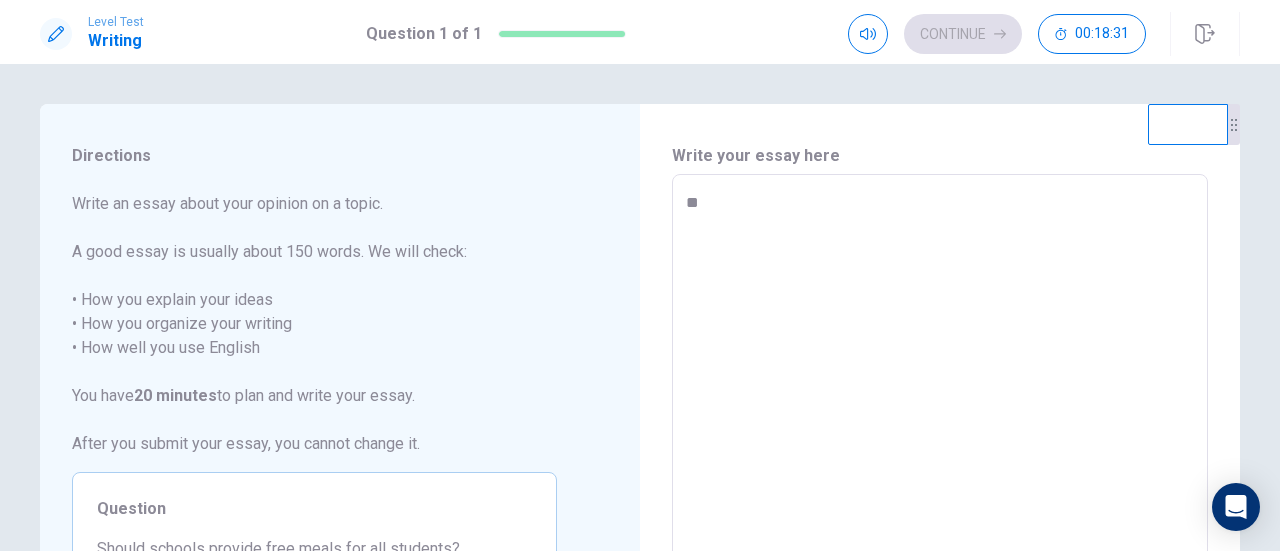 type on "*" 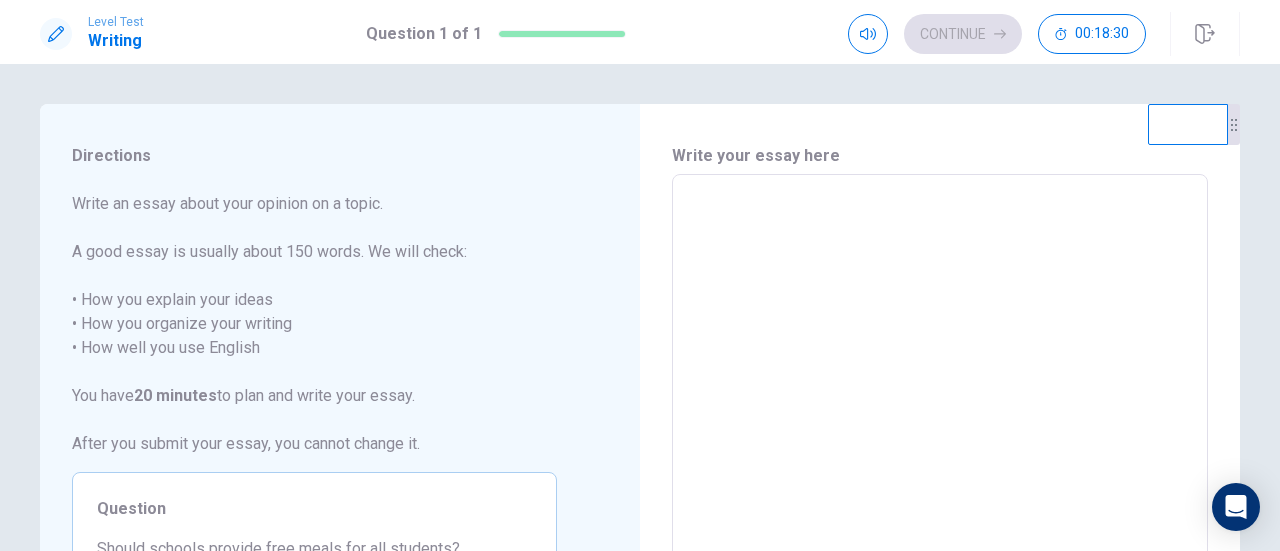 type on "*" 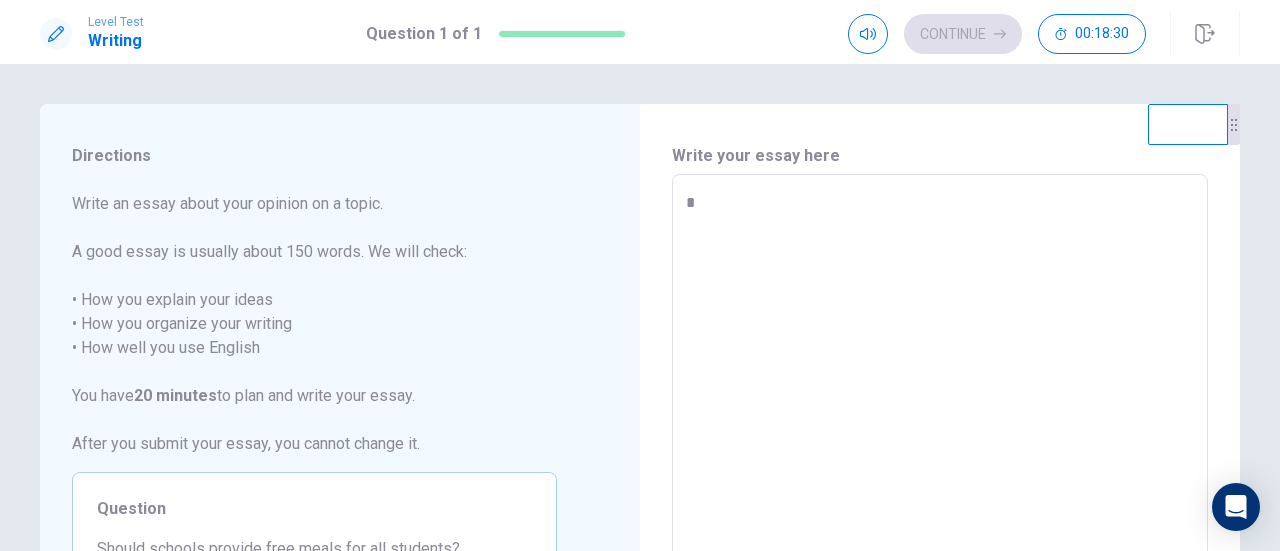 type on "*" 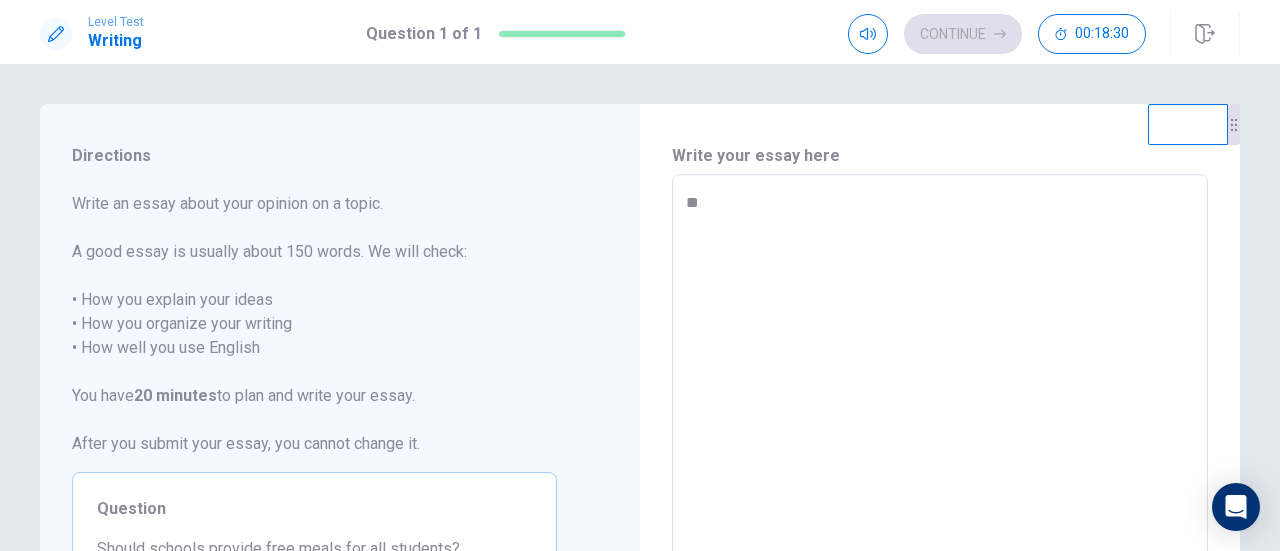 type on "*" 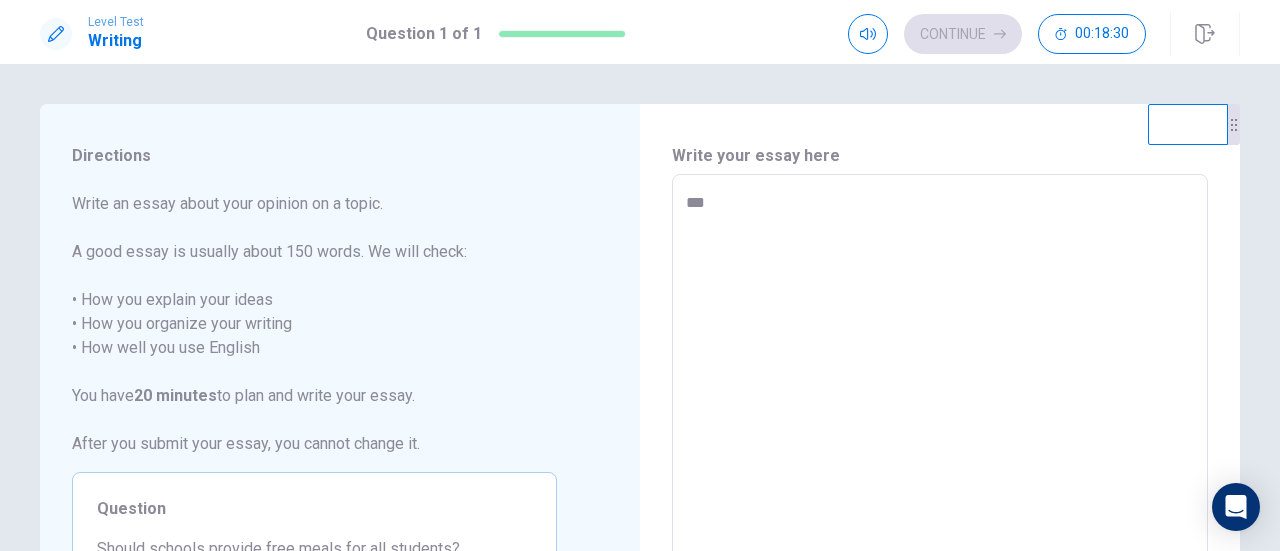 type on "*" 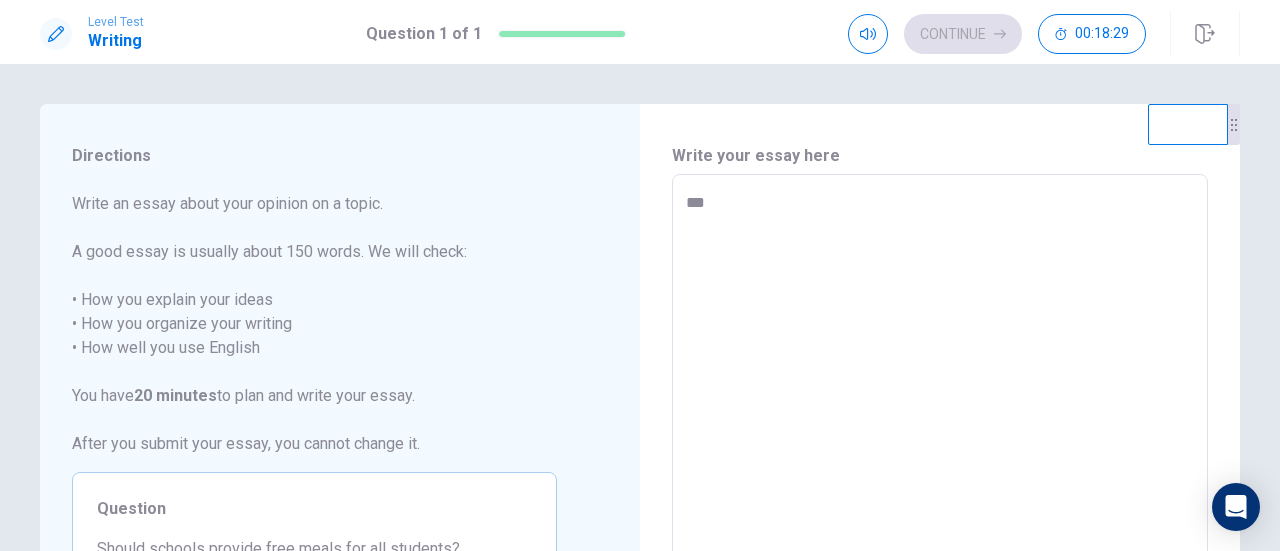 type on "****" 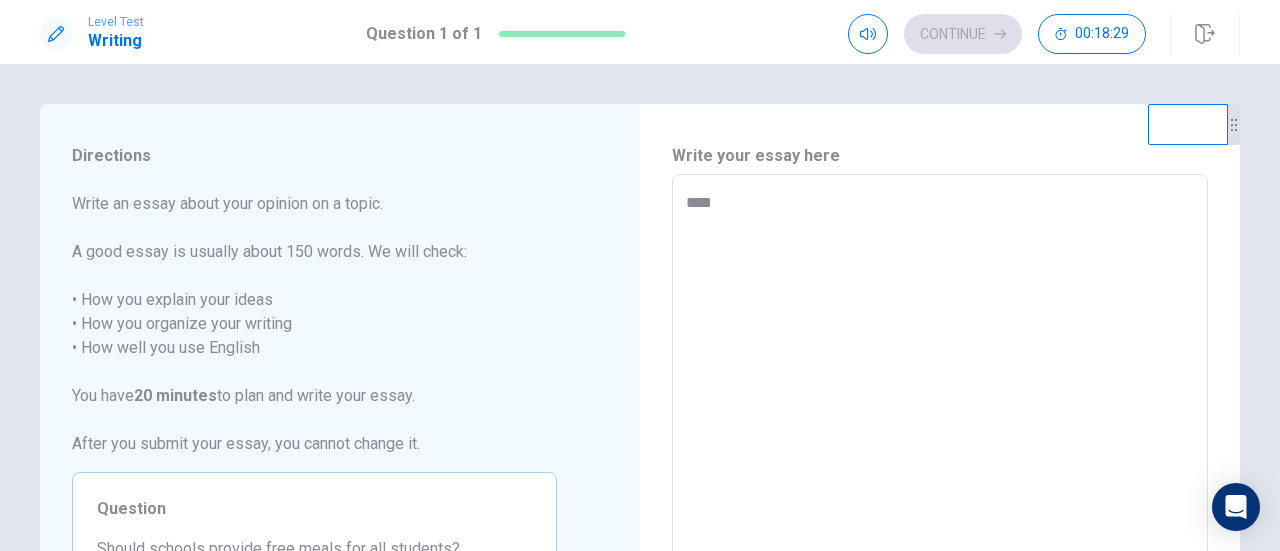 type on "*" 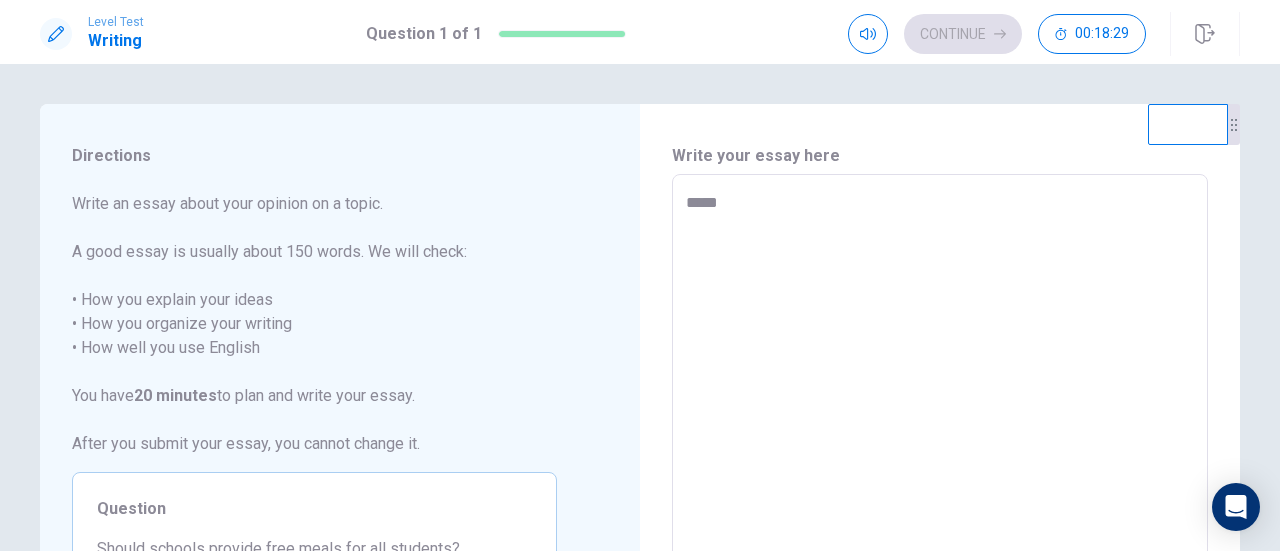 type on "*" 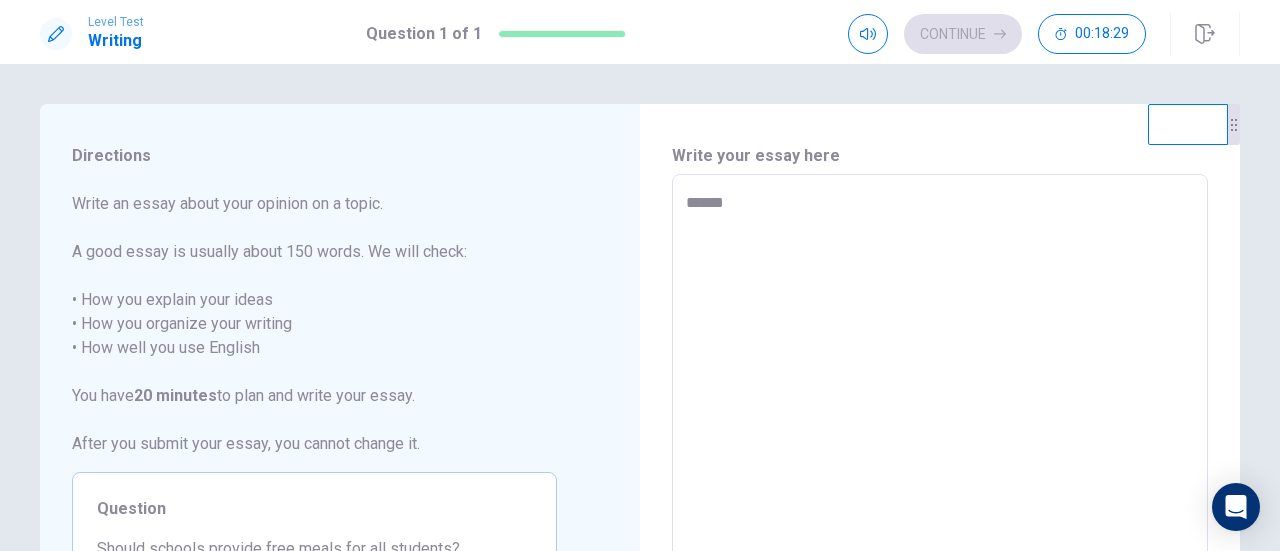 type on "*" 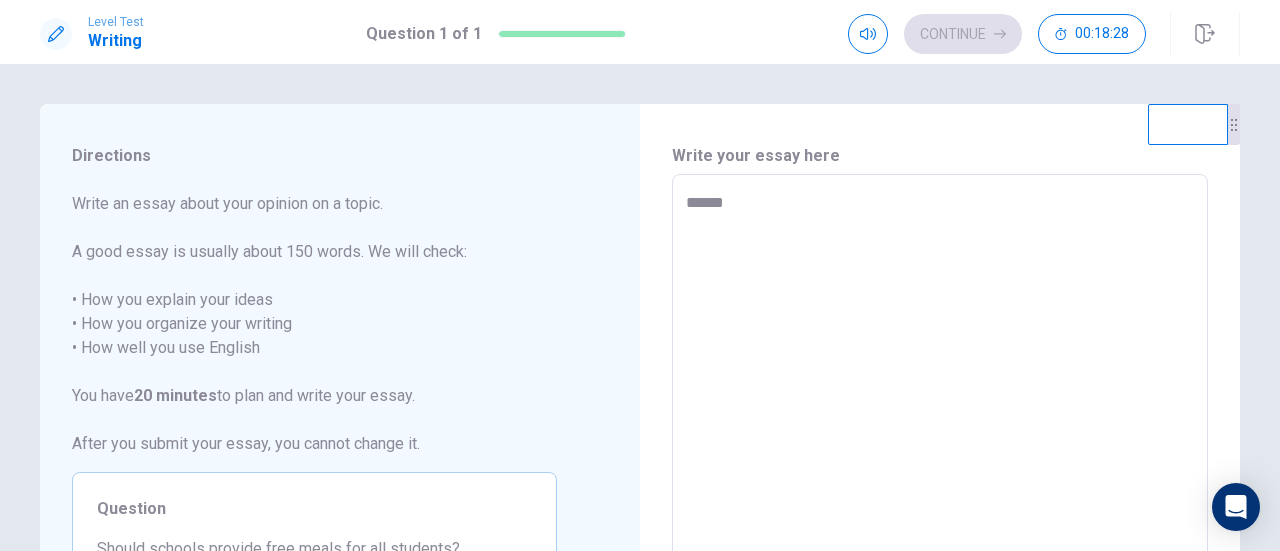 type on "*******" 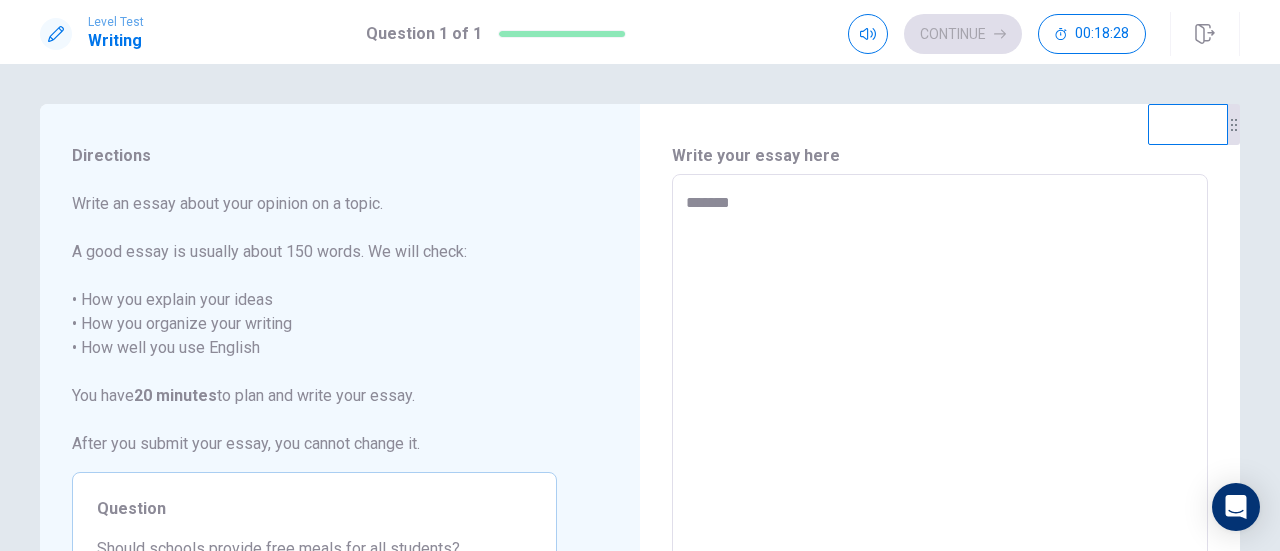 type on "*" 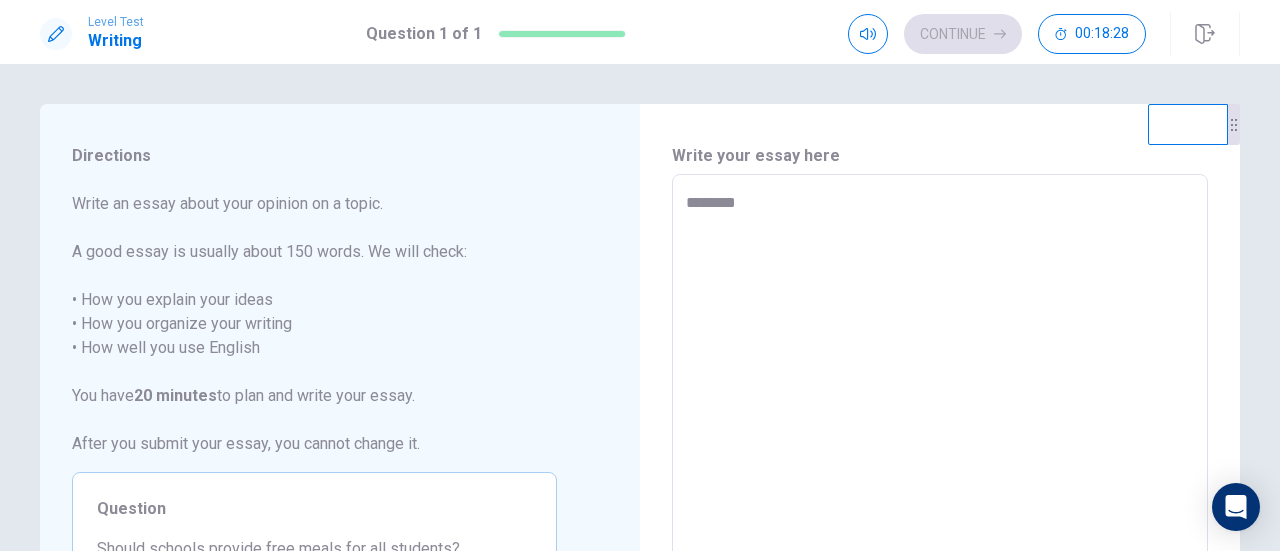 type on "*" 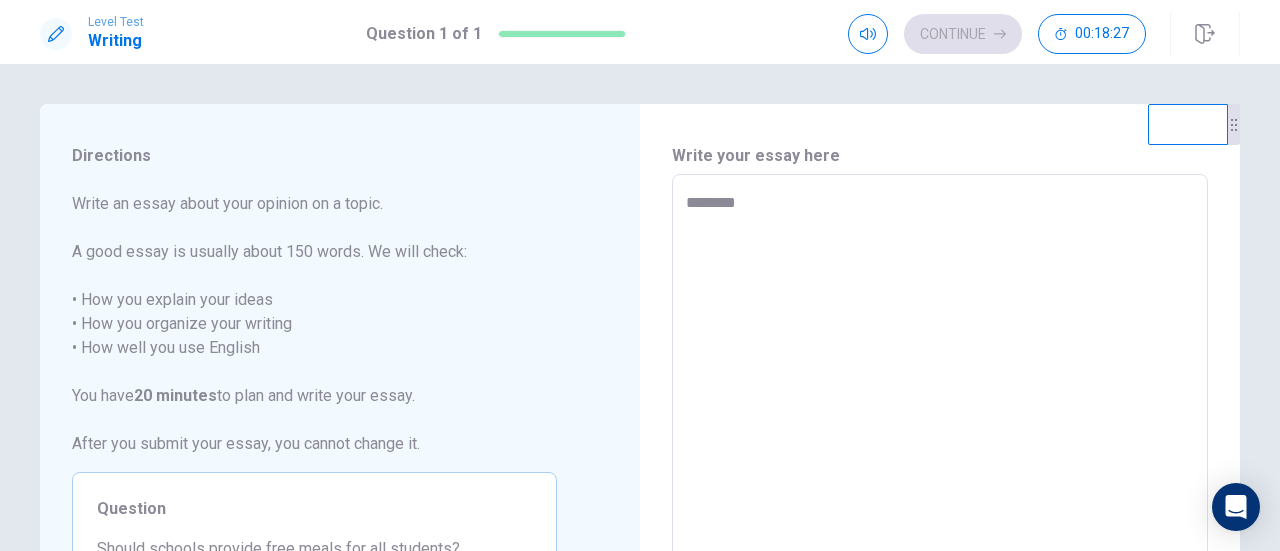type on "*********" 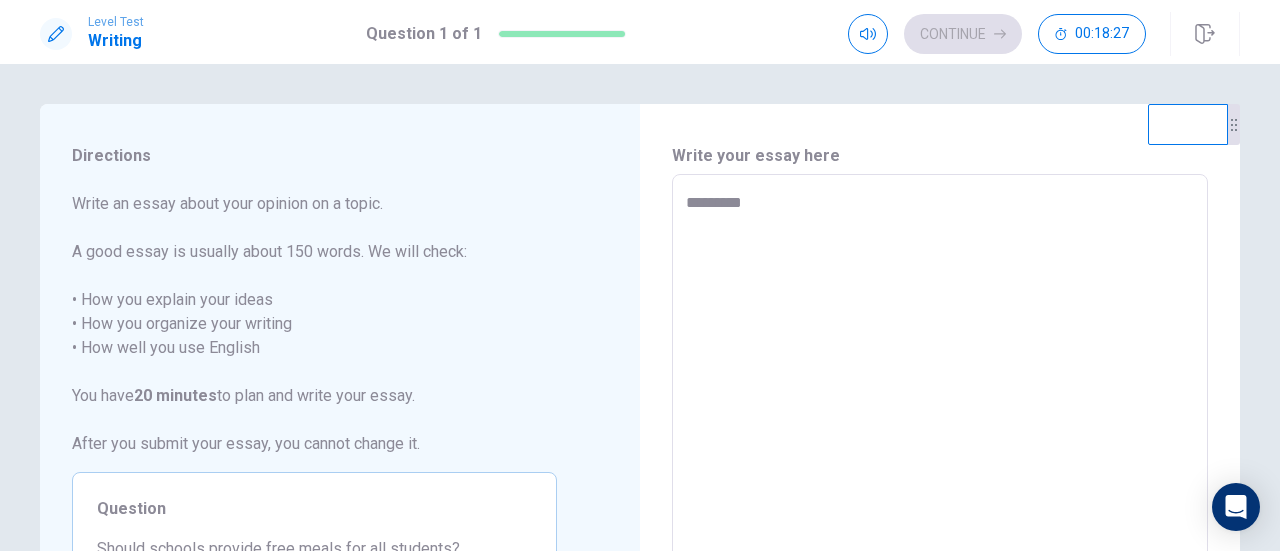 type on "*" 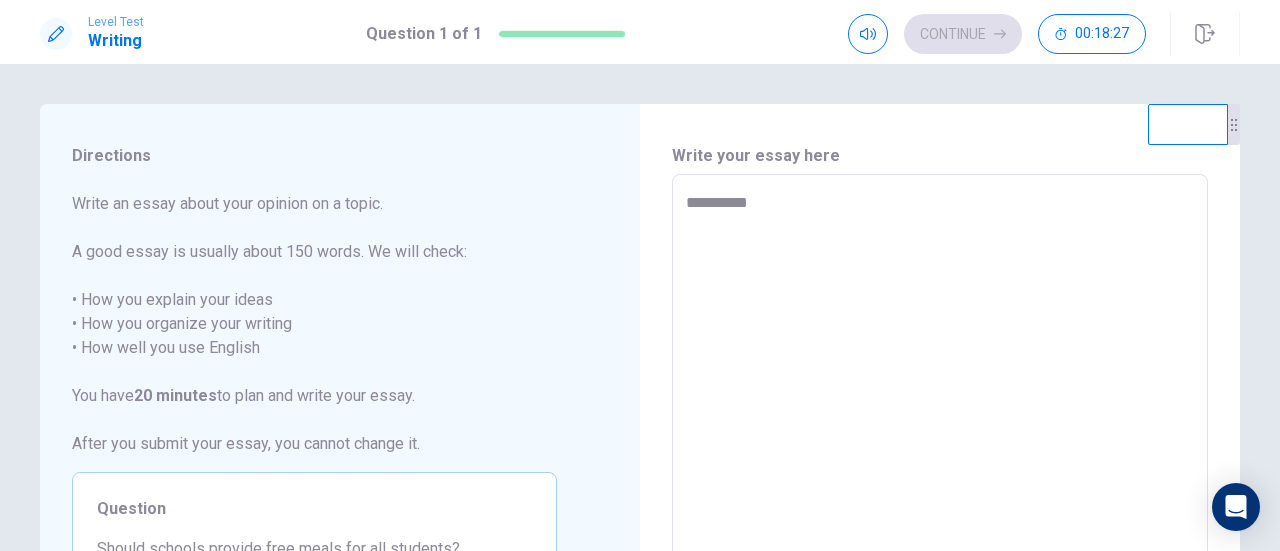 type on "*" 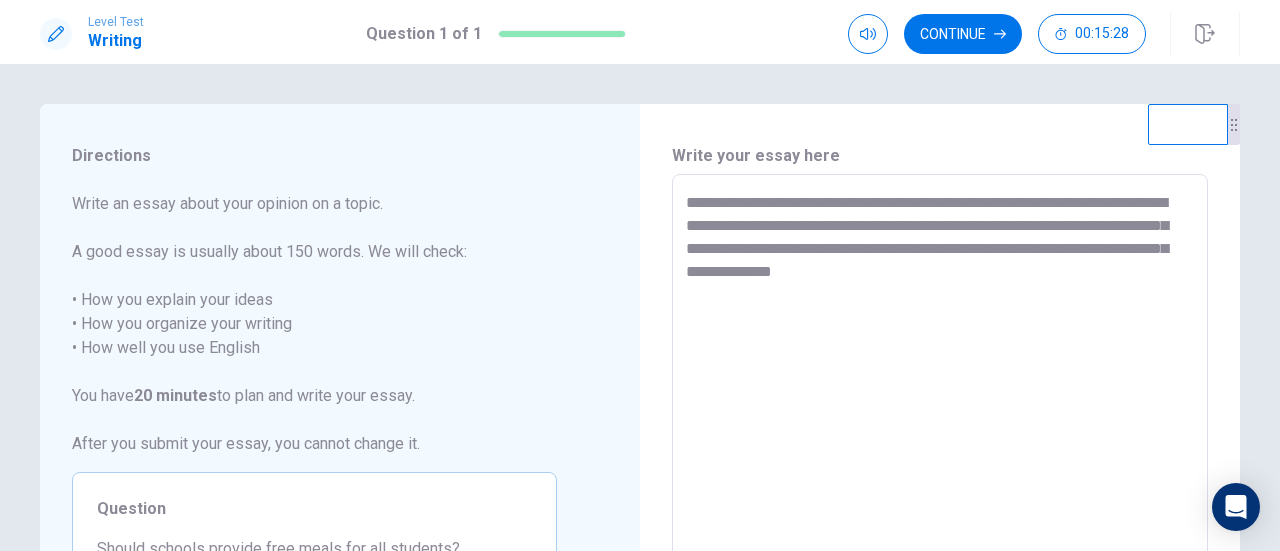 drag, startPoint x: 1086, startPoint y: 268, endPoint x: 986, endPoint y: 279, distance: 100.60318 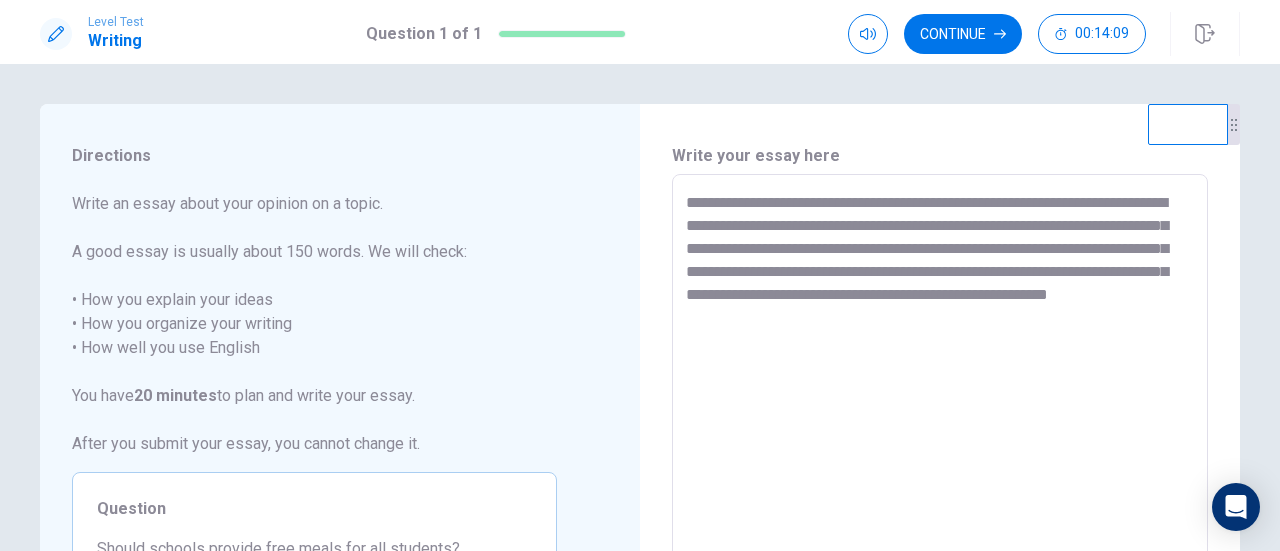 scroll, scrollTop: 100, scrollLeft: 0, axis: vertical 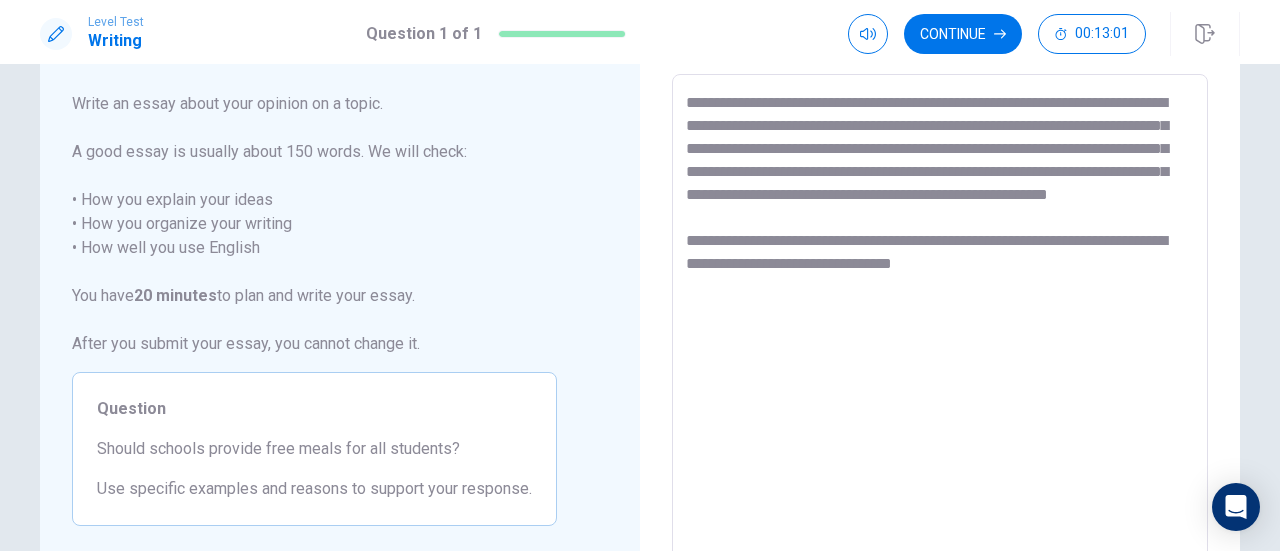 click on "**********" at bounding box center [940, 351] 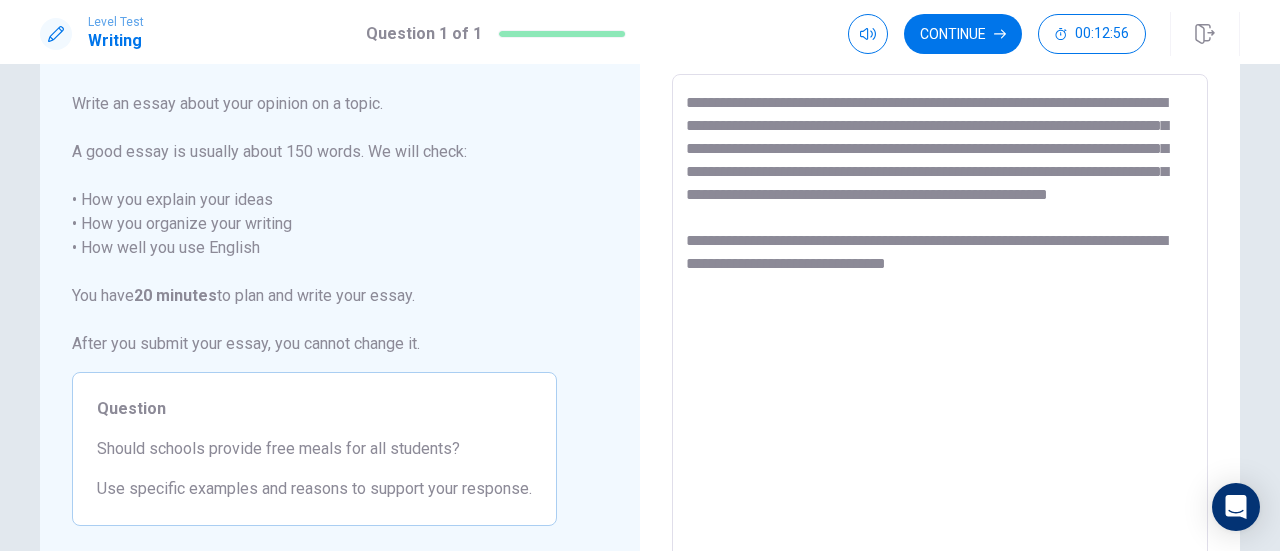 drag, startPoint x: 735, startPoint y: 261, endPoint x: 696, endPoint y: 258, distance: 39.115215 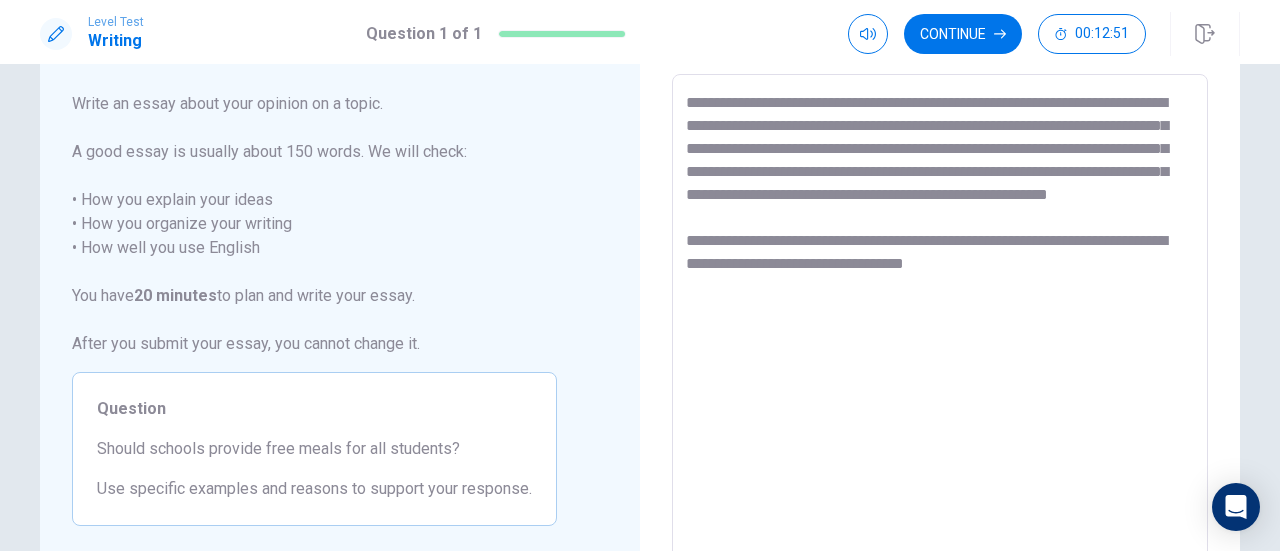 click on "**********" at bounding box center [940, 351] 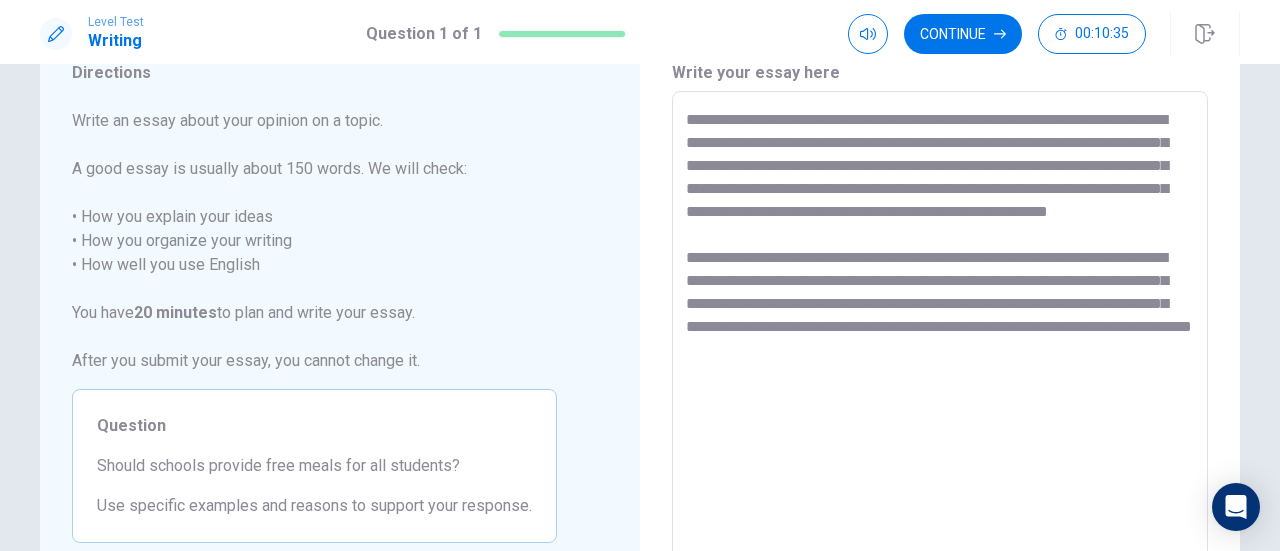 scroll, scrollTop: 52, scrollLeft: 0, axis: vertical 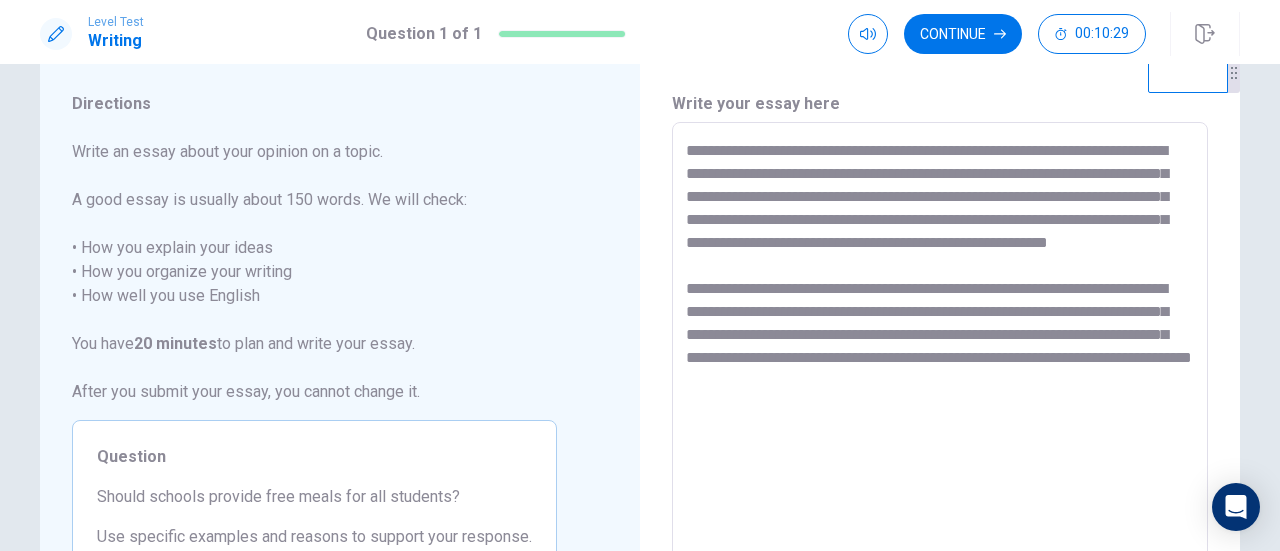 drag, startPoint x: 979, startPoint y: 241, endPoint x: 808, endPoint y: 198, distance: 176.32356 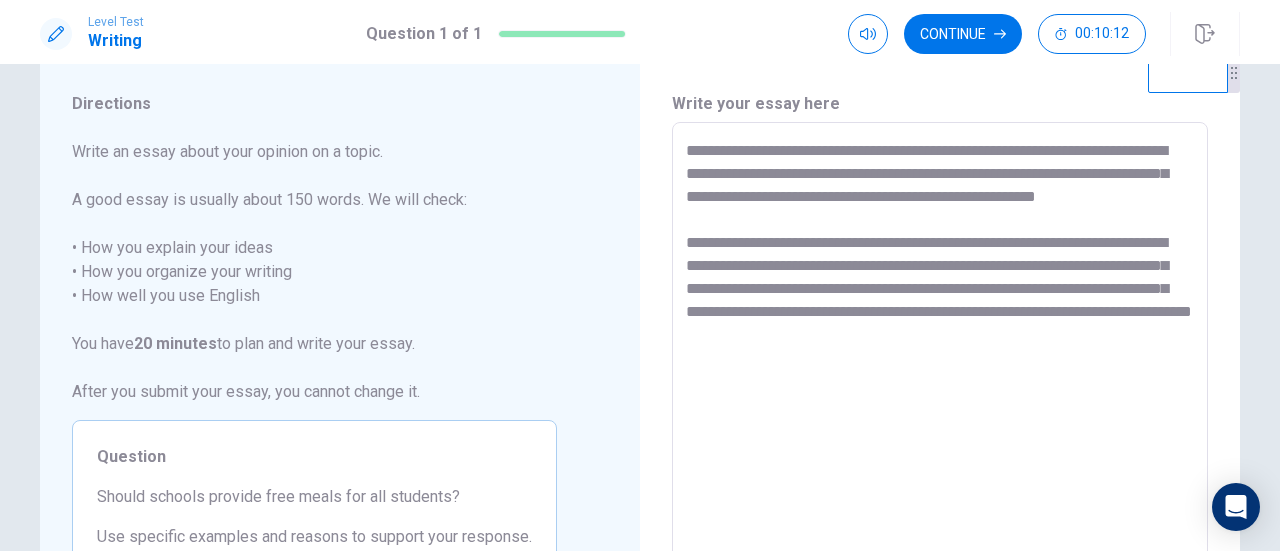 click on "**********" at bounding box center [940, 399] 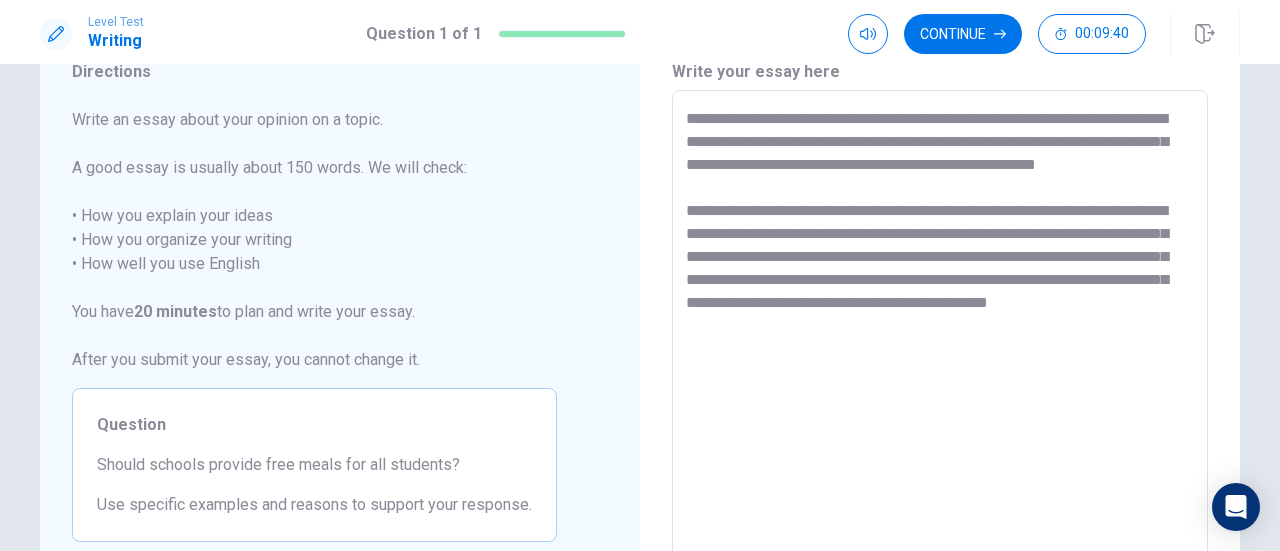 scroll, scrollTop: 52, scrollLeft: 0, axis: vertical 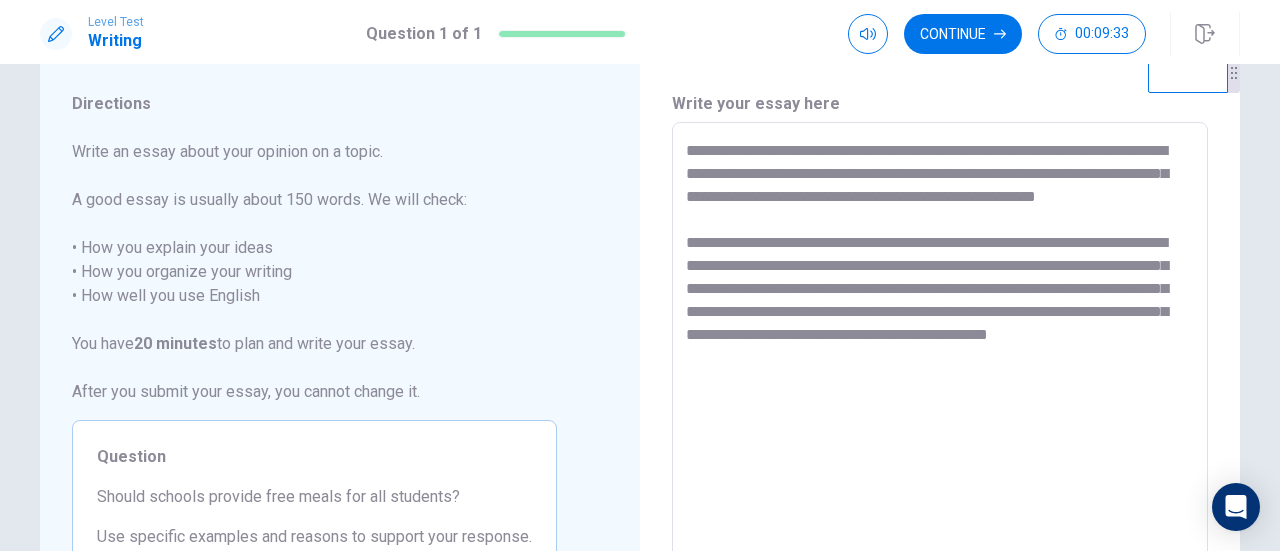 drag, startPoint x: 1068, startPoint y: 265, endPoint x: 676, endPoint y: 269, distance: 392.02042 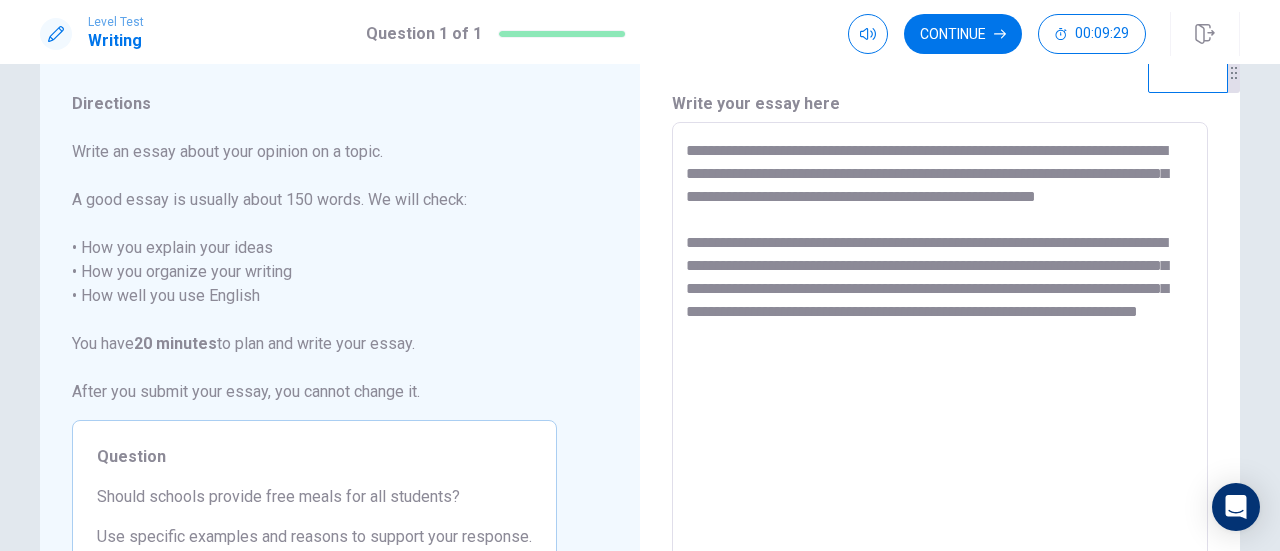 drag, startPoint x: 826, startPoint y: 263, endPoint x: 794, endPoint y: 263, distance: 32 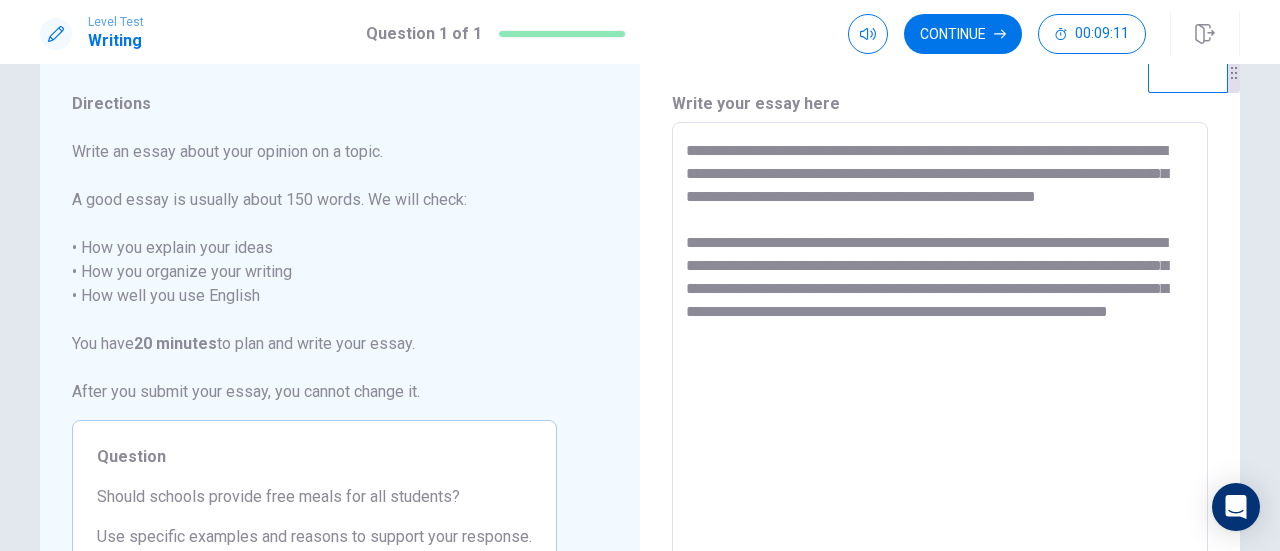 click on "**********" at bounding box center (940, 399) 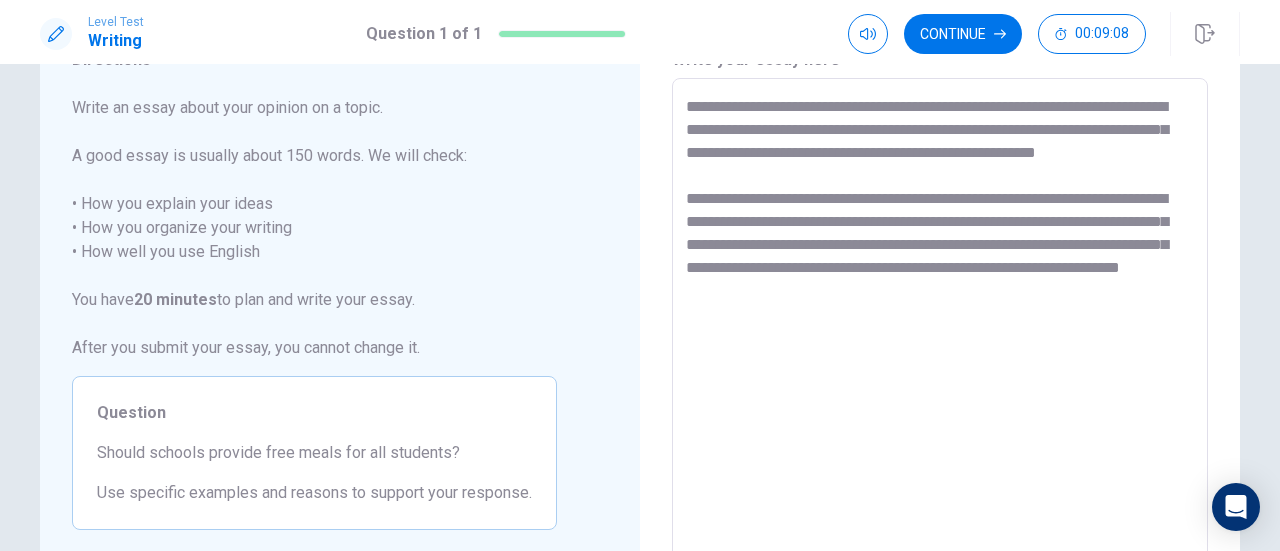 scroll, scrollTop: 52, scrollLeft: 0, axis: vertical 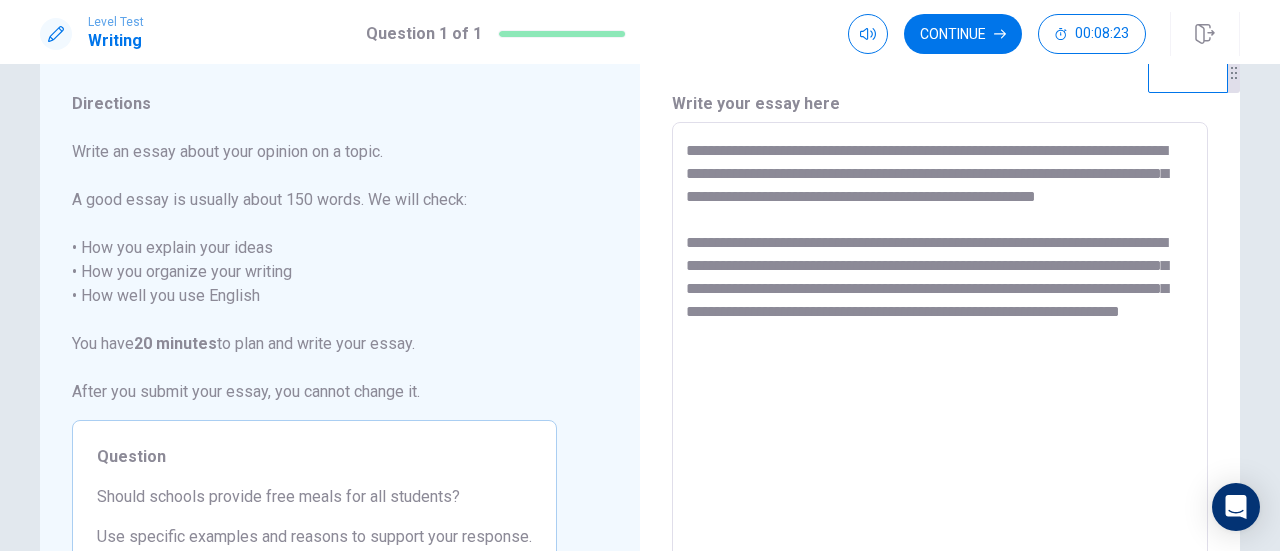 click on "**********" at bounding box center [940, 399] 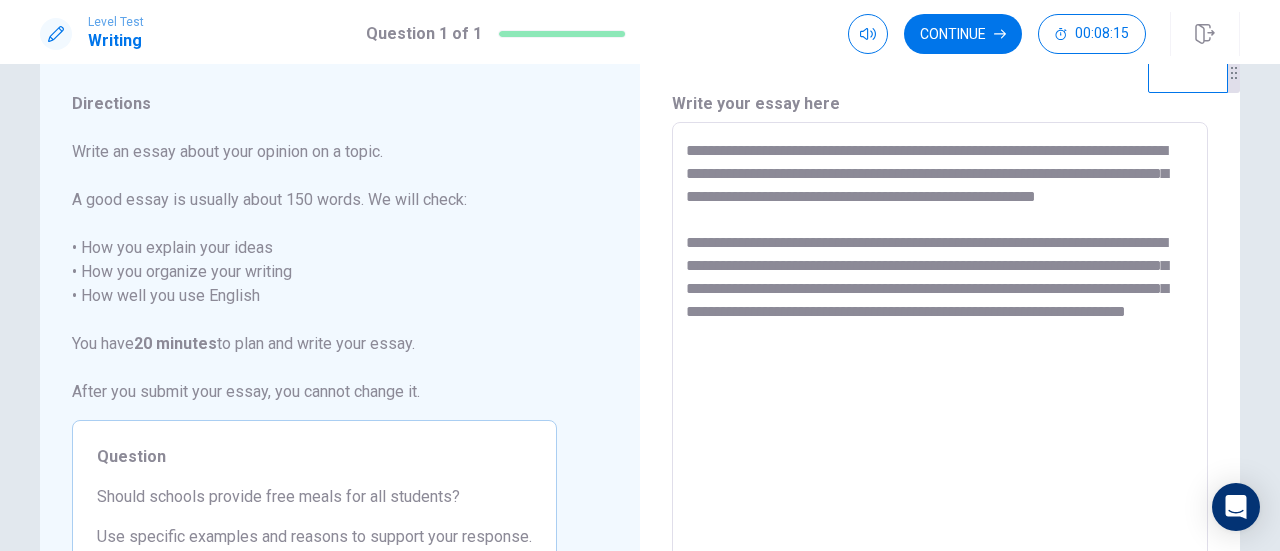 click on "**********" at bounding box center [940, 399] 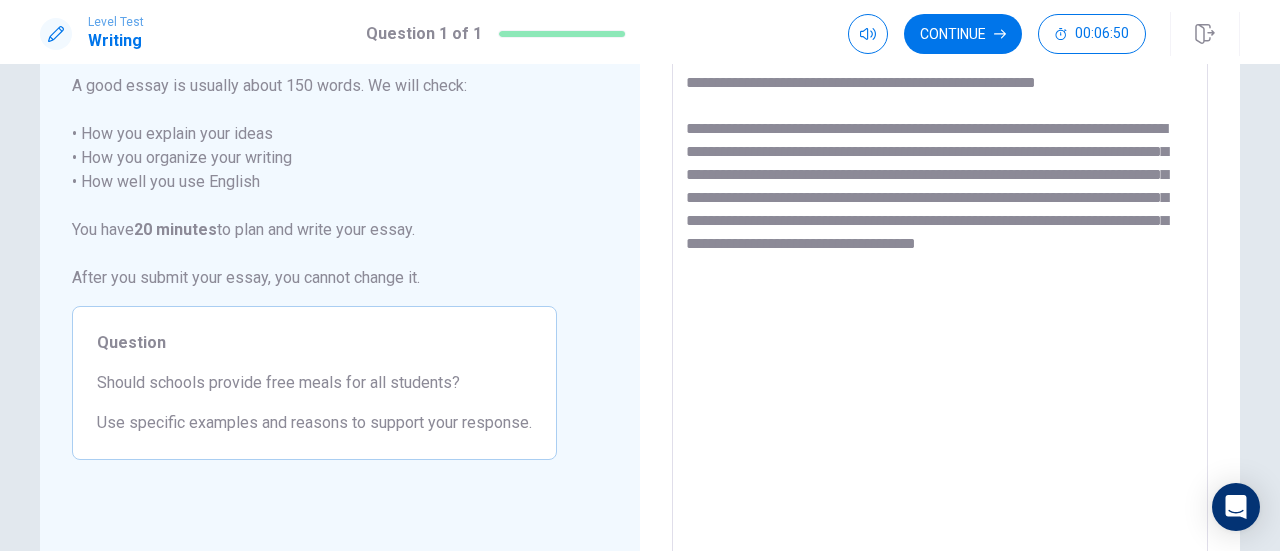 scroll, scrollTop: 52, scrollLeft: 0, axis: vertical 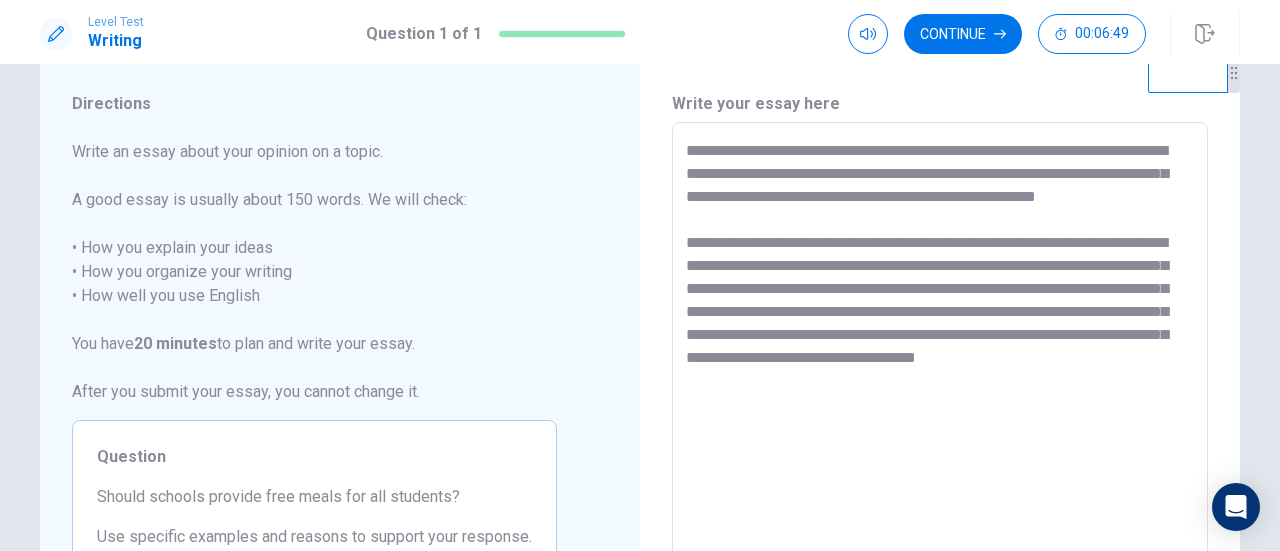 click on "**********" at bounding box center (940, 399) 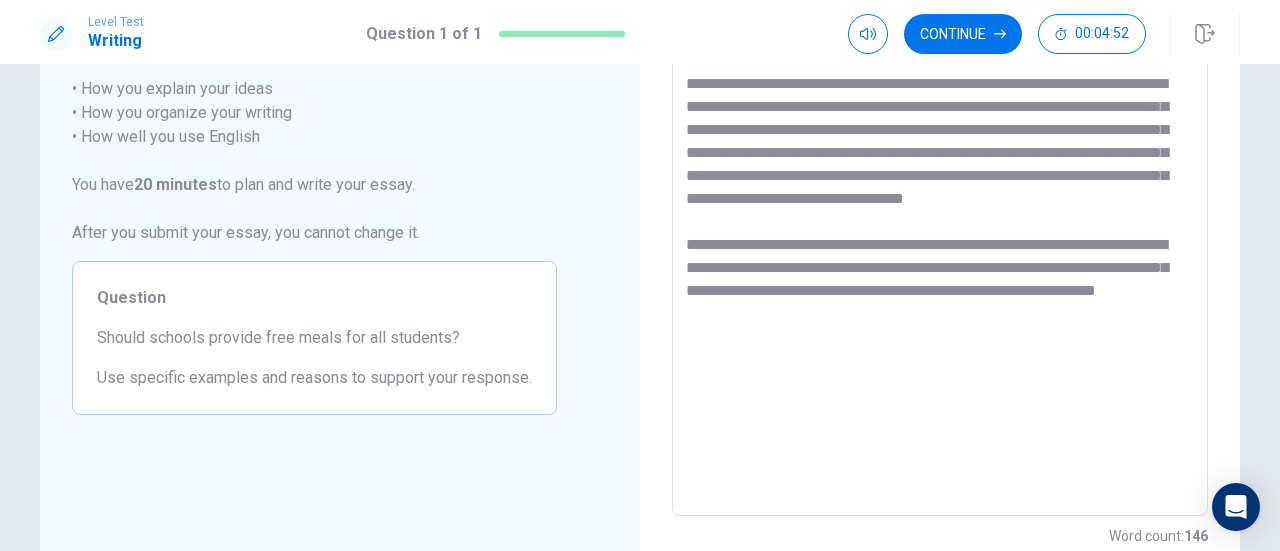 scroll, scrollTop: 252, scrollLeft: 0, axis: vertical 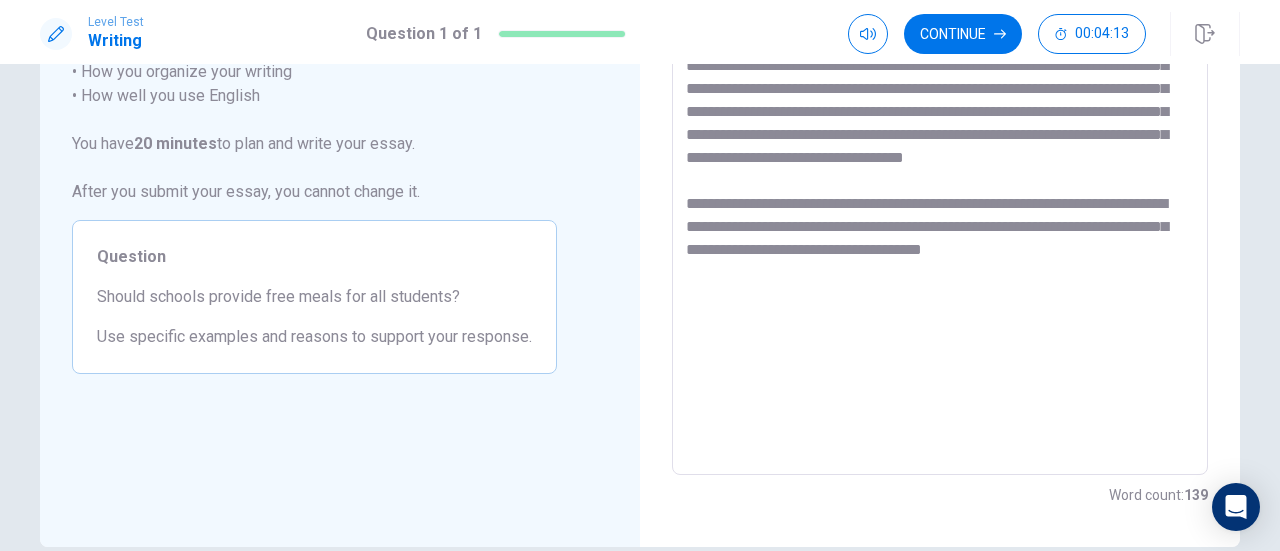 click on "**********" at bounding box center [940, 199] 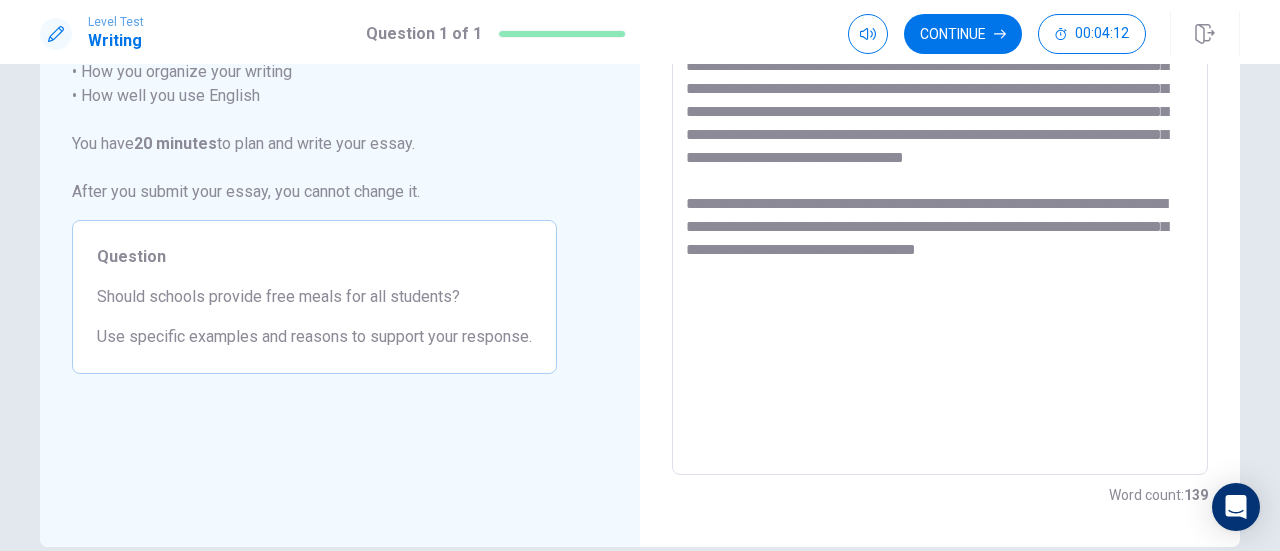 click on "**********" at bounding box center [940, 199] 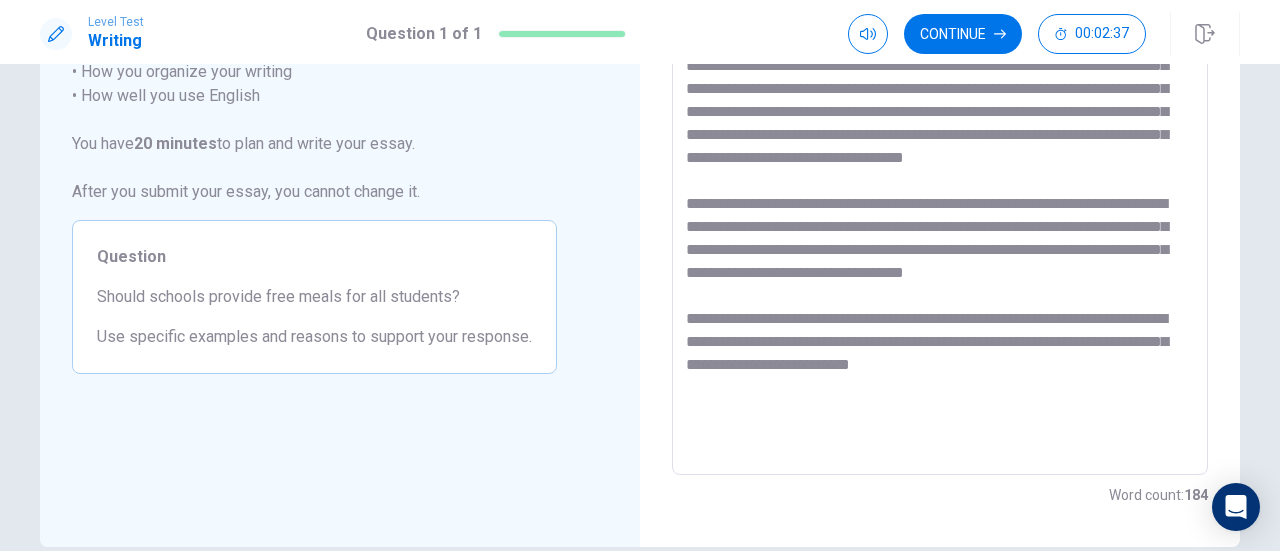 drag, startPoint x: 776, startPoint y: 407, endPoint x: 751, endPoint y: 411, distance: 25.317978 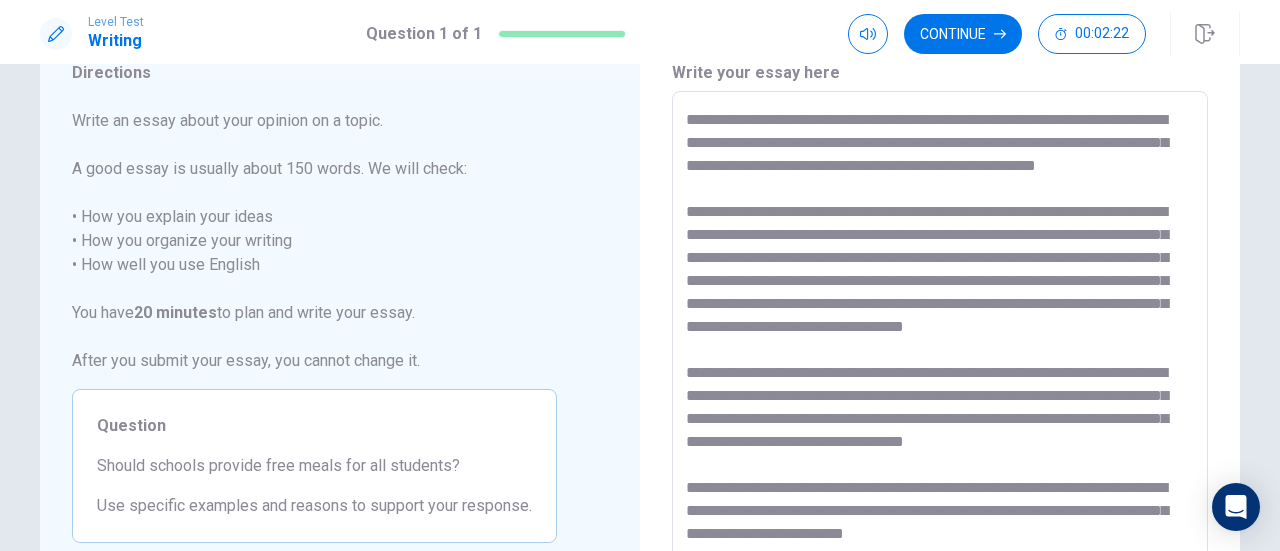 scroll, scrollTop: 52, scrollLeft: 0, axis: vertical 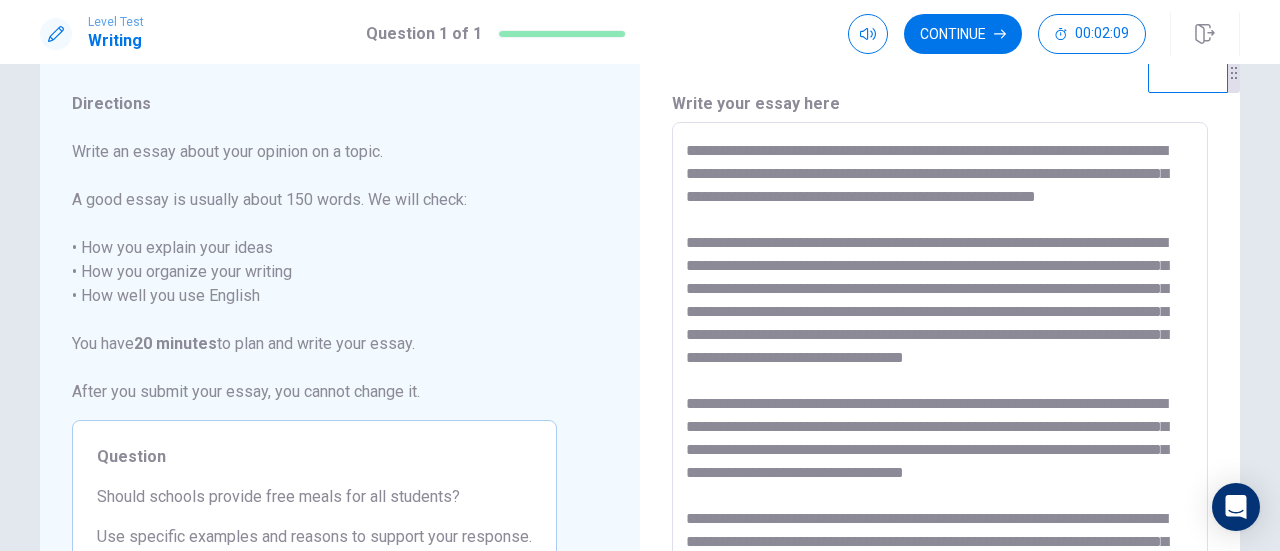 drag, startPoint x: 864, startPoint y: 302, endPoint x: 764, endPoint y: 301, distance: 100.005 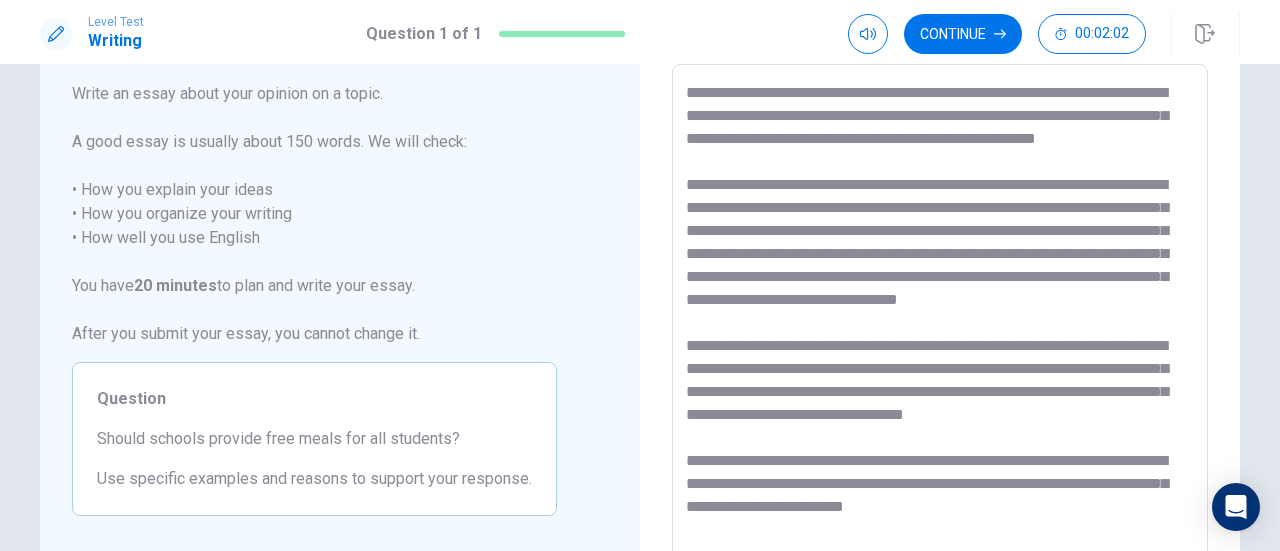 scroll, scrollTop: 152, scrollLeft: 0, axis: vertical 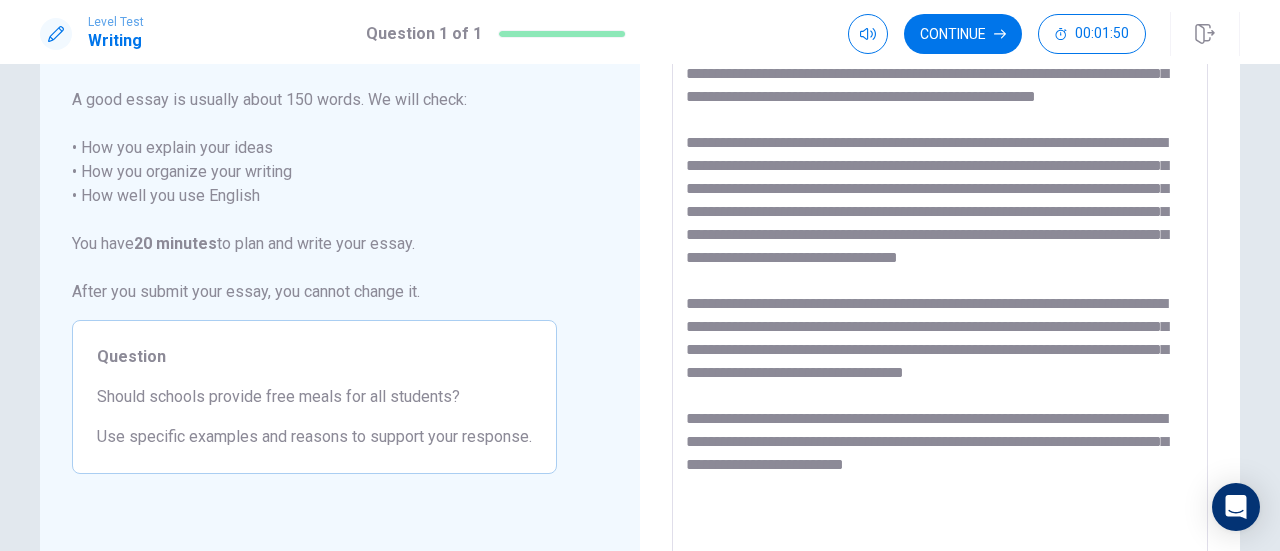 click at bounding box center [940, 299] 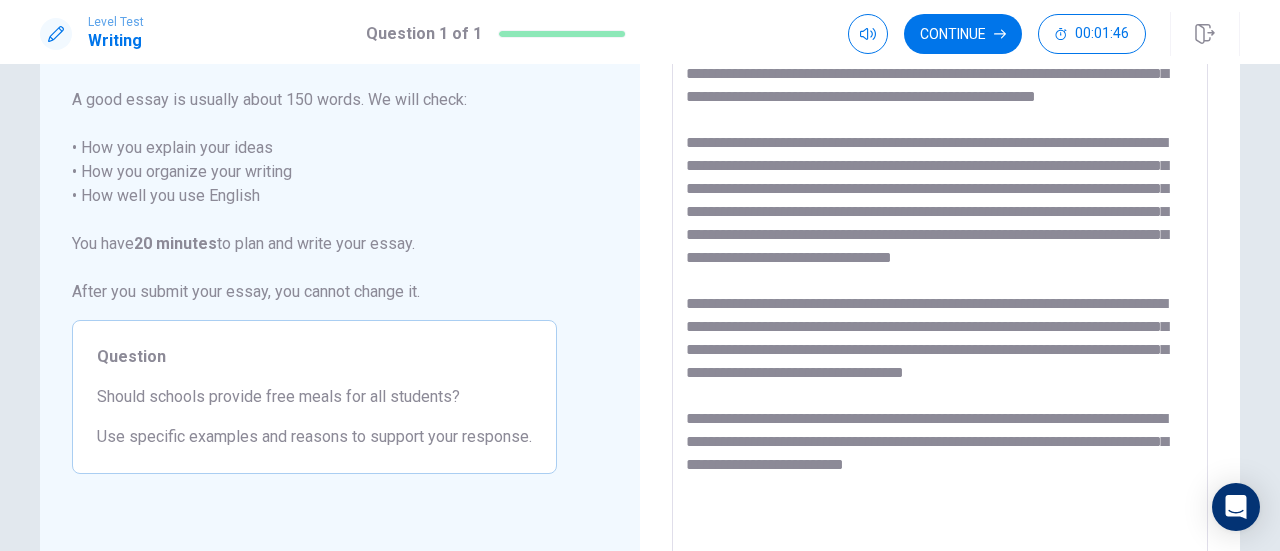 scroll, scrollTop: 252, scrollLeft: 0, axis: vertical 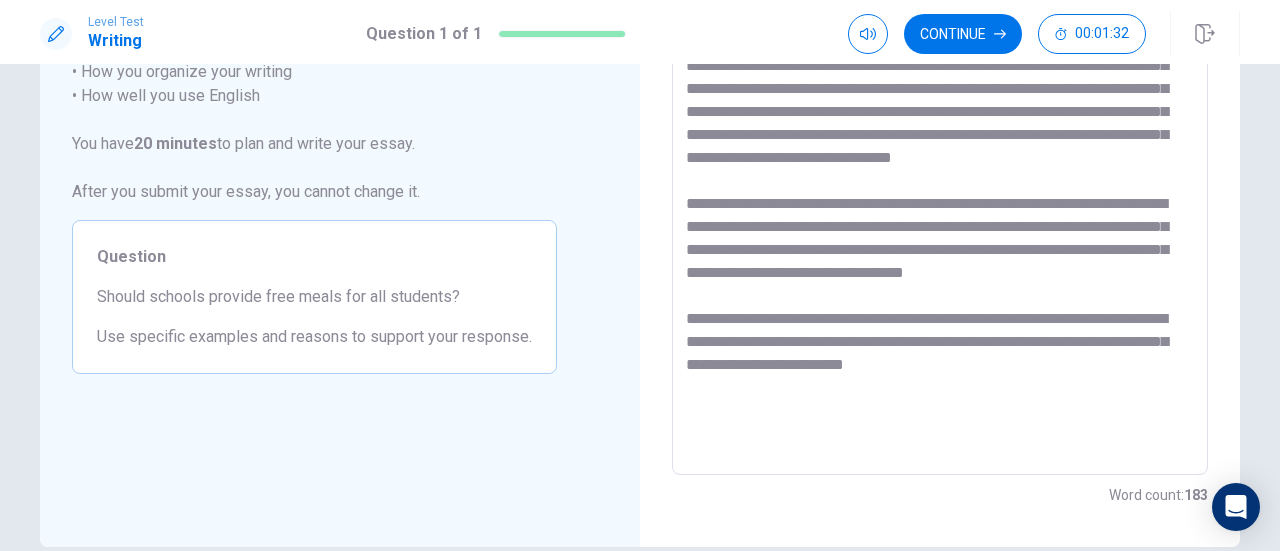 click at bounding box center [940, 199] 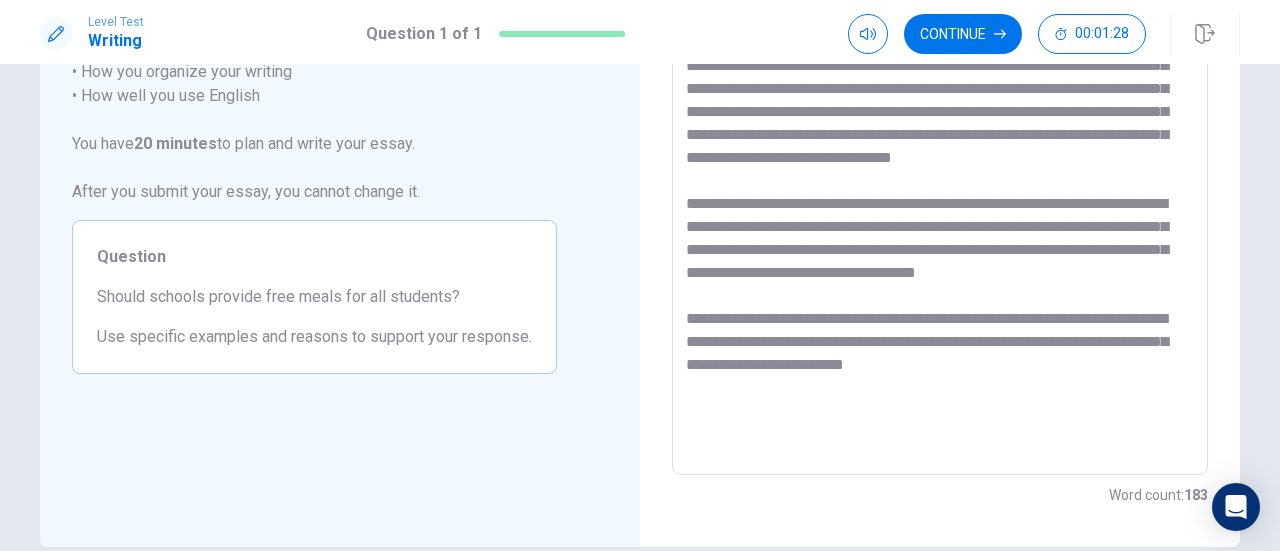 click at bounding box center (940, 199) 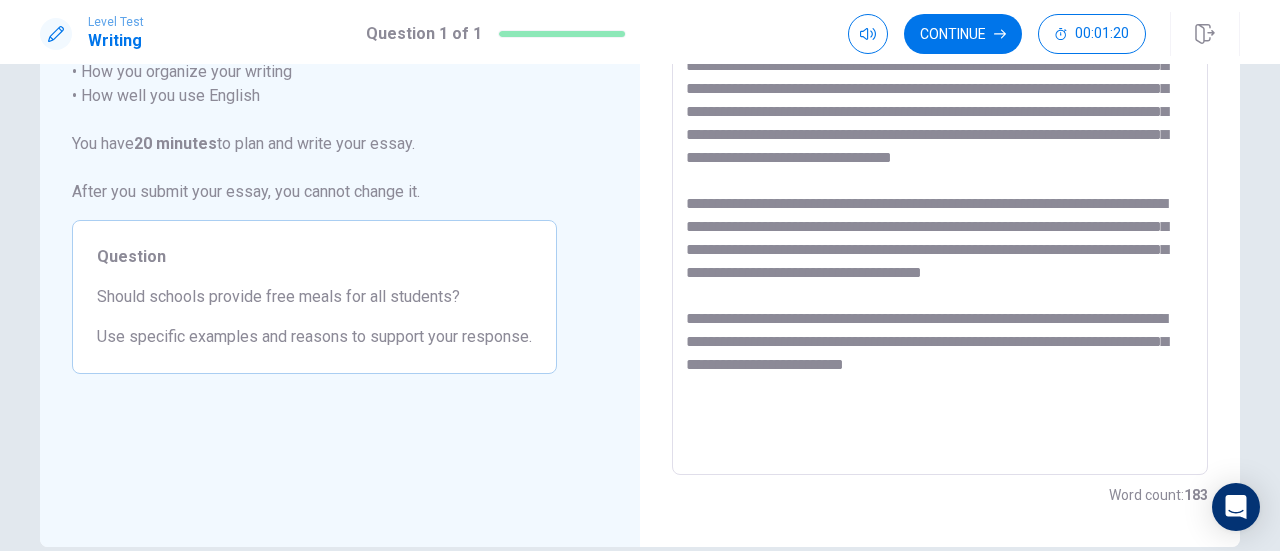 click at bounding box center (940, 199) 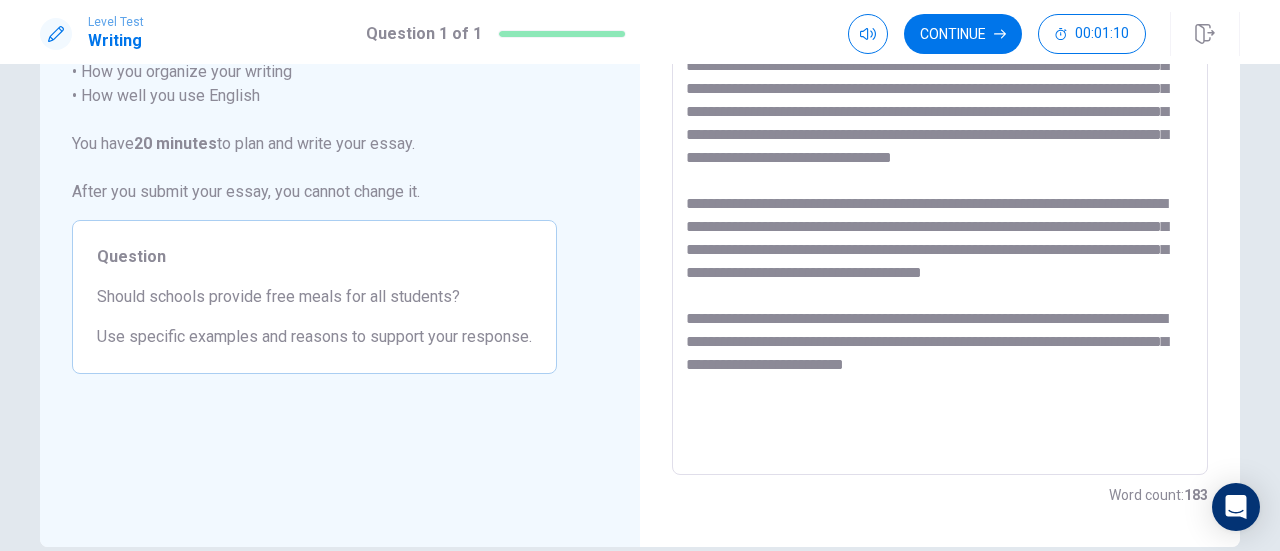 click at bounding box center (940, 199) 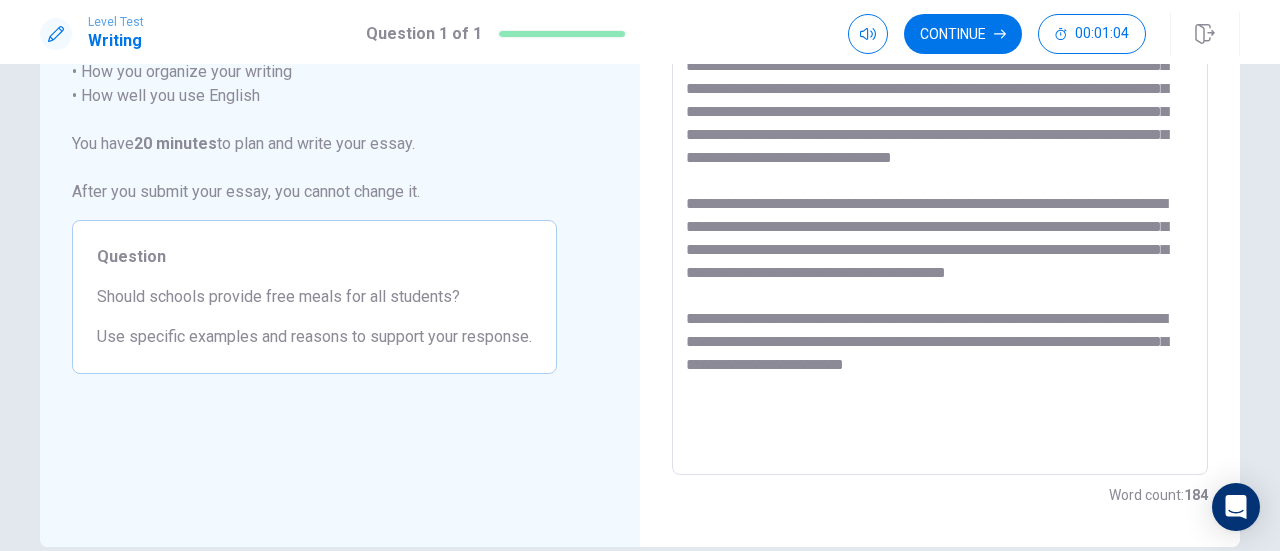 drag, startPoint x: 1103, startPoint y: 317, endPoint x: 1056, endPoint y: 321, distance: 47.169907 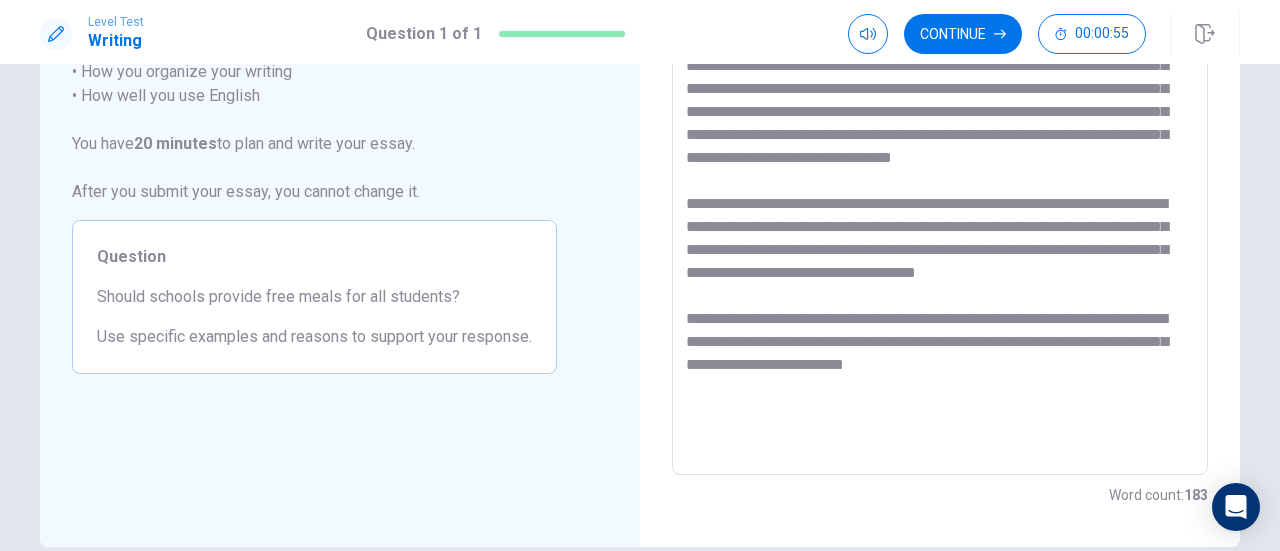 scroll, scrollTop: 0, scrollLeft: 0, axis: both 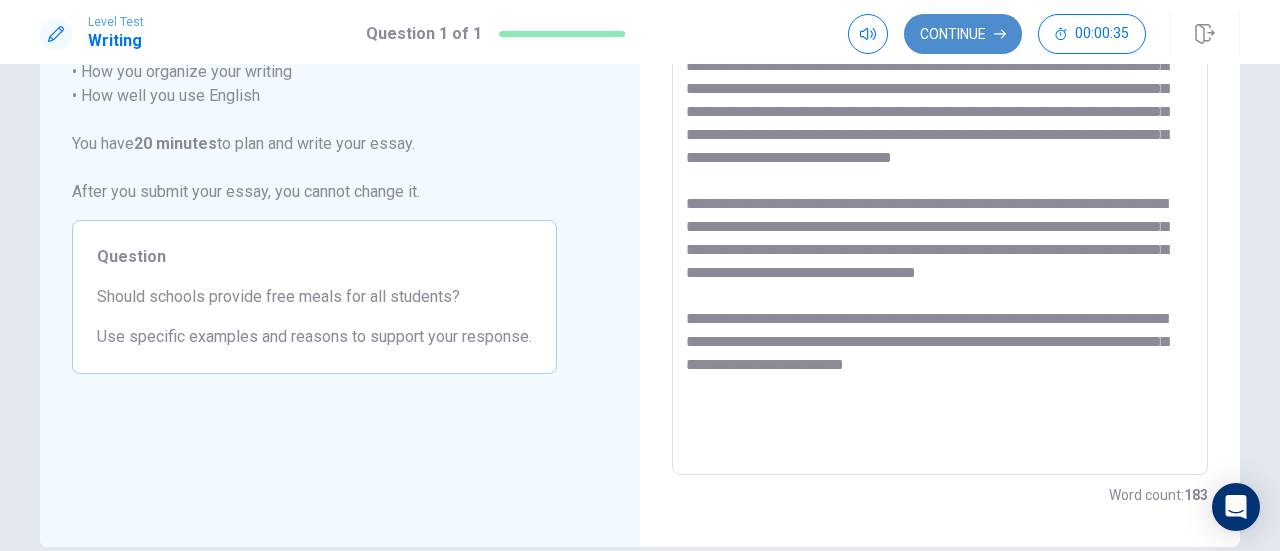 click on "Continue" at bounding box center (963, 34) 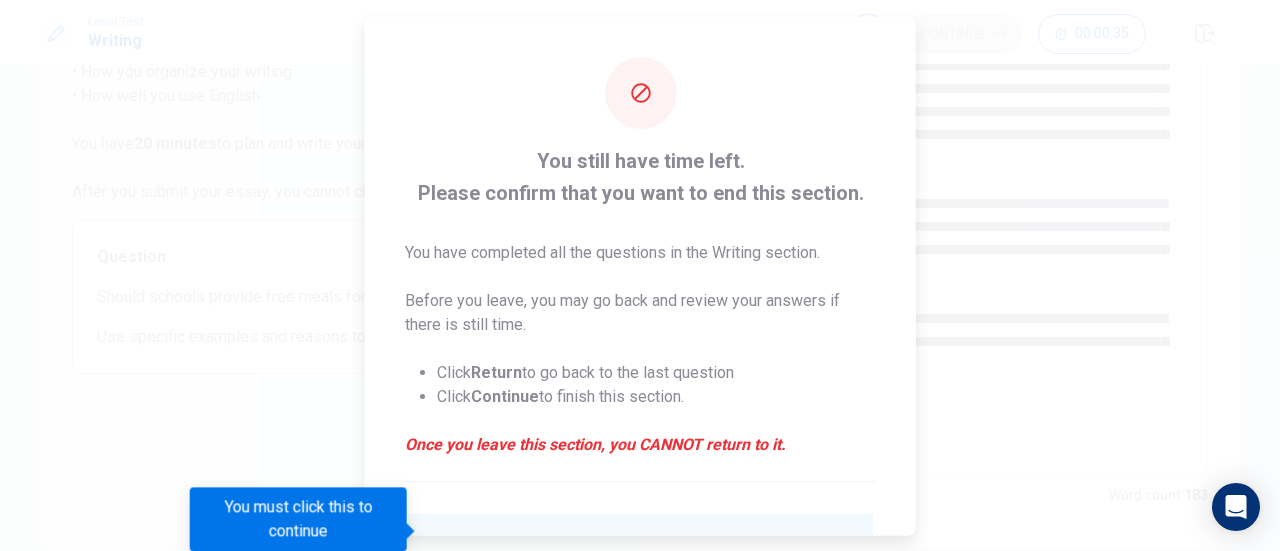 scroll, scrollTop: 194, scrollLeft: 0, axis: vertical 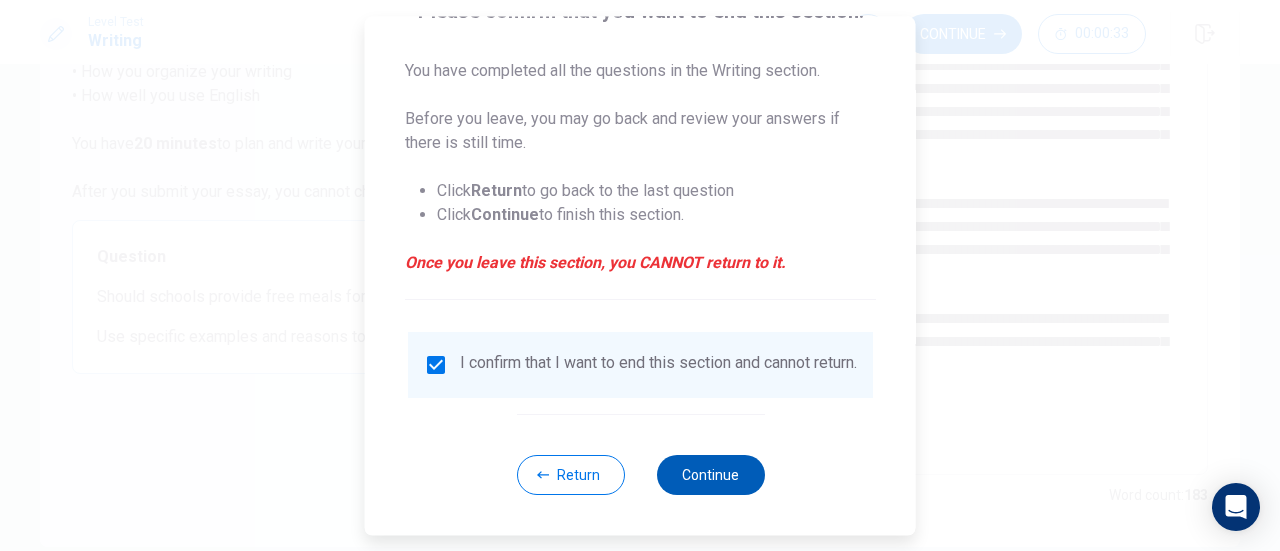 click on "Continue" at bounding box center [710, 475] 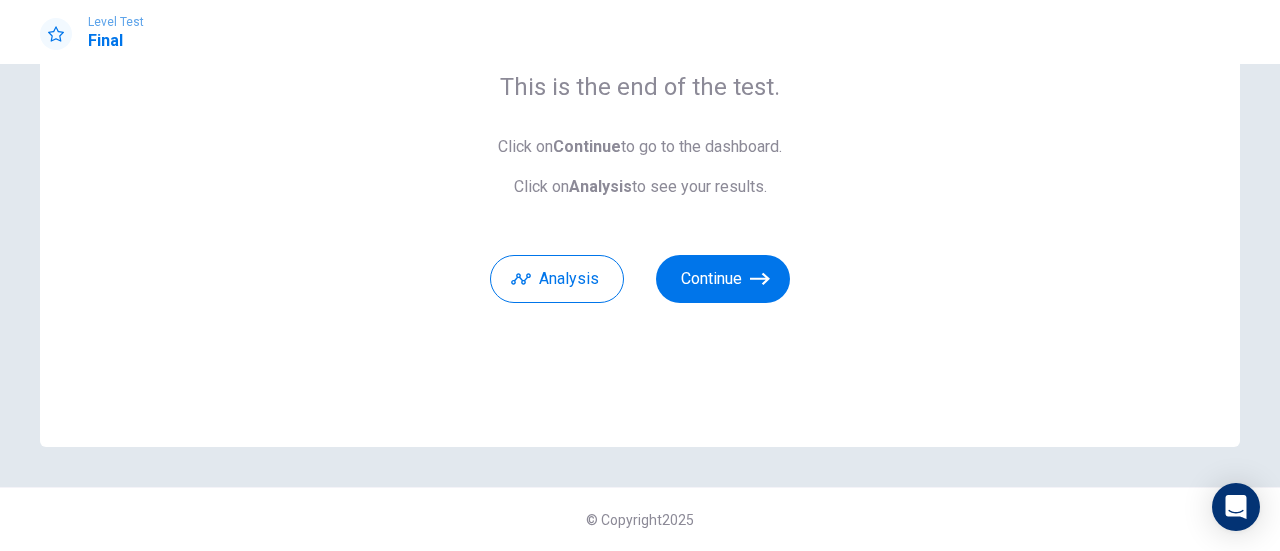 scroll, scrollTop: 176, scrollLeft: 0, axis: vertical 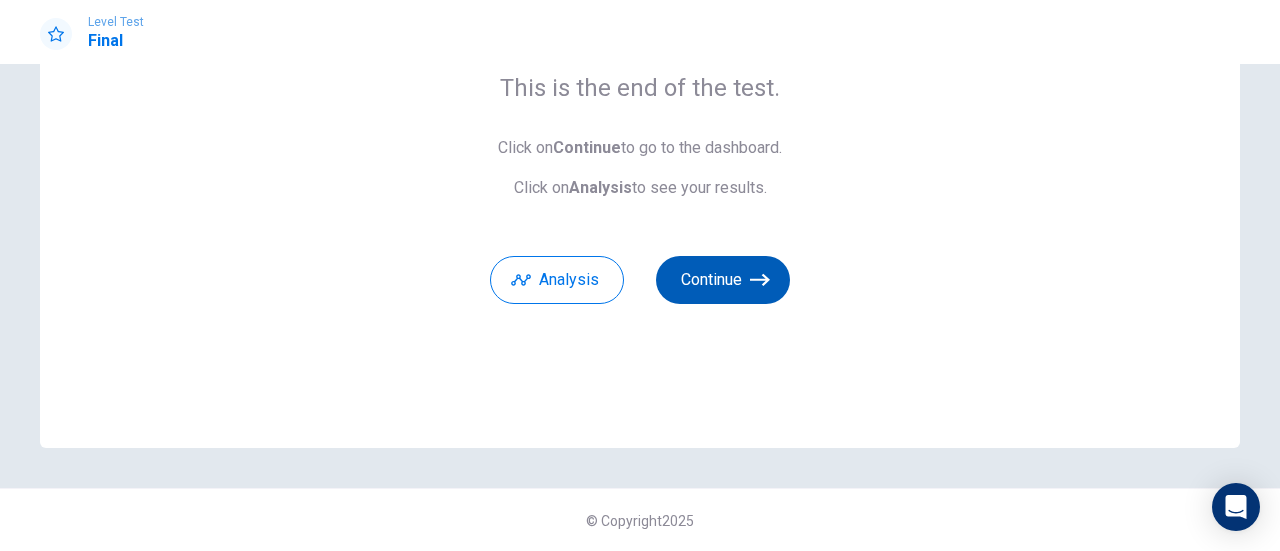 click on "Continue" at bounding box center [723, 280] 